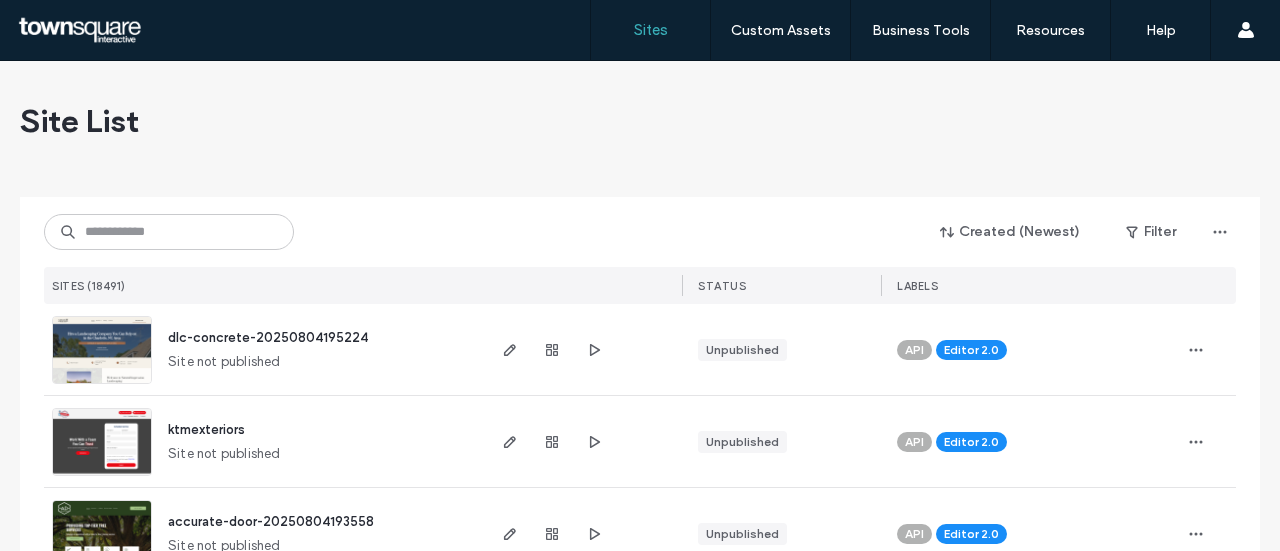 scroll, scrollTop: 0, scrollLeft: 0, axis: both 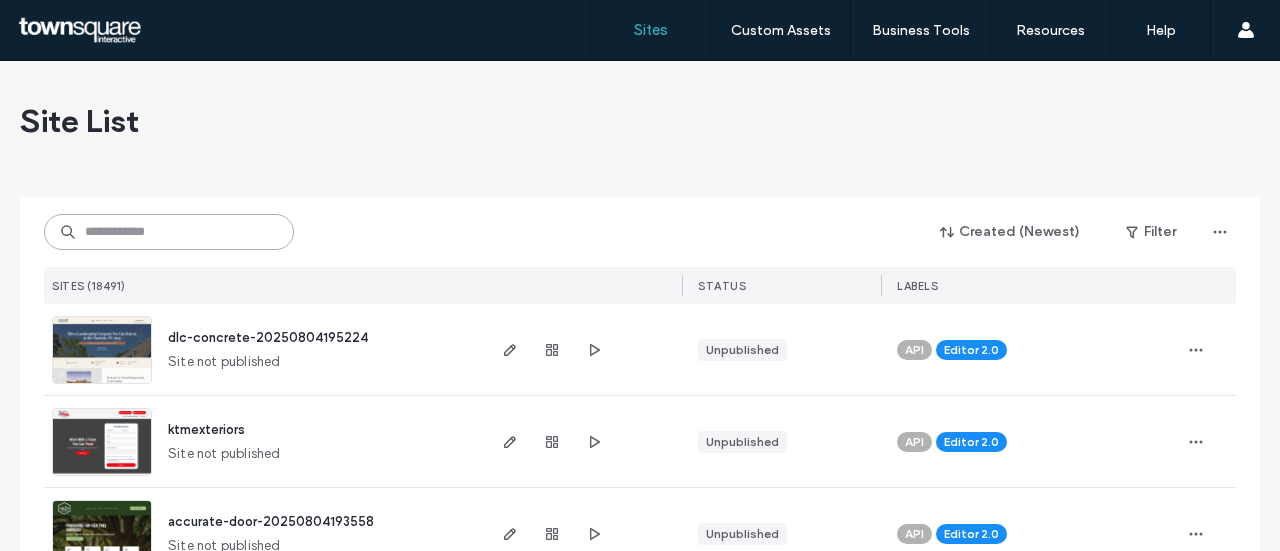 click at bounding box center (169, 232) 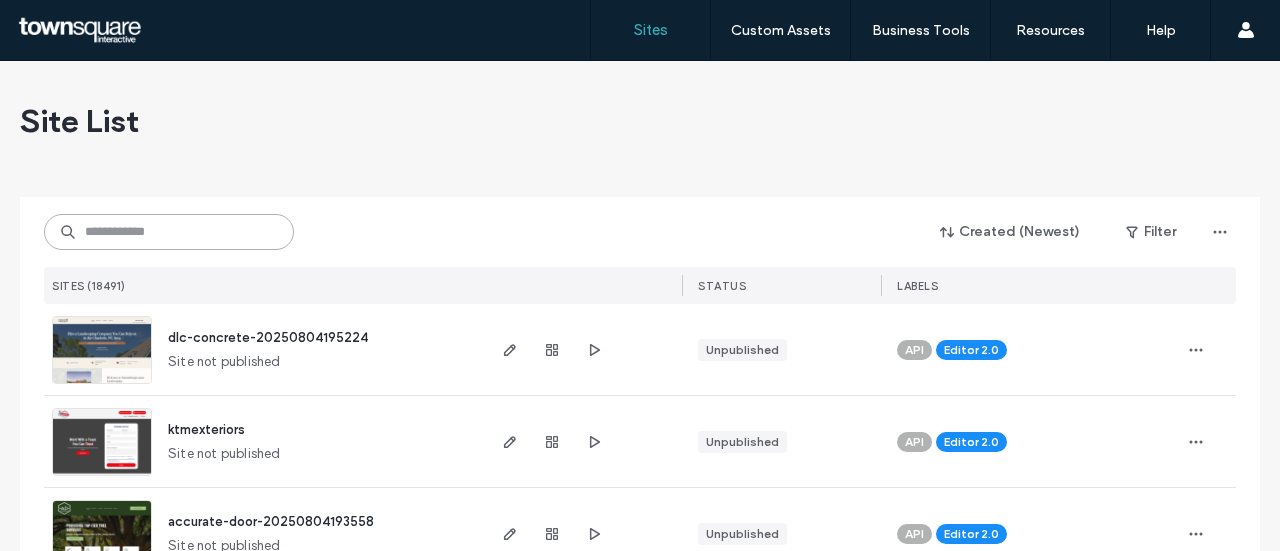 paste on "**********" 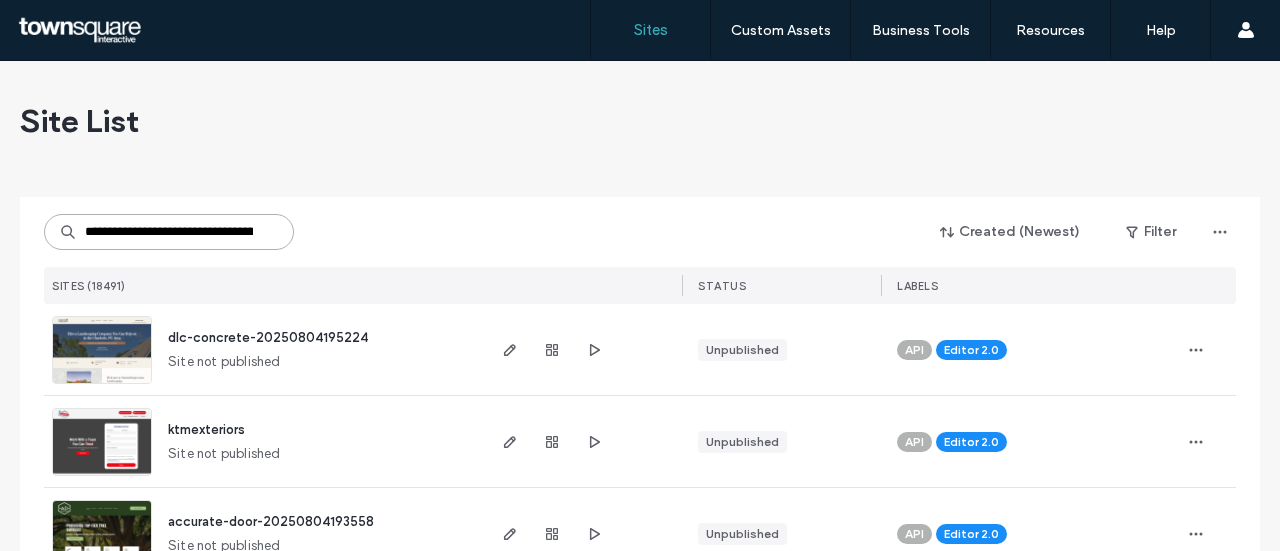 scroll, scrollTop: 0, scrollLeft: 116, axis: horizontal 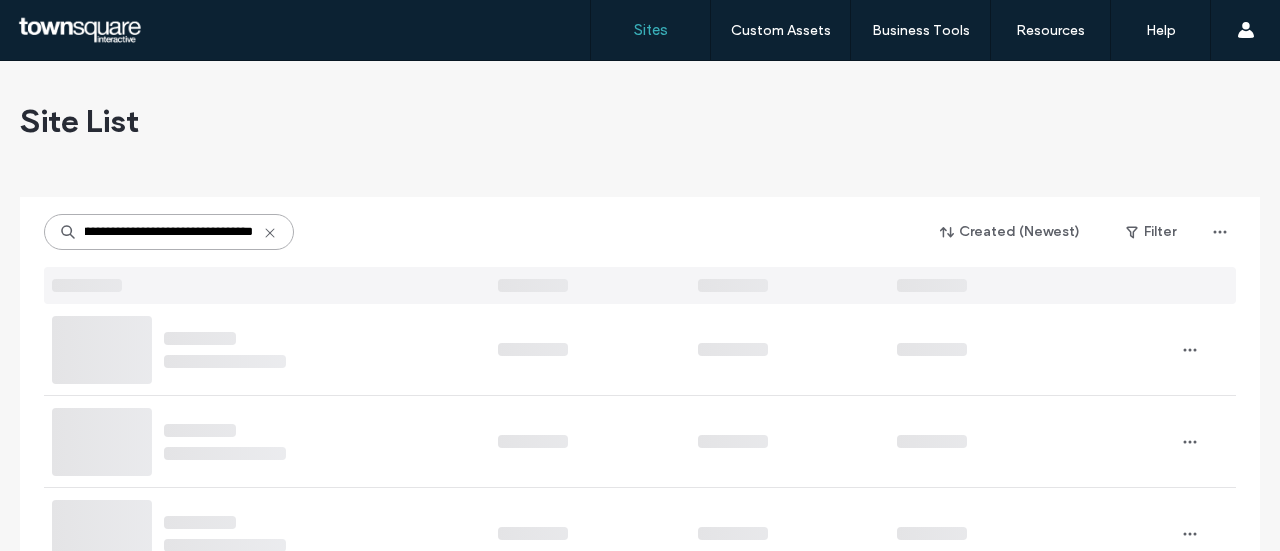 type on "**********" 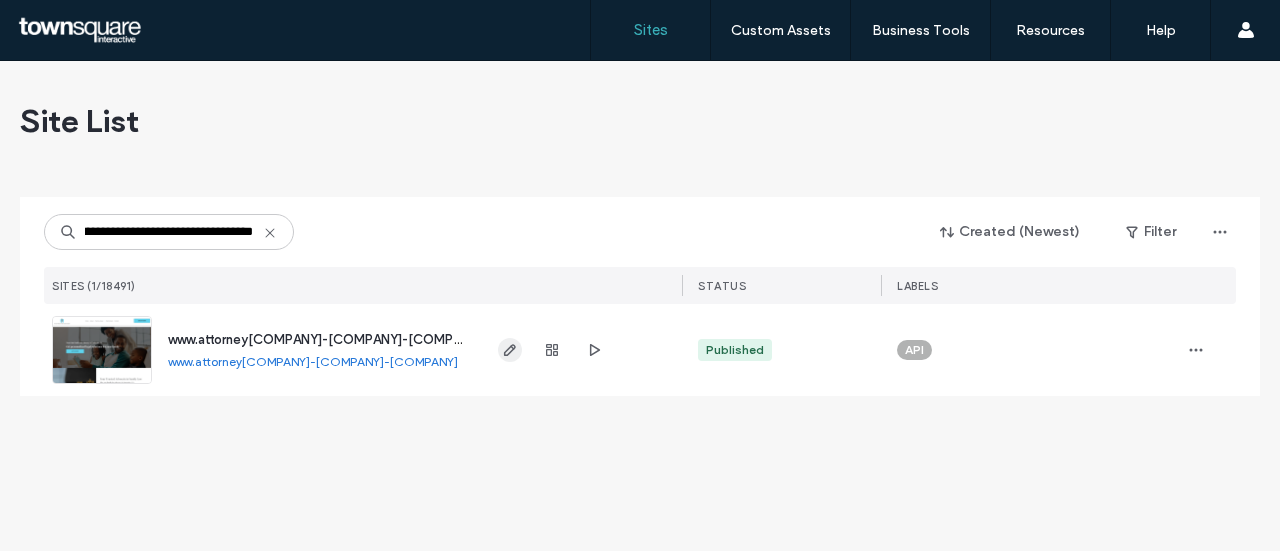 click 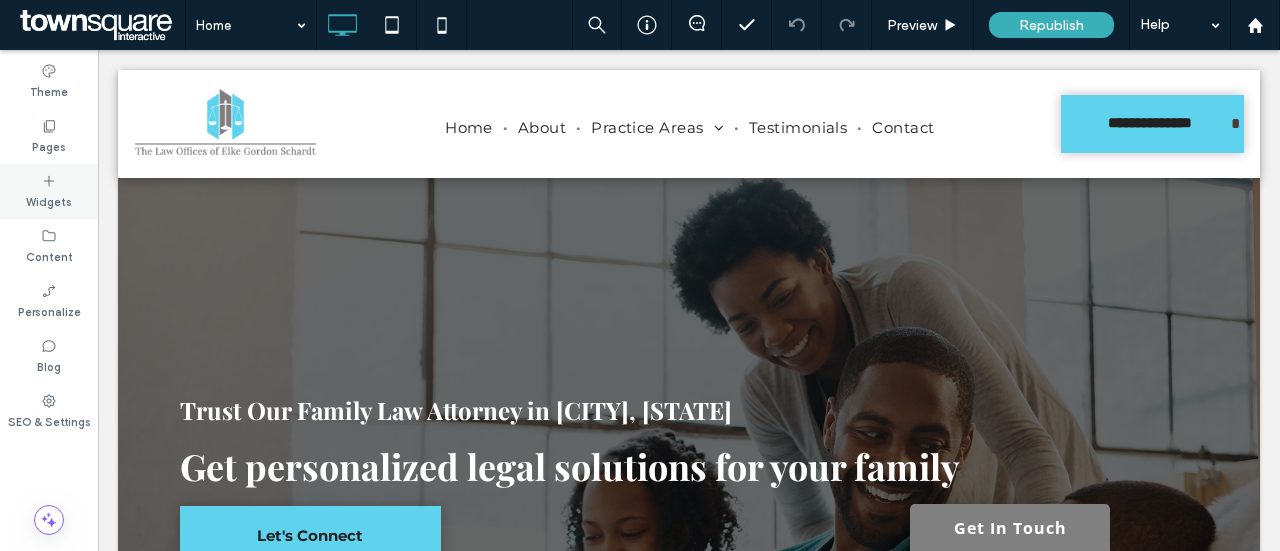 scroll, scrollTop: 0, scrollLeft: 0, axis: both 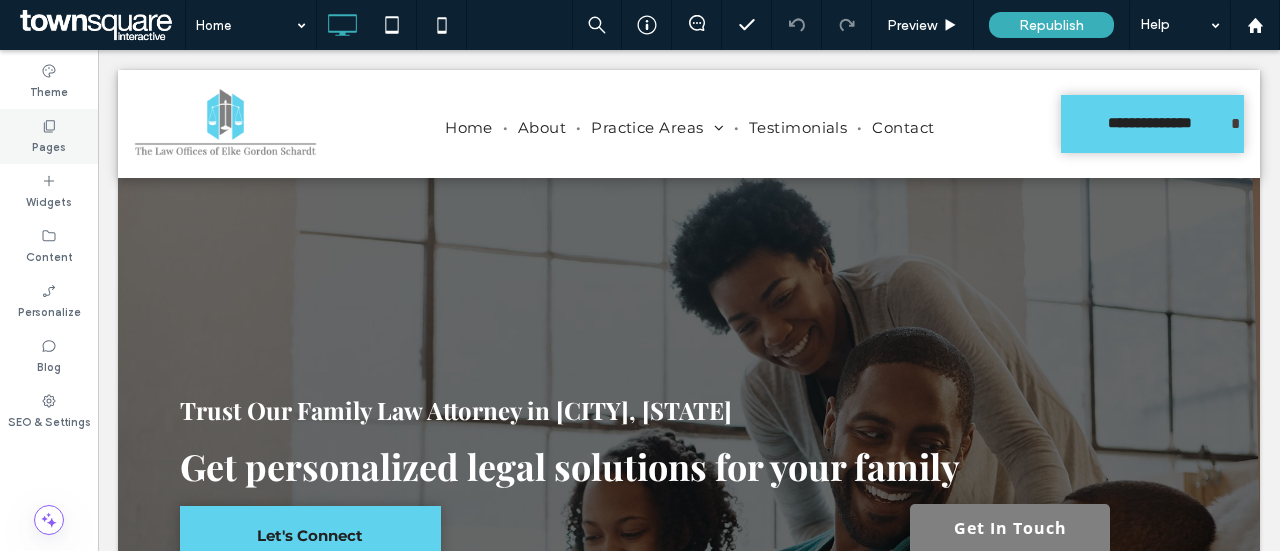 click on "Pages" at bounding box center [49, 145] 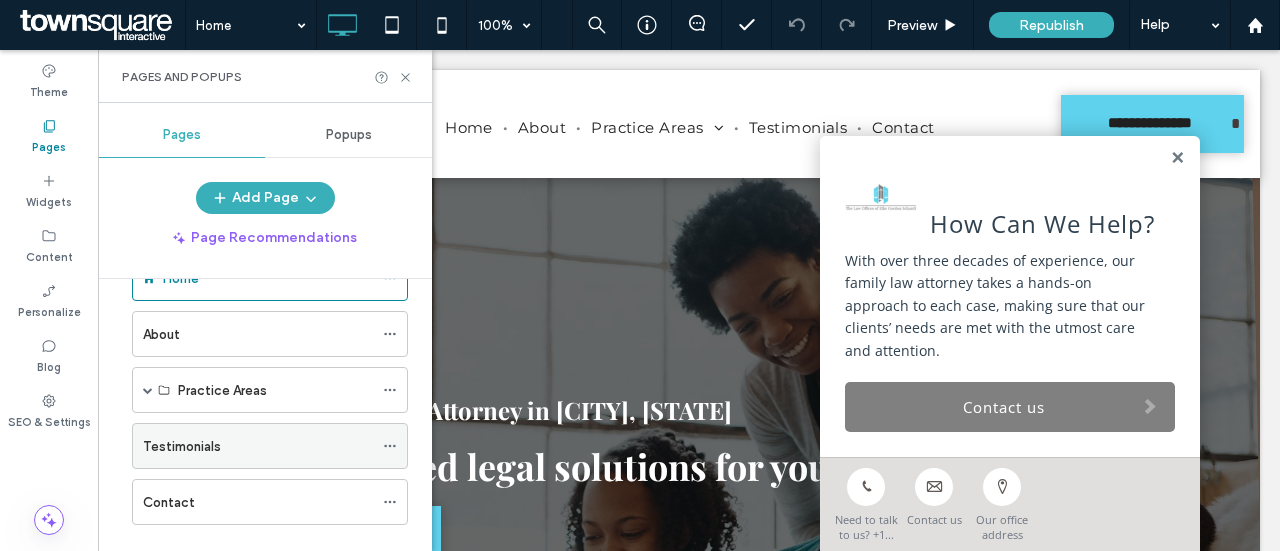 scroll, scrollTop: 87, scrollLeft: 0, axis: vertical 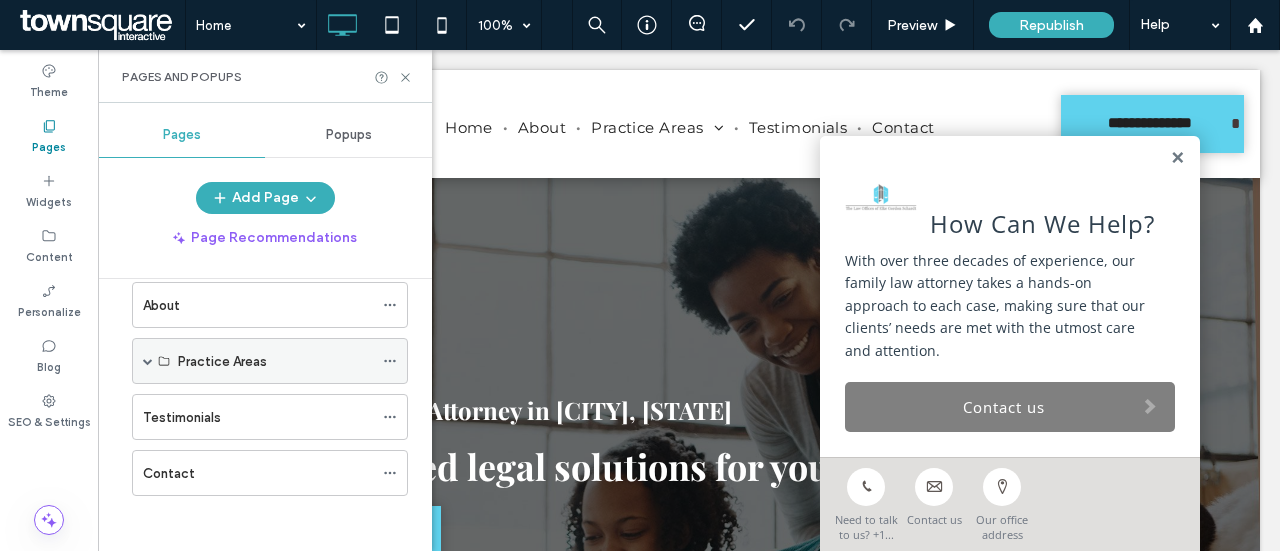 click on "Practice Areas" at bounding box center (275, 361) 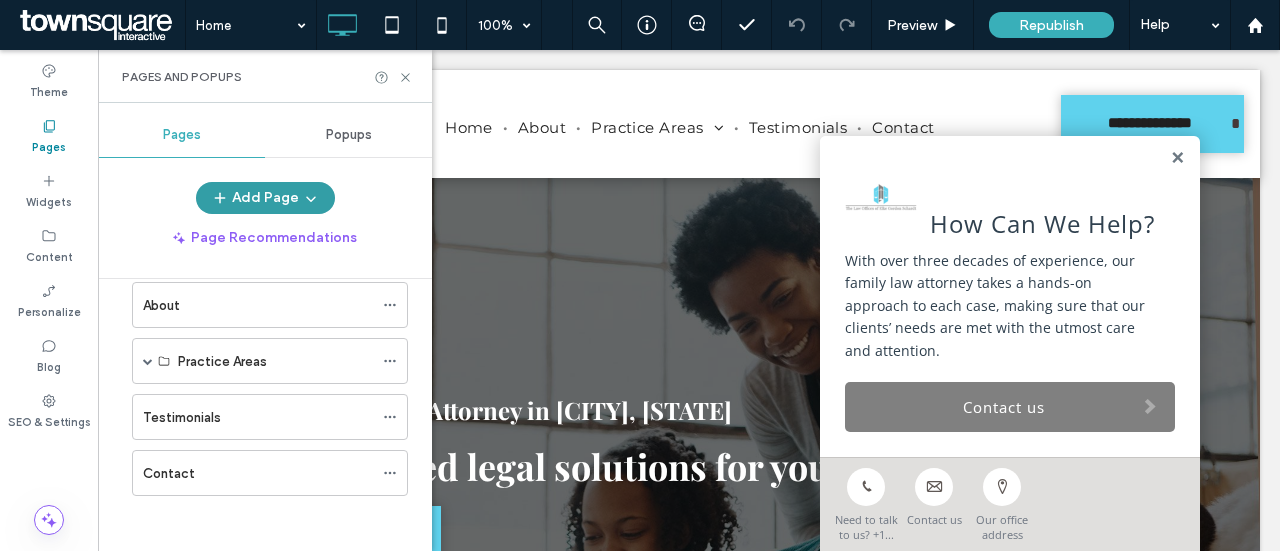 click on "Add Page" at bounding box center (265, 198) 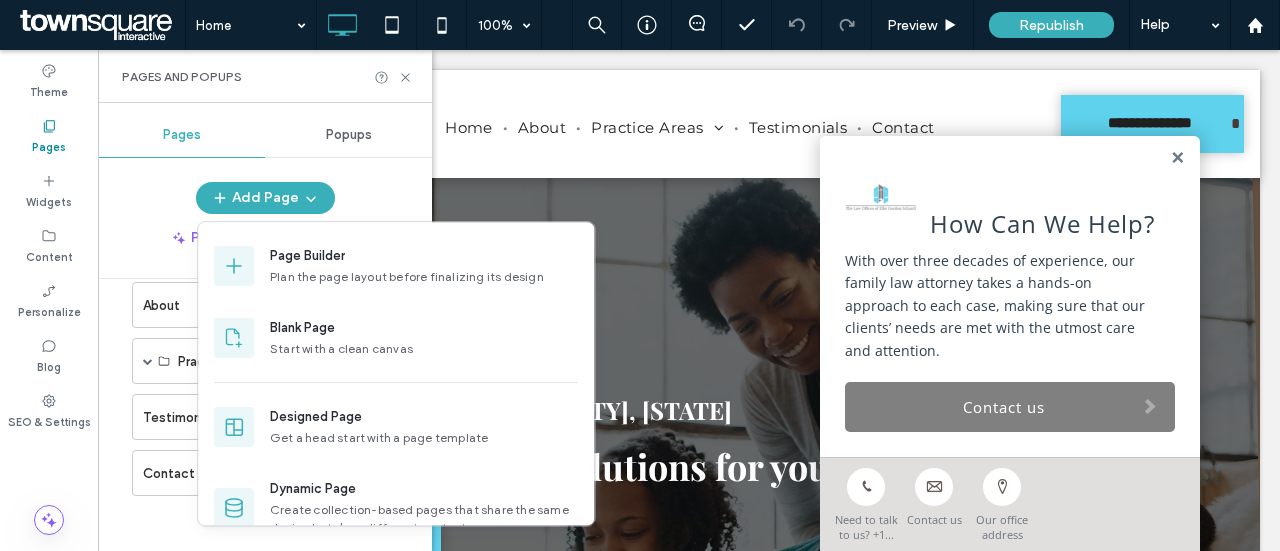 scroll, scrollTop: 195, scrollLeft: 0, axis: vertical 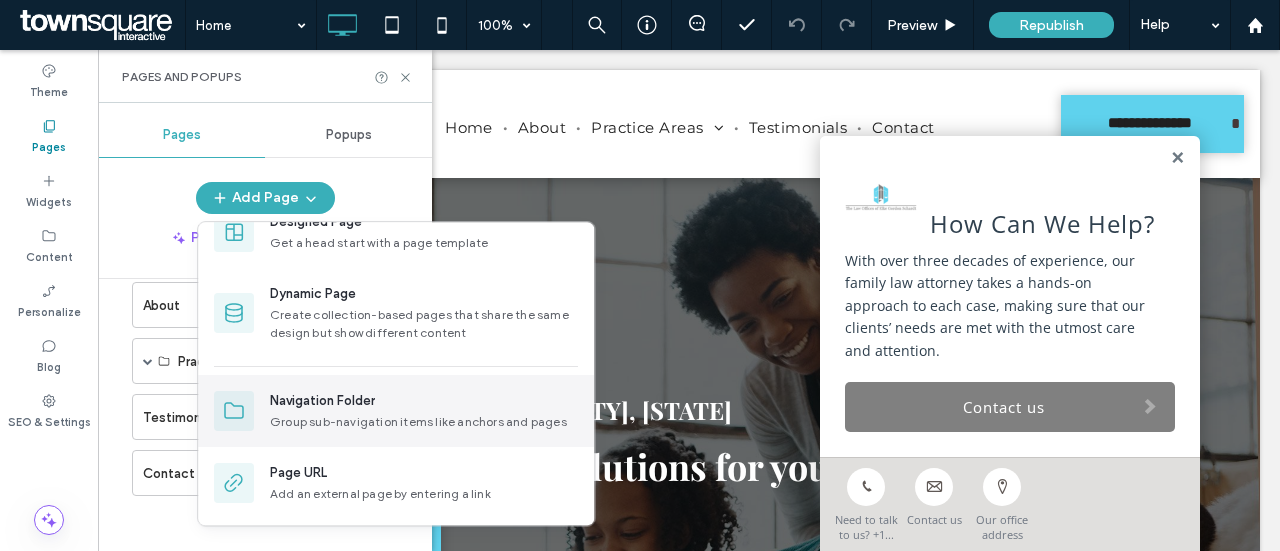 click on "Group sub-navigation items like anchors and pages" at bounding box center [424, 422] 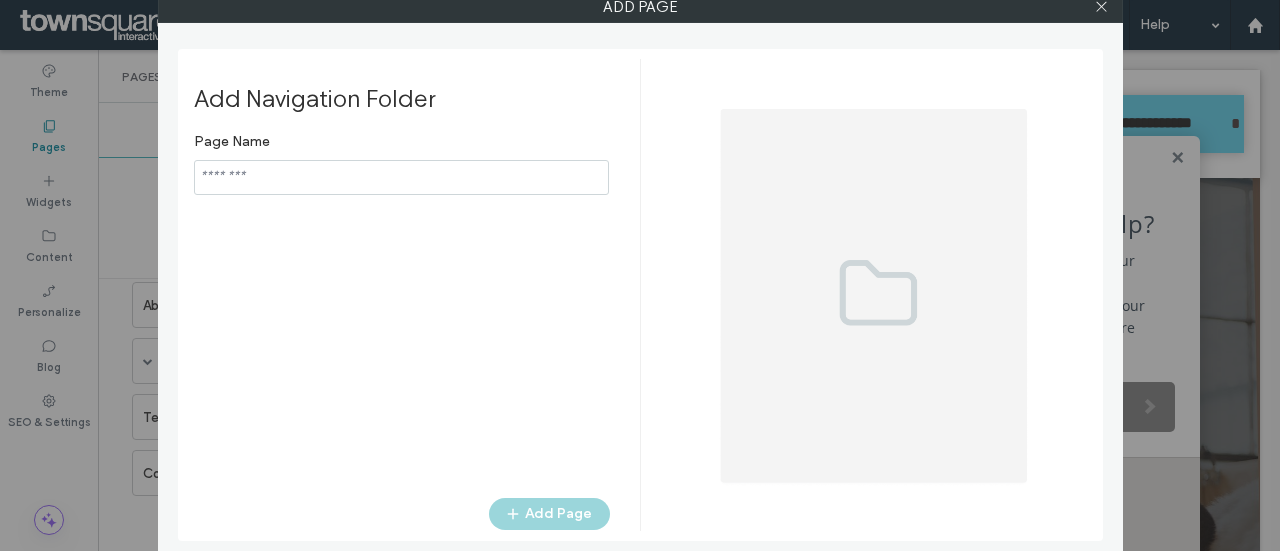 click at bounding box center (401, 177) 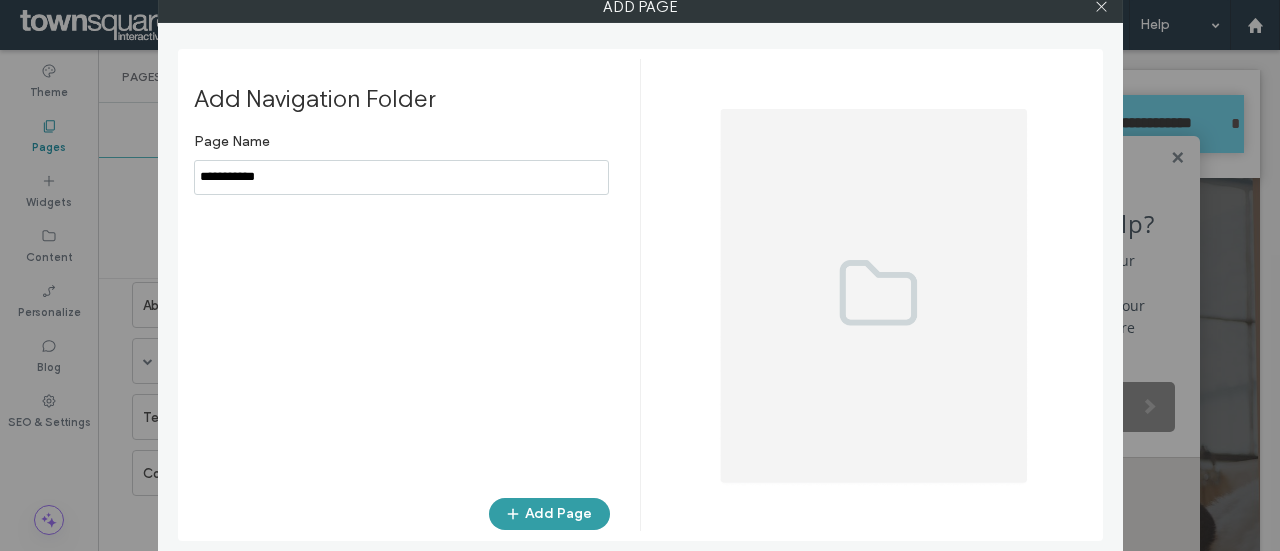 type on "**********" 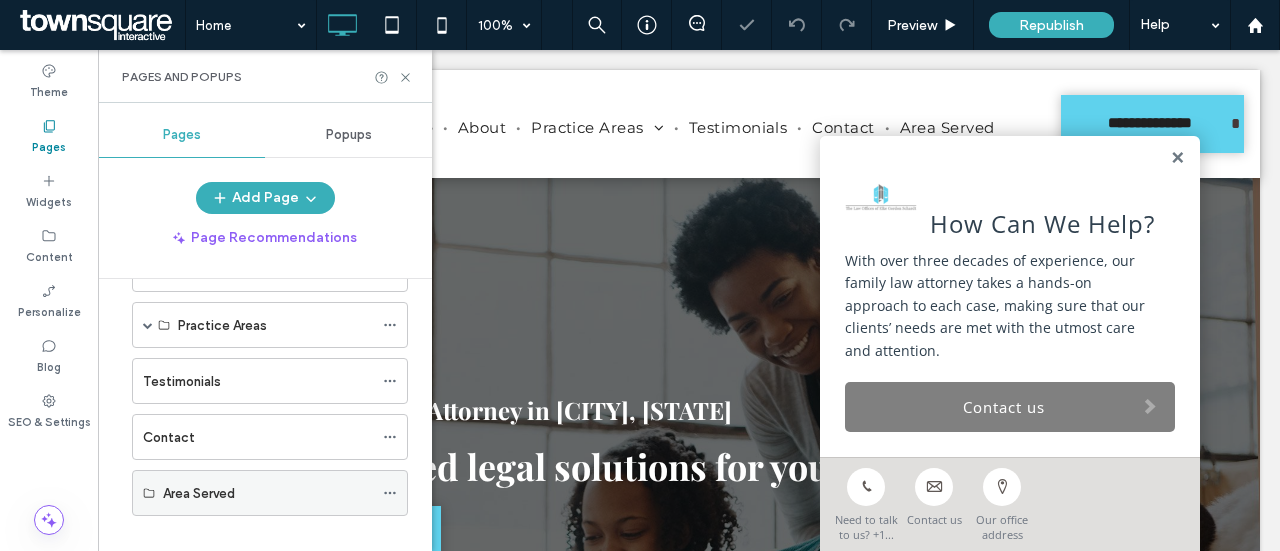 scroll, scrollTop: 142, scrollLeft: 0, axis: vertical 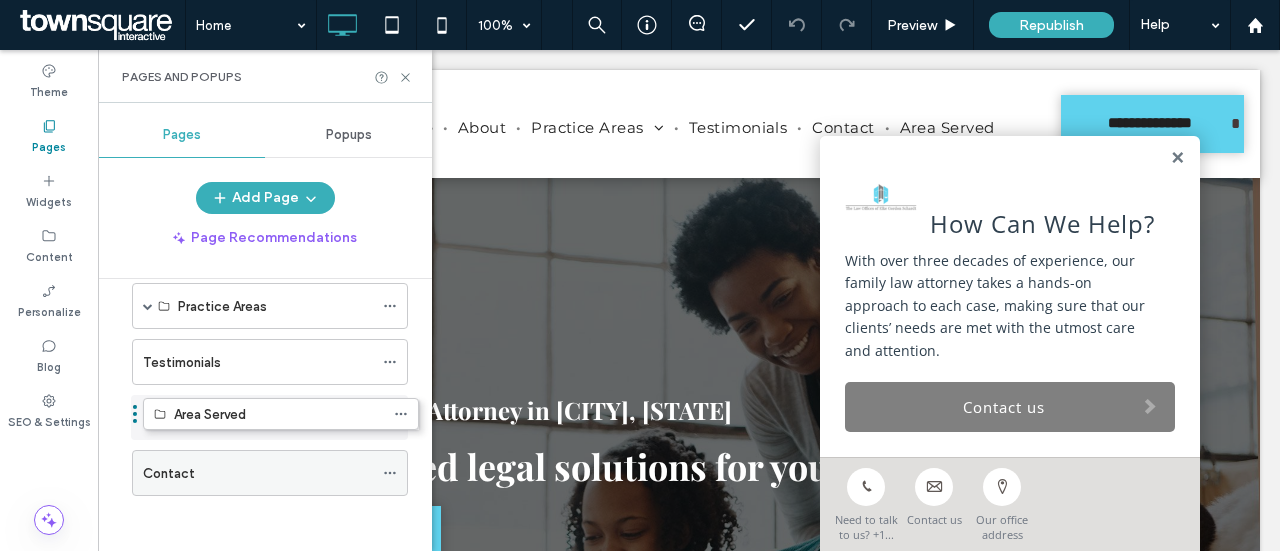 drag, startPoint x: 208, startPoint y: 469, endPoint x: 212, endPoint y: 418, distance: 51.156624 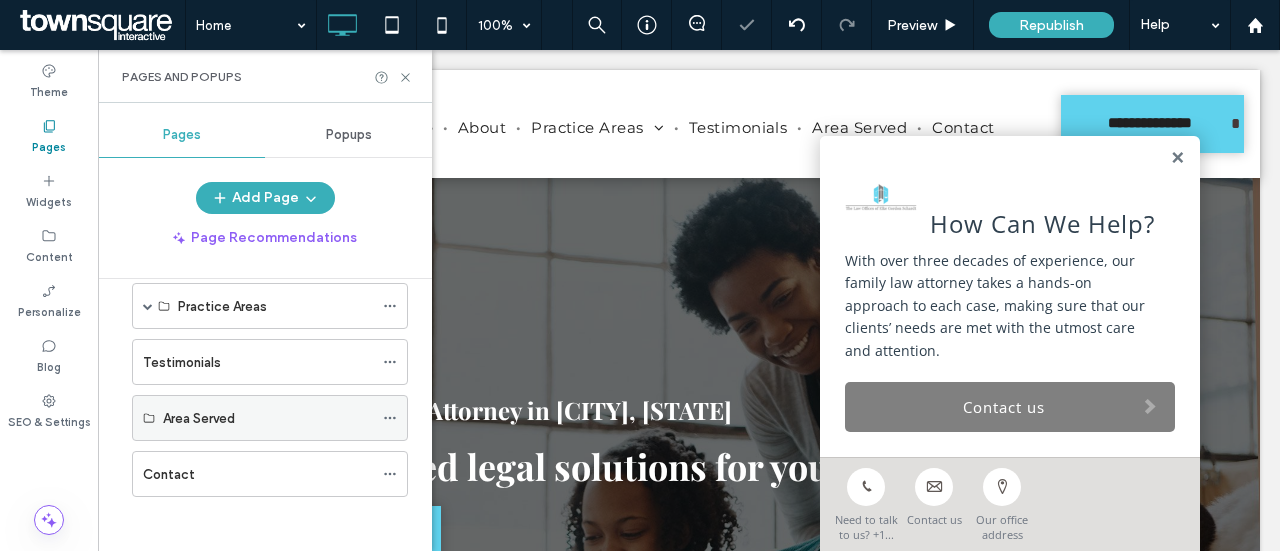 click 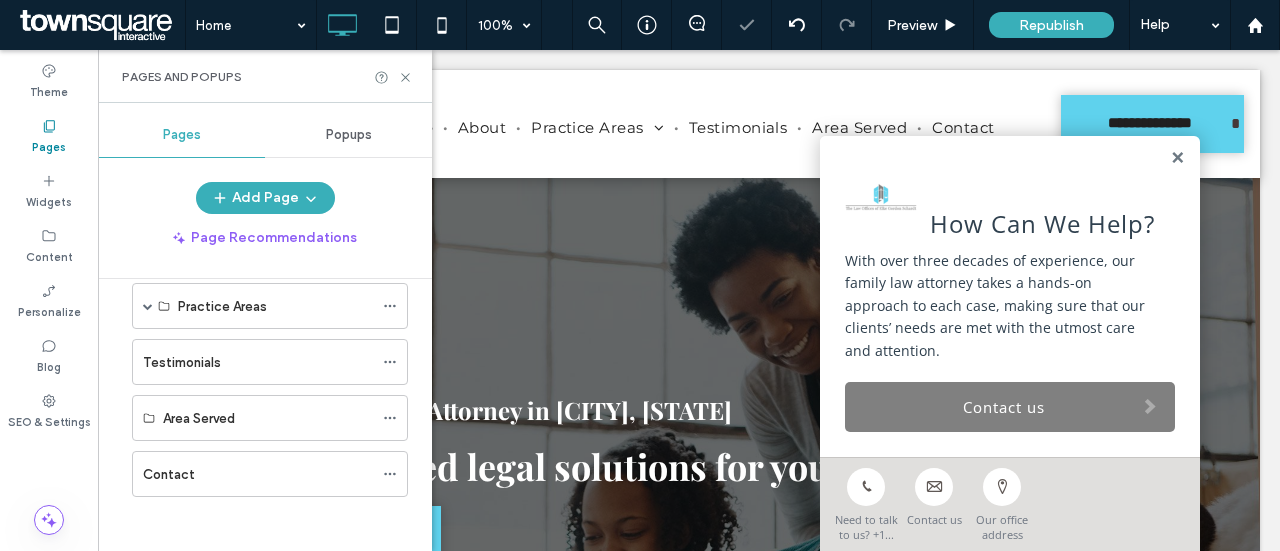click on "Home About Practice Areas Divorce Probate Testimonials Area Served Contact" at bounding box center (265, 353) 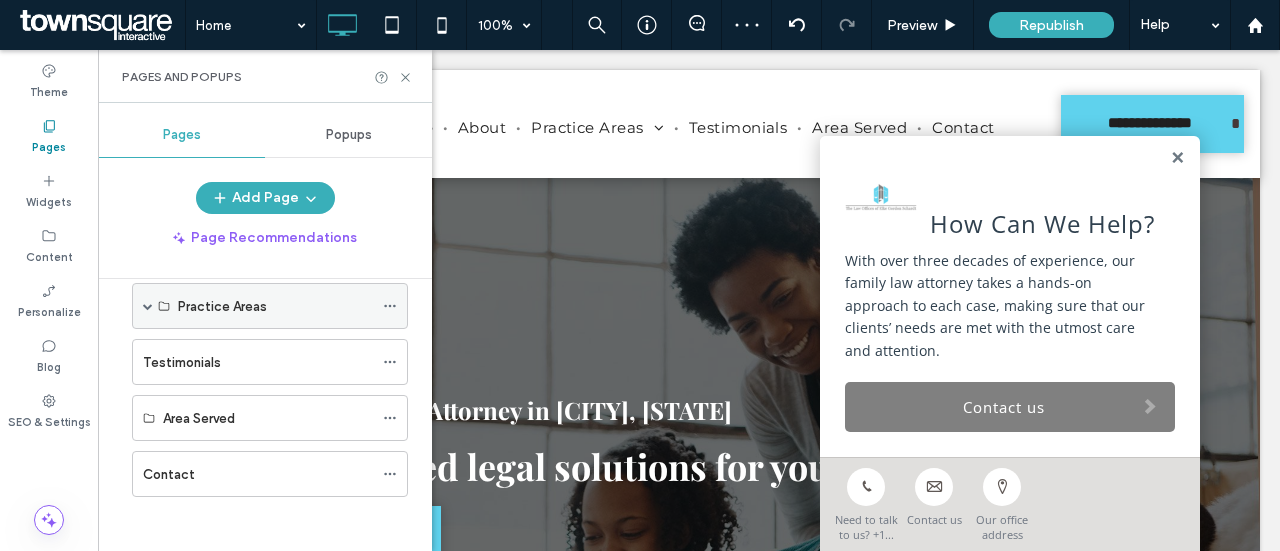click on "Practice Areas" at bounding box center [275, 306] 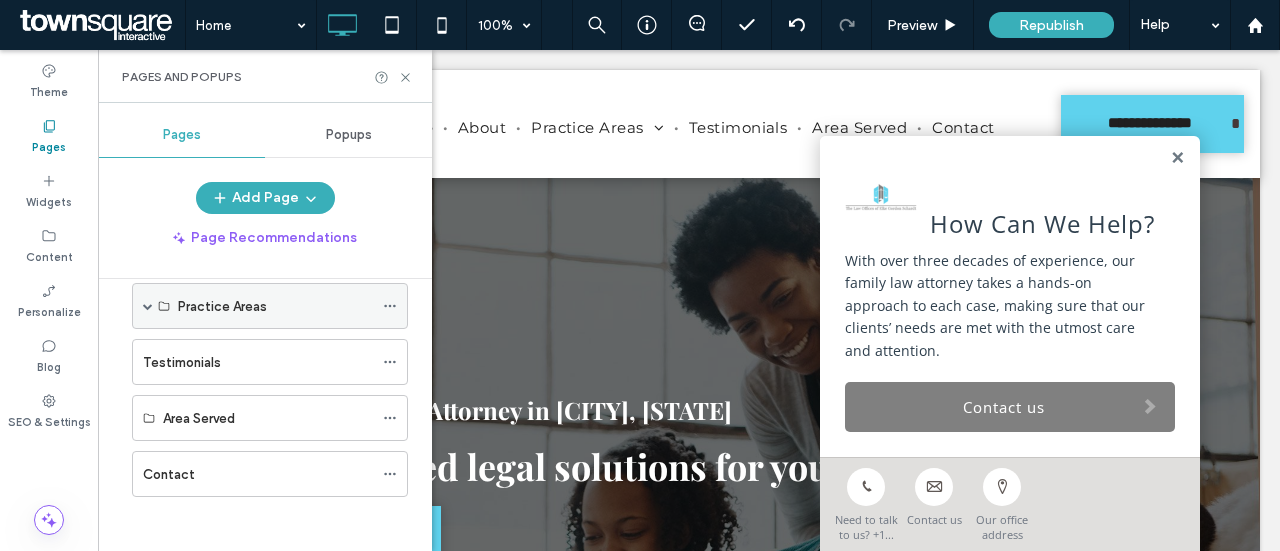 click on "Practice Areas" at bounding box center [222, 306] 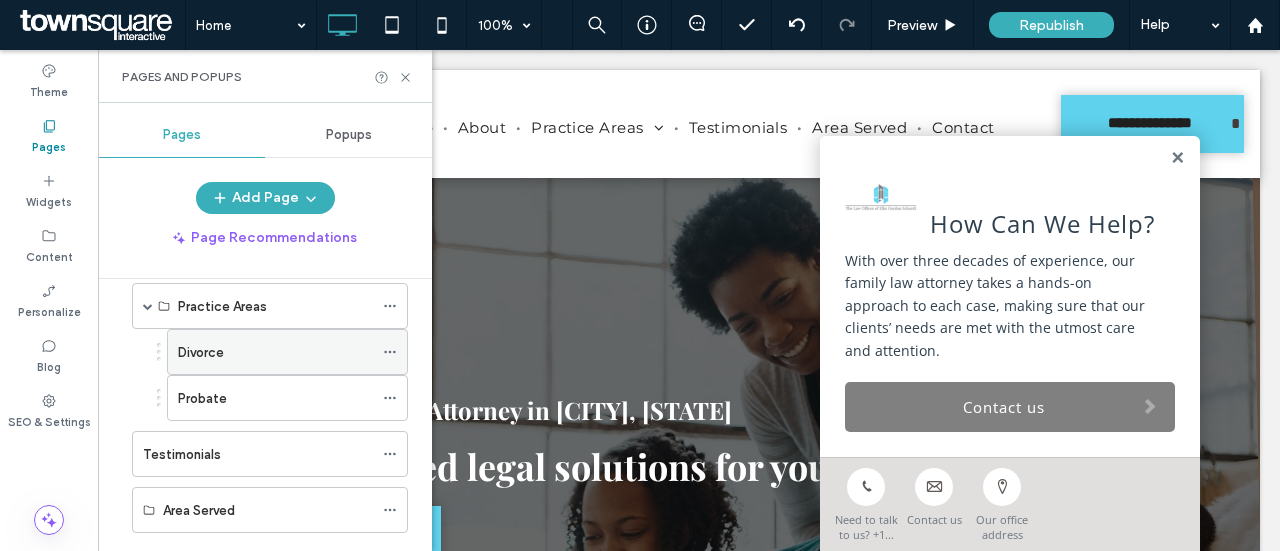 click on "Divorce" at bounding box center [201, 352] 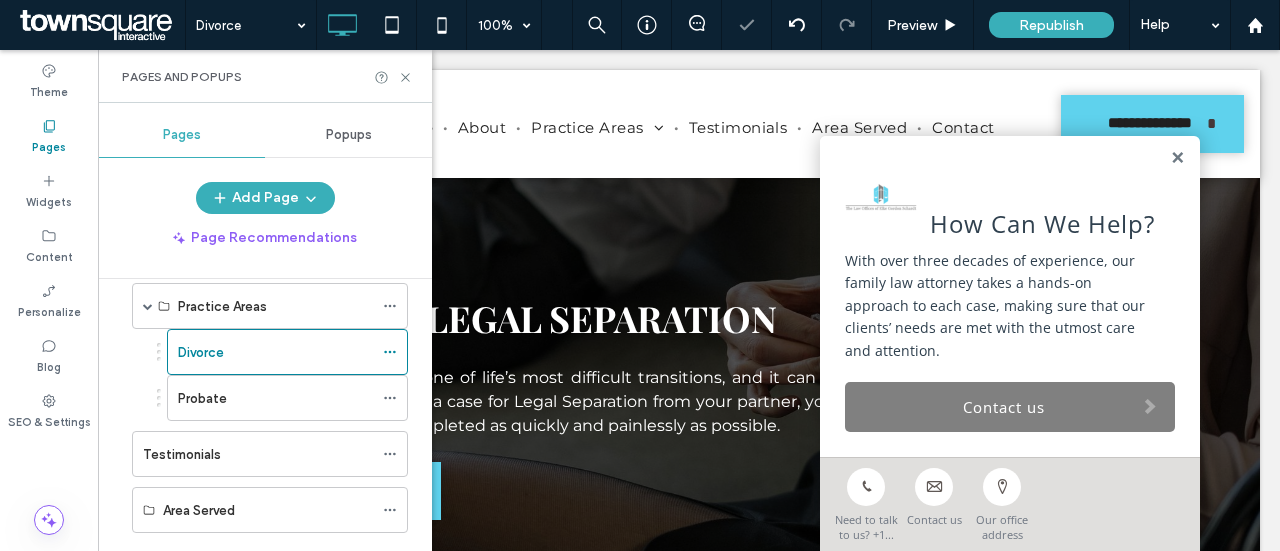 scroll, scrollTop: 0, scrollLeft: 0, axis: both 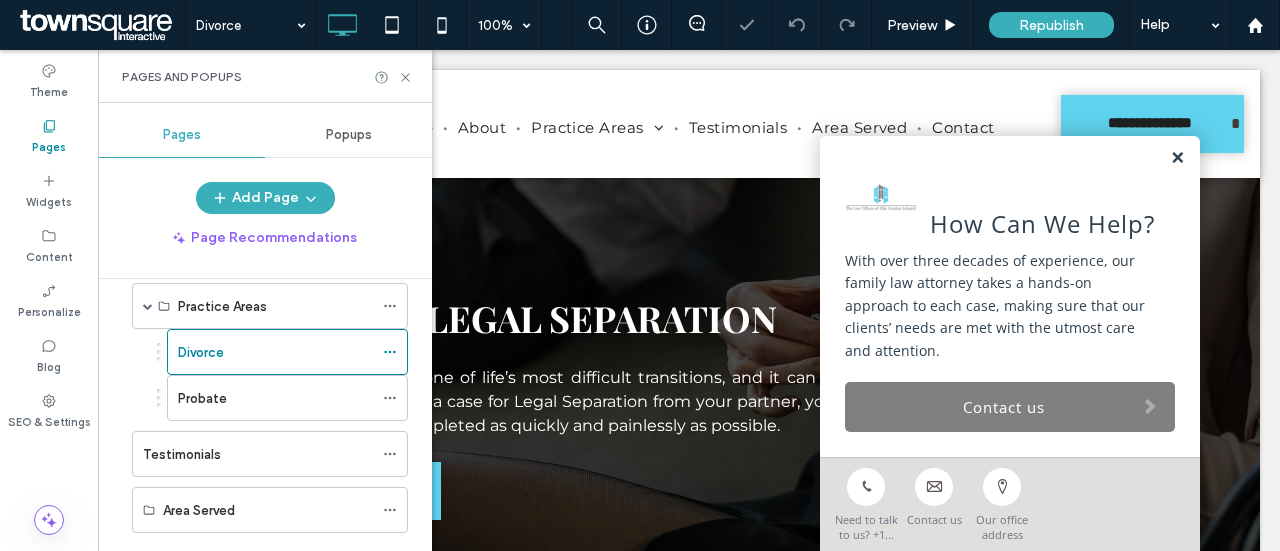 click at bounding box center [1177, 158] 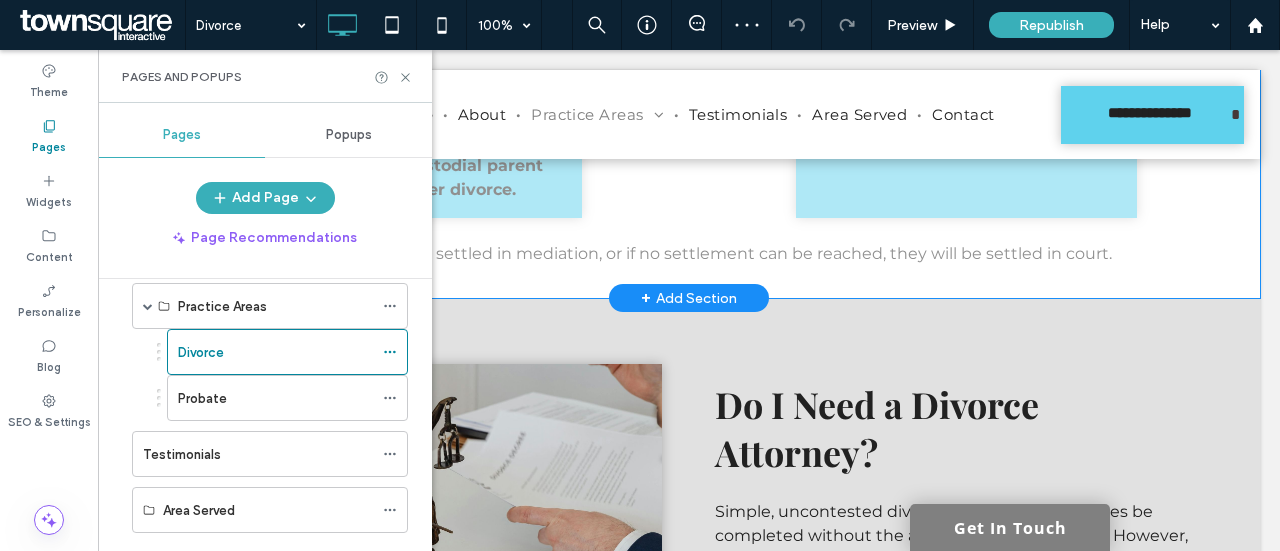 scroll, scrollTop: 1215, scrollLeft: 0, axis: vertical 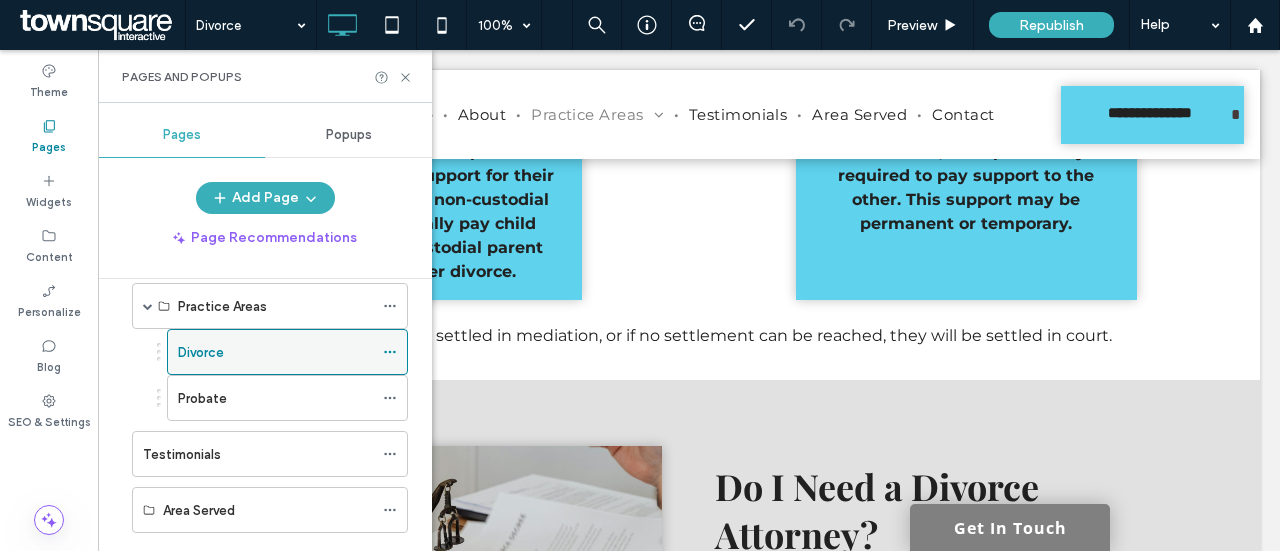 click 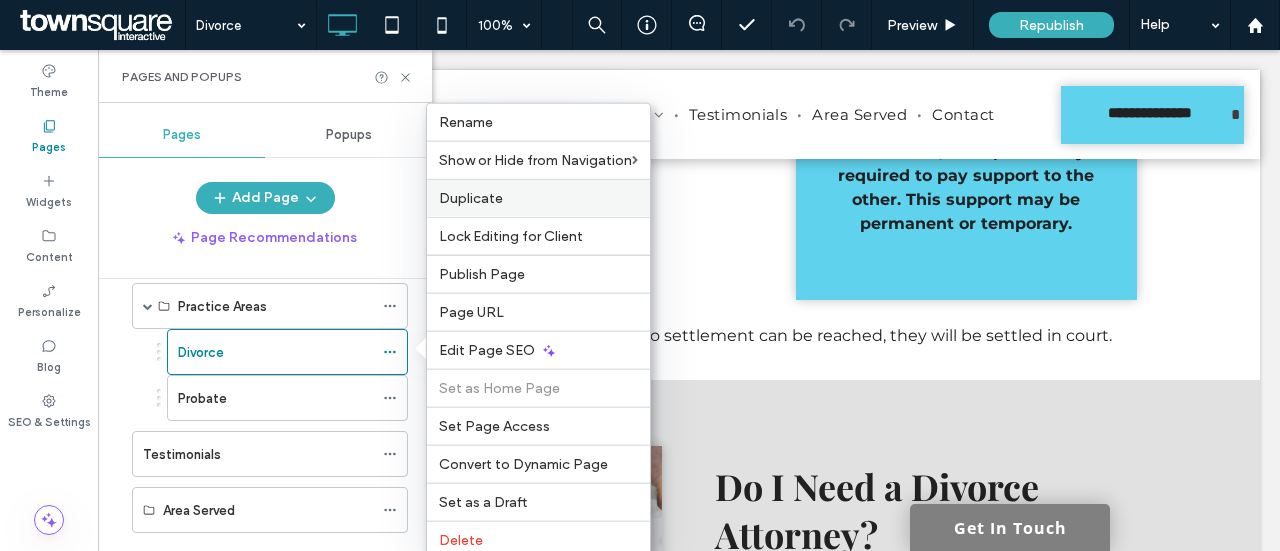 click on "Duplicate" at bounding box center [471, 198] 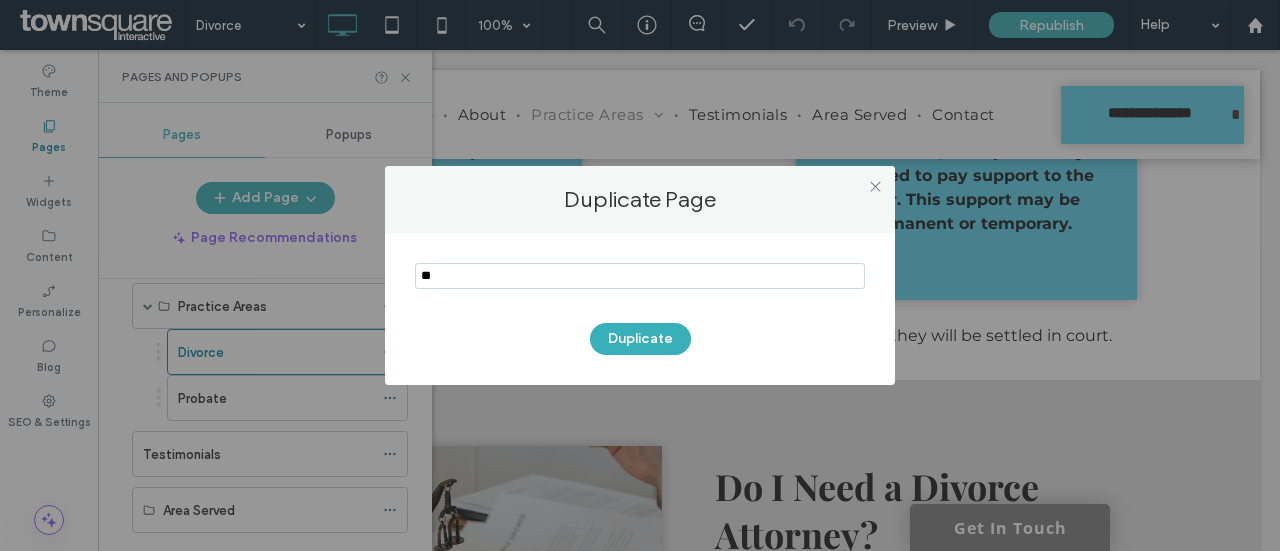 type on "*" 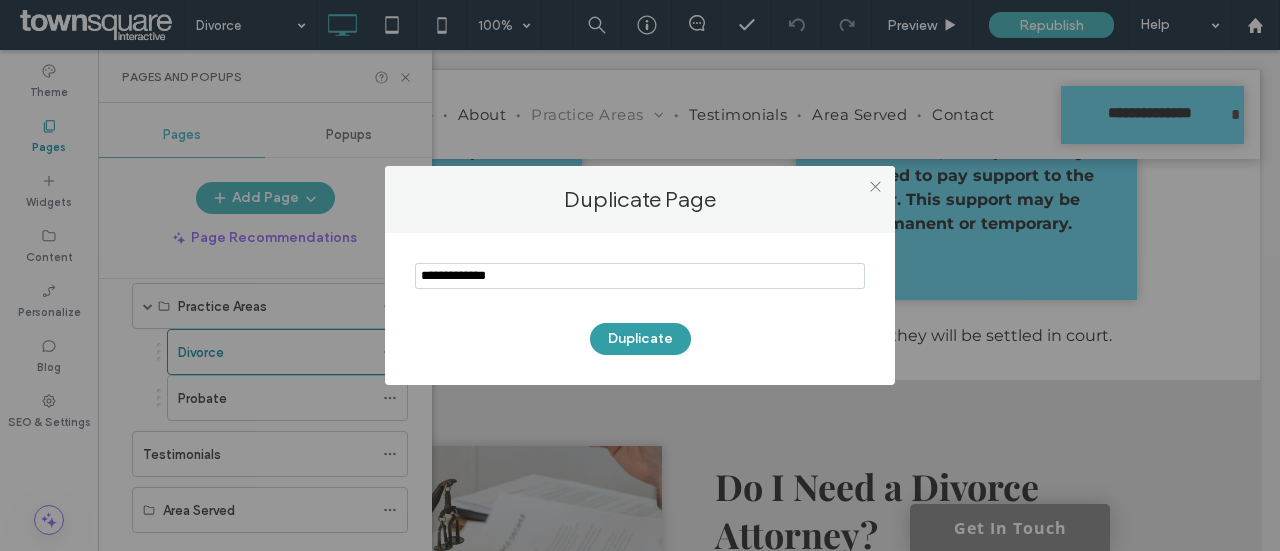 type on "**********" 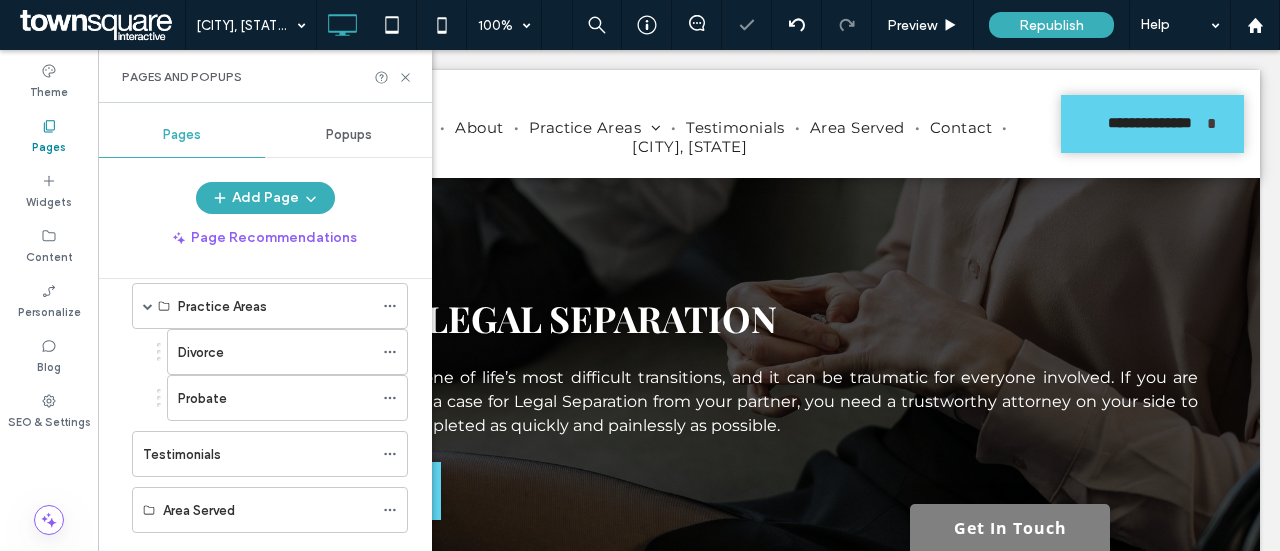 scroll, scrollTop: 0, scrollLeft: 0, axis: both 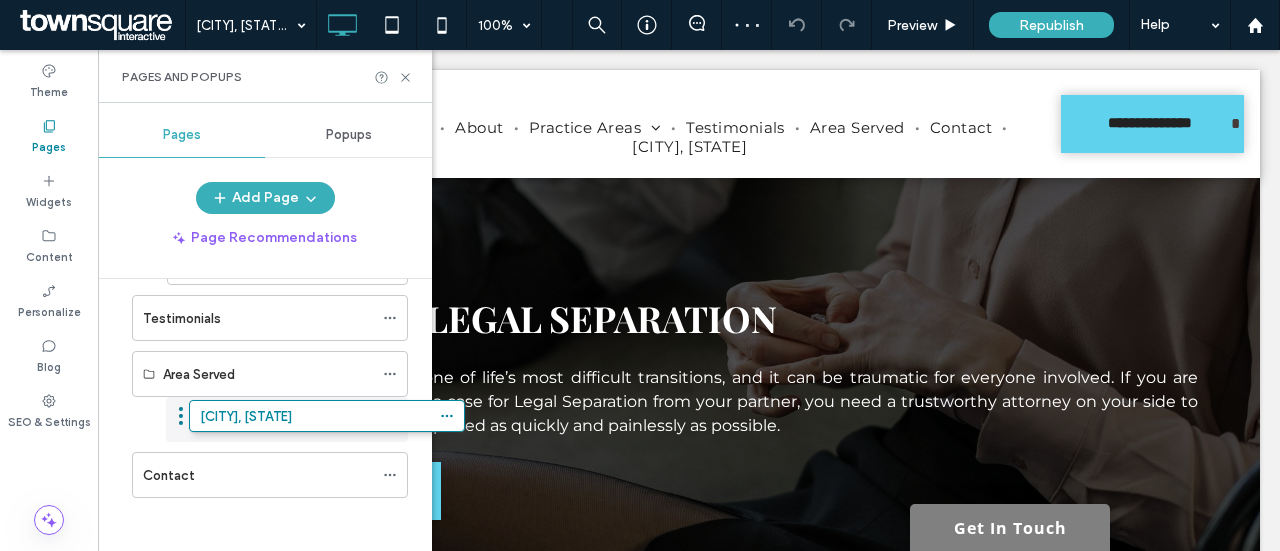 drag, startPoint x: 184, startPoint y: 477, endPoint x: 241, endPoint y: 431, distance: 73.24616 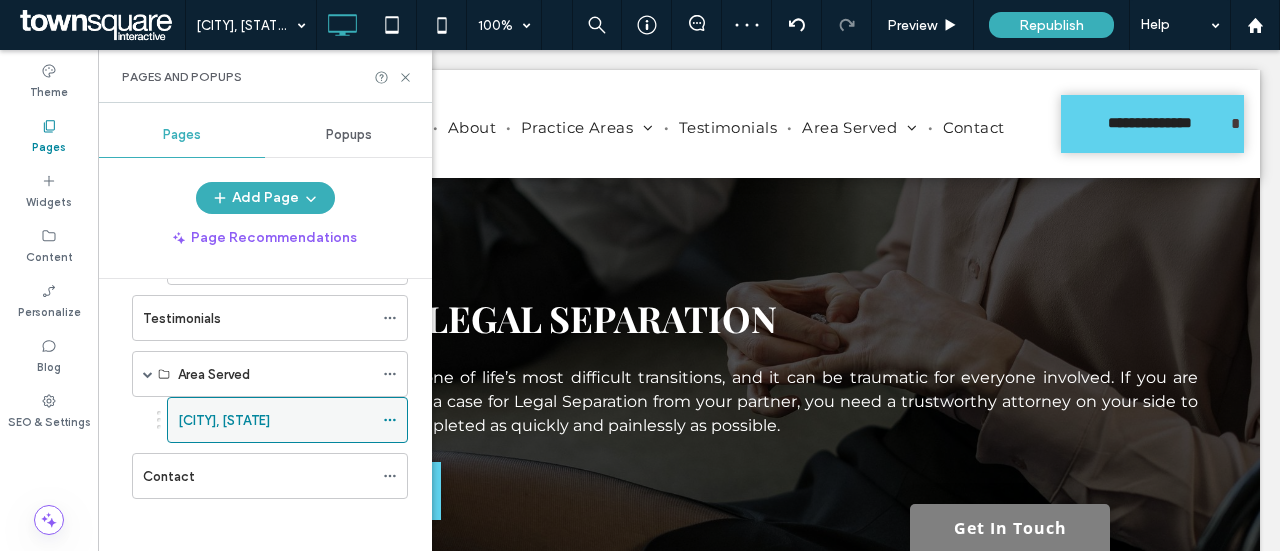 click 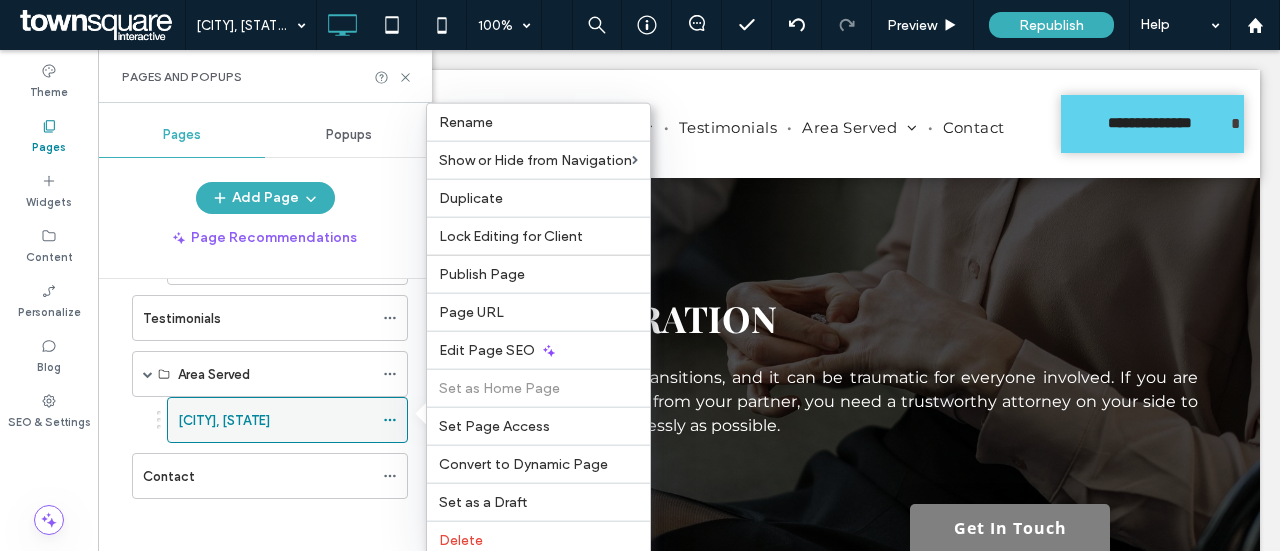click on "Lancaster, CA" at bounding box center (275, 420) 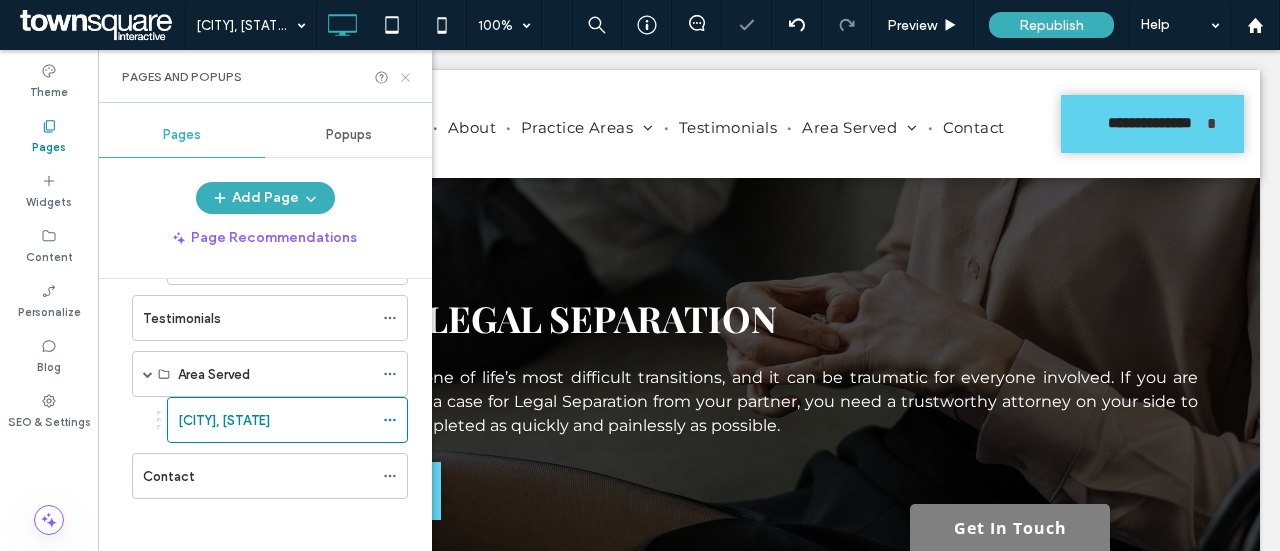 scroll, scrollTop: 0, scrollLeft: 0, axis: both 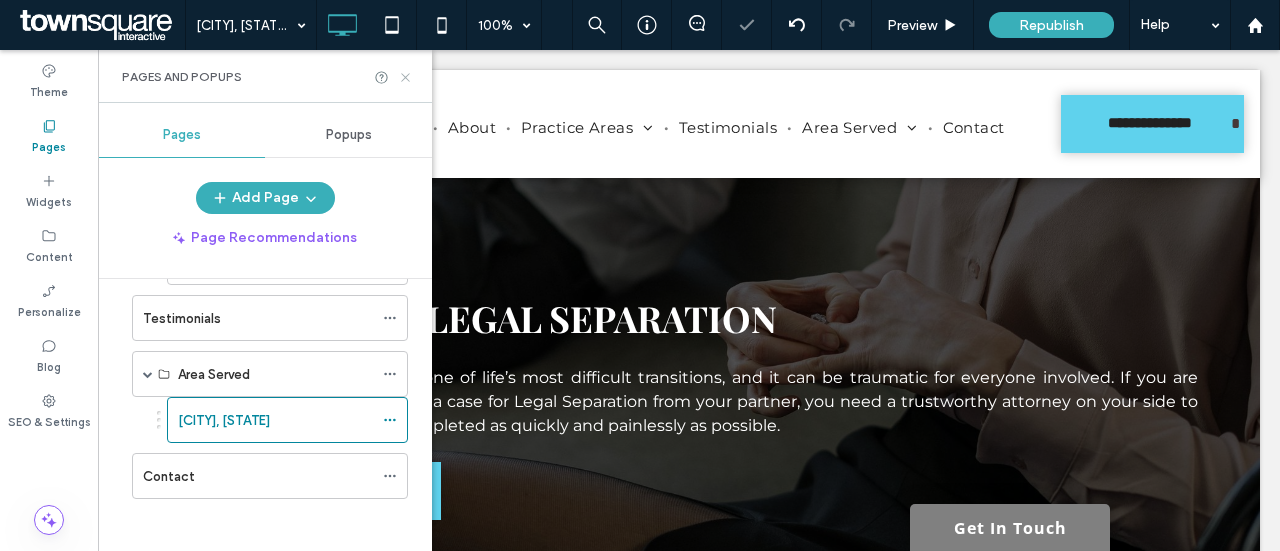 click 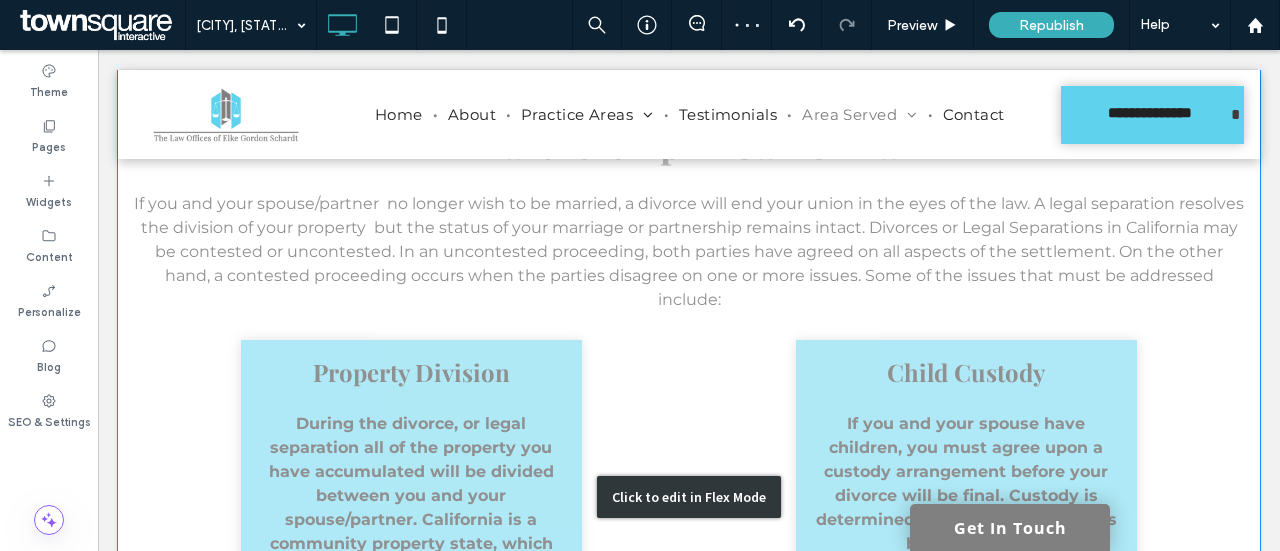 scroll, scrollTop: 800, scrollLeft: 0, axis: vertical 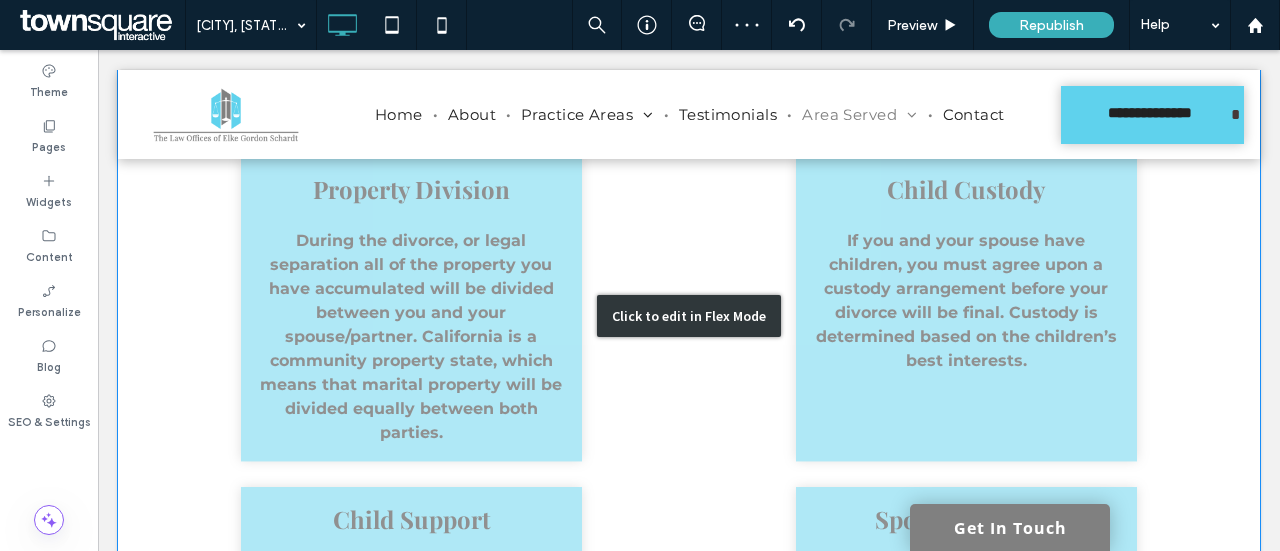 click on "Click to edit in Flex Mode" at bounding box center (689, 315) 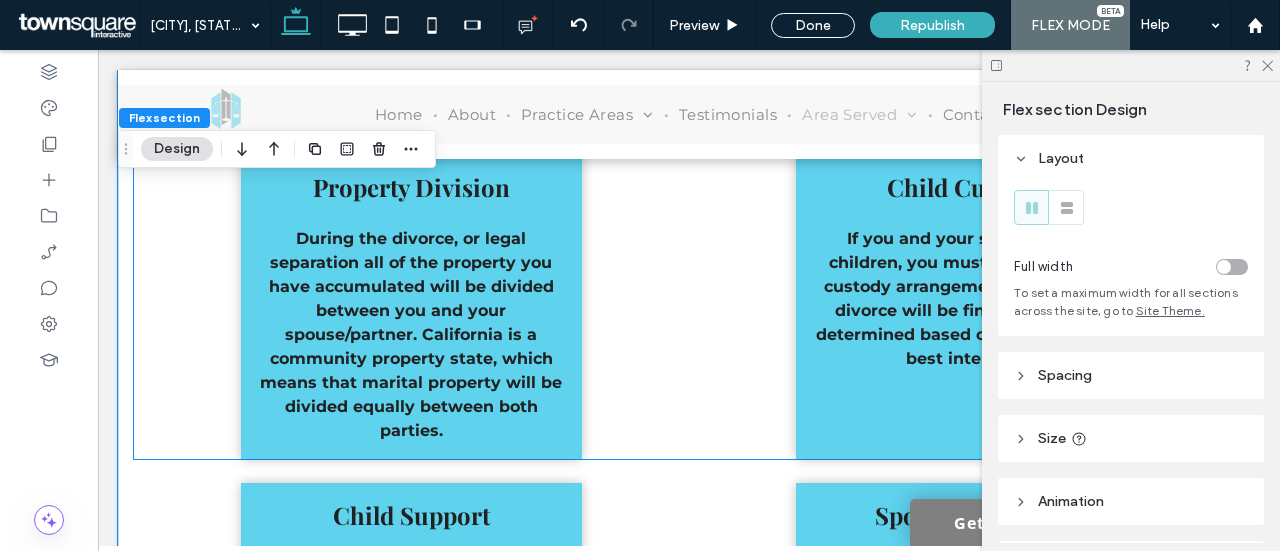 click on "During the divorce, or legal separation all of the property you have accumulated will be divided between you and your spouse/partner. California is a community property state, which means that marital property will be divided equally between both parties." at bounding box center [411, 335] 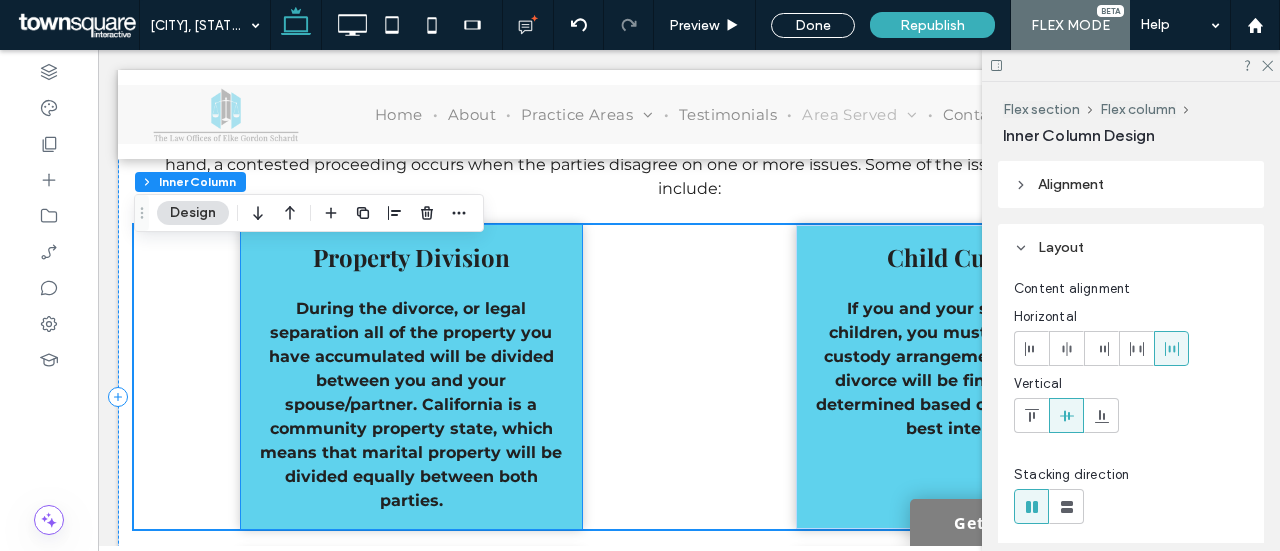 scroll, scrollTop: 700, scrollLeft: 0, axis: vertical 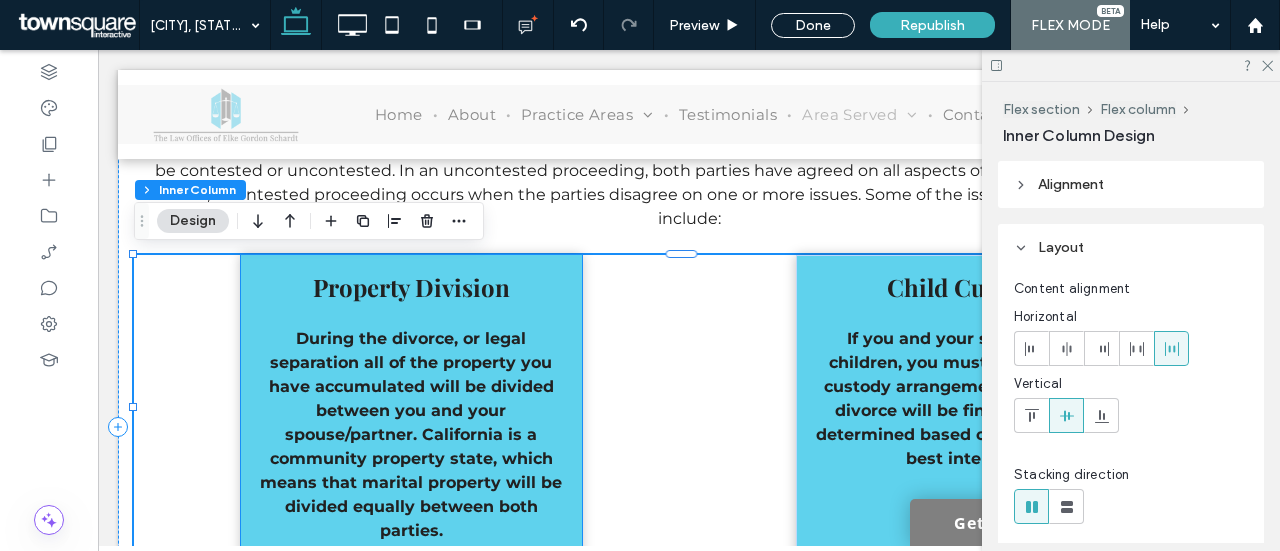 click on "During the divorce, or legal separation all of the property you have accumulated will be divided between you and your spouse/partner. California is a community property state, which means that marital property will be divided equally between both parties." at bounding box center [411, 435] 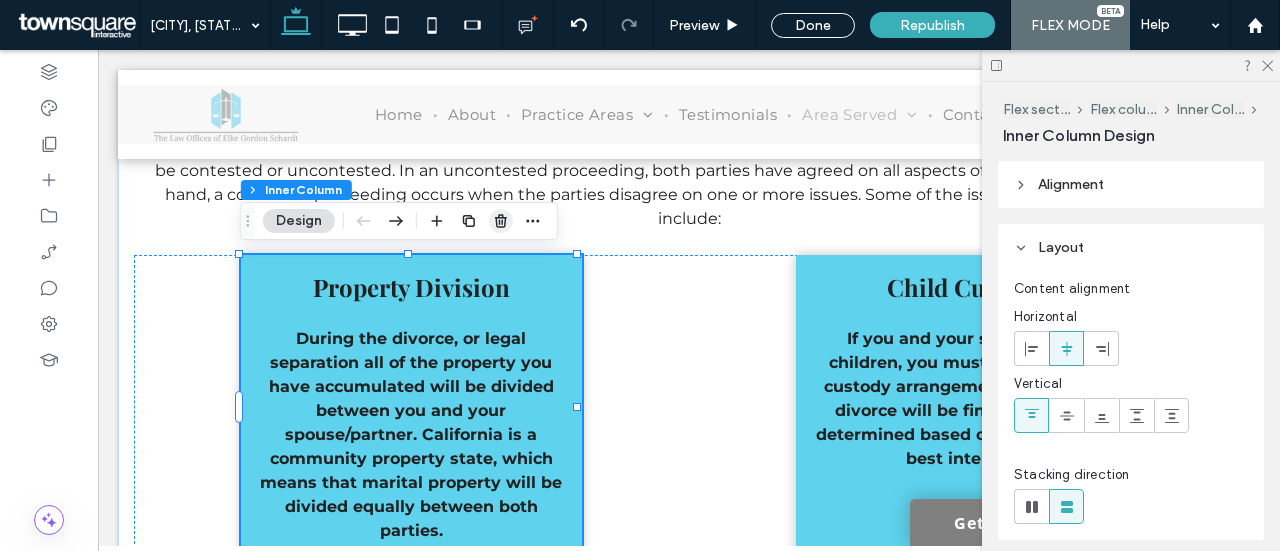 click 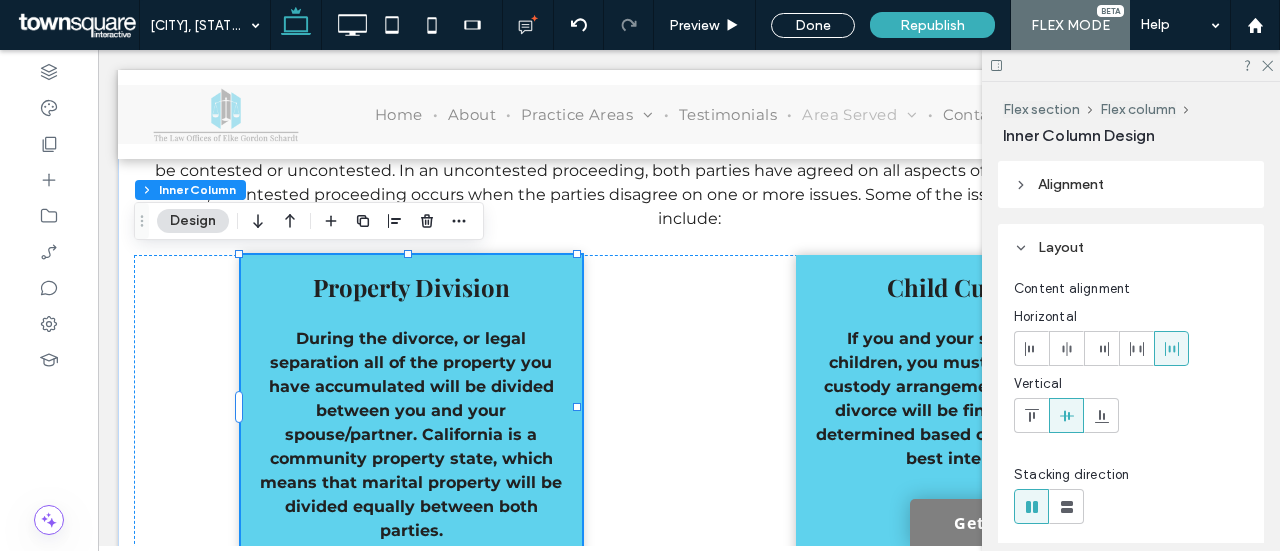 type on "**" 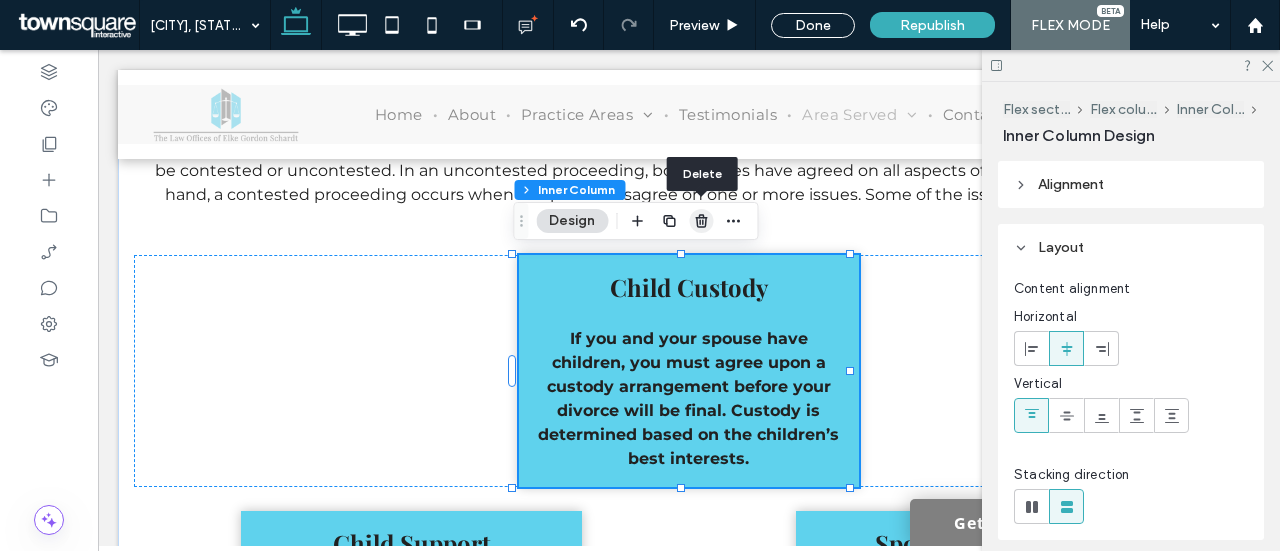 click 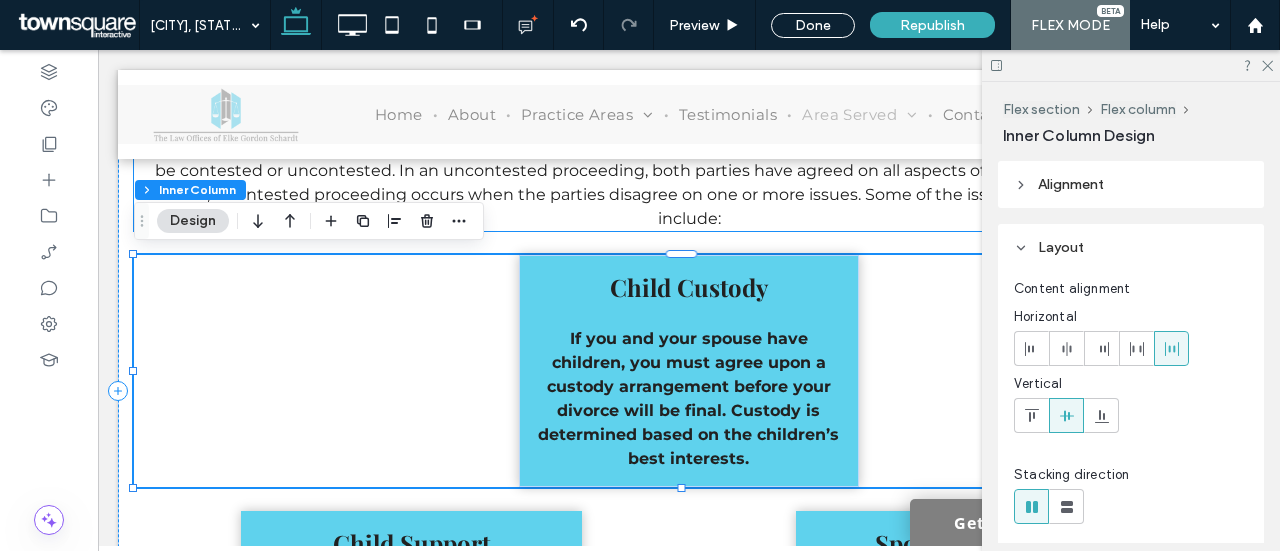 type on "**" 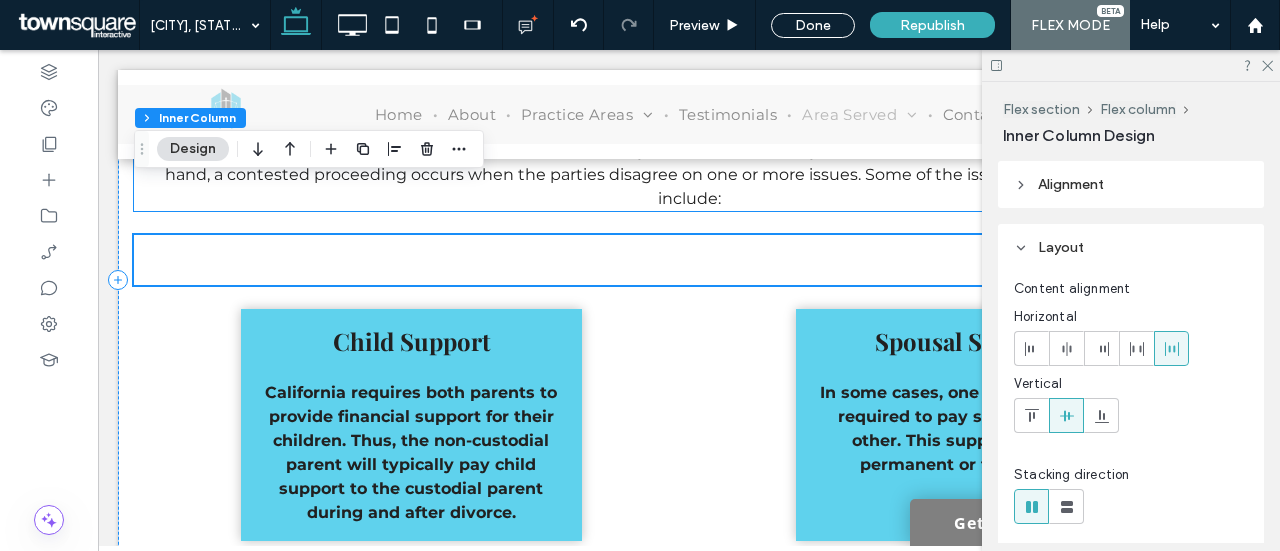scroll, scrollTop: 600, scrollLeft: 0, axis: vertical 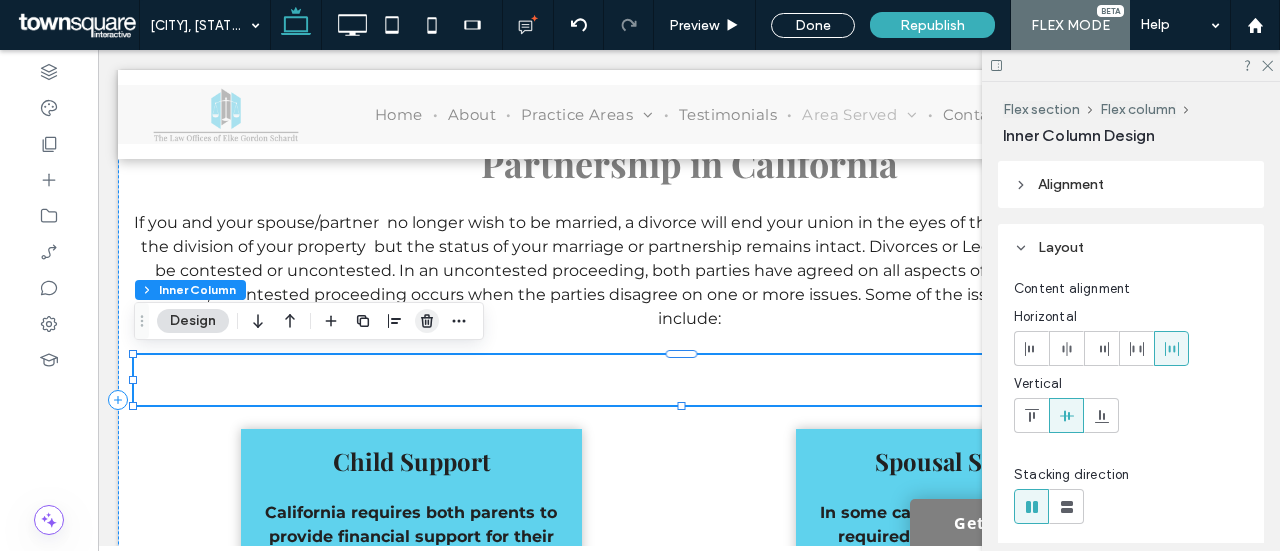drag, startPoint x: 426, startPoint y: 325, endPoint x: 340, endPoint y: 287, distance: 94.02127 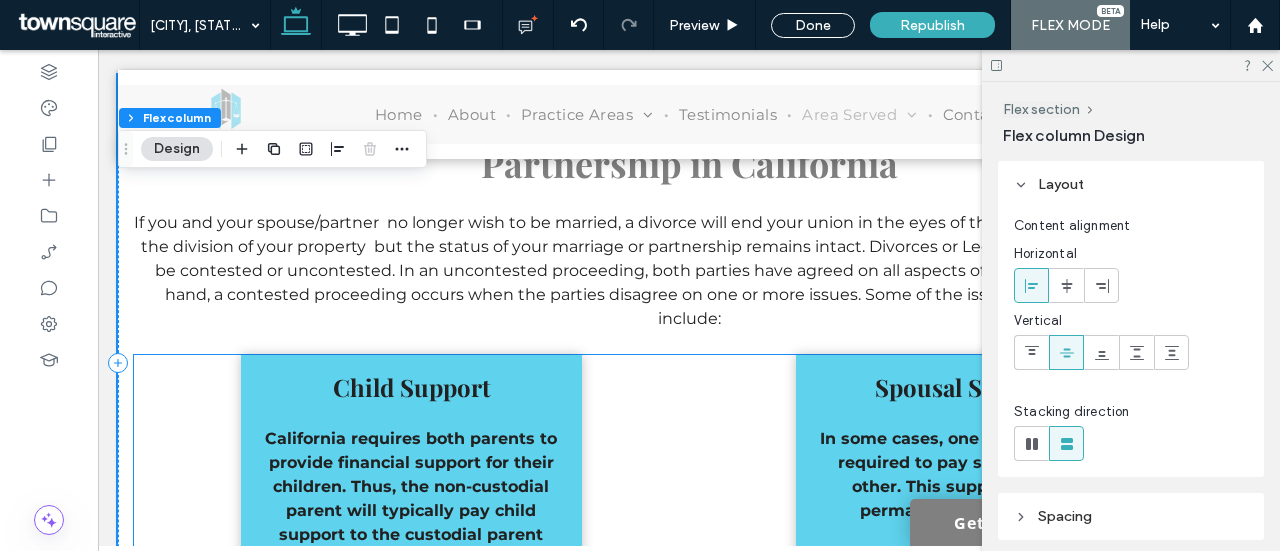 click on "Child Support
California requires both parents to provide financial support for their children. Thus, the non-custodial parent will typically pay child support to the custodial parent during and after divorce." at bounding box center (411, 471) 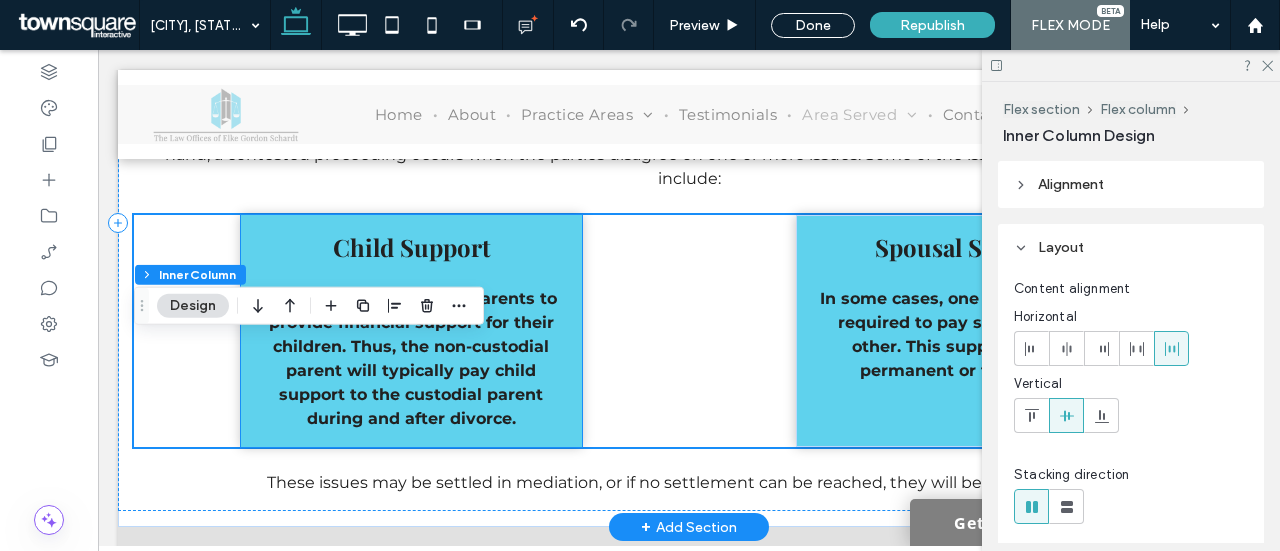 scroll, scrollTop: 800, scrollLeft: 0, axis: vertical 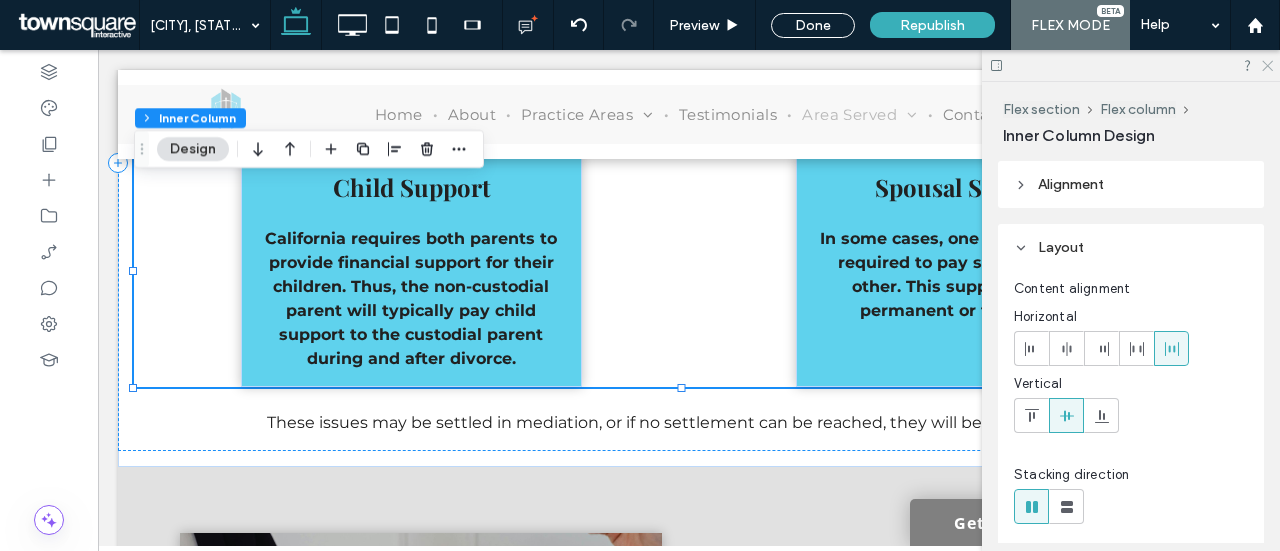 click 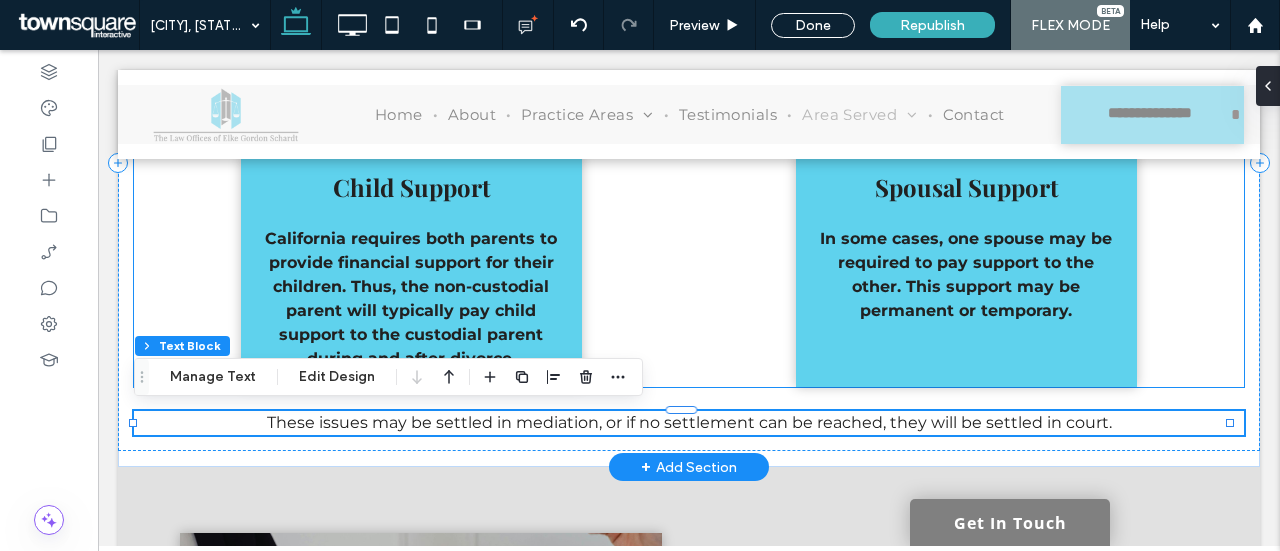 click on "California requires both parents to provide financial support for their children. Thus, the non-custodial parent will typically pay child support to the custodial parent during and after divorce." at bounding box center (411, 298) 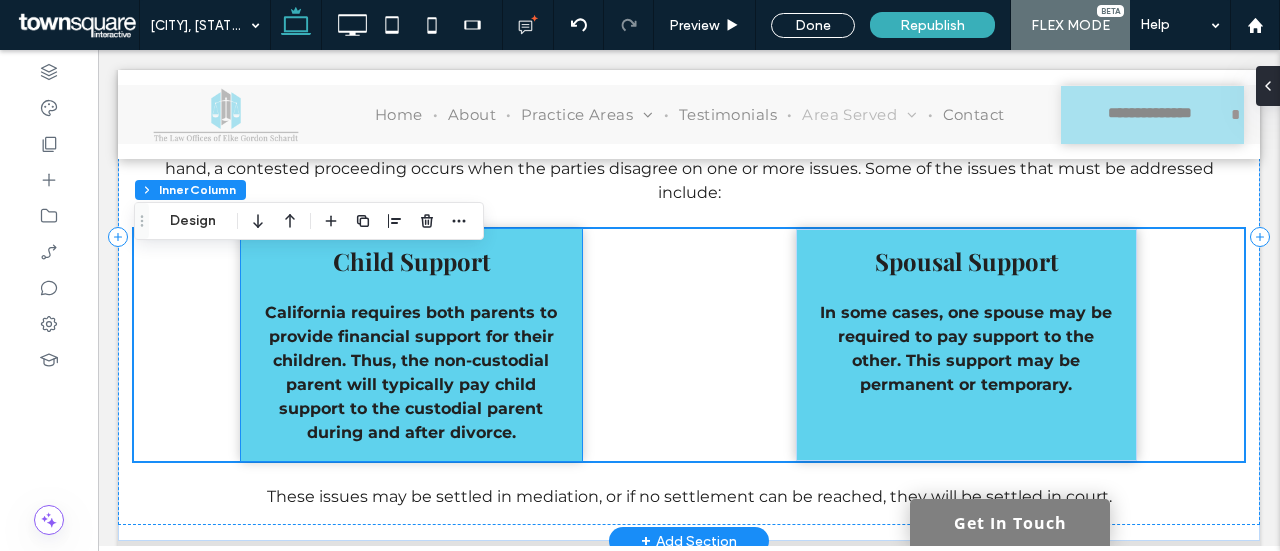scroll, scrollTop: 700, scrollLeft: 0, axis: vertical 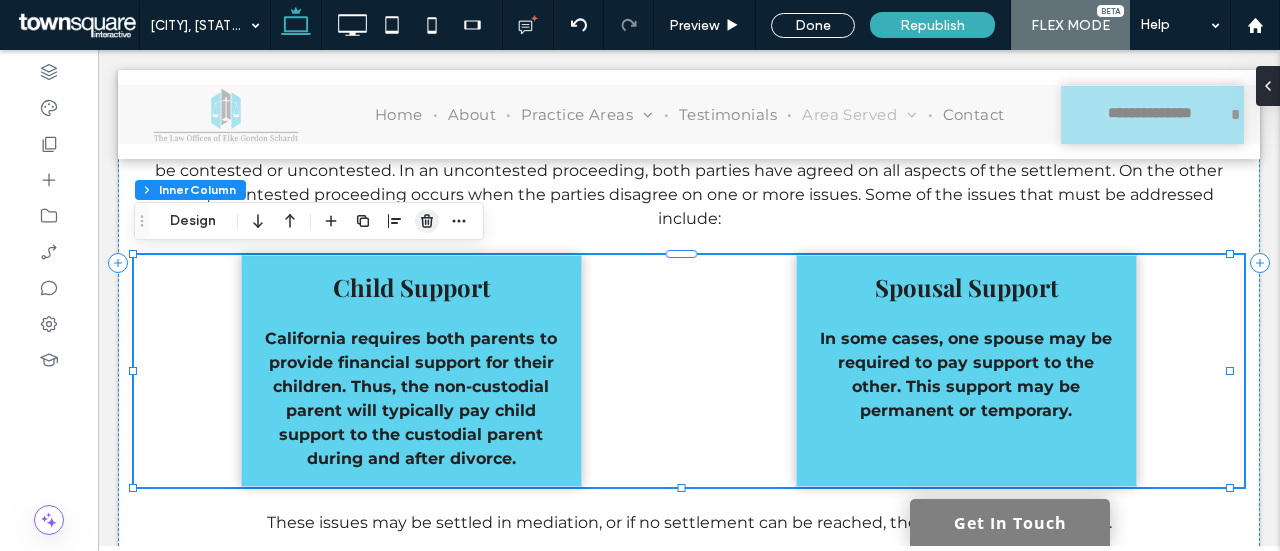 click 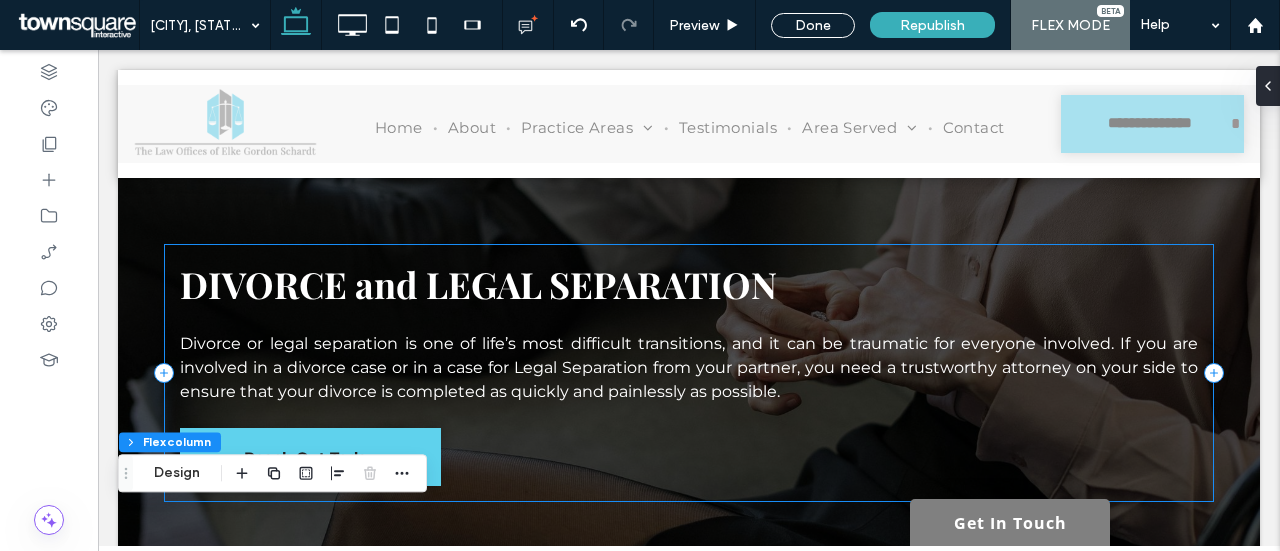 scroll, scrollTop: 0, scrollLeft: 0, axis: both 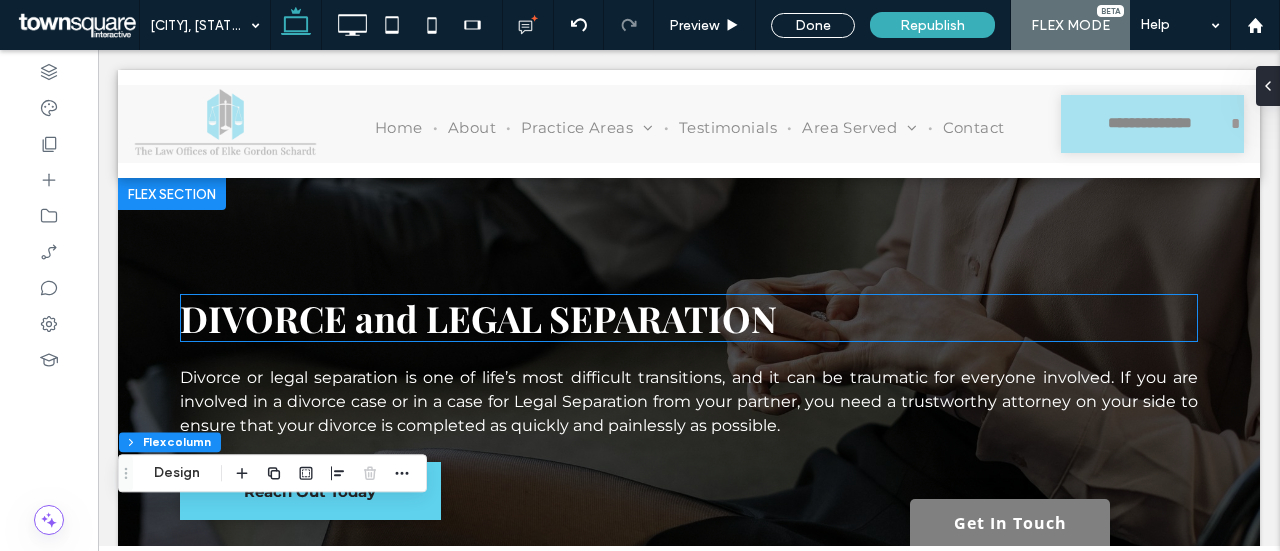 click on "DIVORCE and LEGAL SEPARATION" at bounding box center (478, 318) 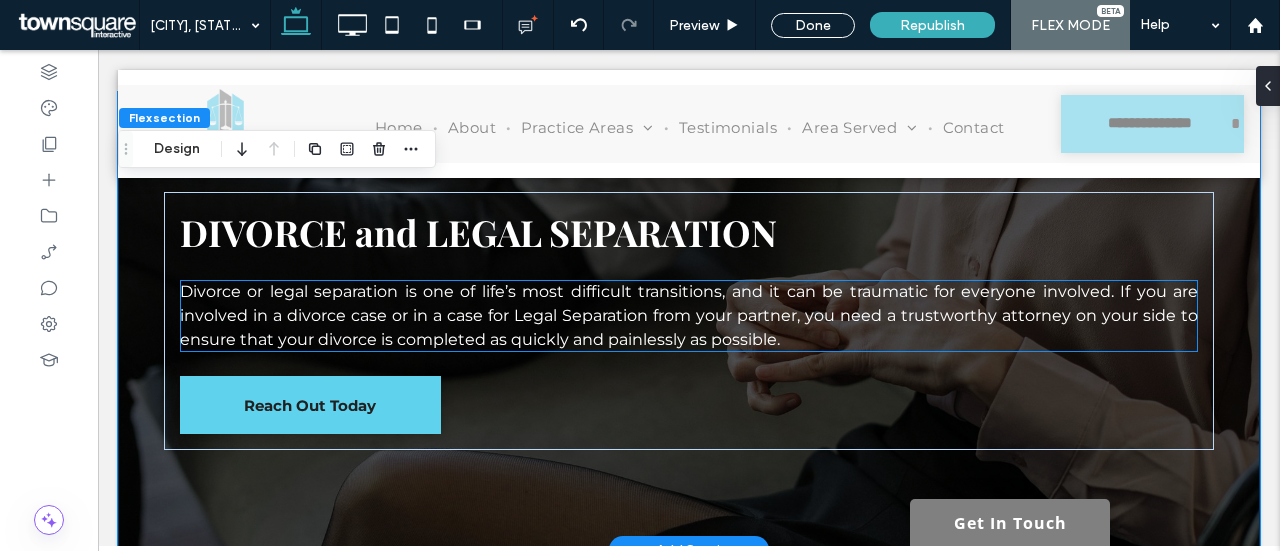 scroll, scrollTop: 89, scrollLeft: 0, axis: vertical 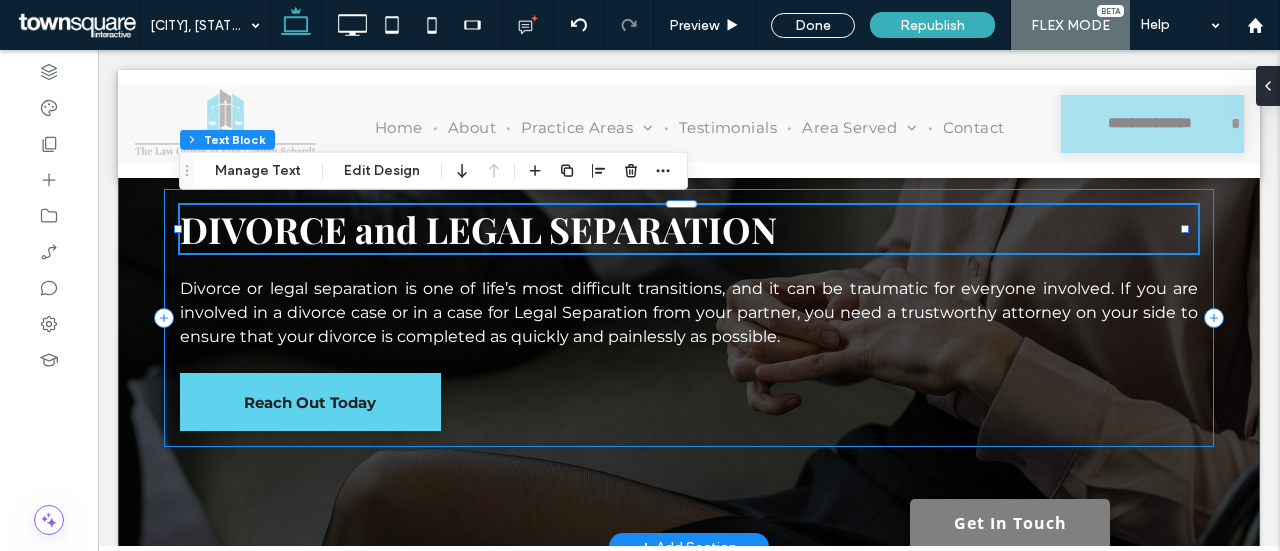 click on "DIVORCE and LEGAL SEPARATION
Divorce or legal separation is one of life’s most difficult transitions, and it can be traumatic for everyone involved. If you are involved in a divorce case or in a case for Legal Separation from your partner, you need a trustworthy attorney on your side to ensure that your divorce is completed as quickly and painlessly as possible.
Reach Out Today" at bounding box center (689, 318) 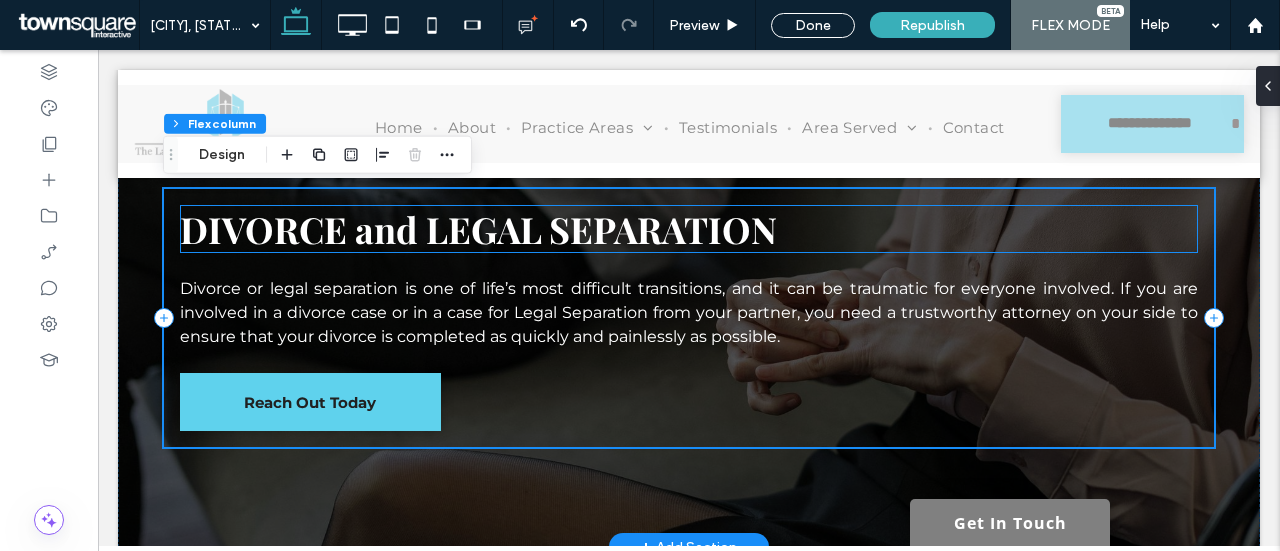 click on "DIVORCE and LEGAL SEPARATION" at bounding box center (478, 229) 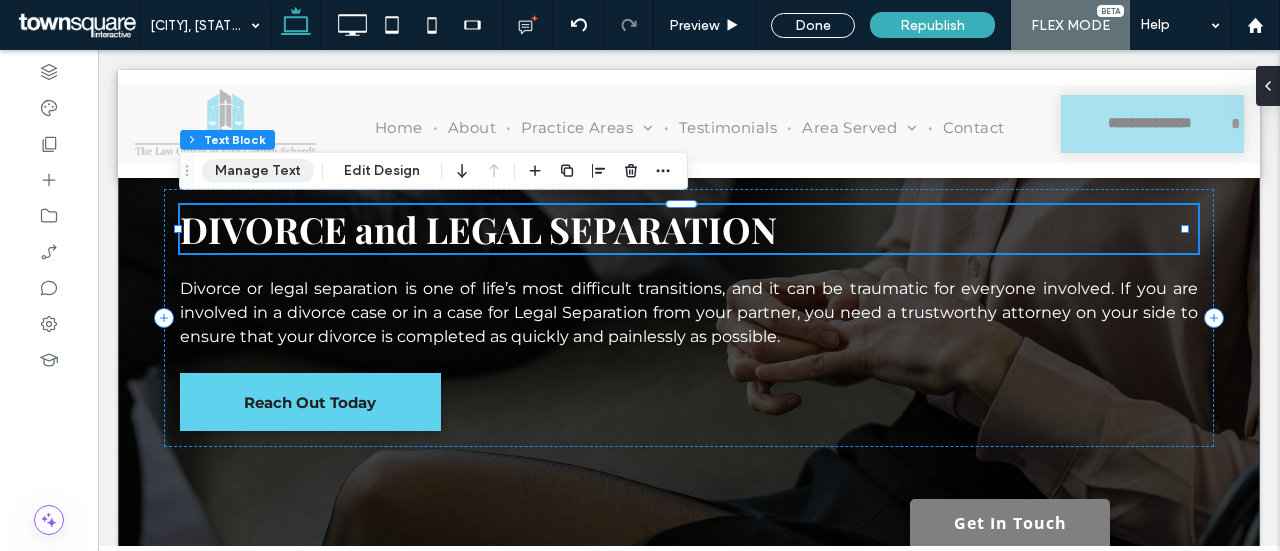 click on "Manage Text" at bounding box center (258, 171) 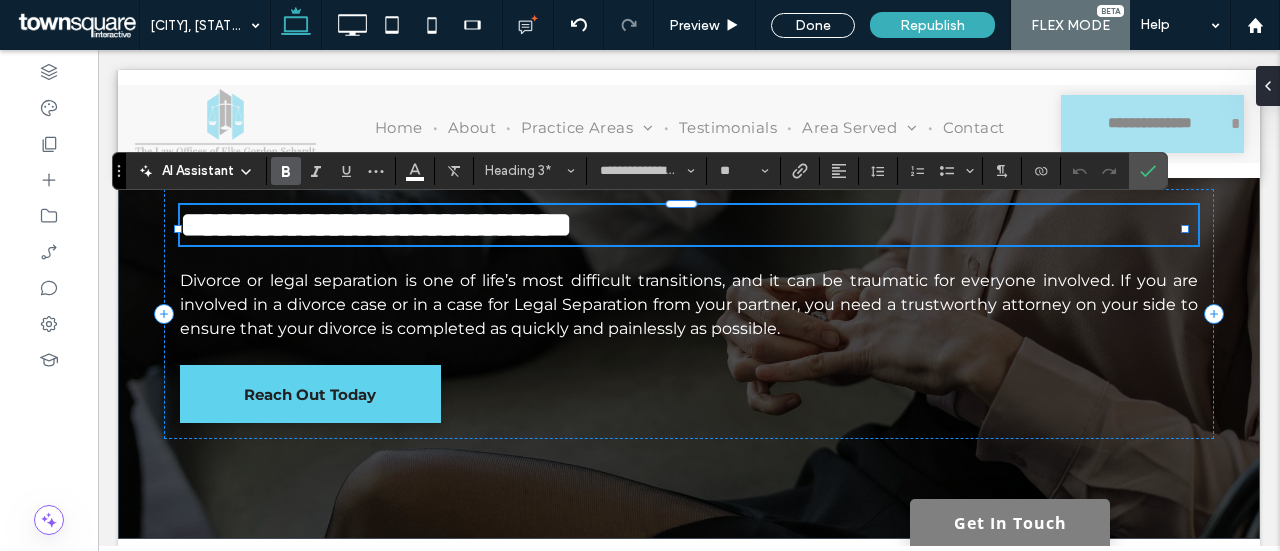 paste 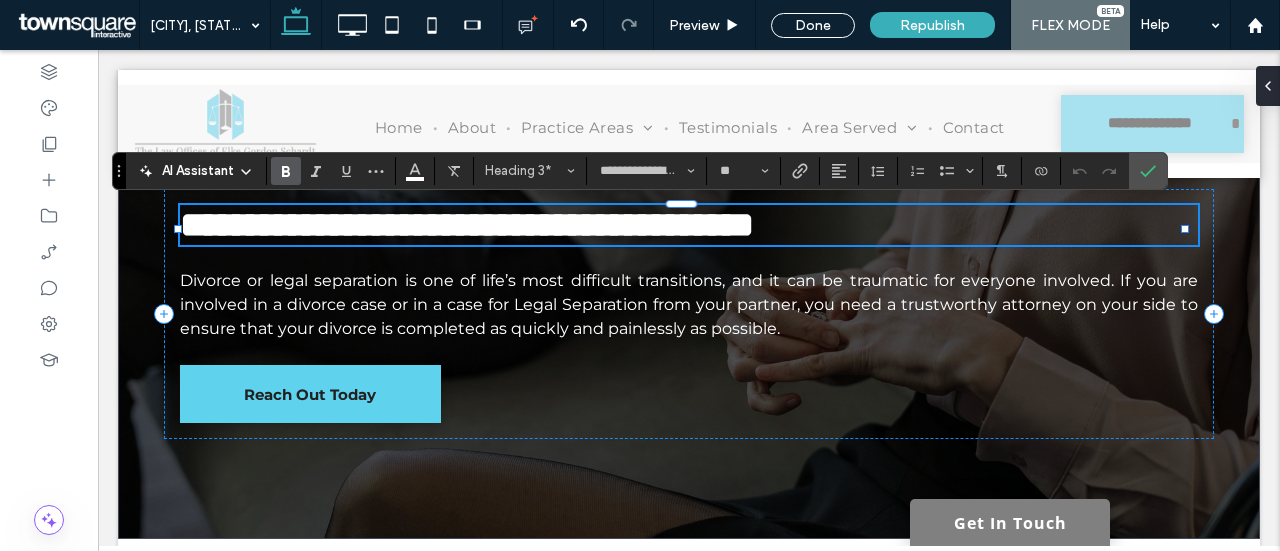 type 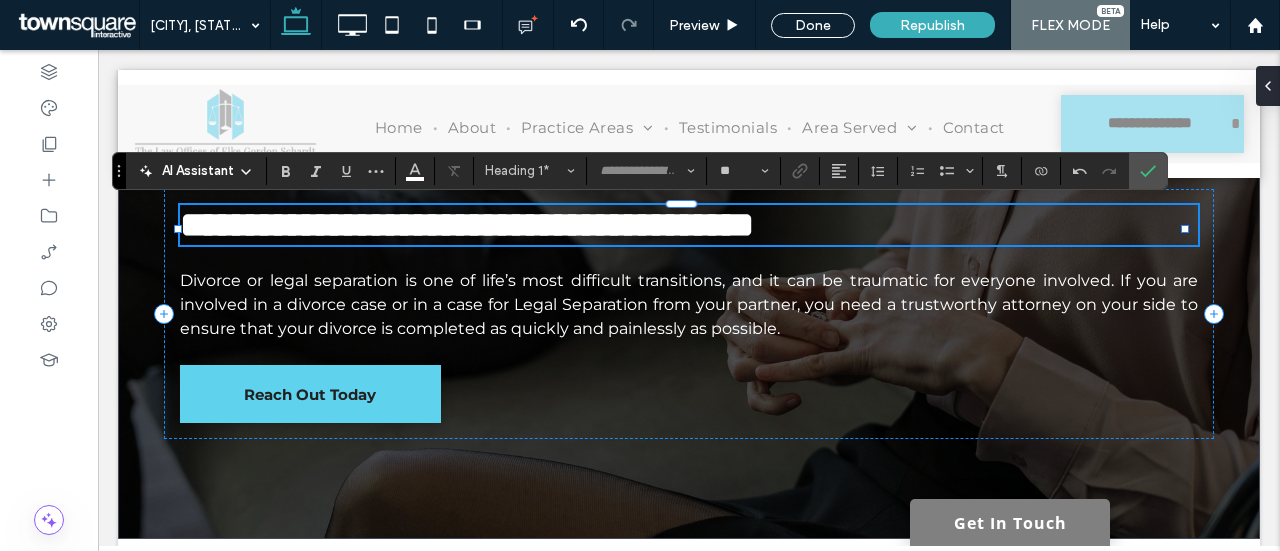 scroll, scrollTop: 15, scrollLeft: 0, axis: vertical 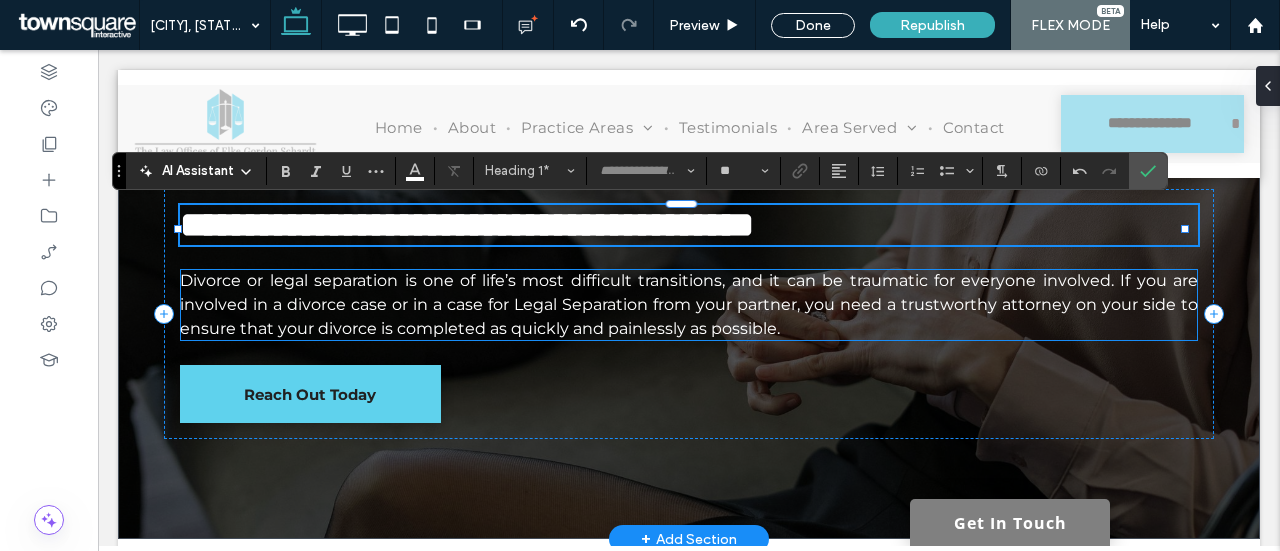 click on "Divorce or legal separation is one of life’s most difficult transitions, and it can be traumatic for everyone involved. If you are involved in a divorce case or in a case for Legal Separation from your partner, you need a trustworthy attorney on your side to ensure that your divorce is completed as quickly and painlessly as possible." at bounding box center [689, 305] 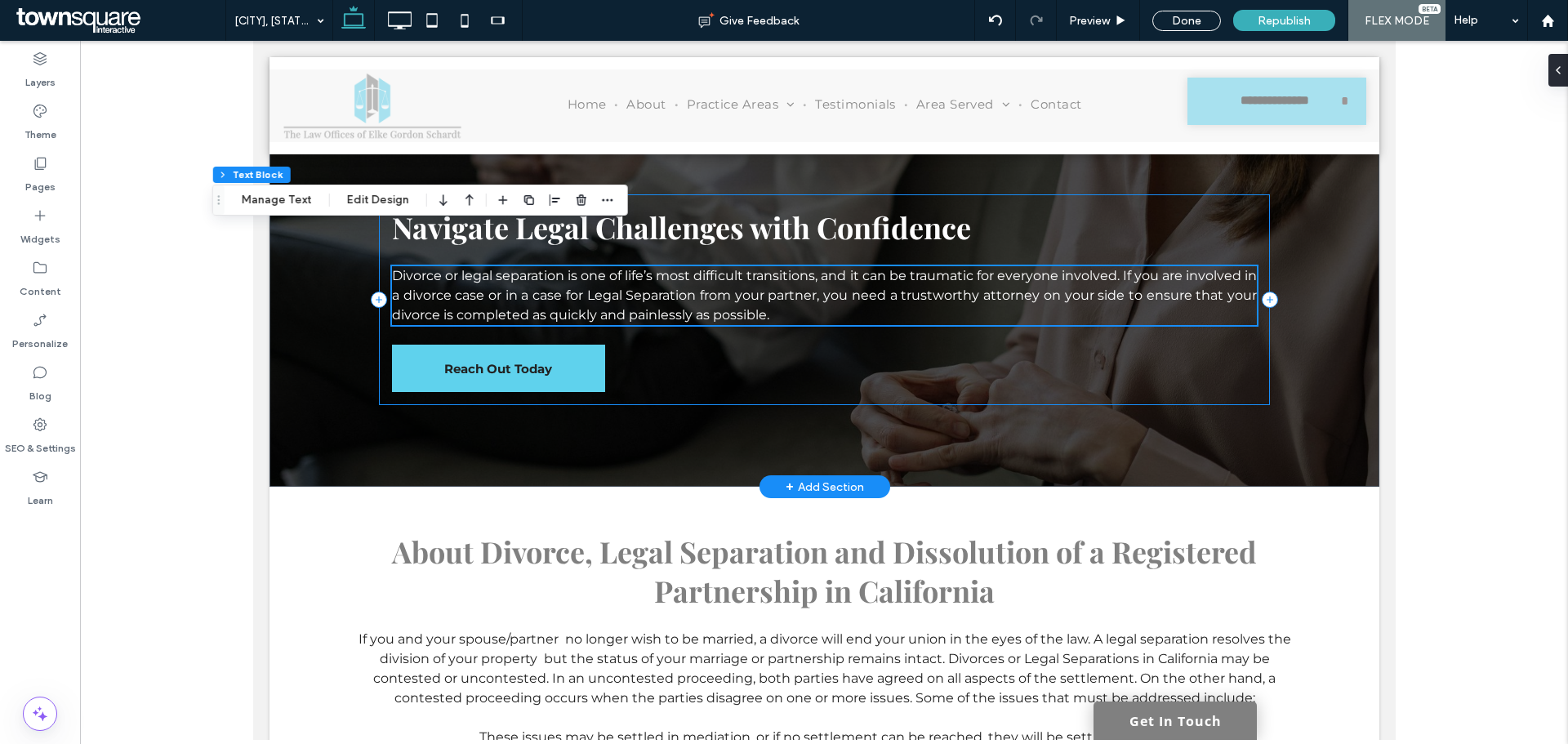 scroll, scrollTop: 0, scrollLeft: 0, axis: both 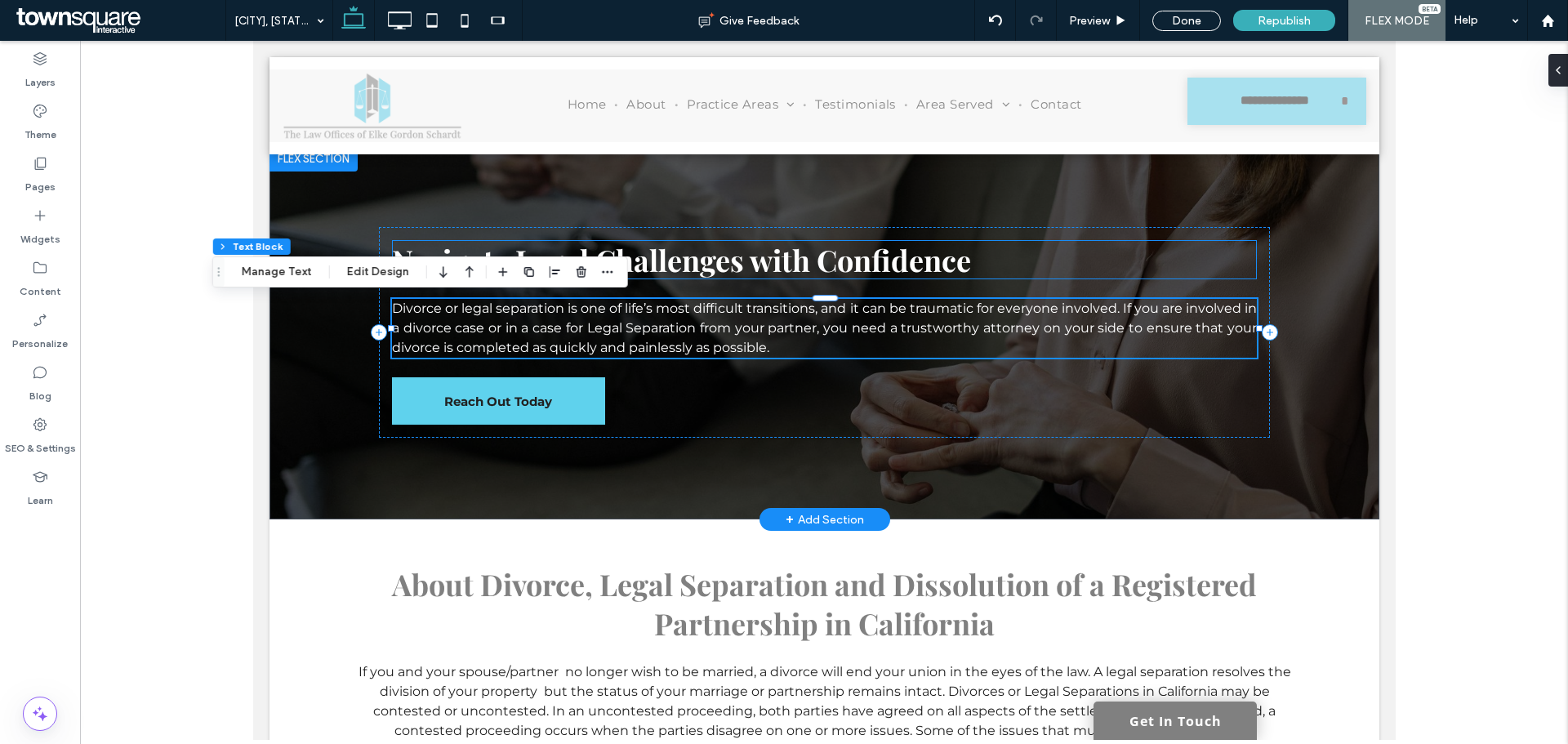 click on "Navigate Legal Challenges with Confidence" at bounding box center (680, 260) 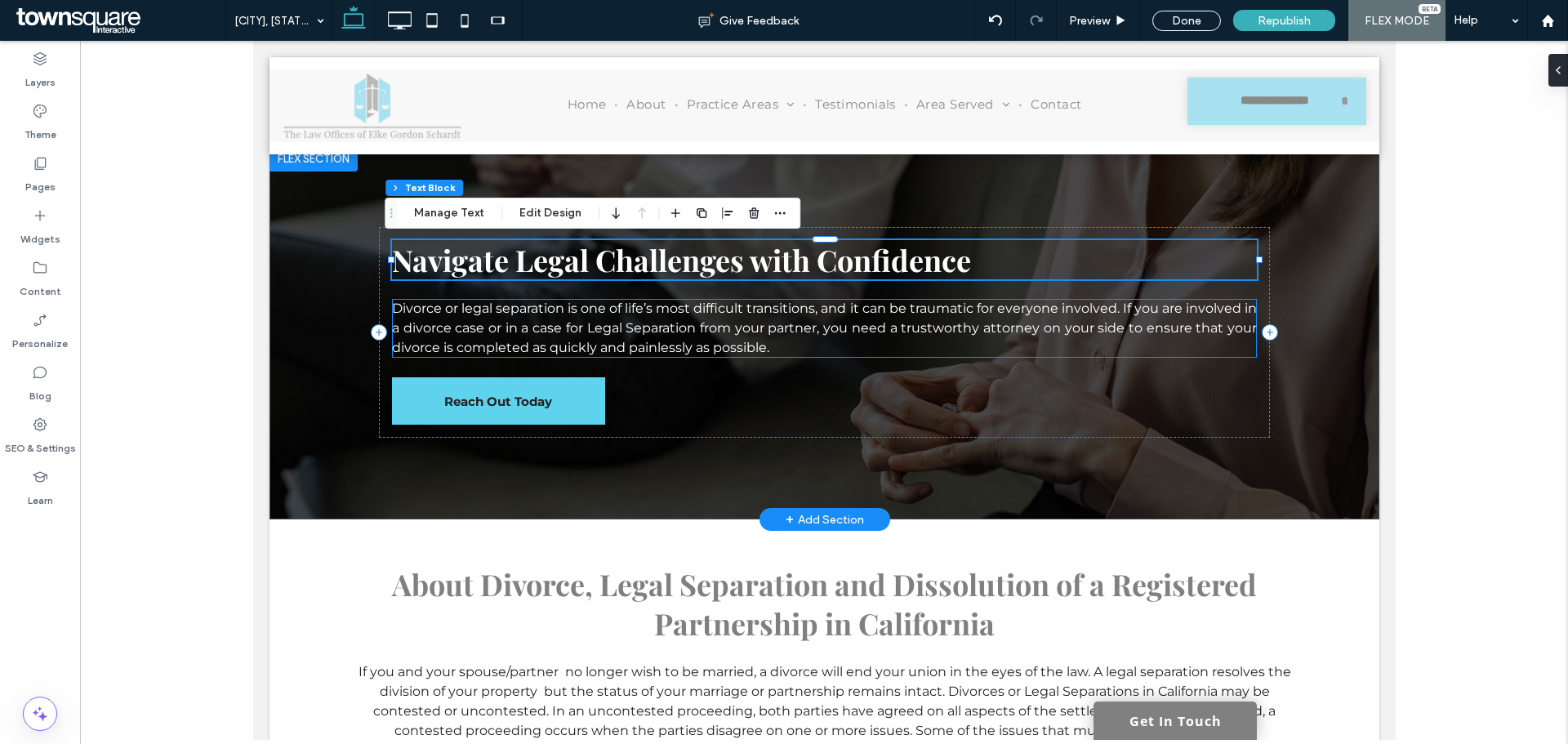 click on "Divorce or legal separation is one of life’s most difficult transitions, and it can be traumatic for everyone involved. If you are involved in a divorce case or in a case for Legal Separation from your partner, you need a trustworthy attorney on your side to ensure that your divorce is completed as quickly and painlessly as possible." at bounding box center (823, 327) 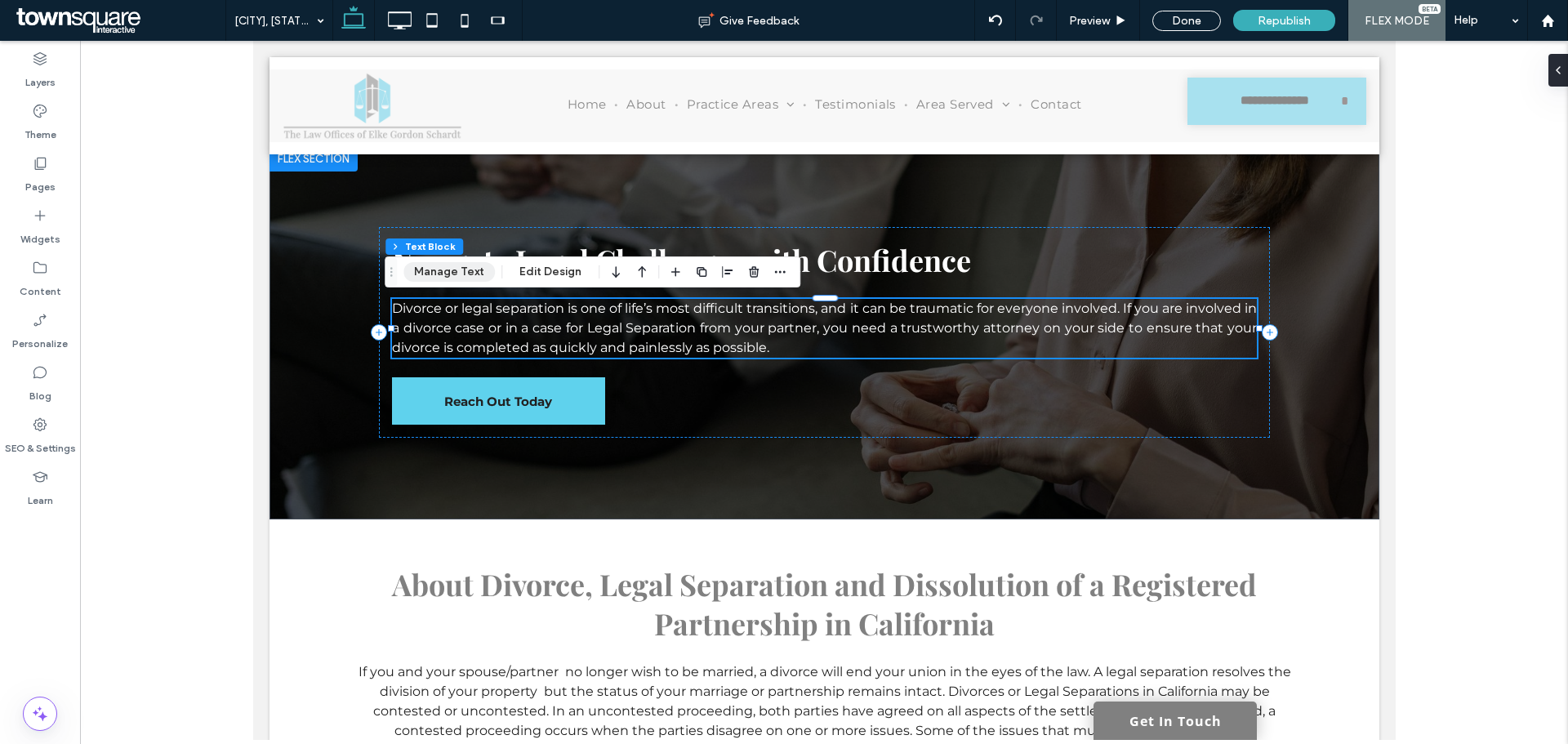 click on "Manage Text" at bounding box center [449, 272] 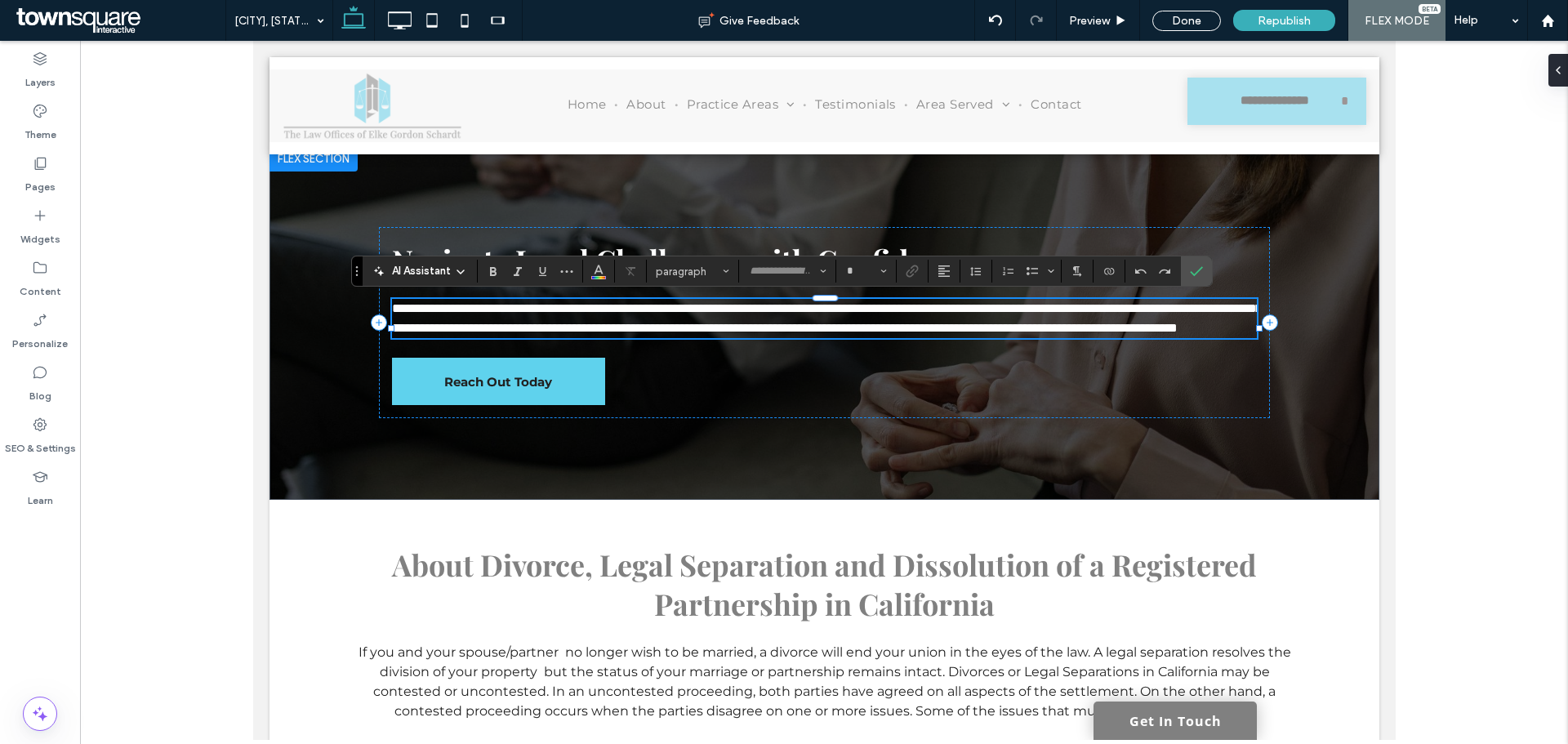 type on "**********" 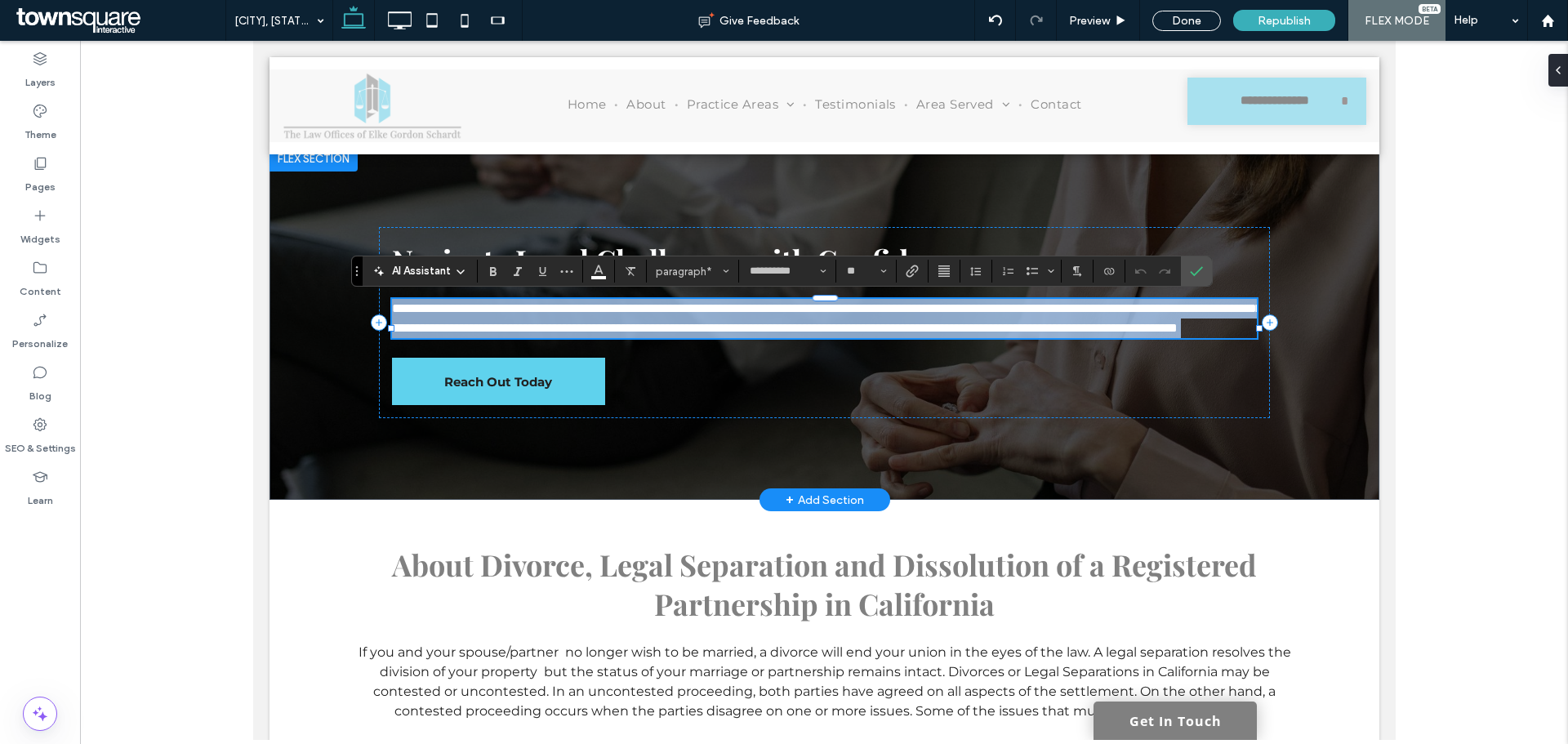 paste 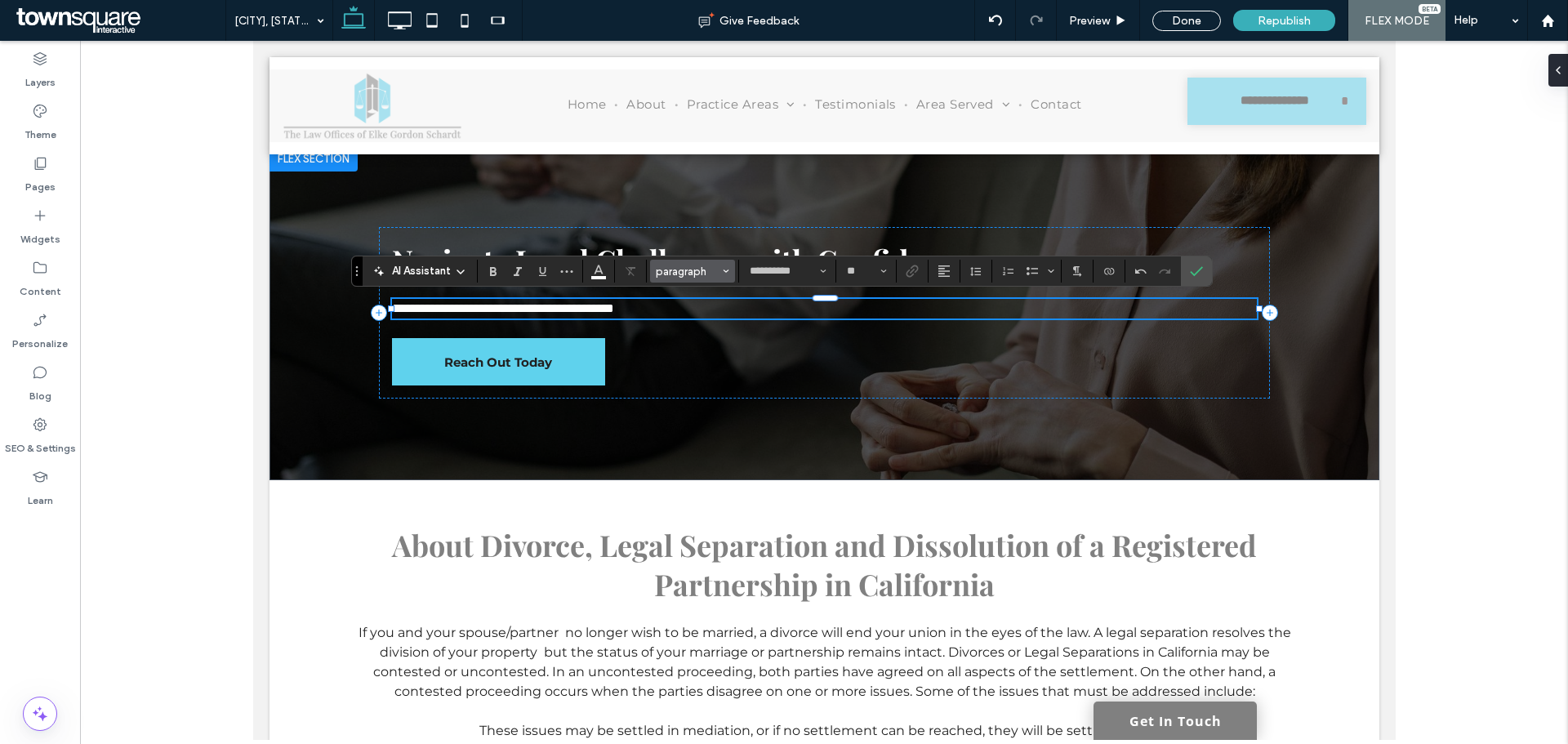 click on "paragraph" at bounding box center [688, 271] 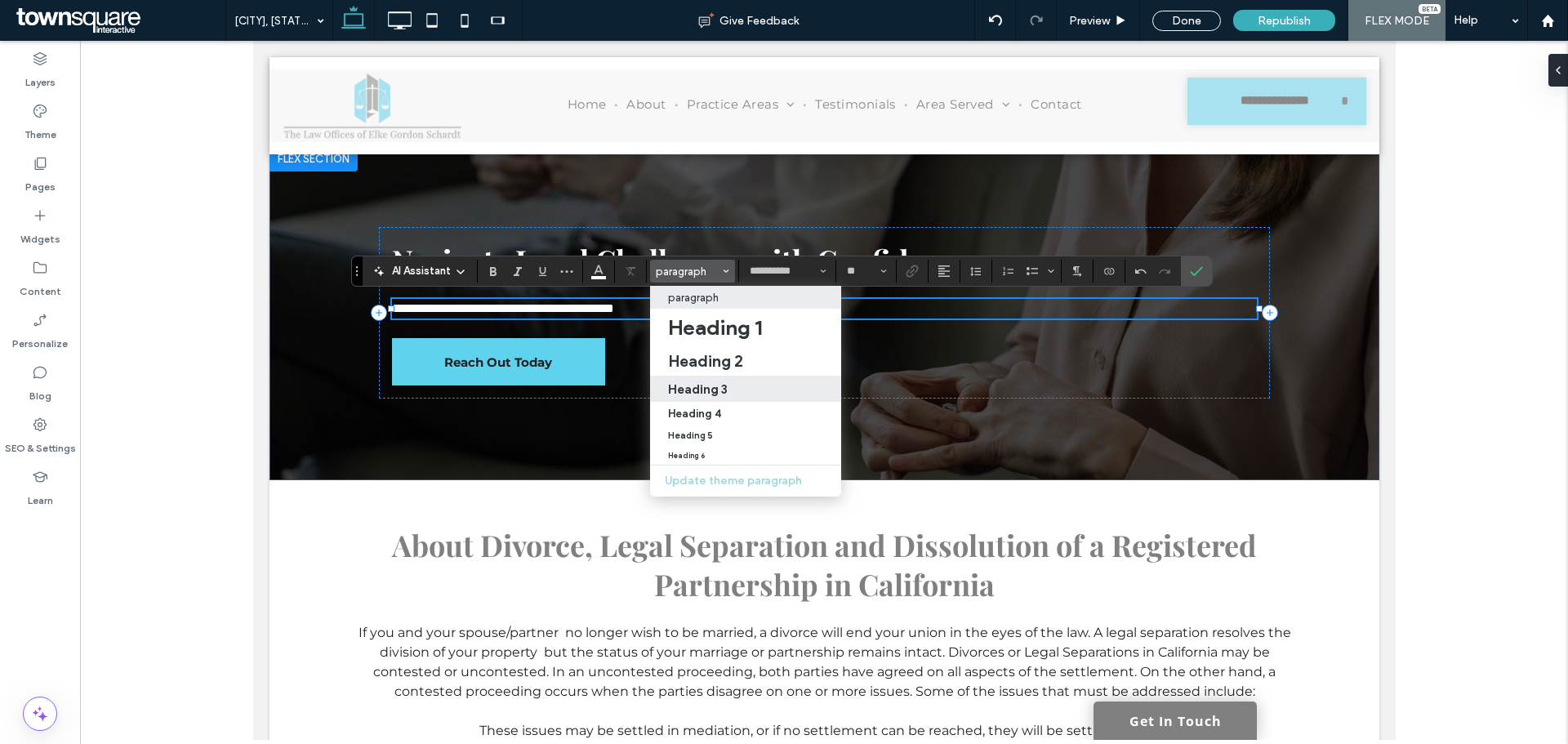 click on "Heading 3" at bounding box center (697, 389) 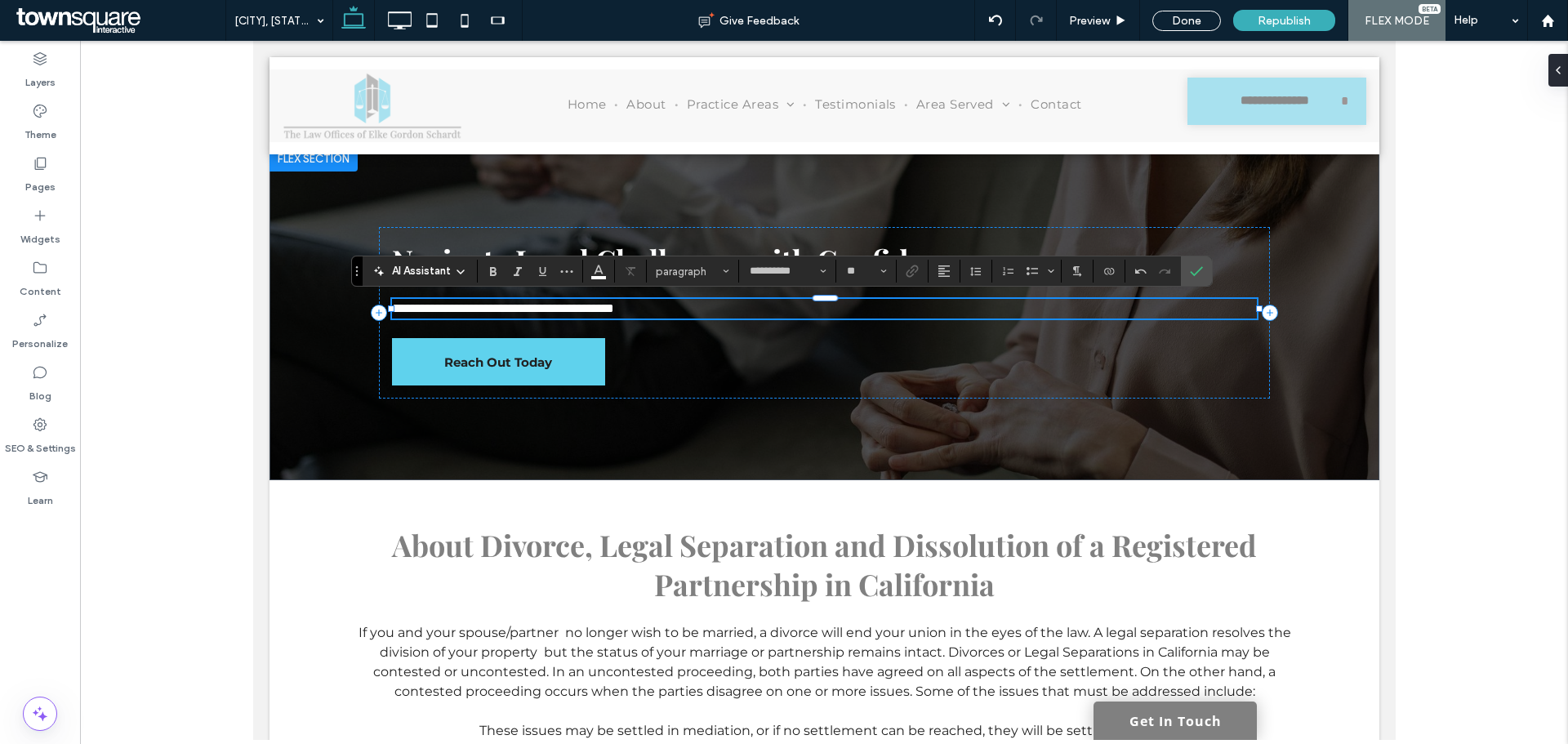 type on "**********" 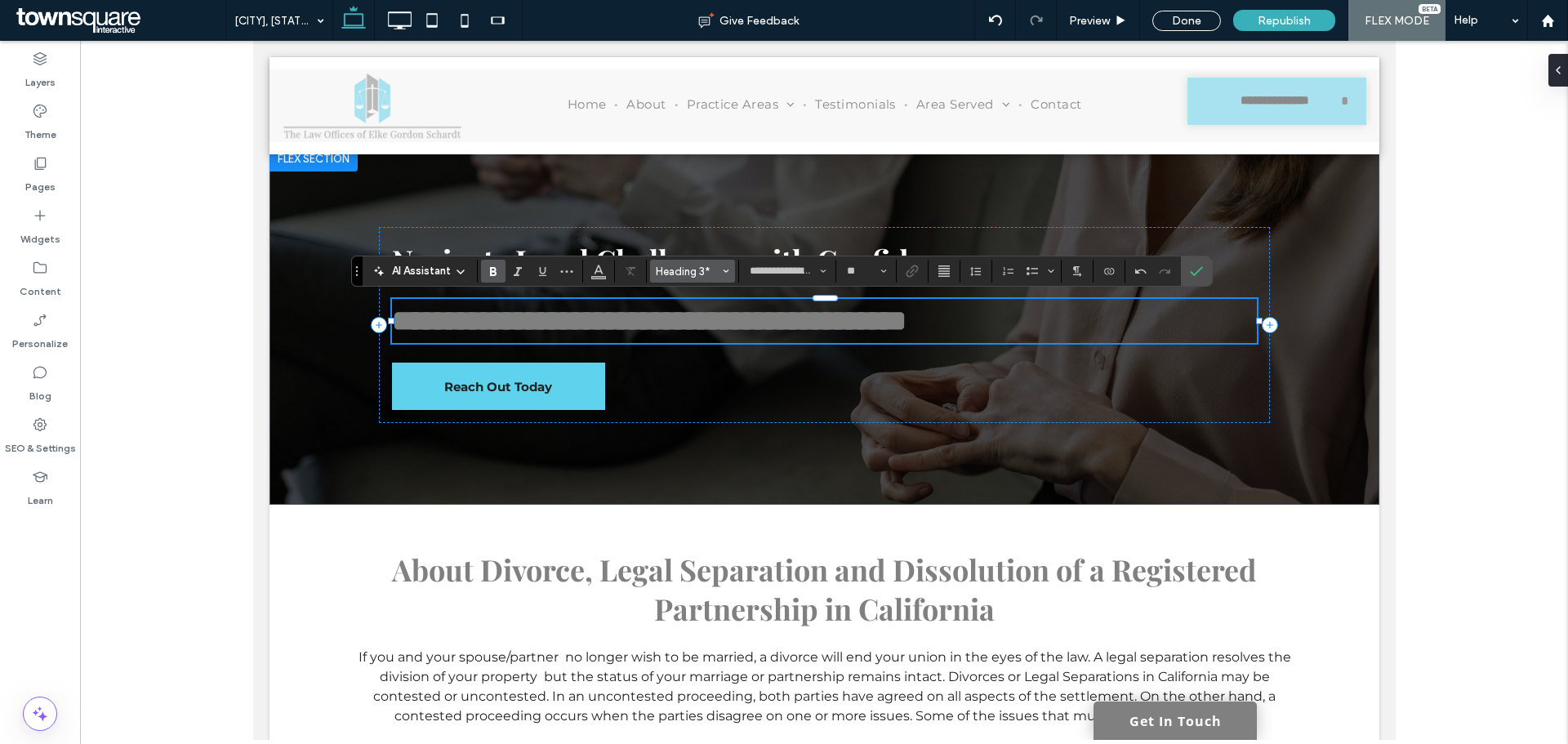 click on "Heading 3*" at bounding box center [688, 271] 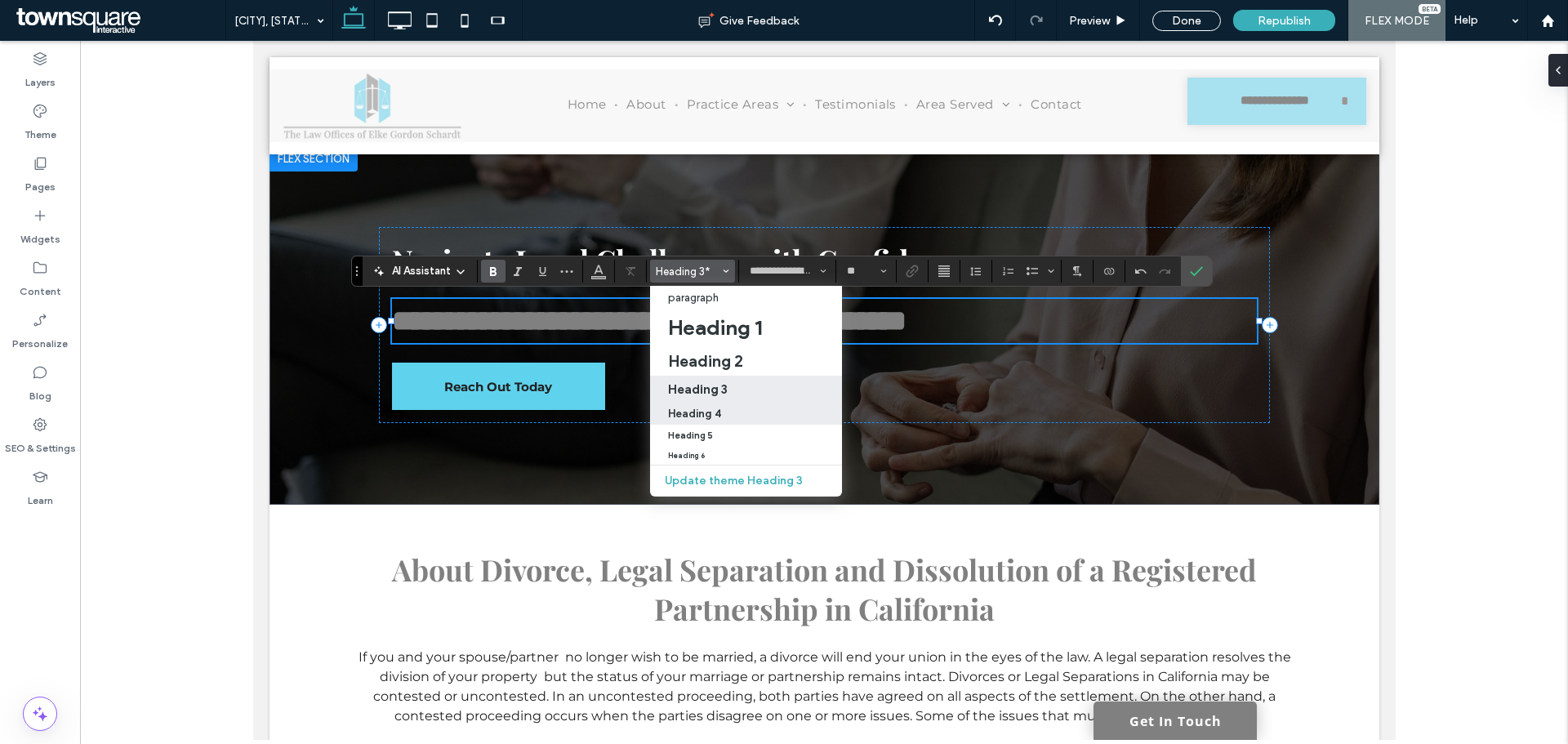drag, startPoint x: 719, startPoint y: 410, endPoint x: 492, endPoint y: 365, distance: 231.41737 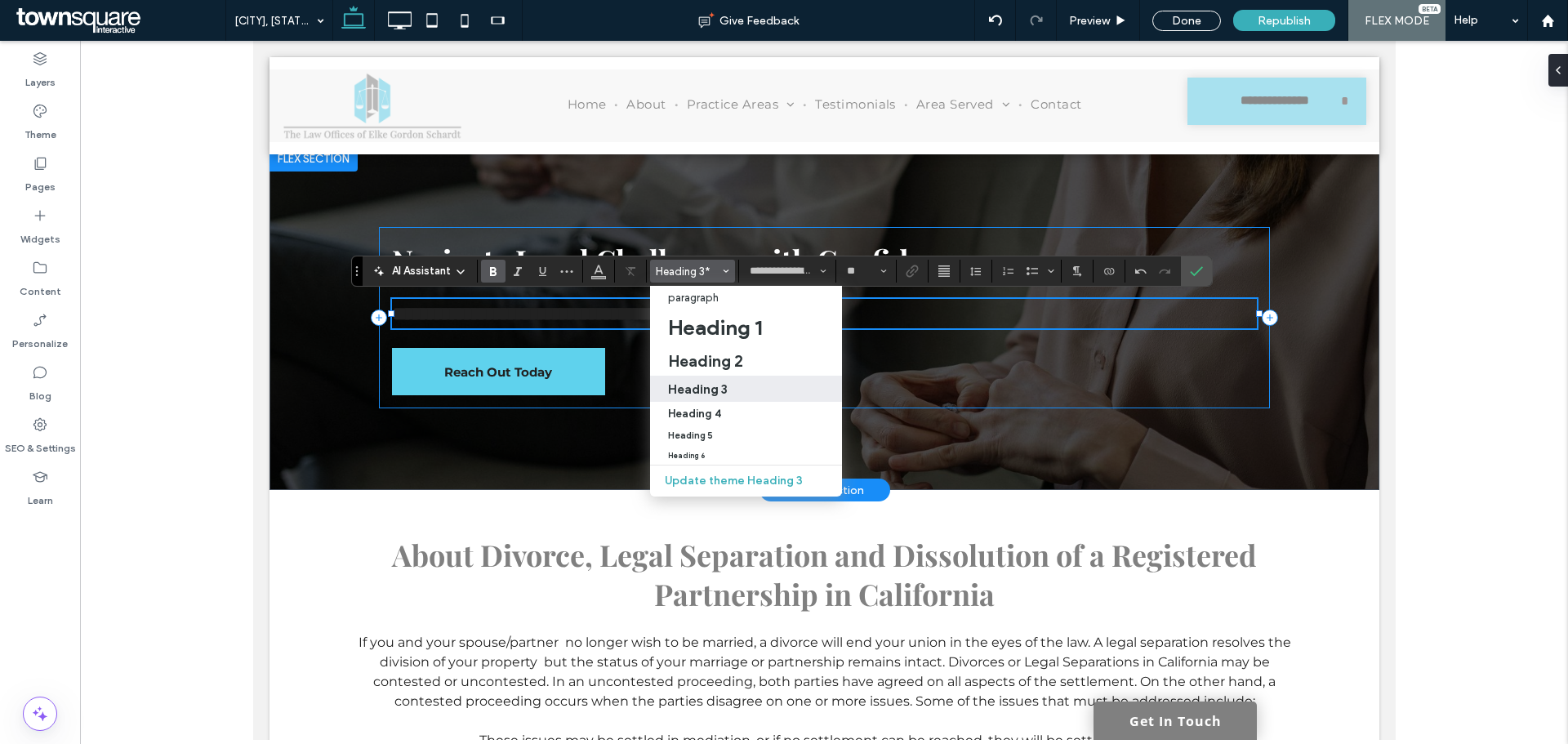 type on "**" 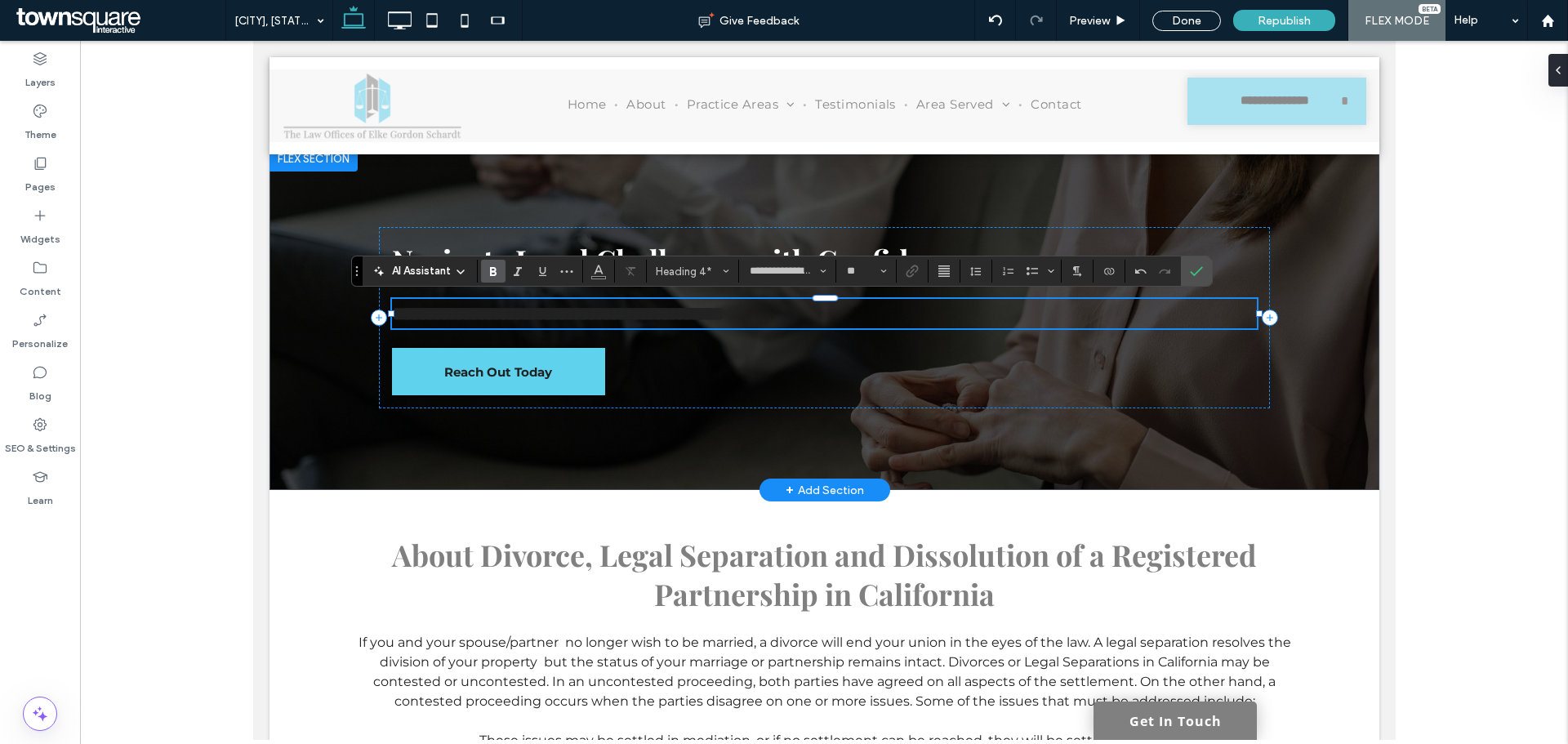 click on "**********" at bounding box center [823, 314] 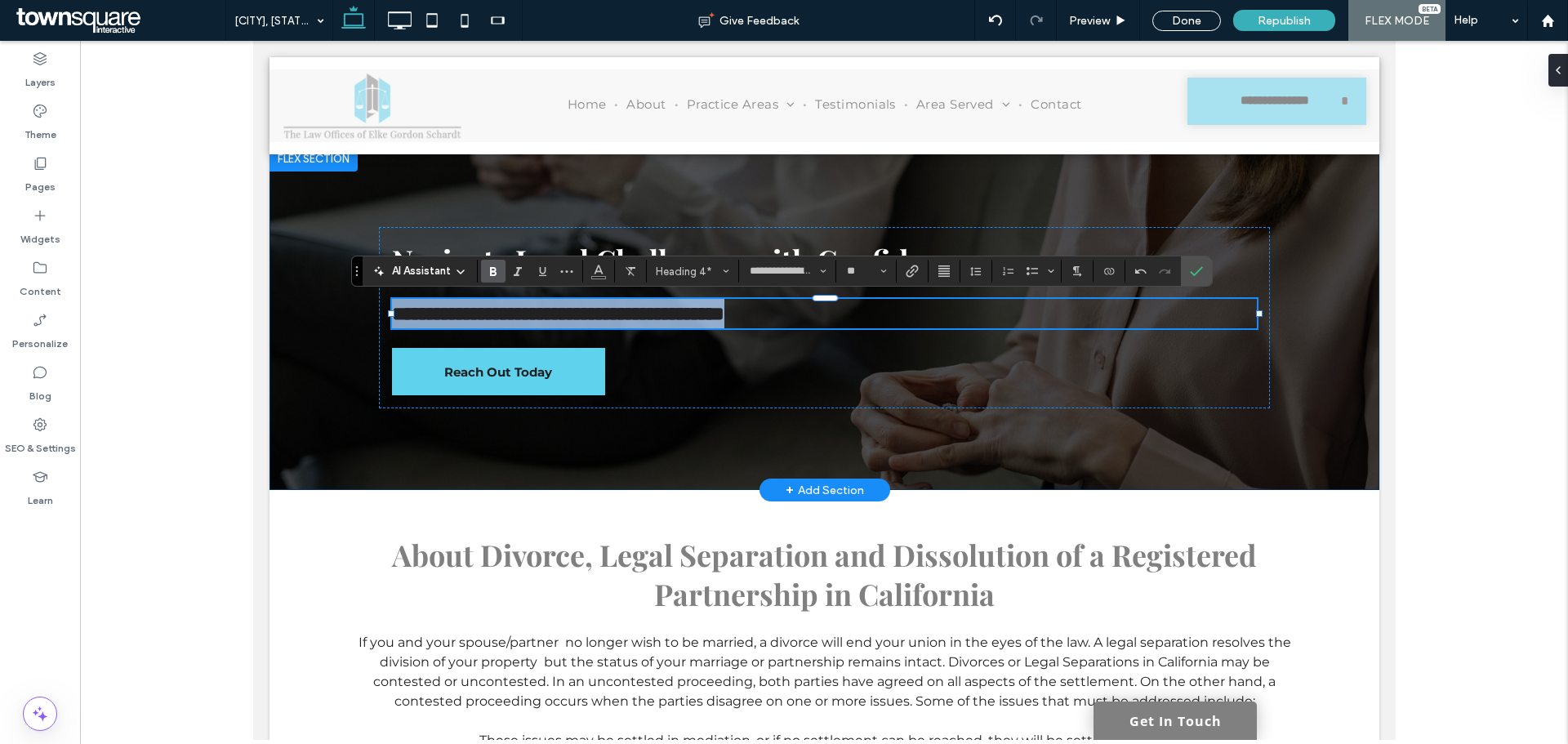 drag, startPoint x: 835, startPoint y: 321, endPoint x: 392, endPoint y: 290, distance: 444.083 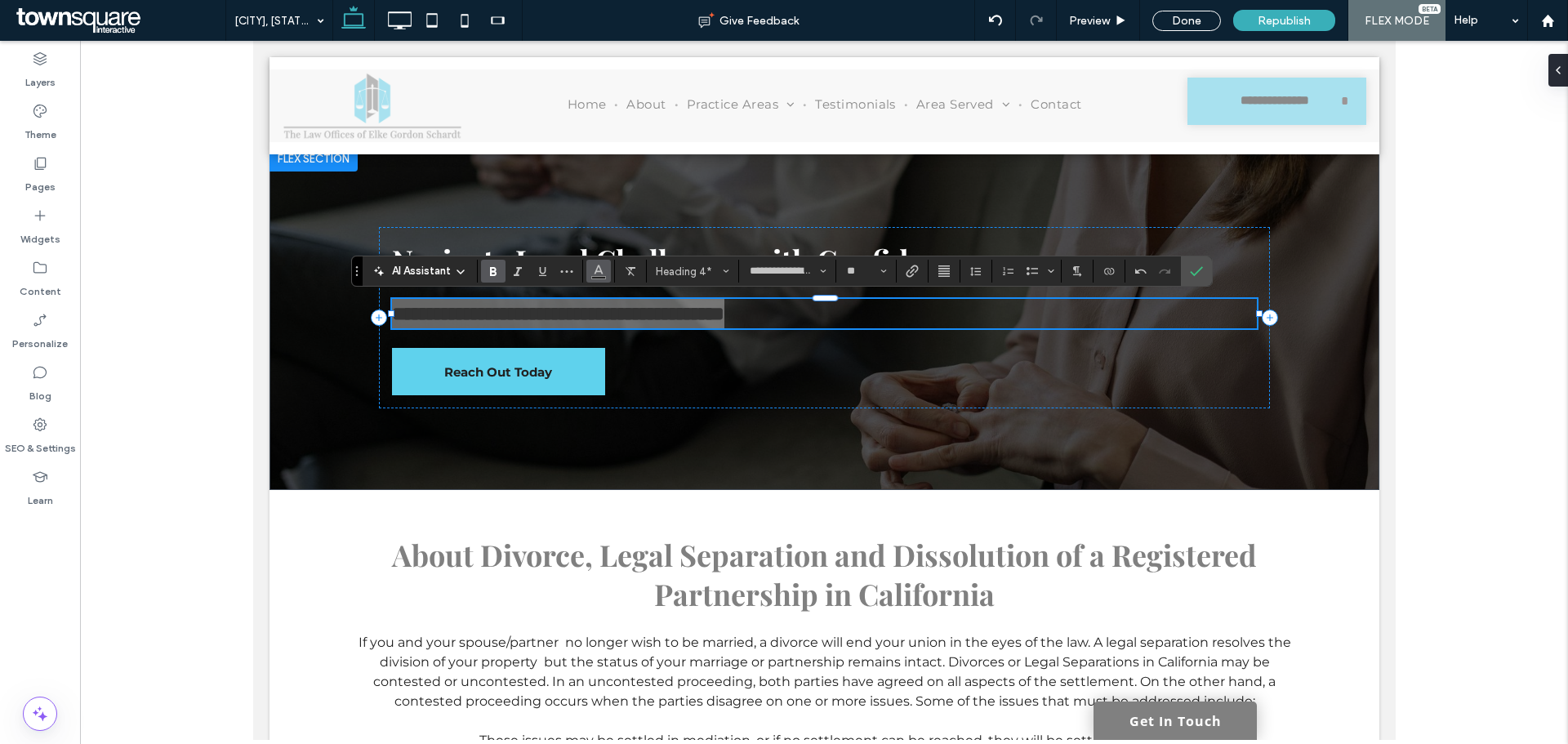 click 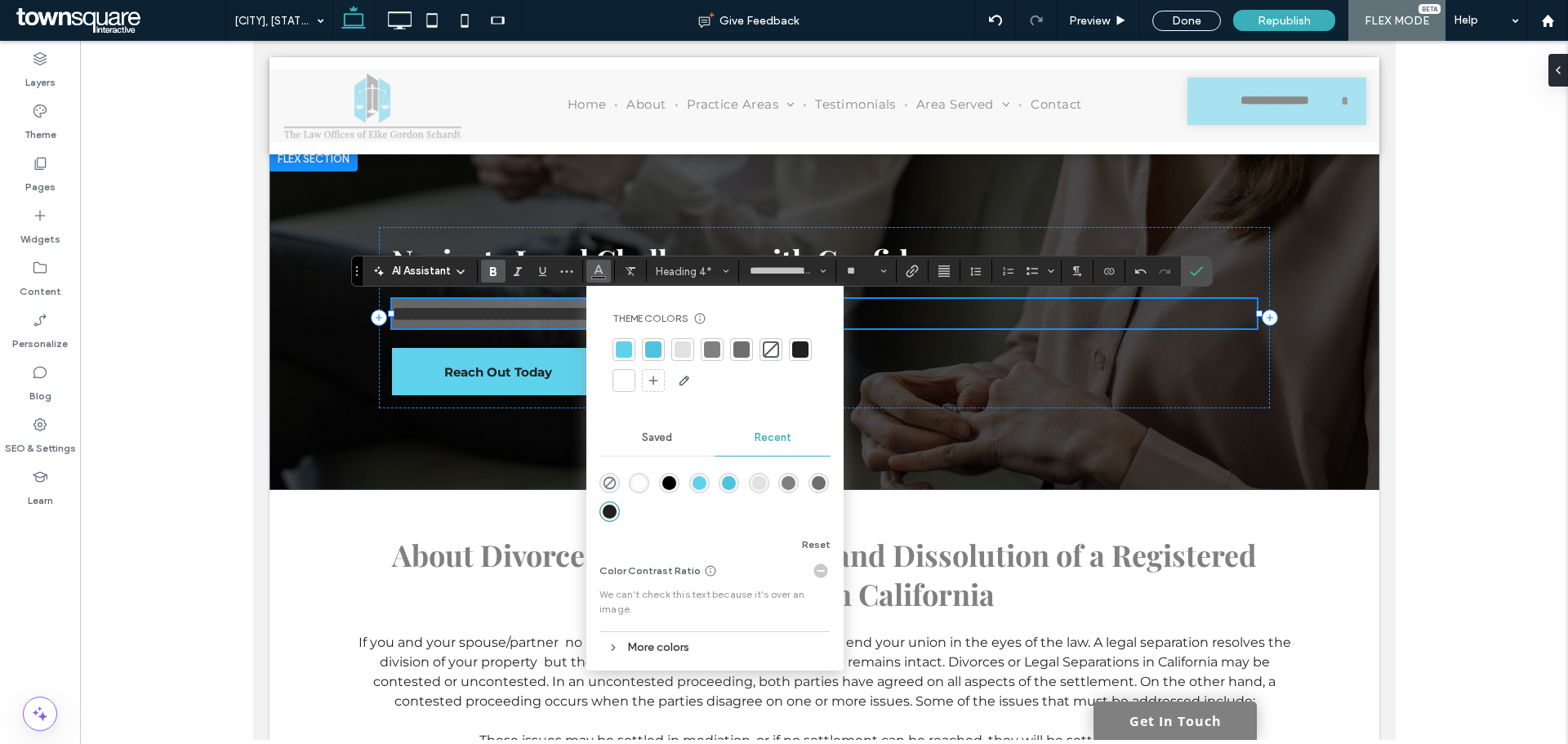 click at bounding box center [683, 350] 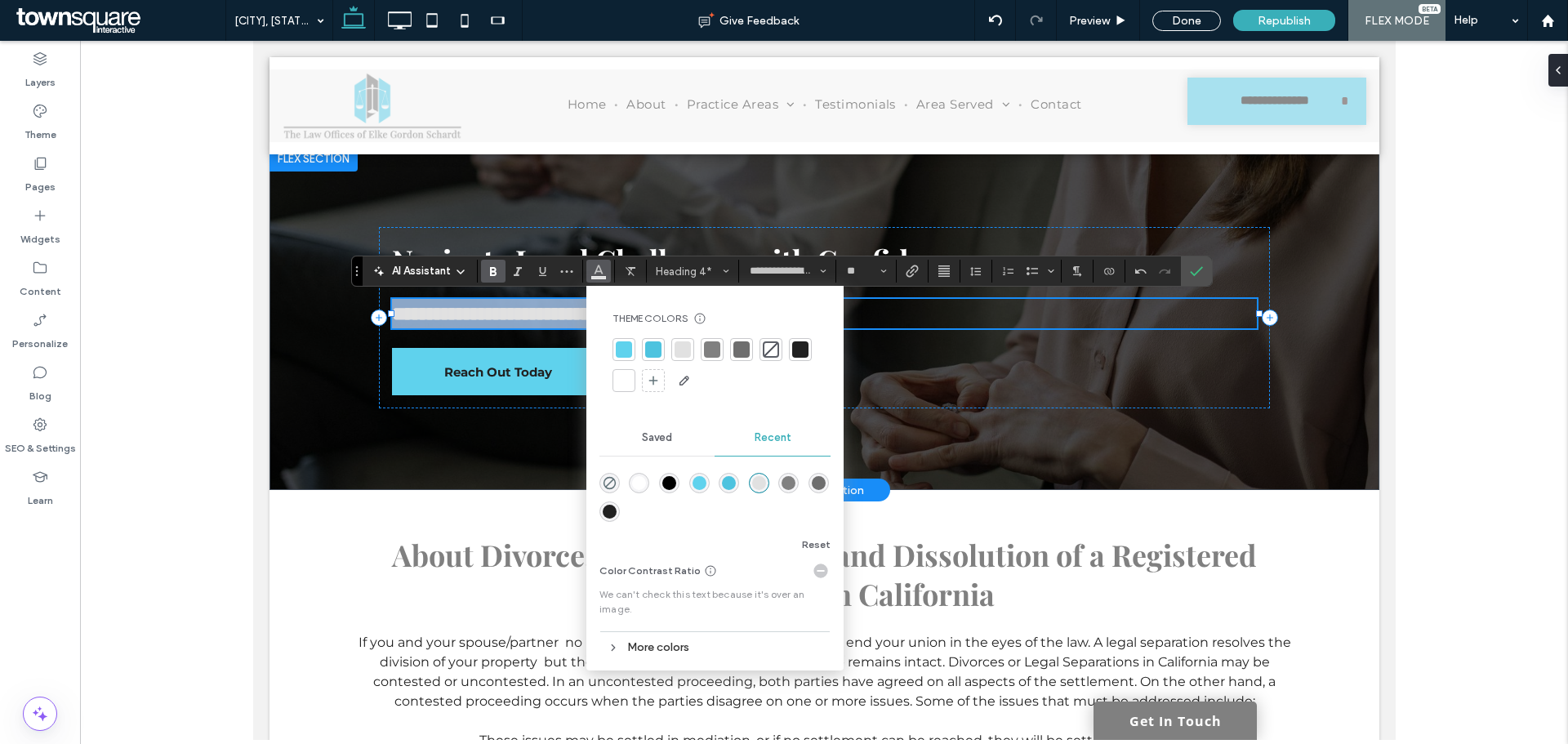 click on "**********" at bounding box center [823, 314] 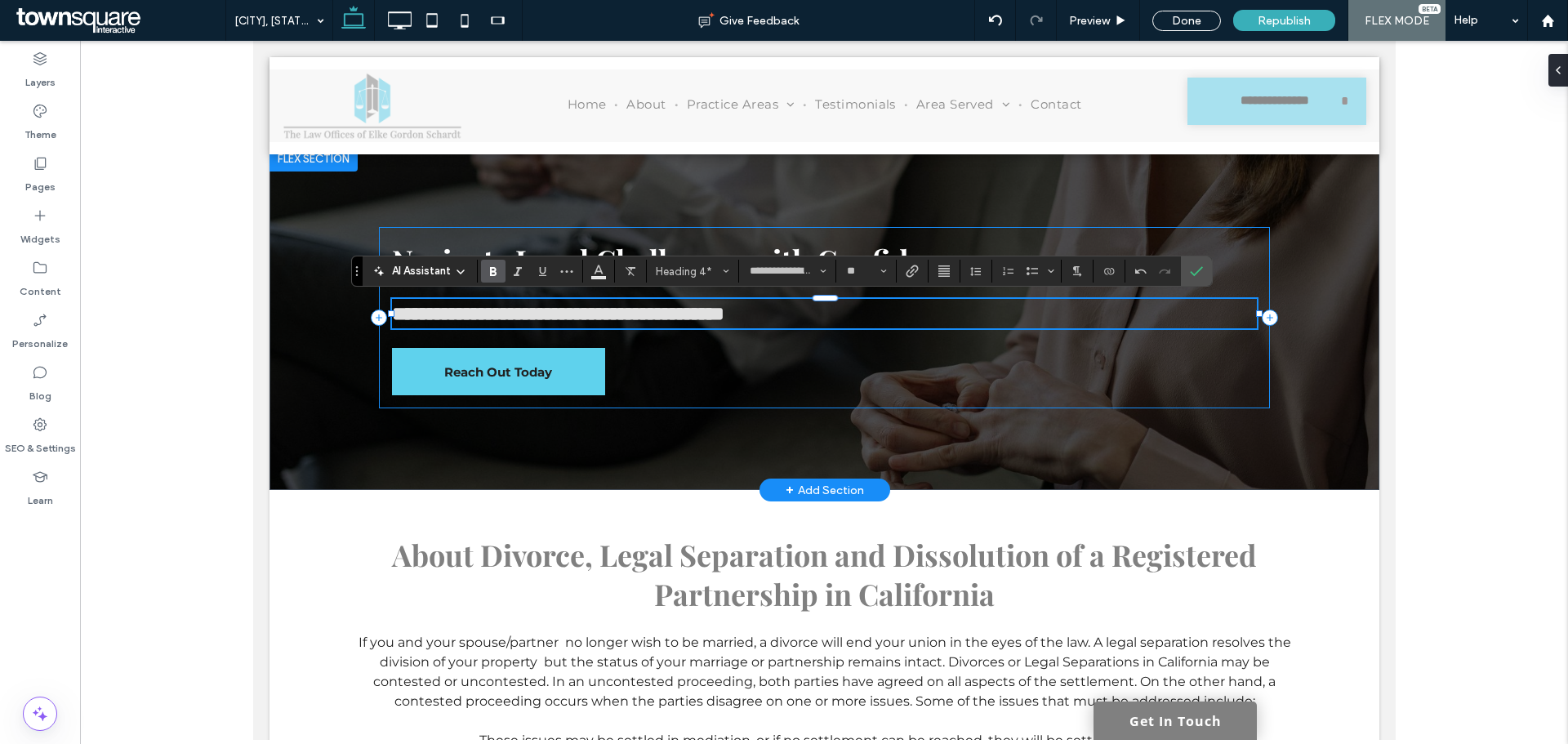click on "**********" at bounding box center (823, 318) 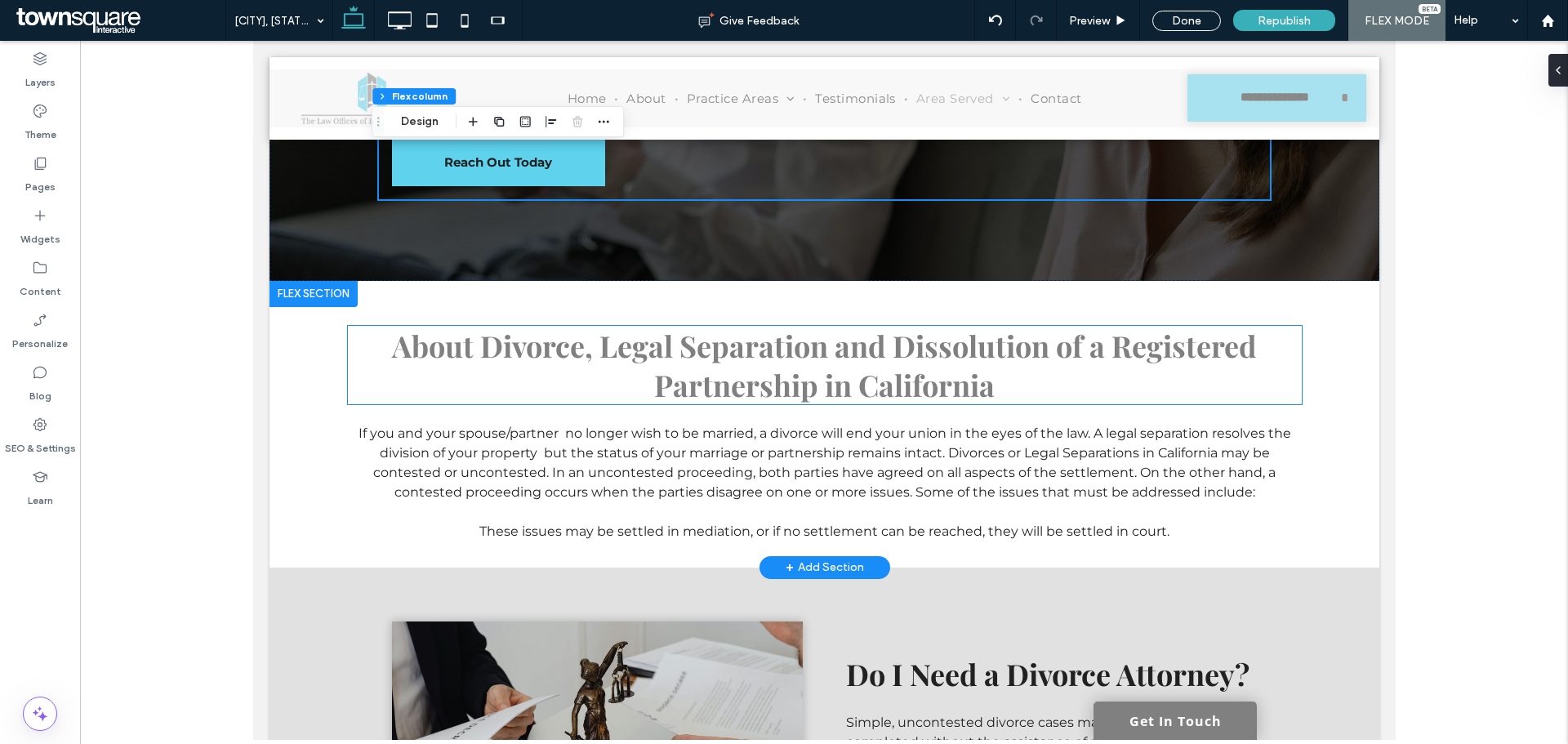 scroll, scrollTop: 245, scrollLeft: 0, axis: vertical 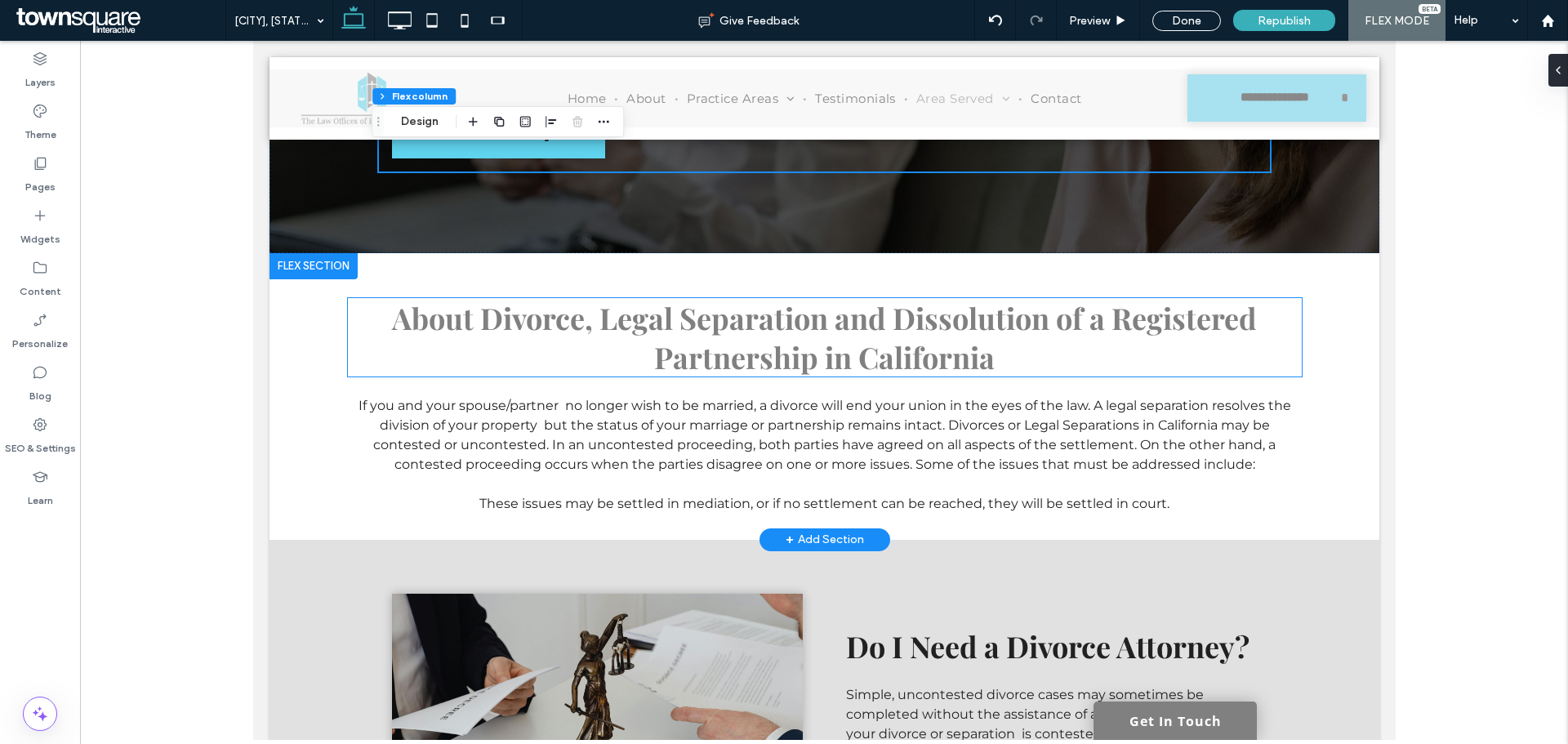 click on "About Divorce, Legal Separation and Dissolution of a Registered Partnership in California" at bounding box center [823, 337] 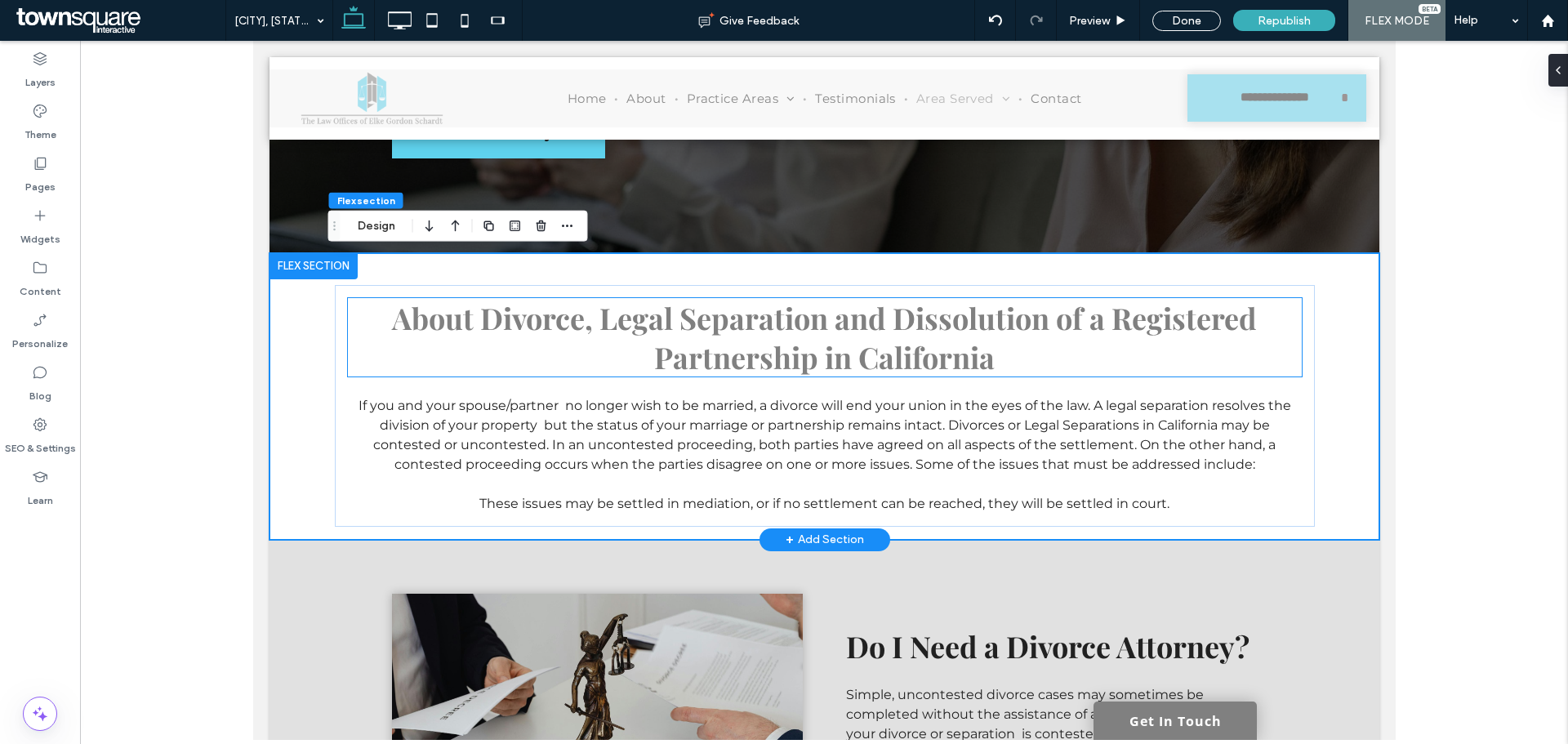 click on "About Divorce, Legal Separation and Dissolution of a Registered Partnership in California" at bounding box center [823, 337] 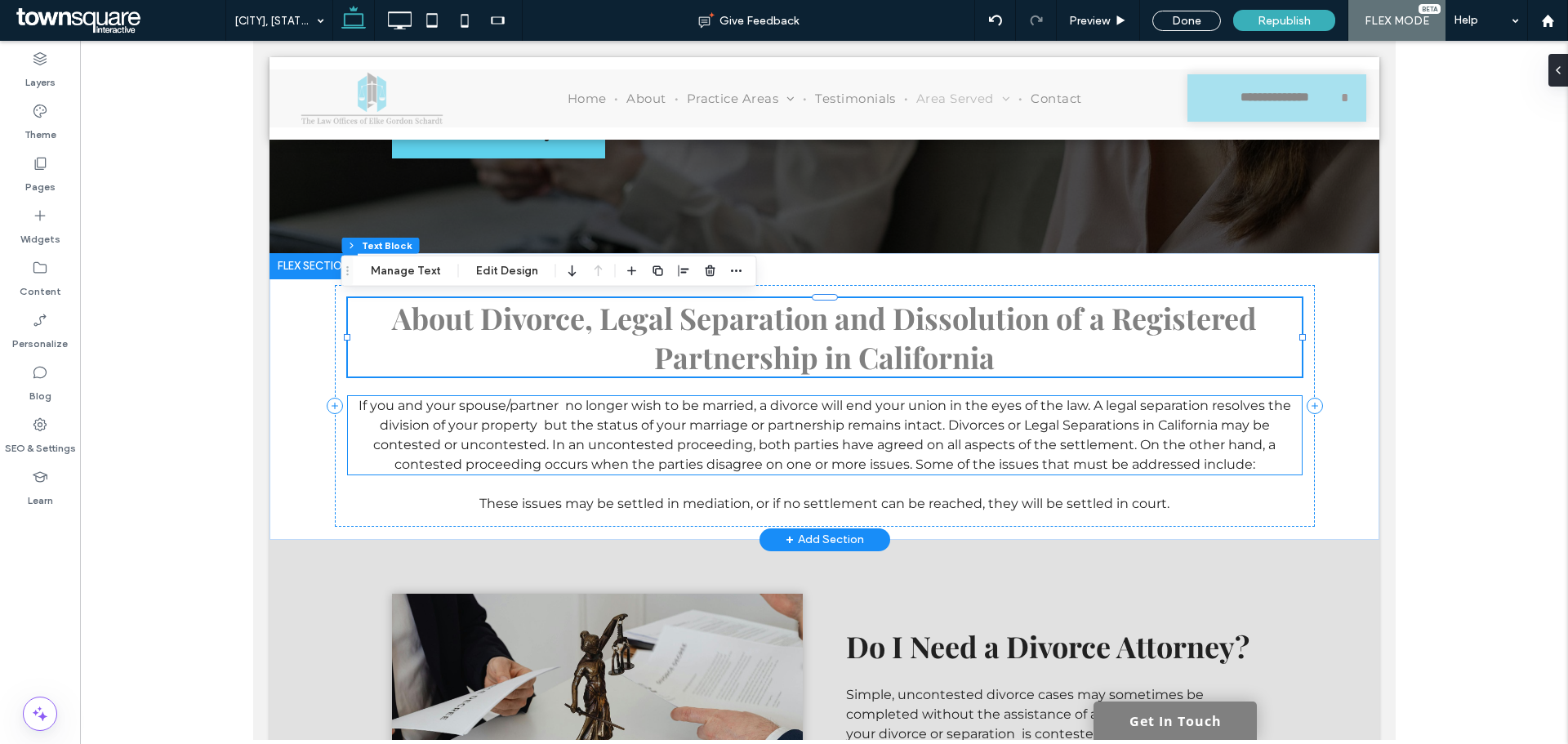 click on "If you and your spouse/partner  no longer wish to be married, a divorce will end your union in the eyes of the law. A legal separation resolves the division of your property  but the status of your marriage or partnership remains intact. Divorces or Legal Separations in California may be contested or uncontested. In an uncontested proceeding, both parties have agreed on all aspects of the settlement. On the other hand, a contested proceeding occurs when the parties disagree on one or more issues. Some of the issues that must be addressed include:" at bounding box center [824, 434] 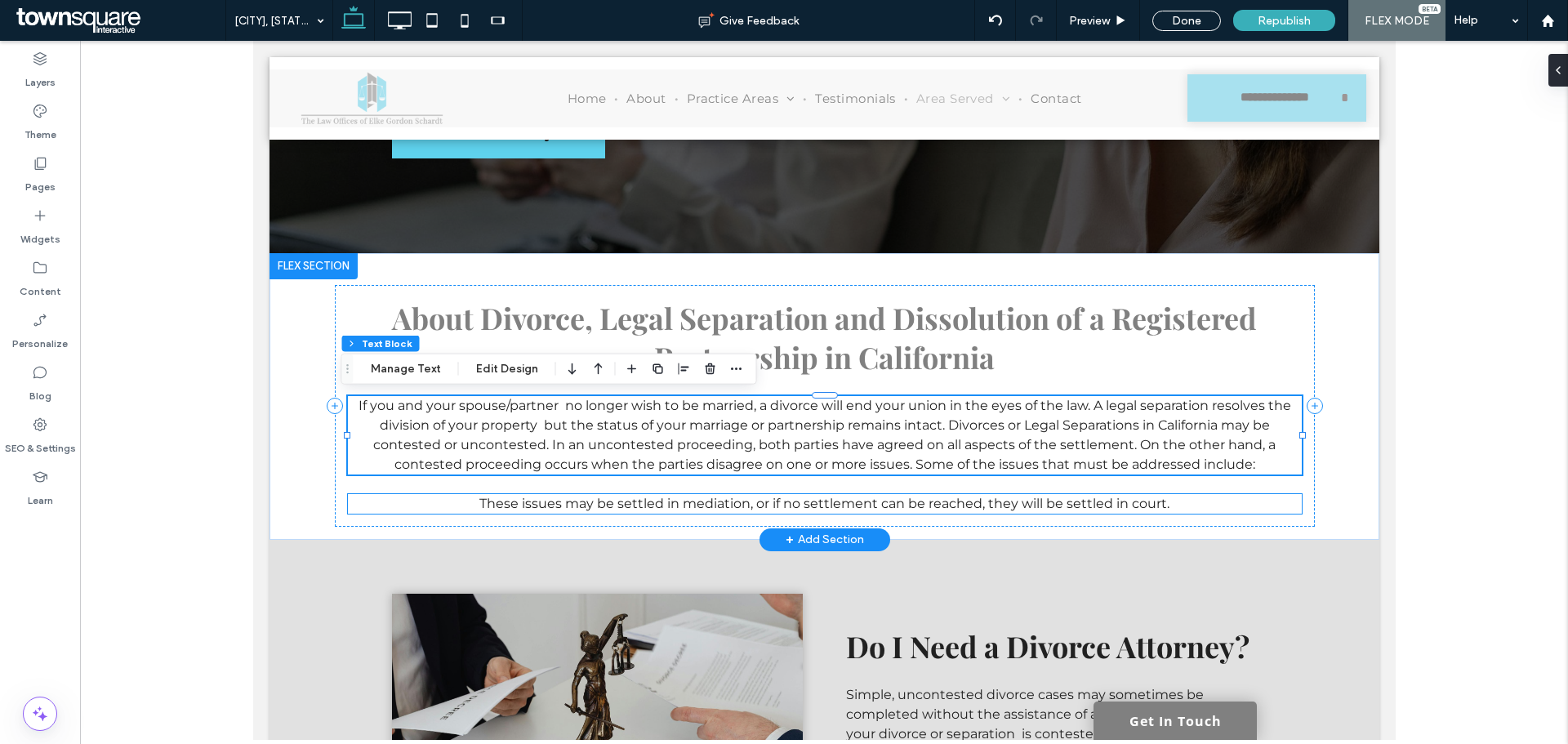 click on "These issues may be settled in mediation, or if no settlement can be reached, they will be settled in court." at bounding box center [823, 503] 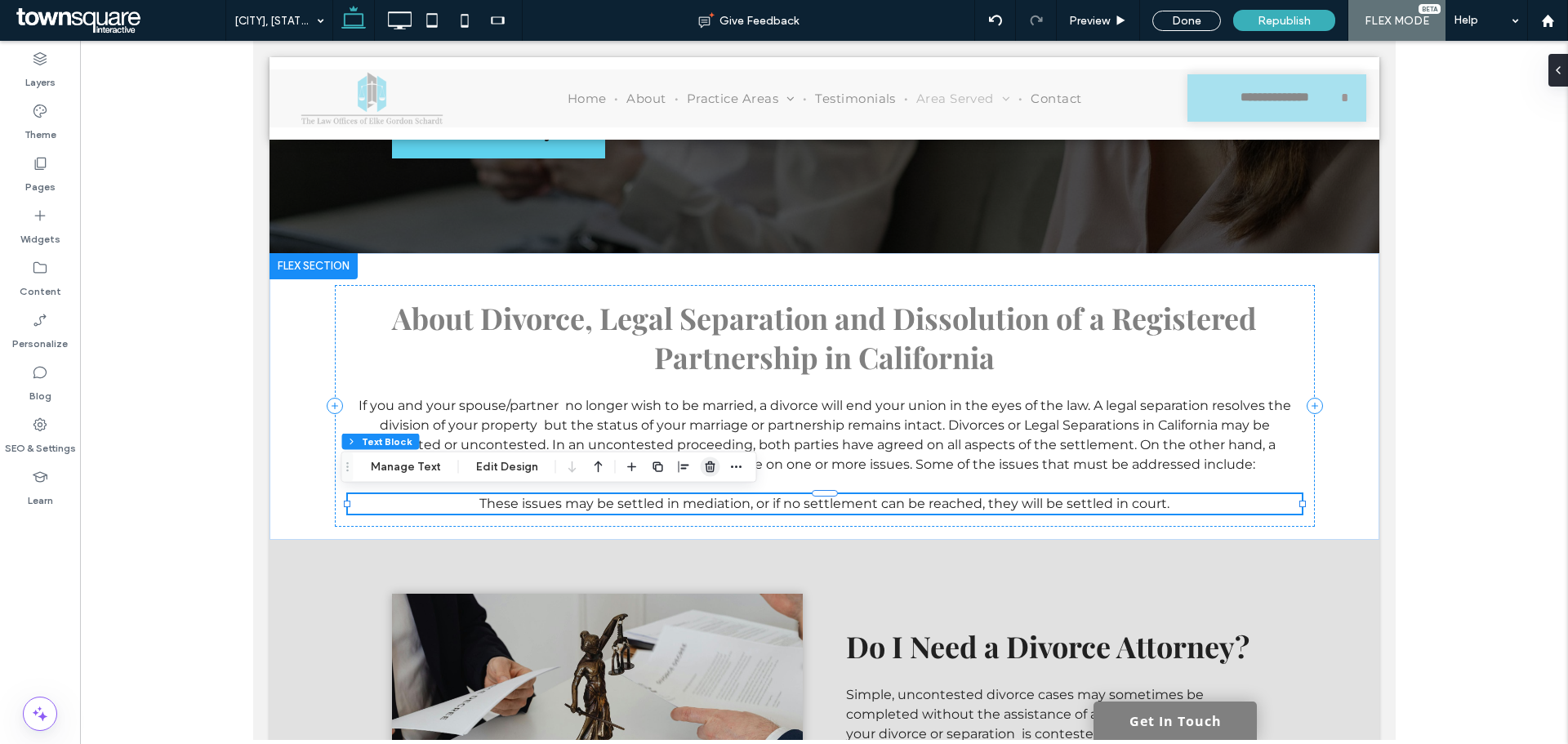click 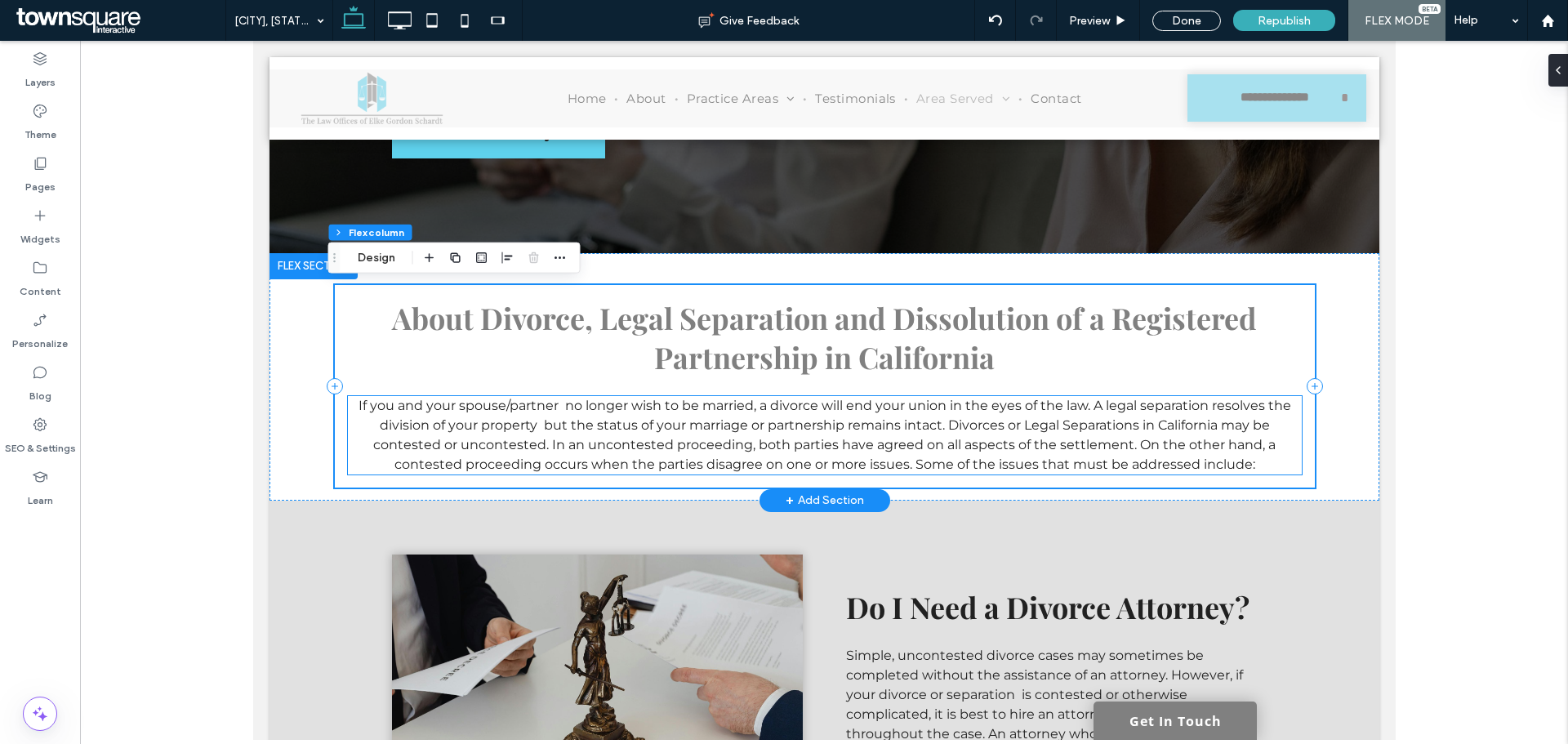 click on "If you and your spouse/partner  no longer wish to be married, a divorce will end your union in the eyes of the law. A legal separation resolves the division of your property  but the status of your marriage or partnership remains intact. Divorces or Legal Separations in California may be contested or uncontested. In an uncontested proceeding, both parties have agreed on all aspects of the settlement. On the other hand, a contested proceeding occurs when the parties disagree on one or more issues. Some of the issues that must be addressed include:" at bounding box center [824, 434] 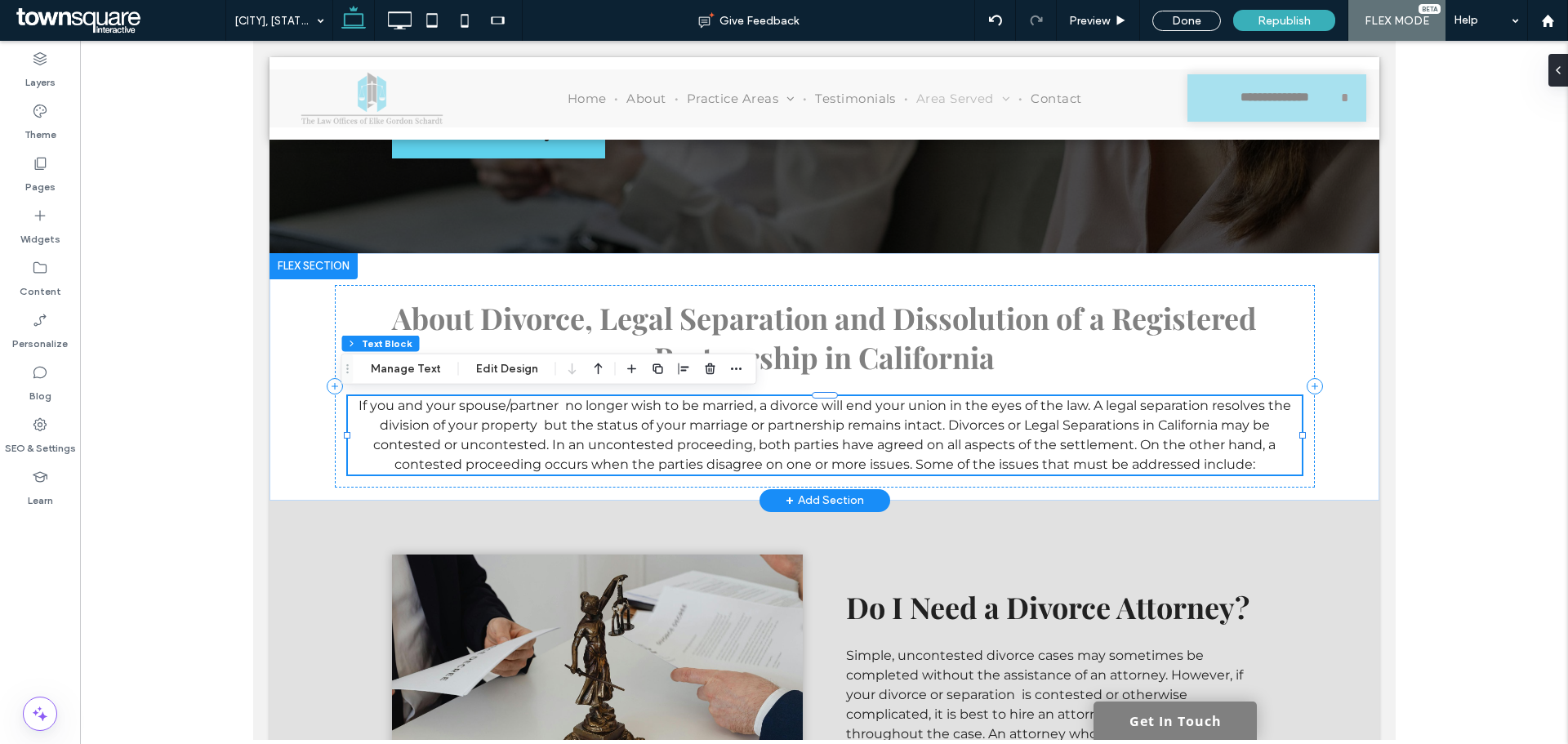 click on "If you and your spouse/partner  no longer wish to be married, a divorce will end your union in the eyes of the law. A legal separation resolves the division of your property  but the status of your marriage or partnership remains intact. Divorces or Legal Separations in California may be contested or uncontested. In an uncontested proceeding, both parties have agreed on all aspects of the settlement. On the other hand, a contested proceeding occurs when the parties disagree on one or more issues. Some of the issues that must be addressed include:" at bounding box center [824, 434] 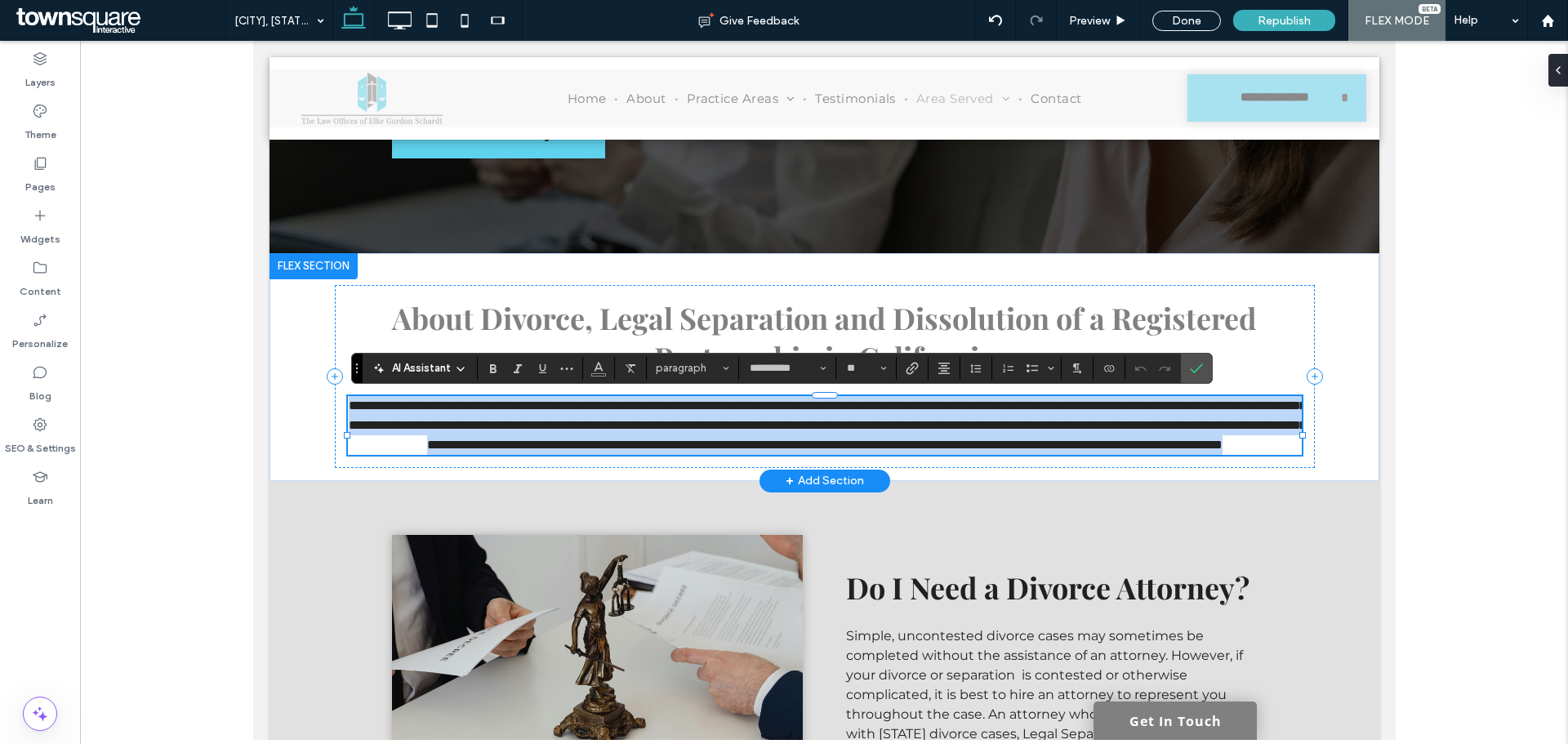 paste 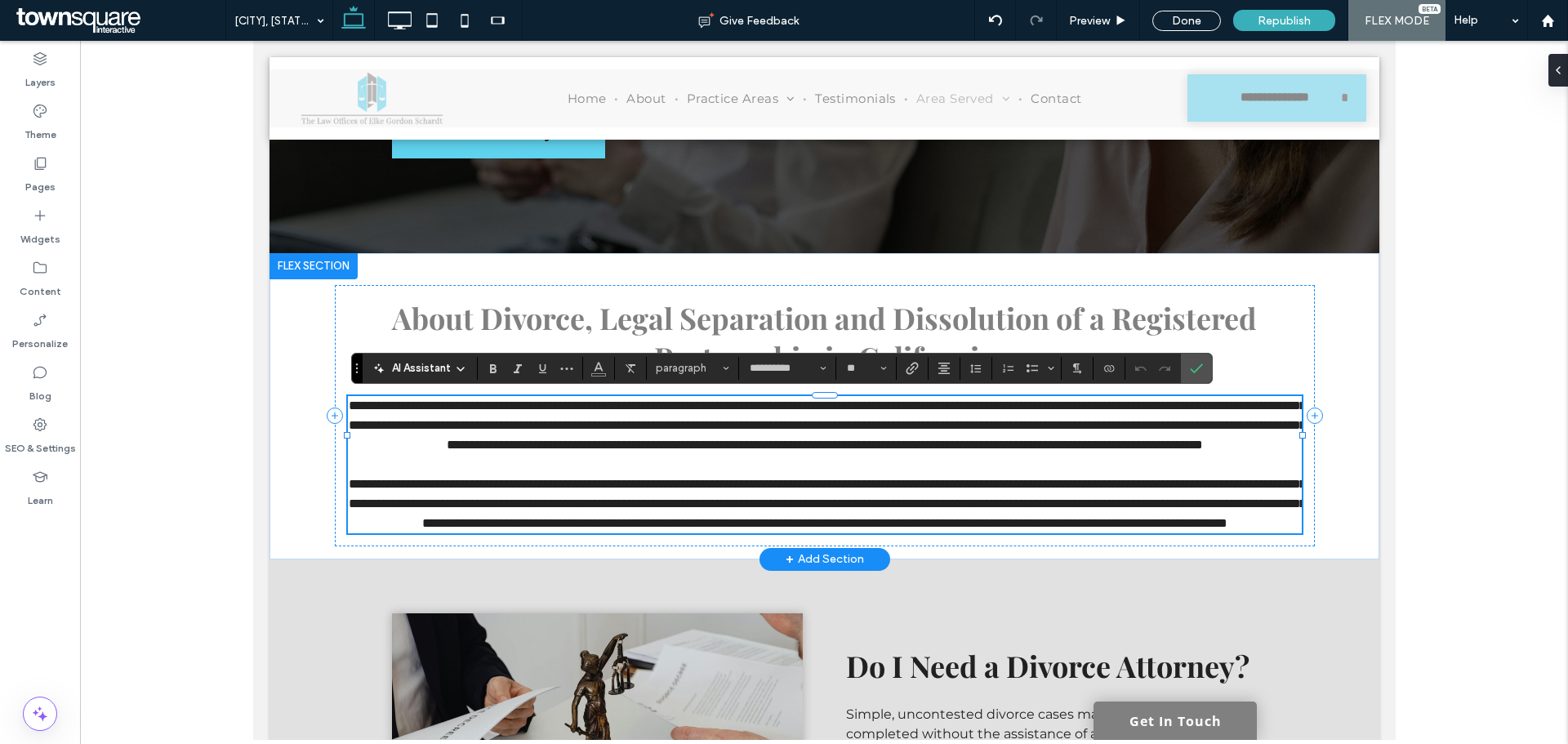 scroll, scrollTop: 20, scrollLeft: 0, axis: vertical 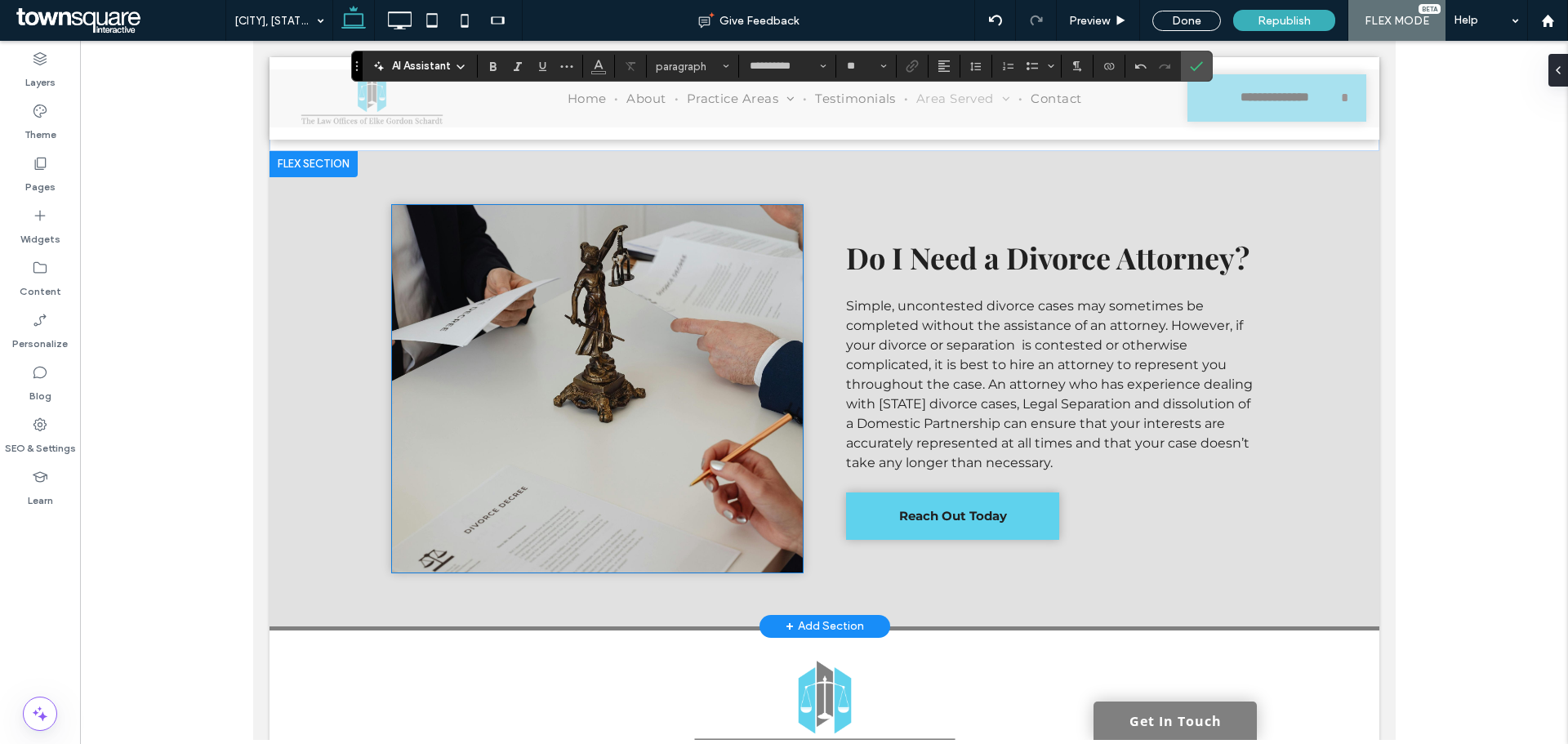 click at bounding box center (596, 389) 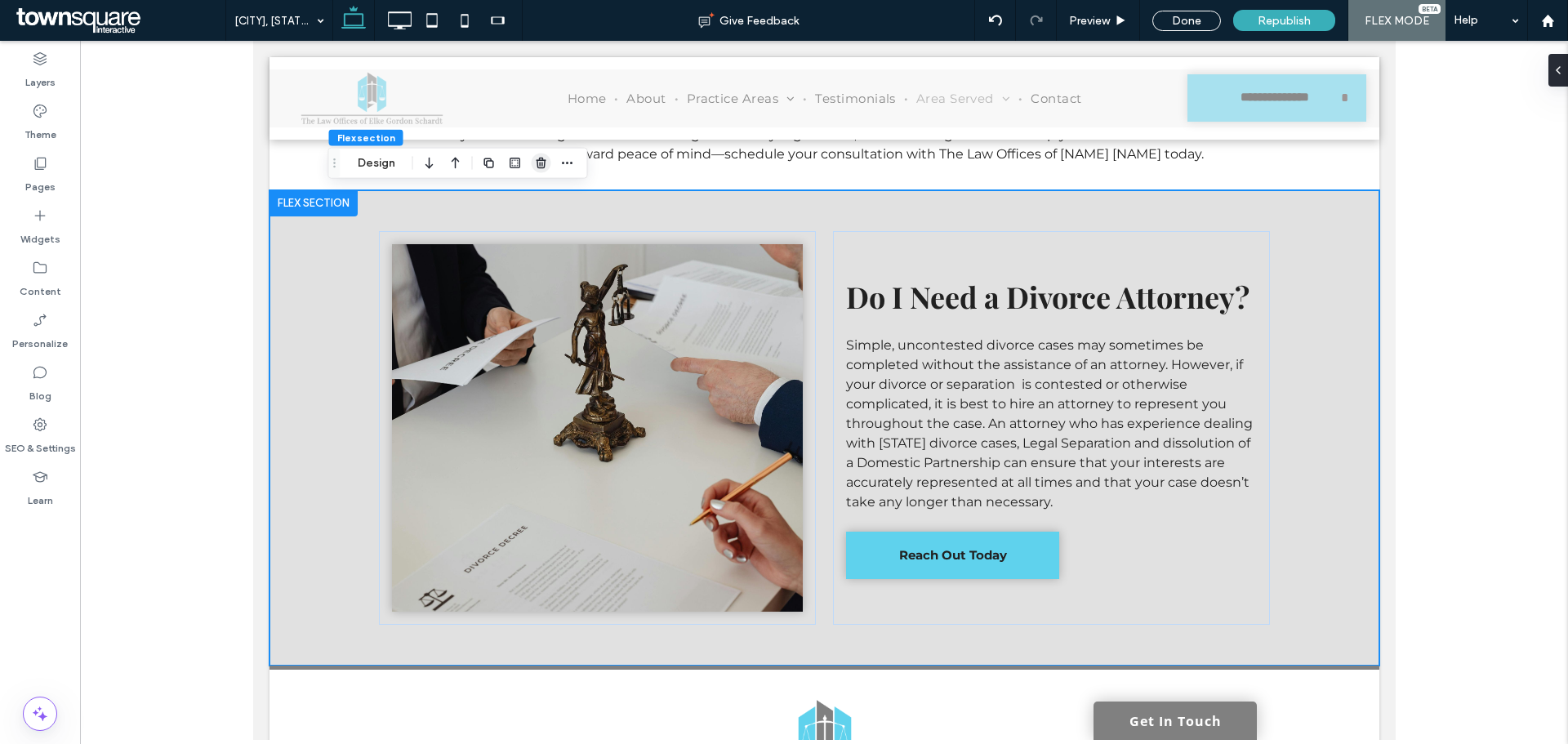 click 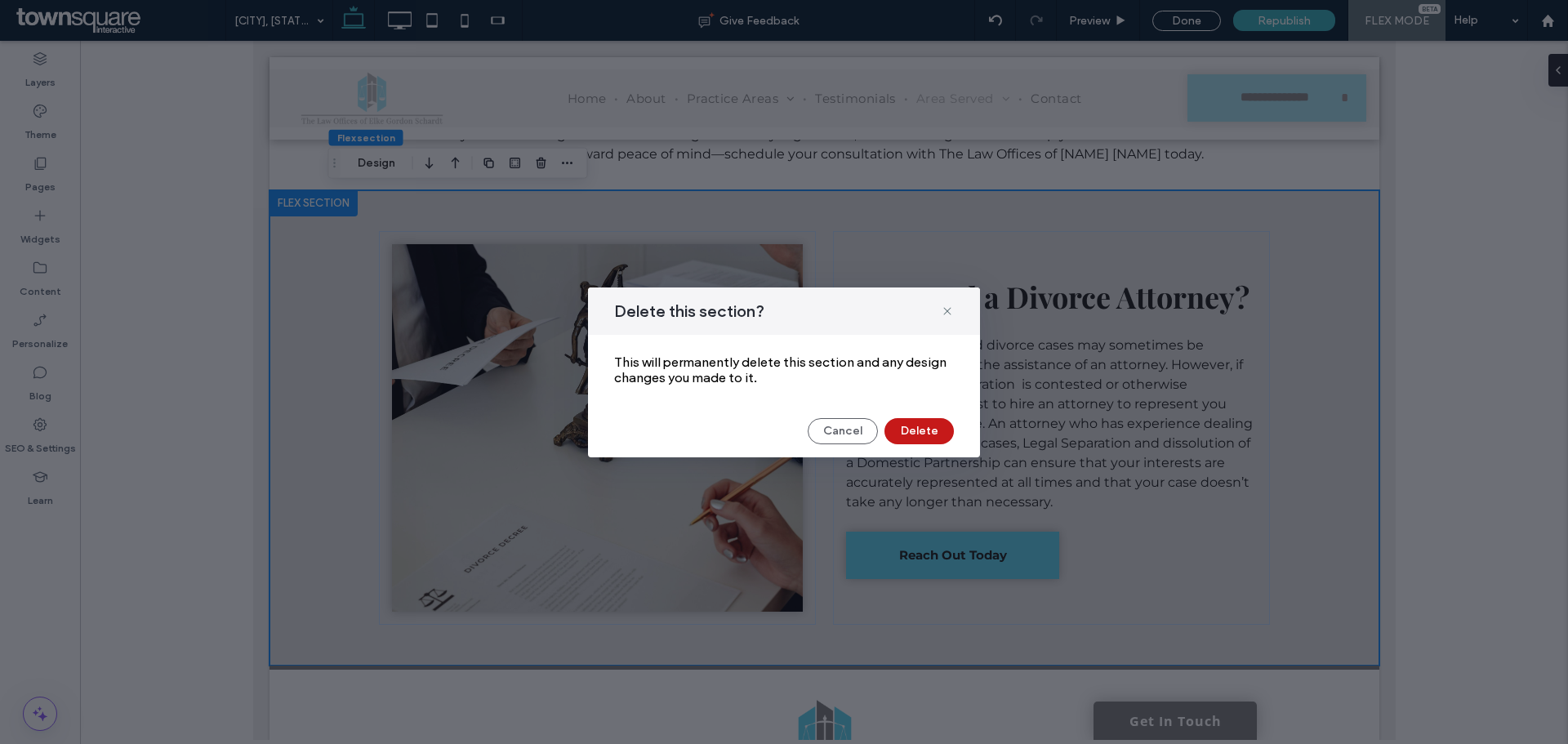 click on "Delete" at bounding box center (919, 431) 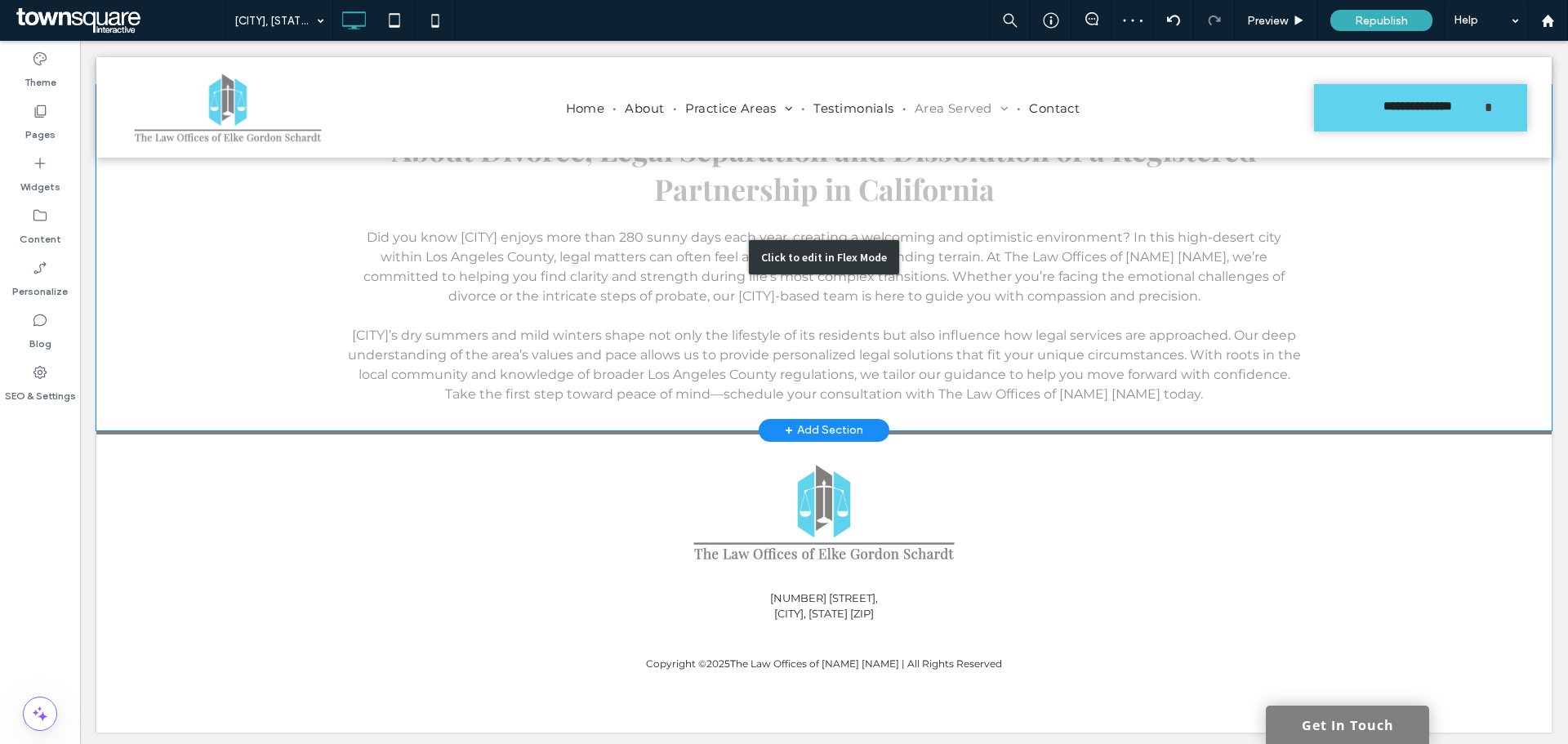 scroll, scrollTop: 250, scrollLeft: 0, axis: vertical 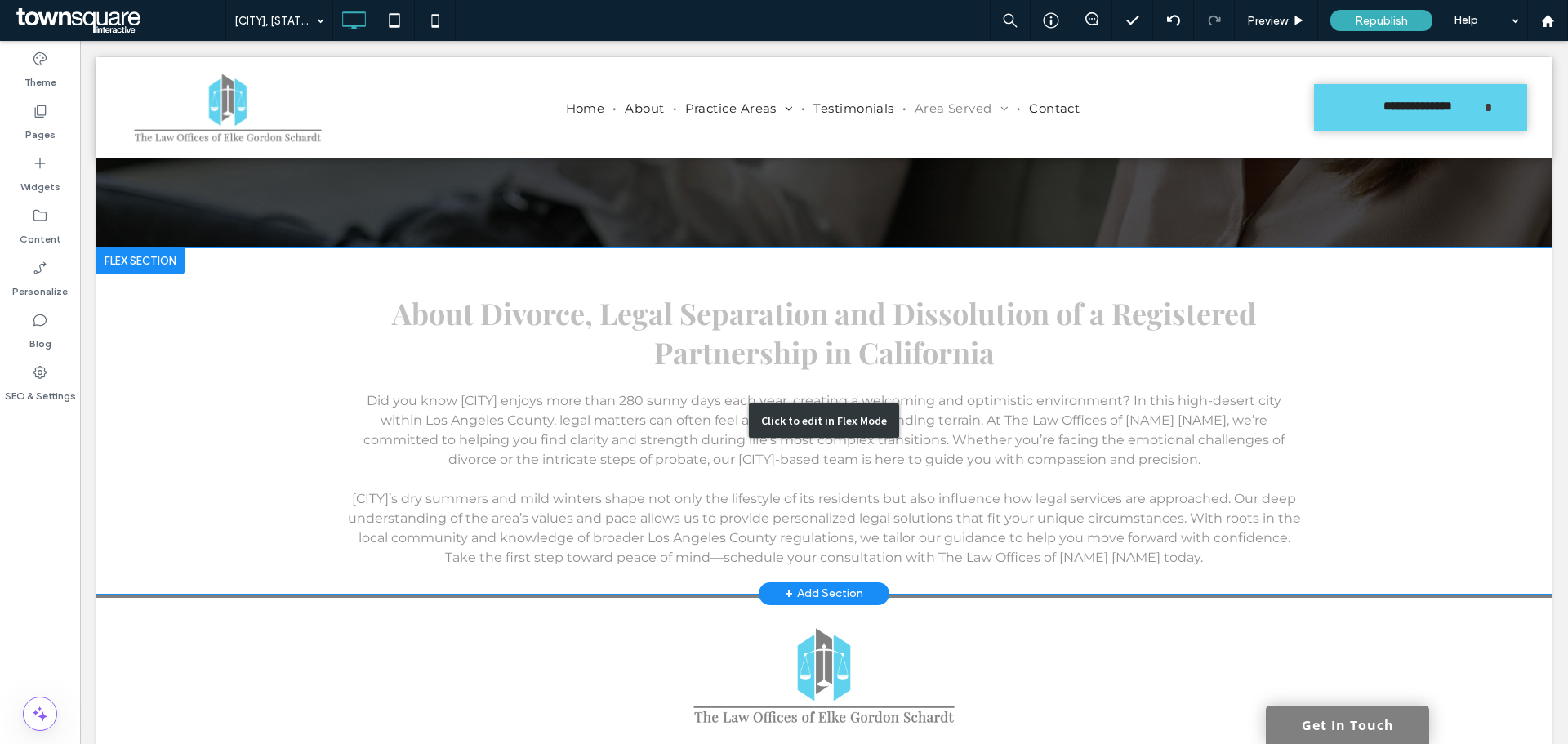 click on "Click to edit in Flex Mode" at bounding box center (824, 421) 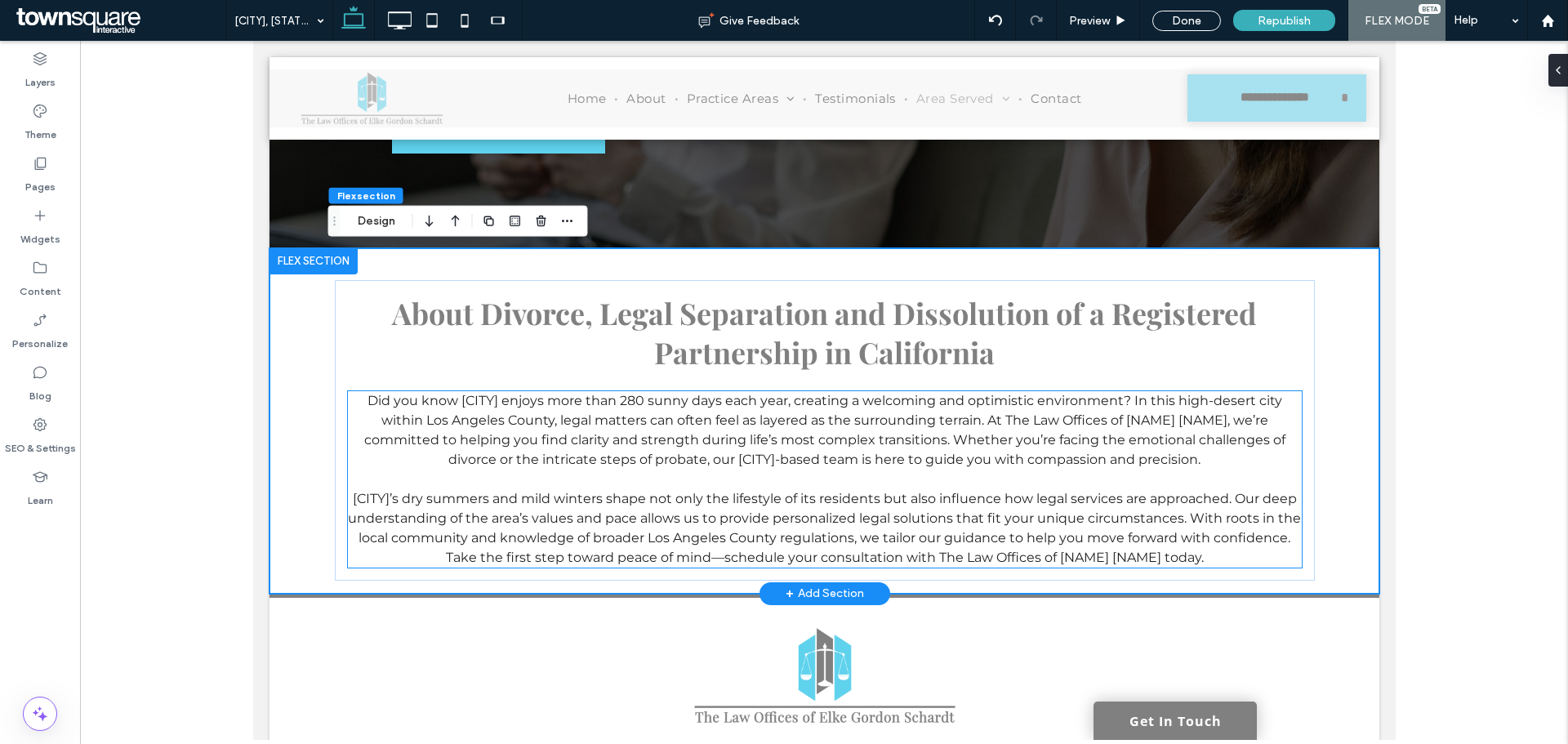 click on "Did you know Lancaster enjoys more than 280 sunny days each year, creating a welcoming and optimistic environment? In this high-desert city within Los Angeles County, legal matters can often feel as layered as the surrounding terrain. At The Law Offices of Elke Gordon Schardt, we’re committed to helping you find clarity and strength during life’s most complex transitions. Whether you’re facing the emotional challenges of divorce or the intricate steps of probate, our Lancaster-based team is here to guide you with compassion and precision." at bounding box center [824, 430] 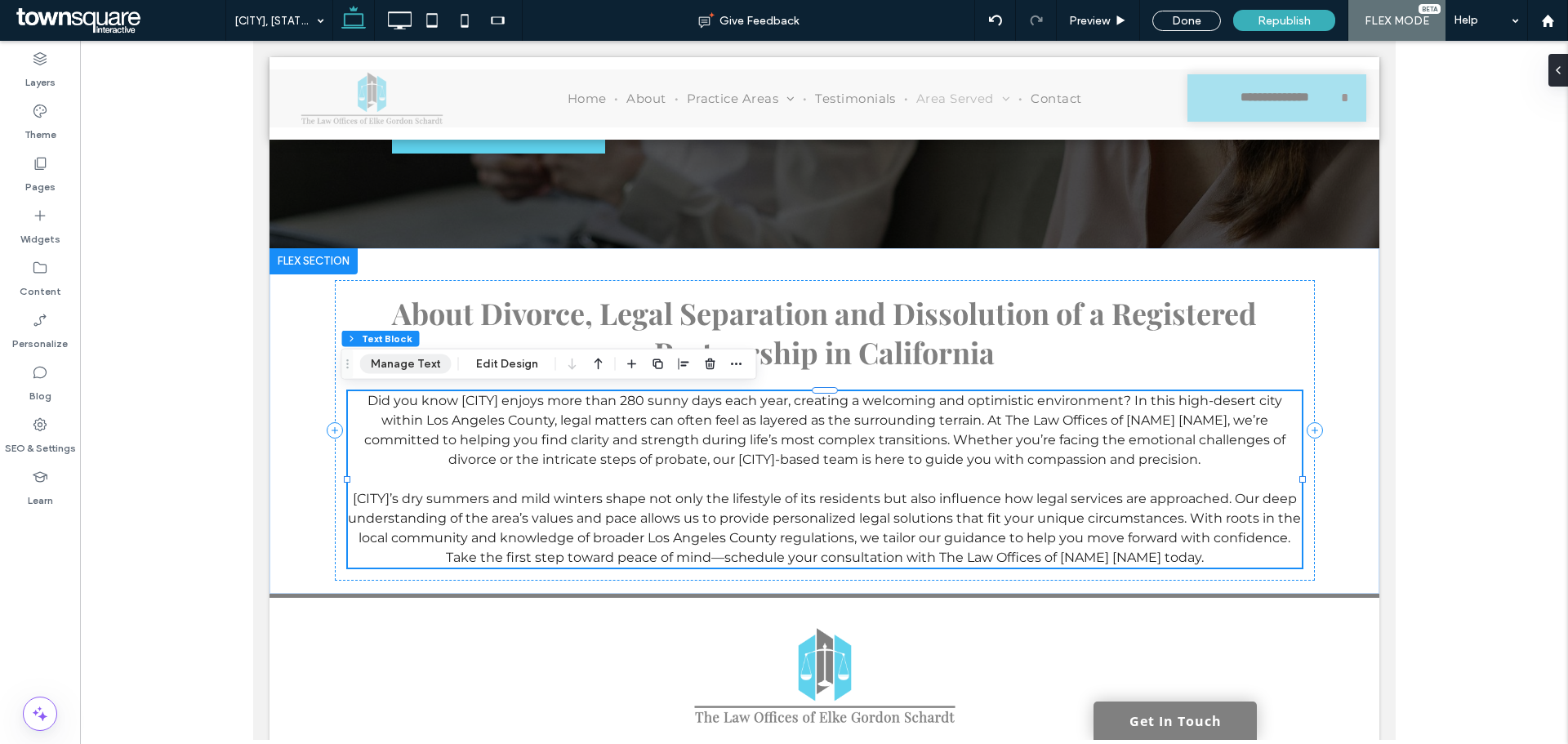 drag, startPoint x: 175, startPoint y: 326, endPoint x: 428, endPoint y: 367, distance: 256.3006 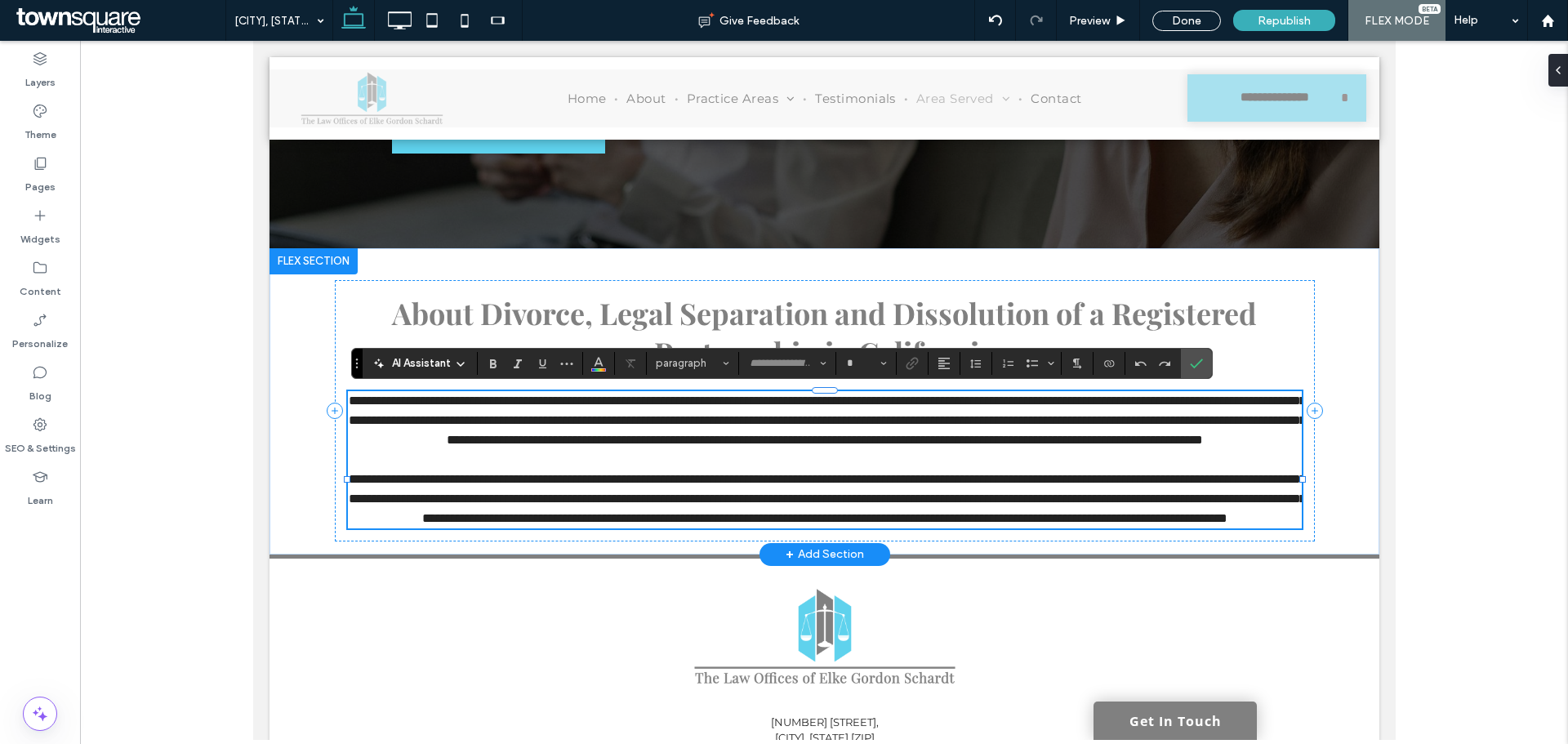 type on "**********" 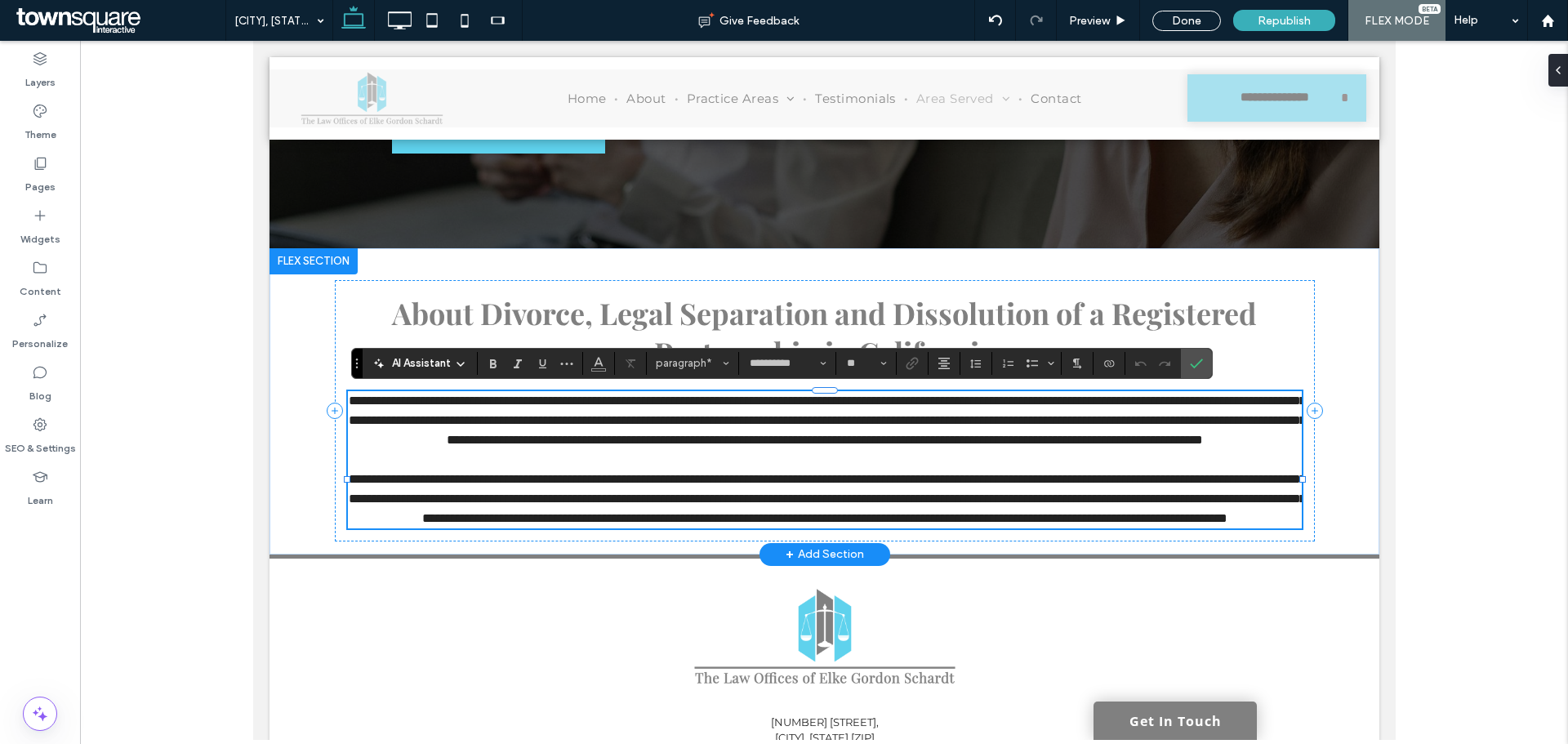 click on "**********" at bounding box center [826, 420] 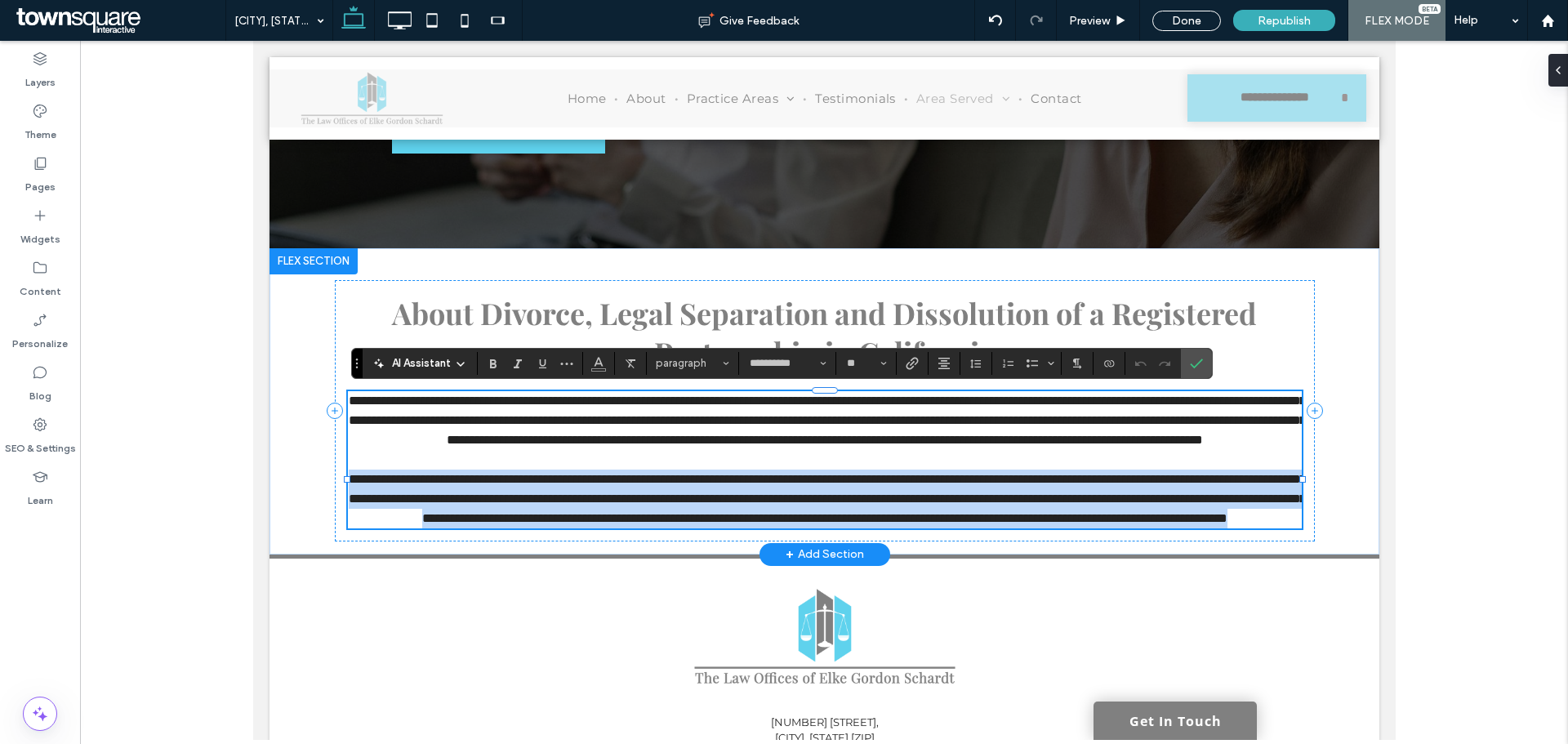 drag, startPoint x: 1255, startPoint y: 556, endPoint x: 354, endPoint y: 491, distance: 903.3416 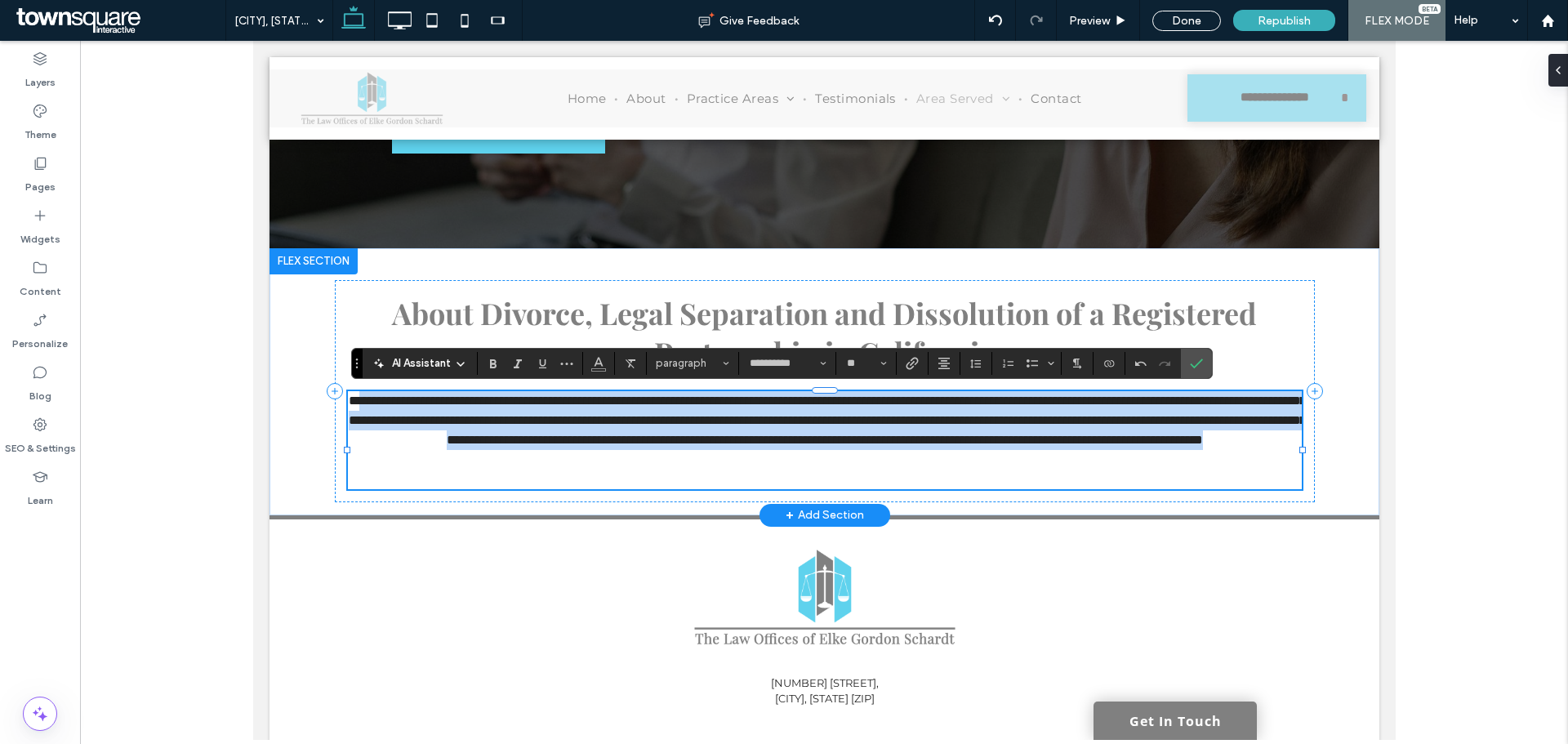drag, startPoint x: 1160, startPoint y: 461, endPoint x: 382, endPoint y: 413, distance: 779.4793 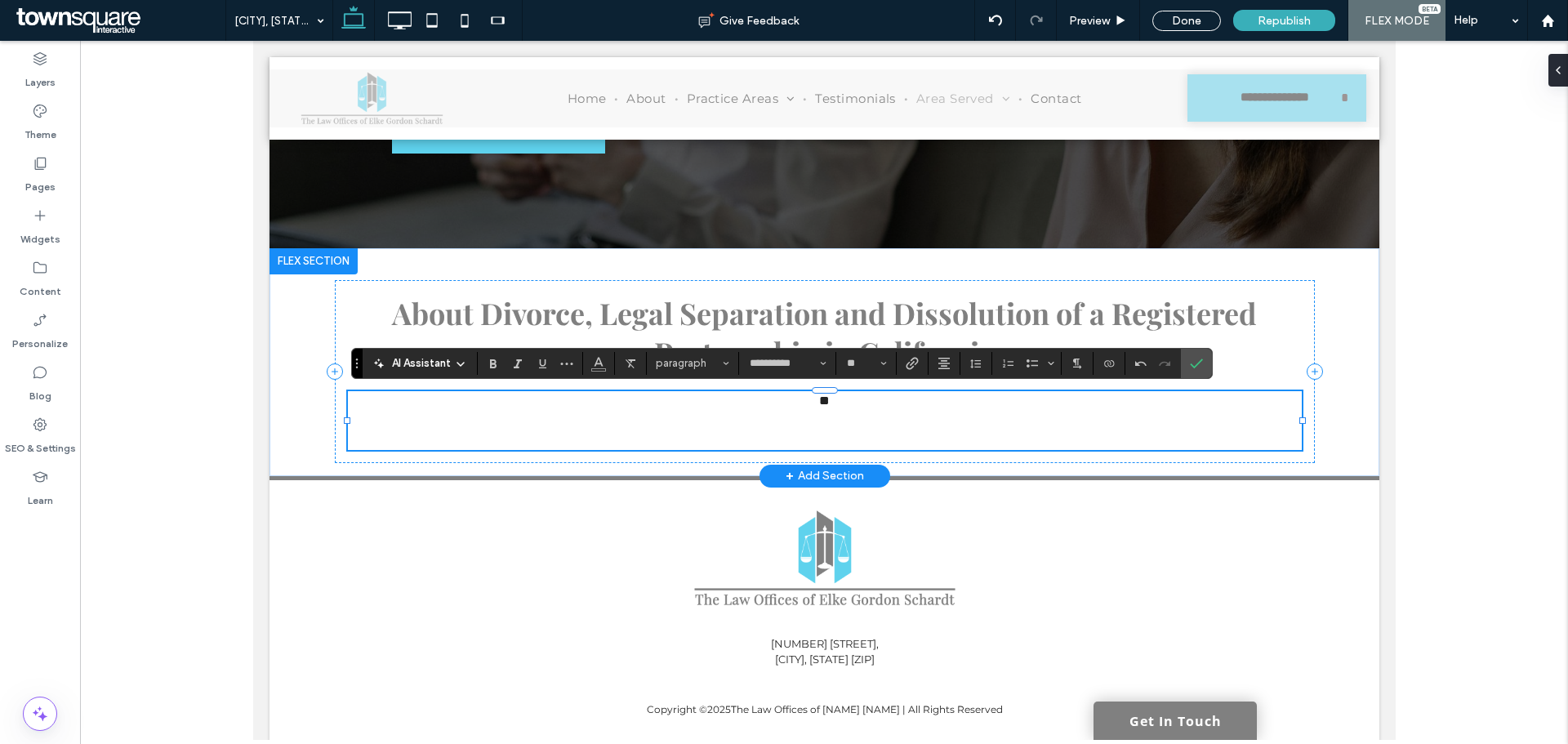 type 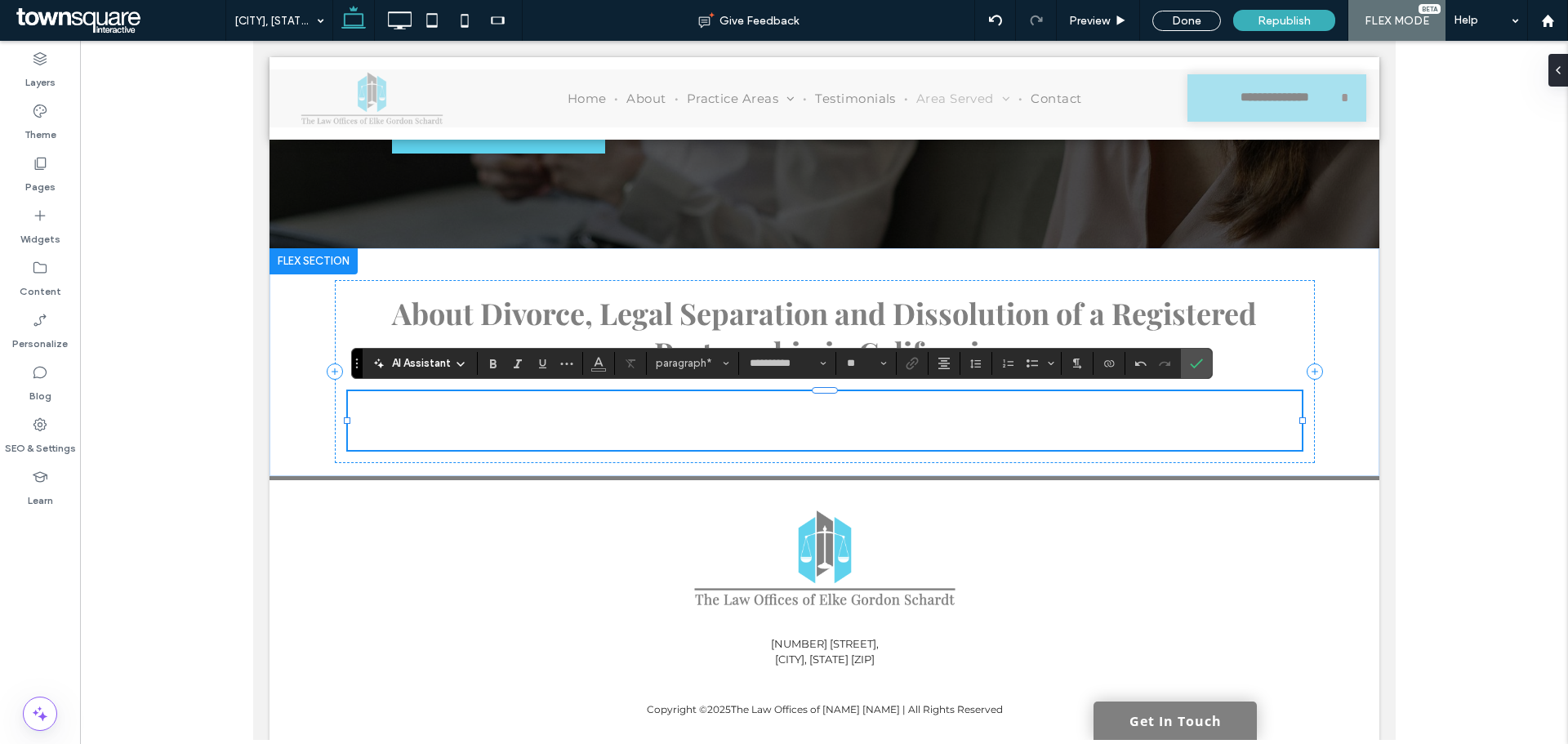click on "﻿" at bounding box center [824, 440] 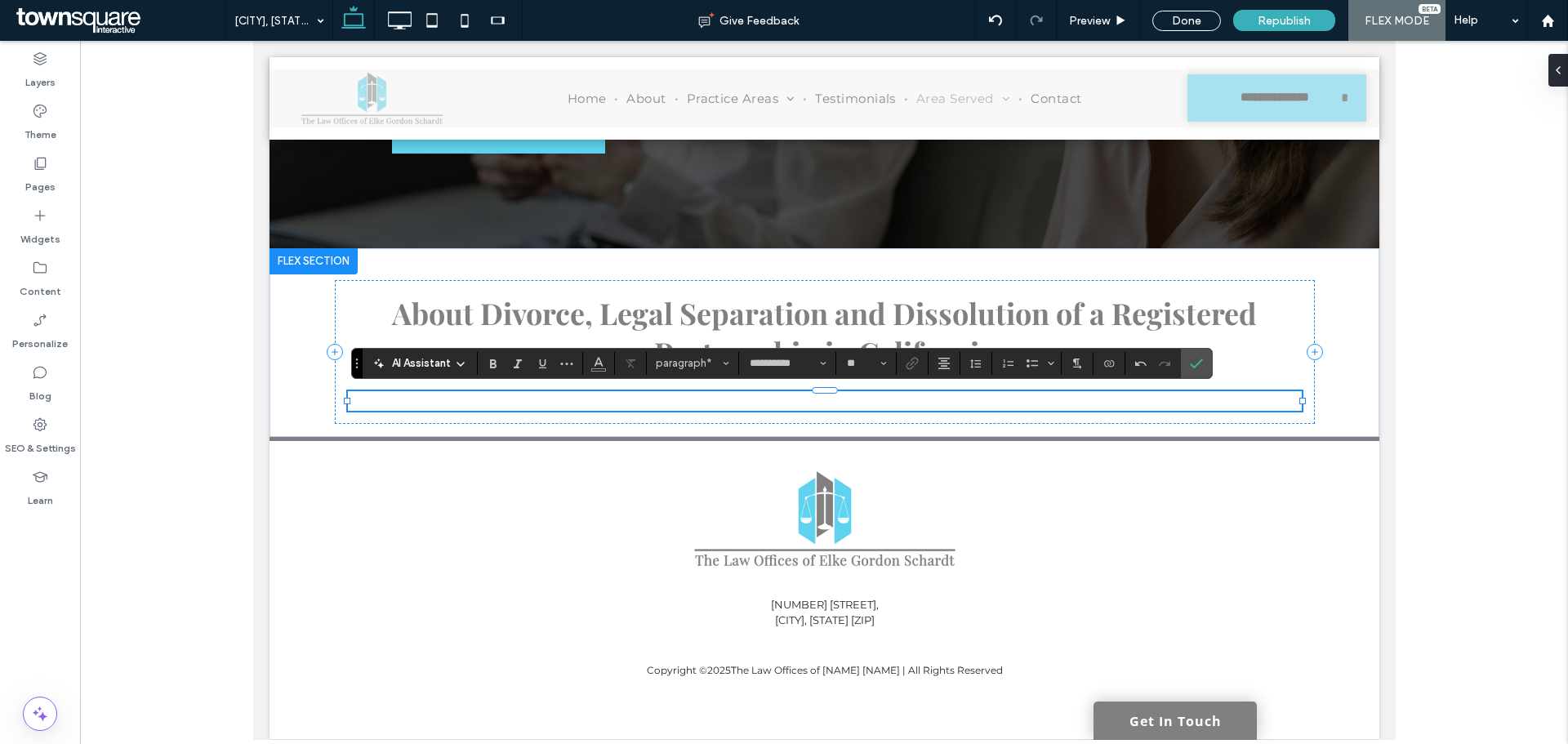 paste 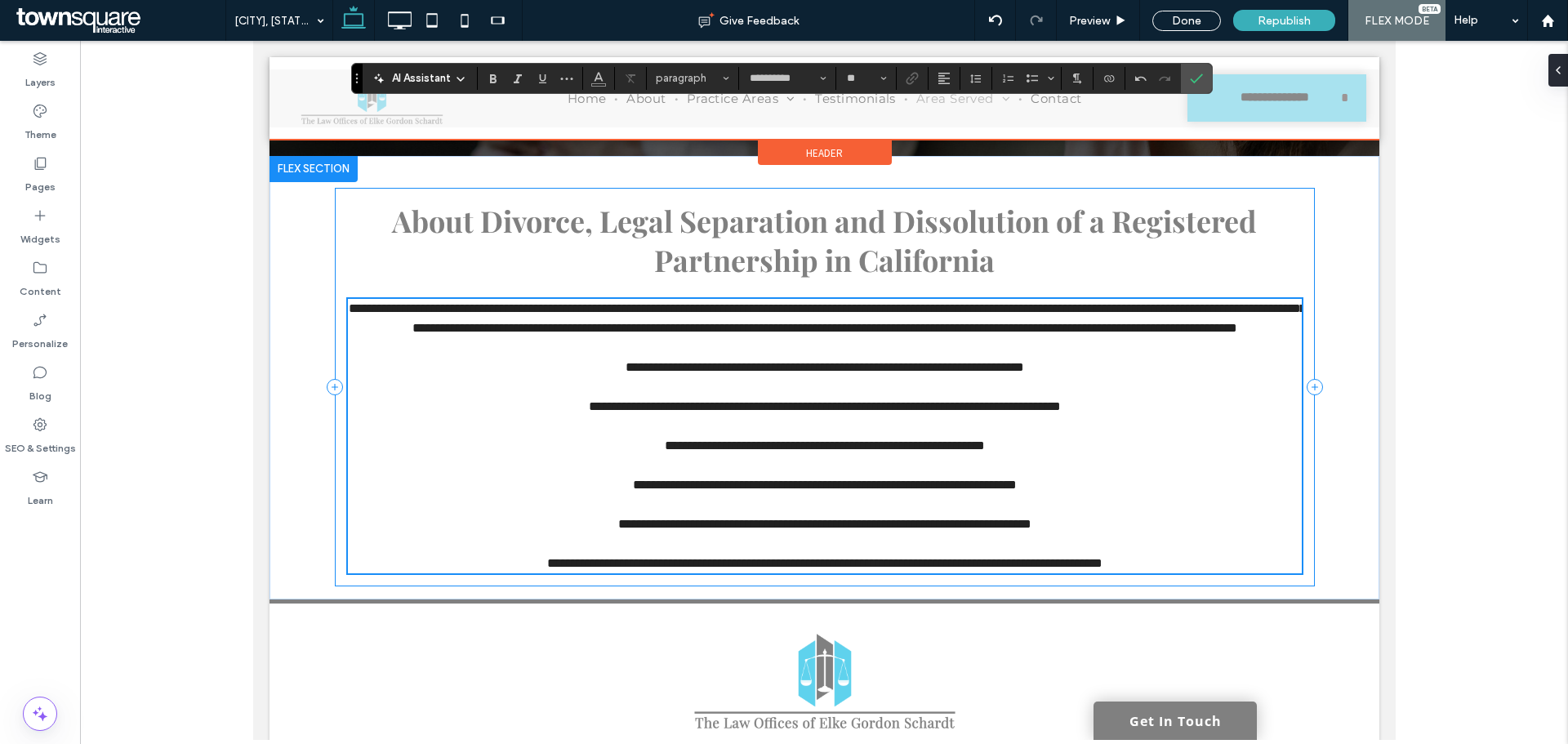 scroll, scrollTop: 208, scrollLeft: 0, axis: vertical 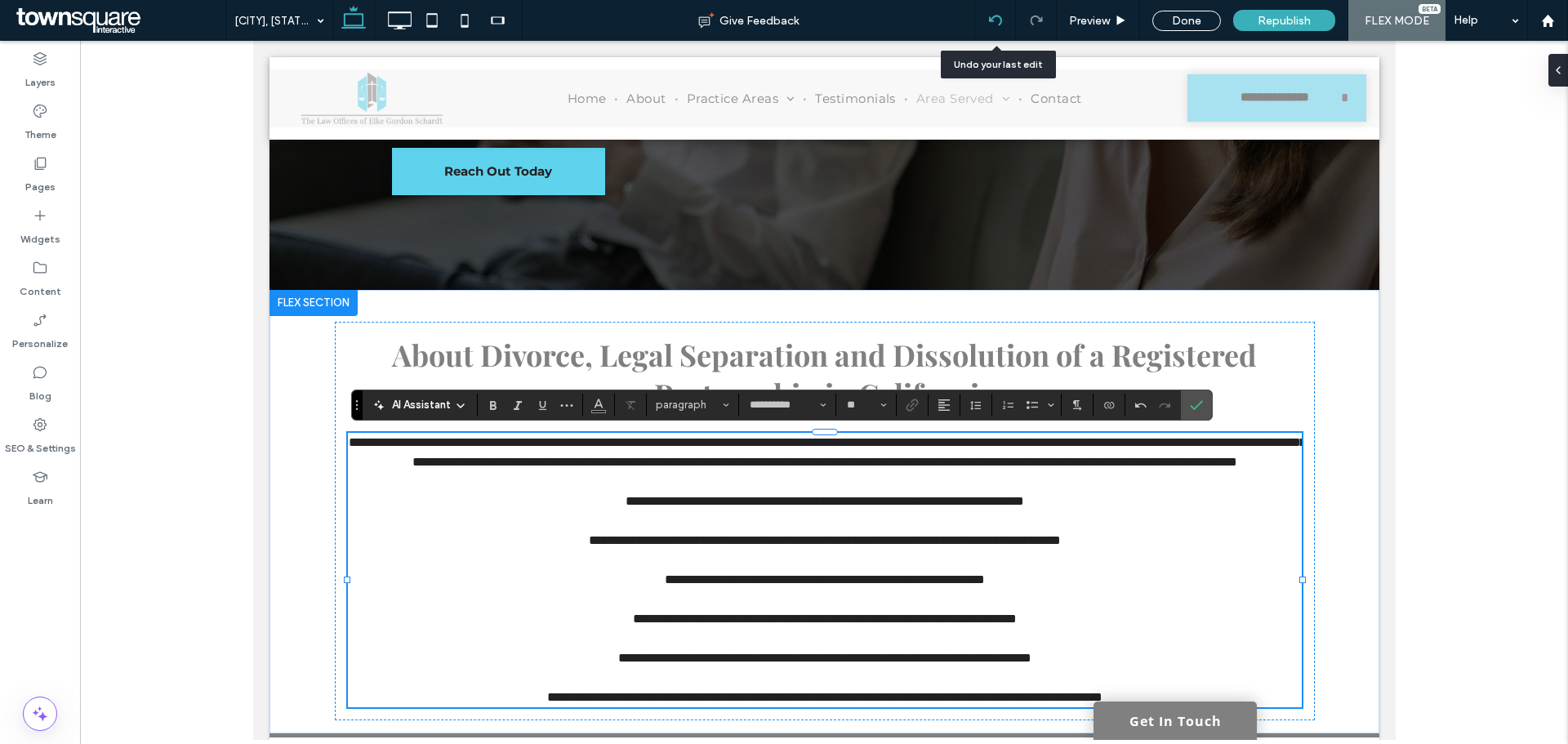 click 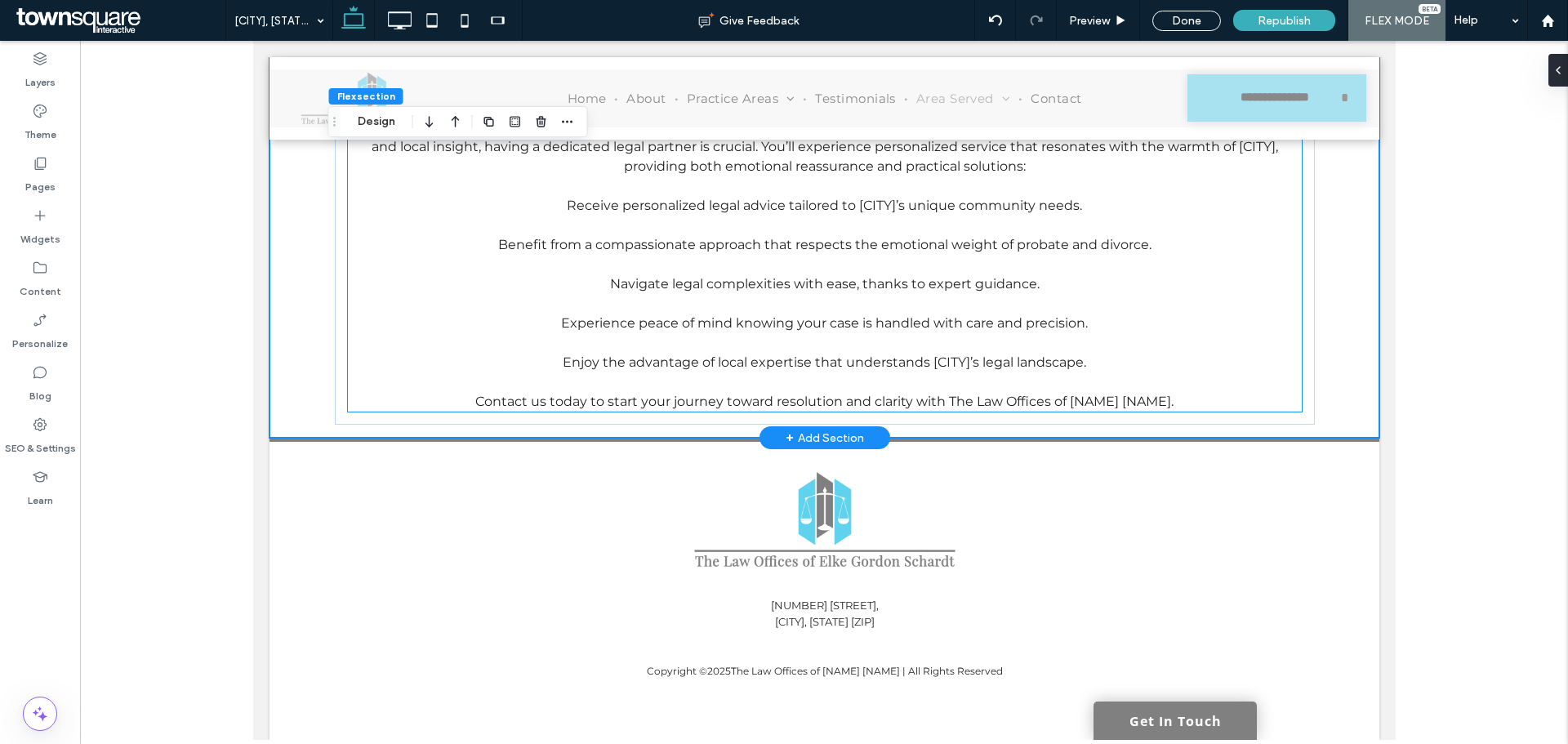 scroll, scrollTop: 100, scrollLeft: 0, axis: vertical 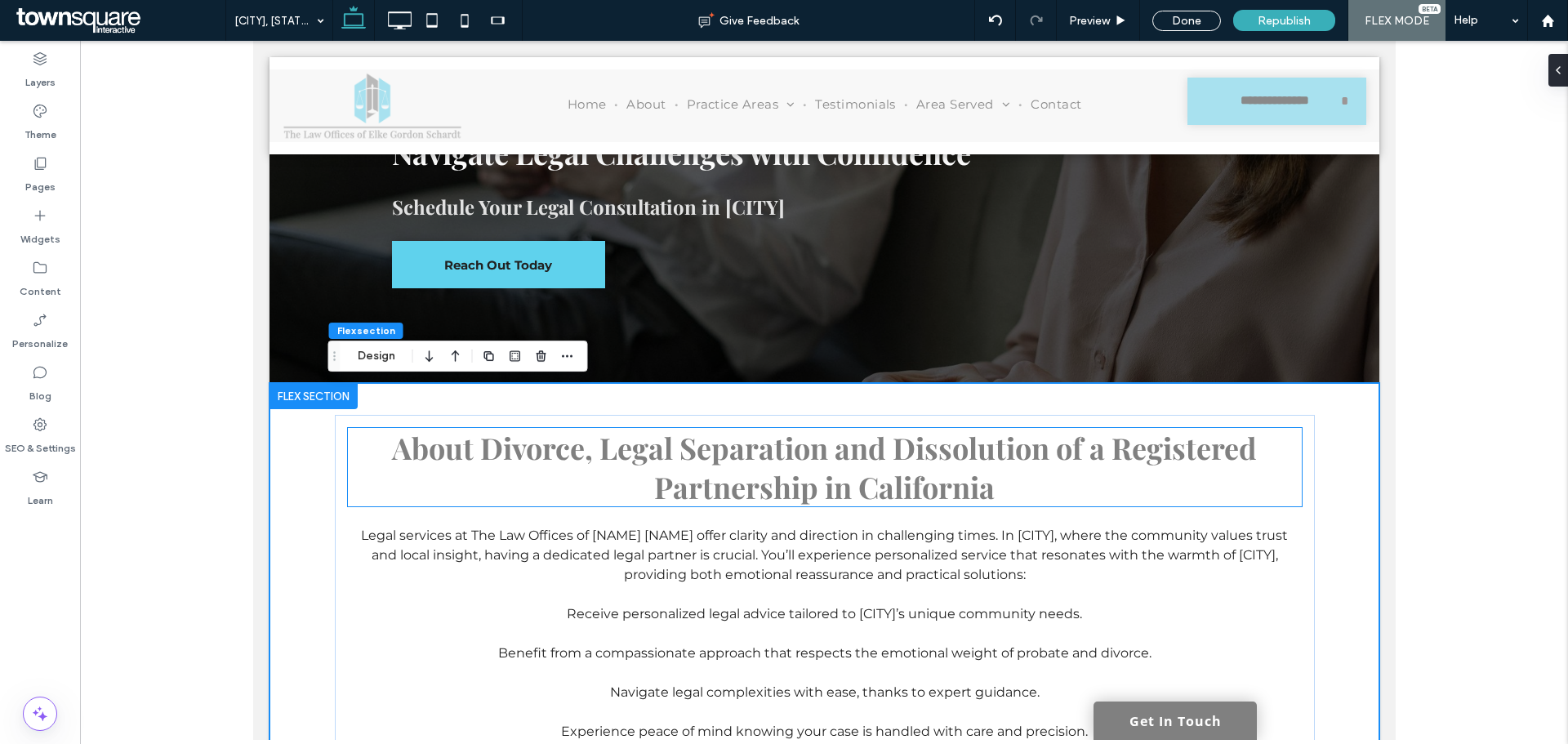 click on "About Divorce, Legal Separation and Dissolution of a Registered Partnership in California" at bounding box center [823, 467] 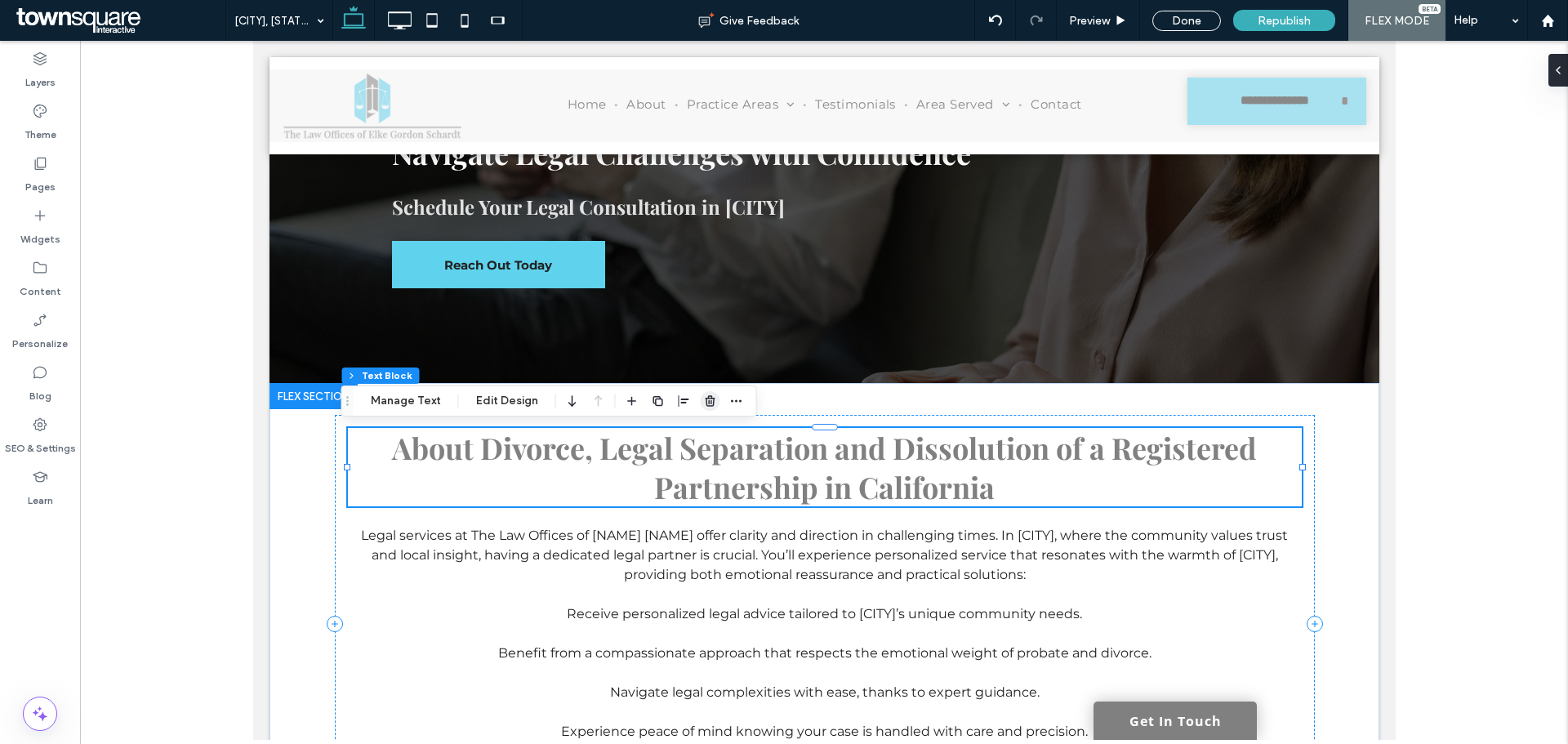 click 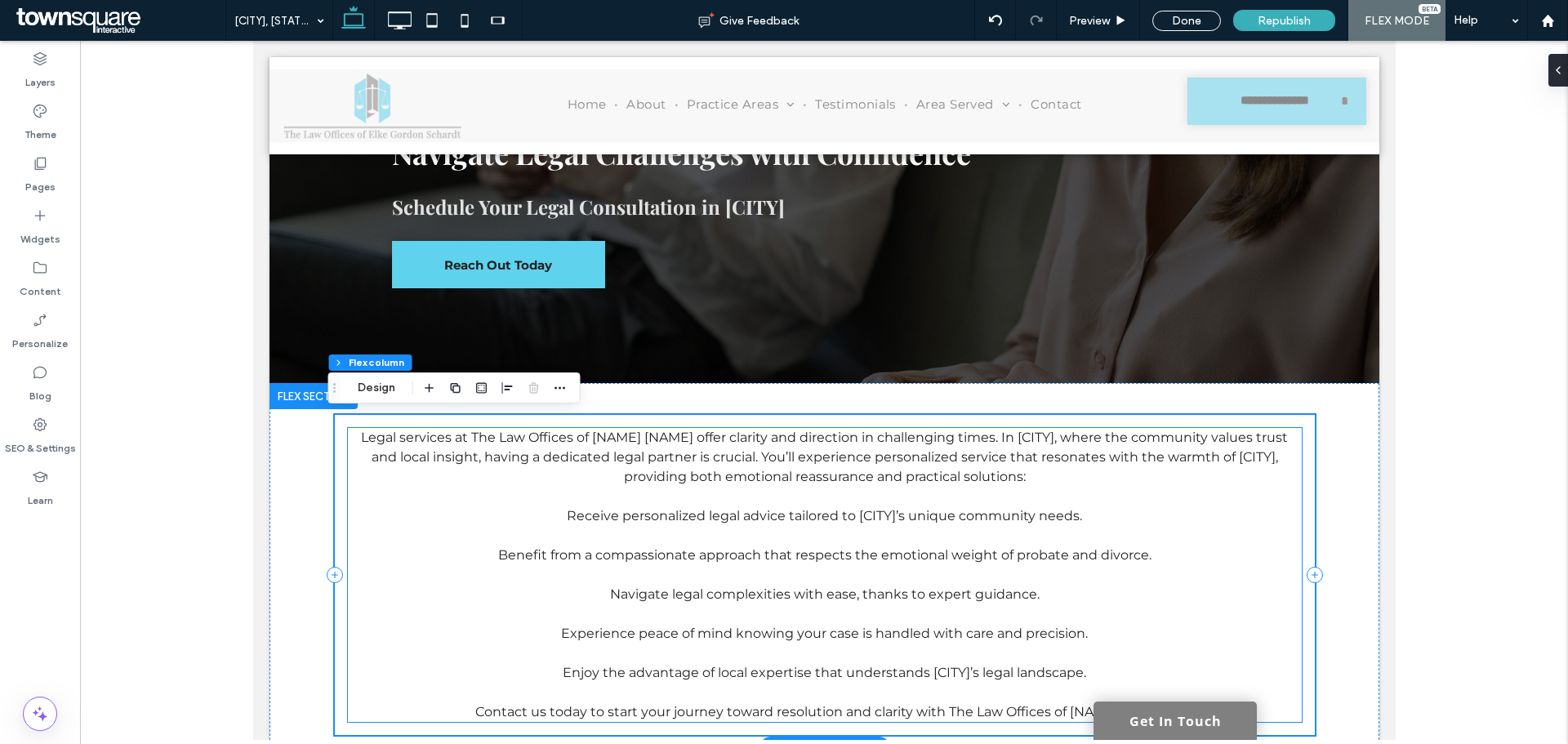 click on "Legal services at The Law Offices of Elke Gordon Schardt offer clarity and direction in challenging times. In Lancaster, where the community values trust and local insight, having a dedicated legal partner is crucial. You’ll experience personalized service that resonates with the warmth of Lancaster, providing both emotional reassurance and practical solutions:" at bounding box center (823, 457) 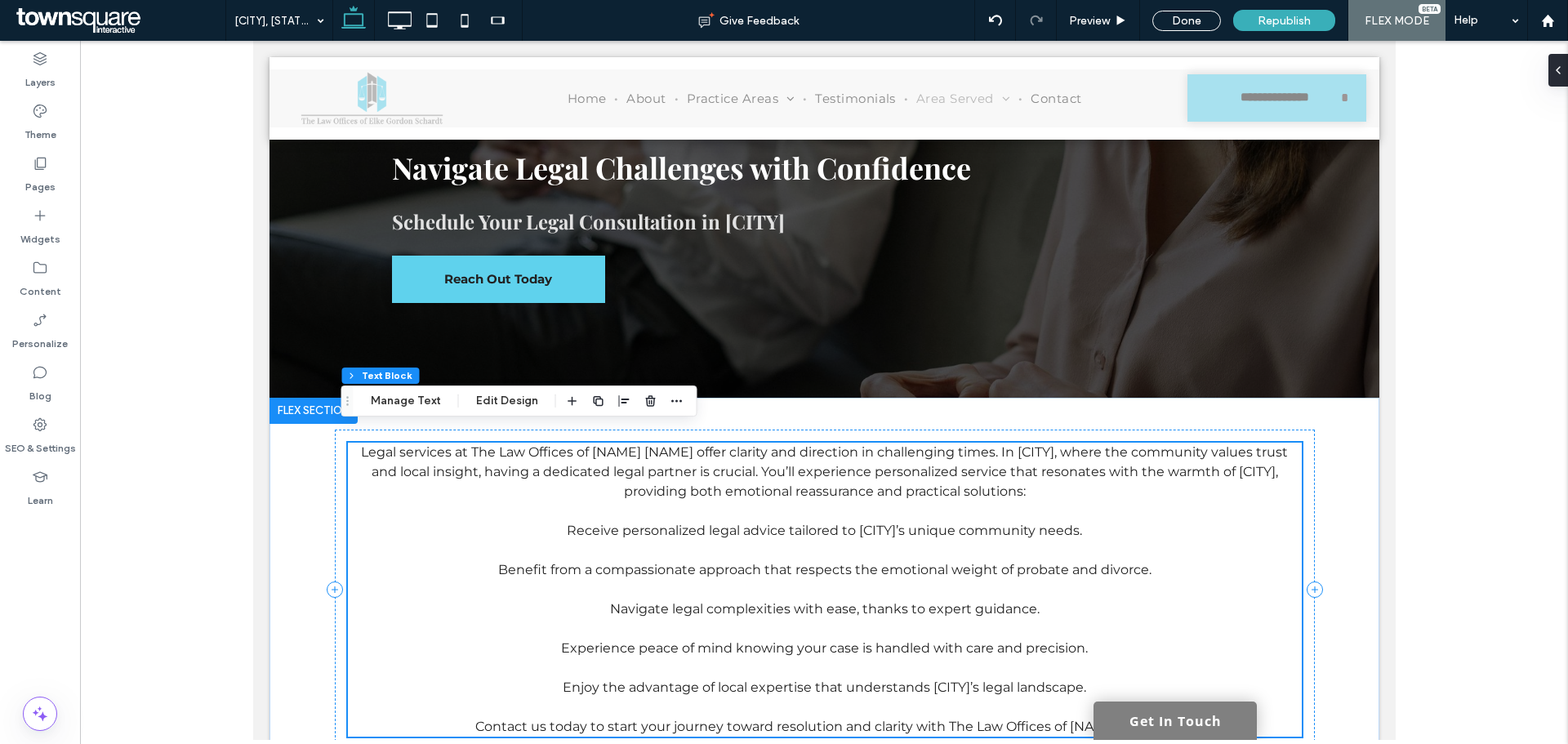 scroll, scrollTop: 115, scrollLeft: 0, axis: vertical 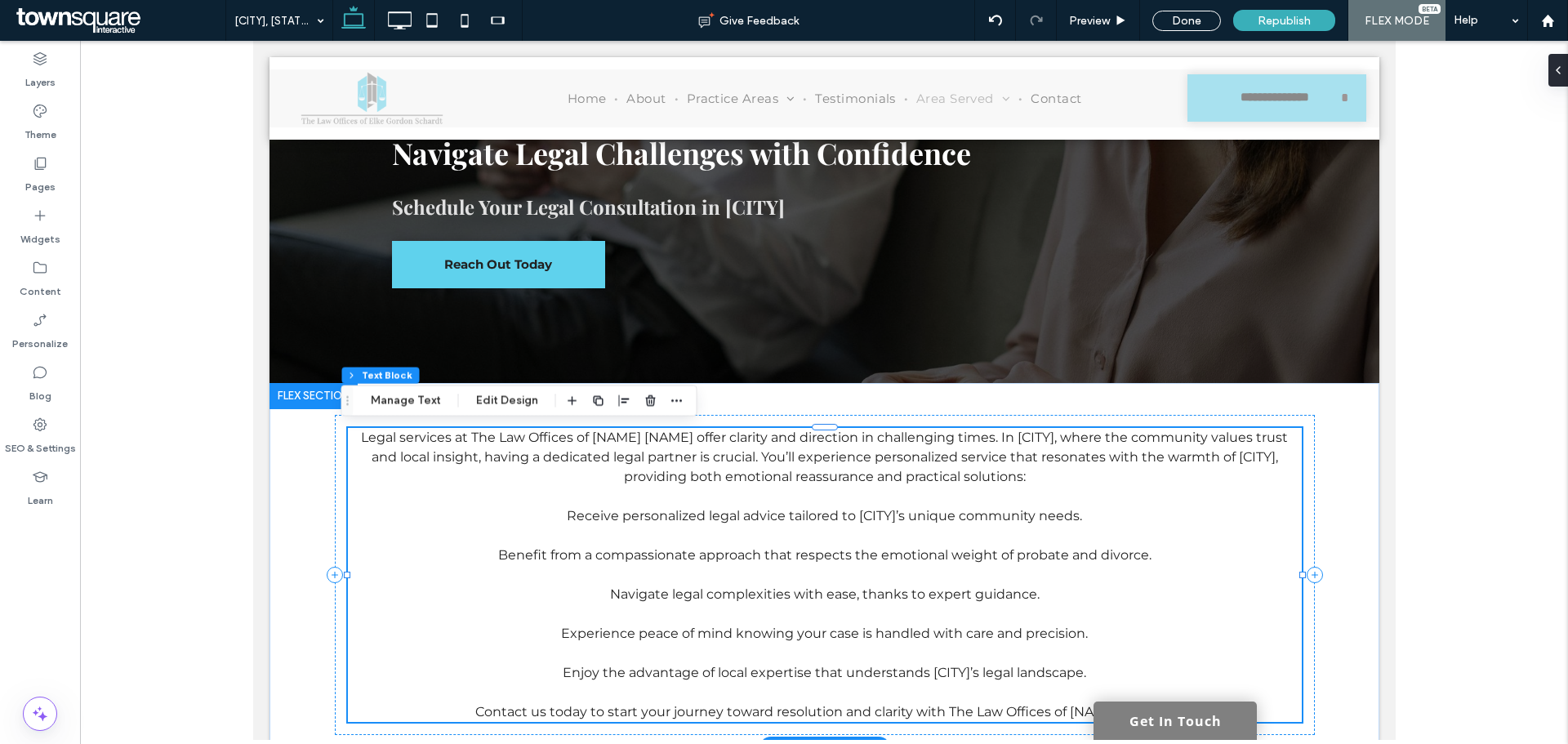 click on "Receive personalized legal advice tailored to Lancaster’s unique community needs." at bounding box center (824, 516) 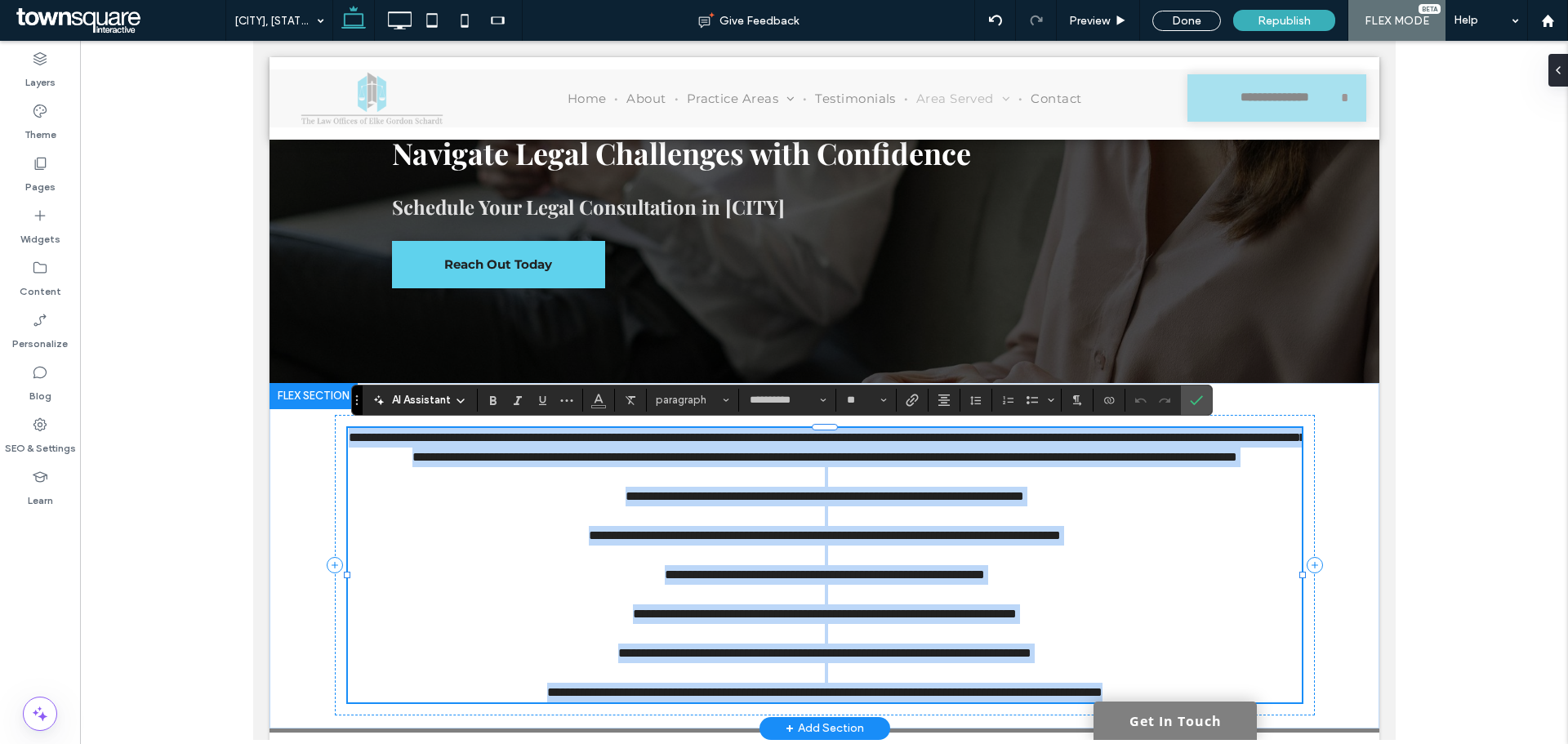 paste 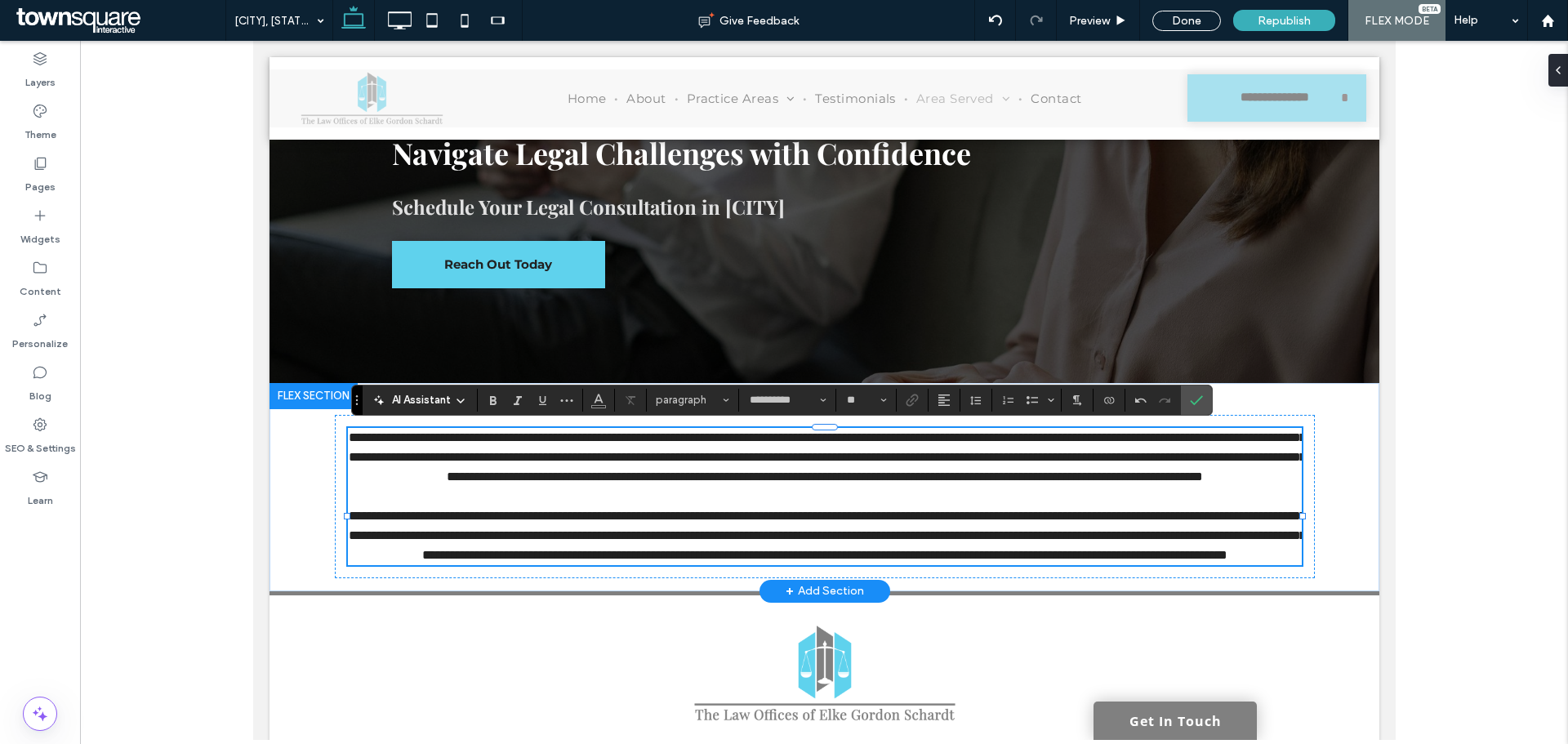 click on "+ Add Section" at bounding box center [824, 591] 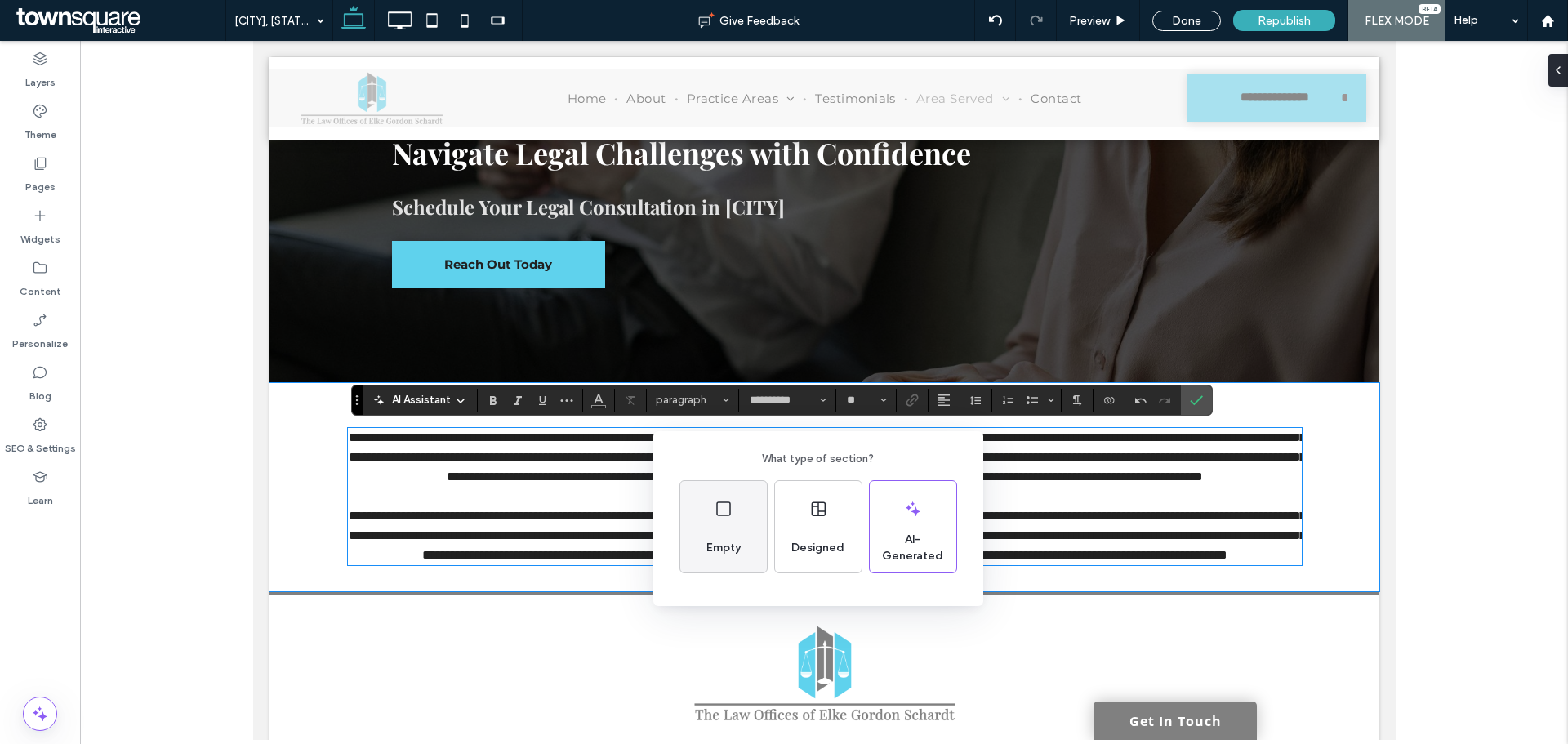 click on "Empty" at bounding box center [724, 548] 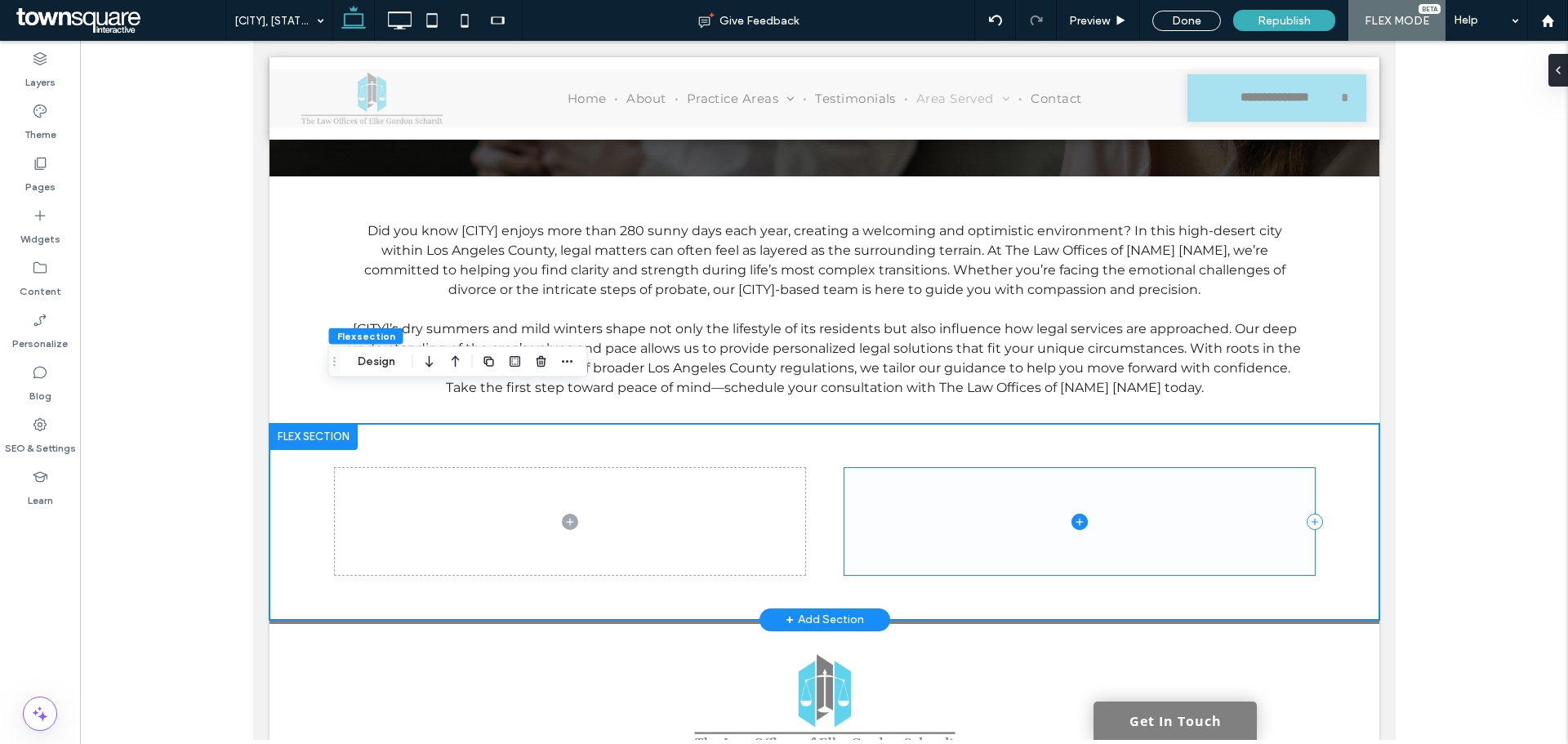 scroll, scrollTop: 360, scrollLeft: 0, axis: vertical 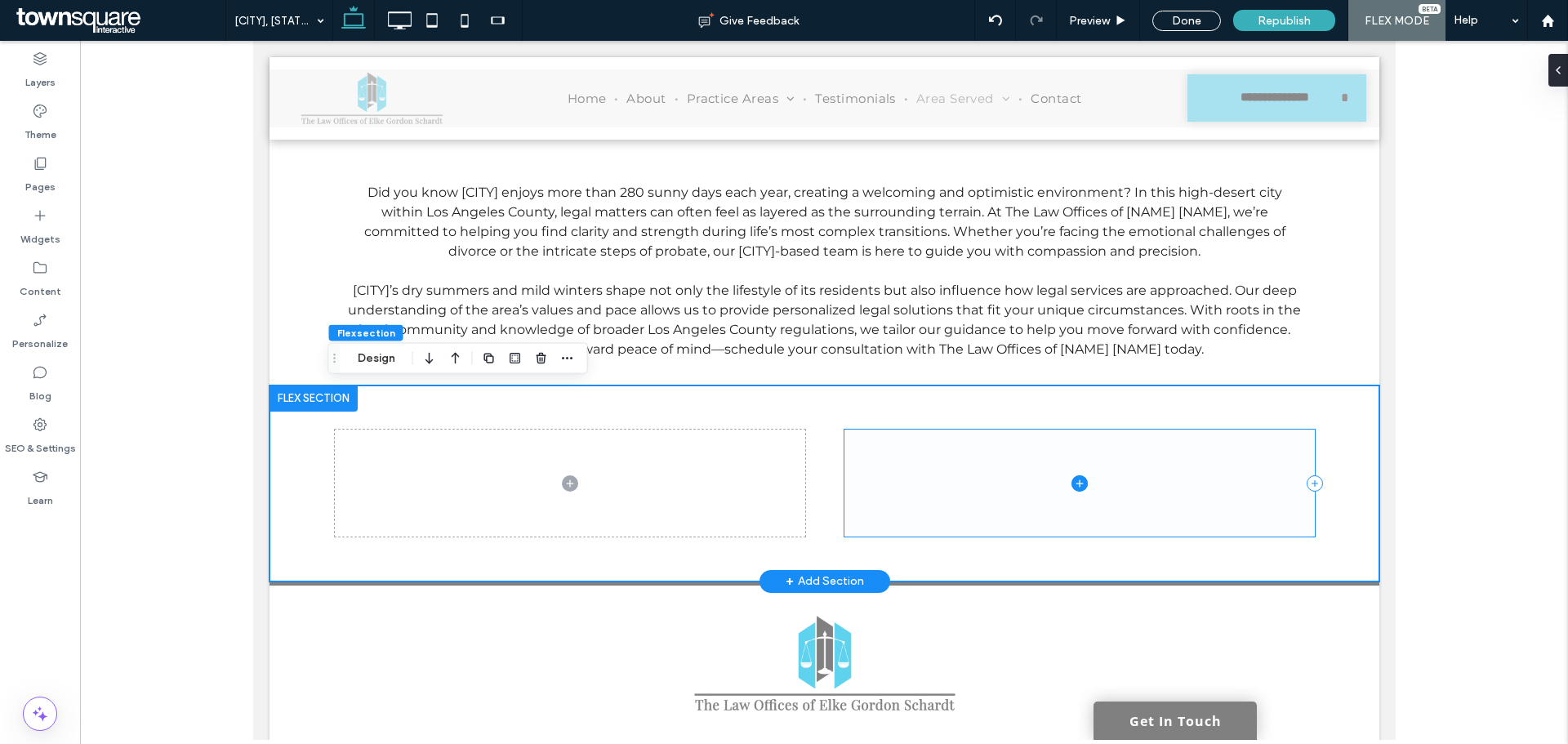 click at bounding box center [1079, 483] 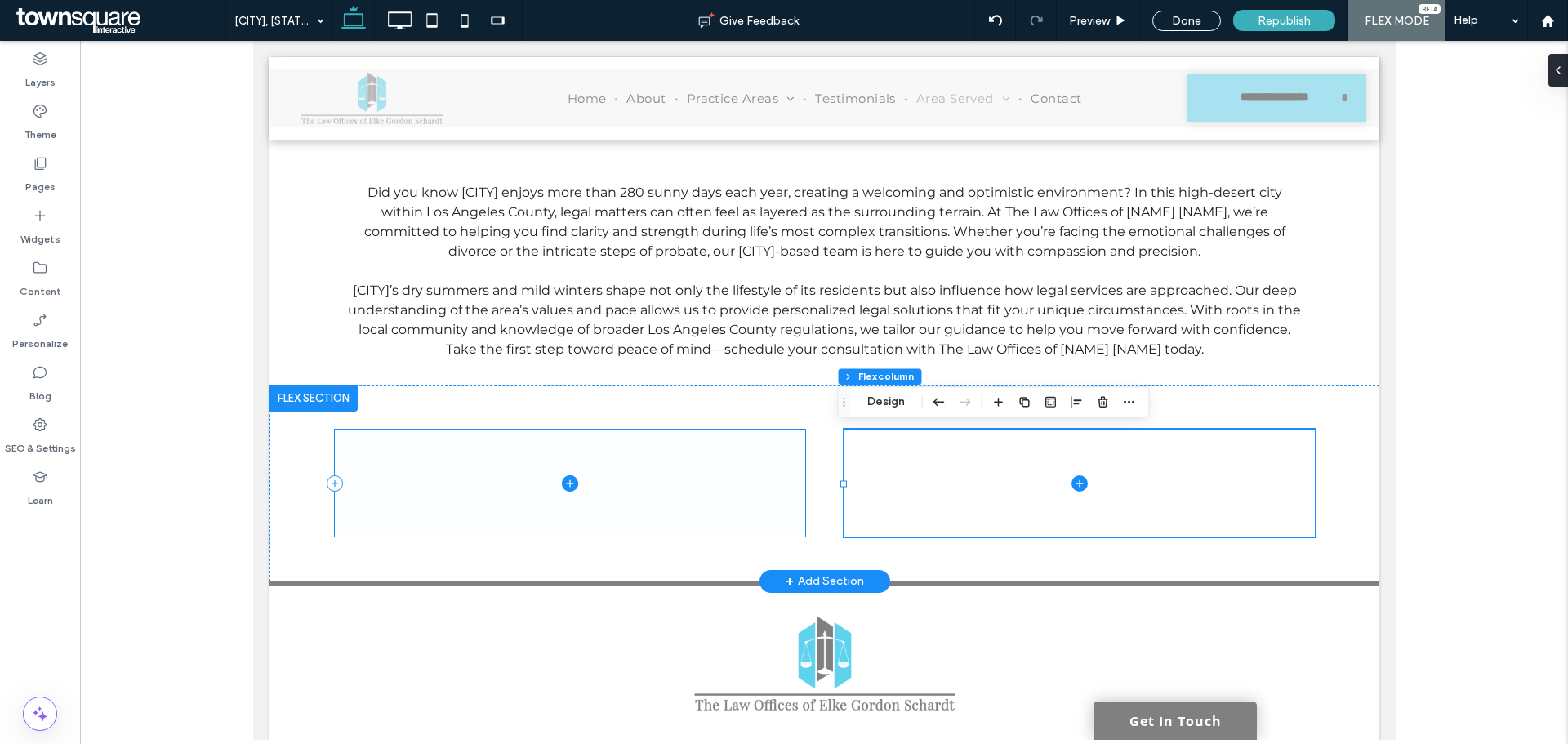 click at bounding box center (569, 483) 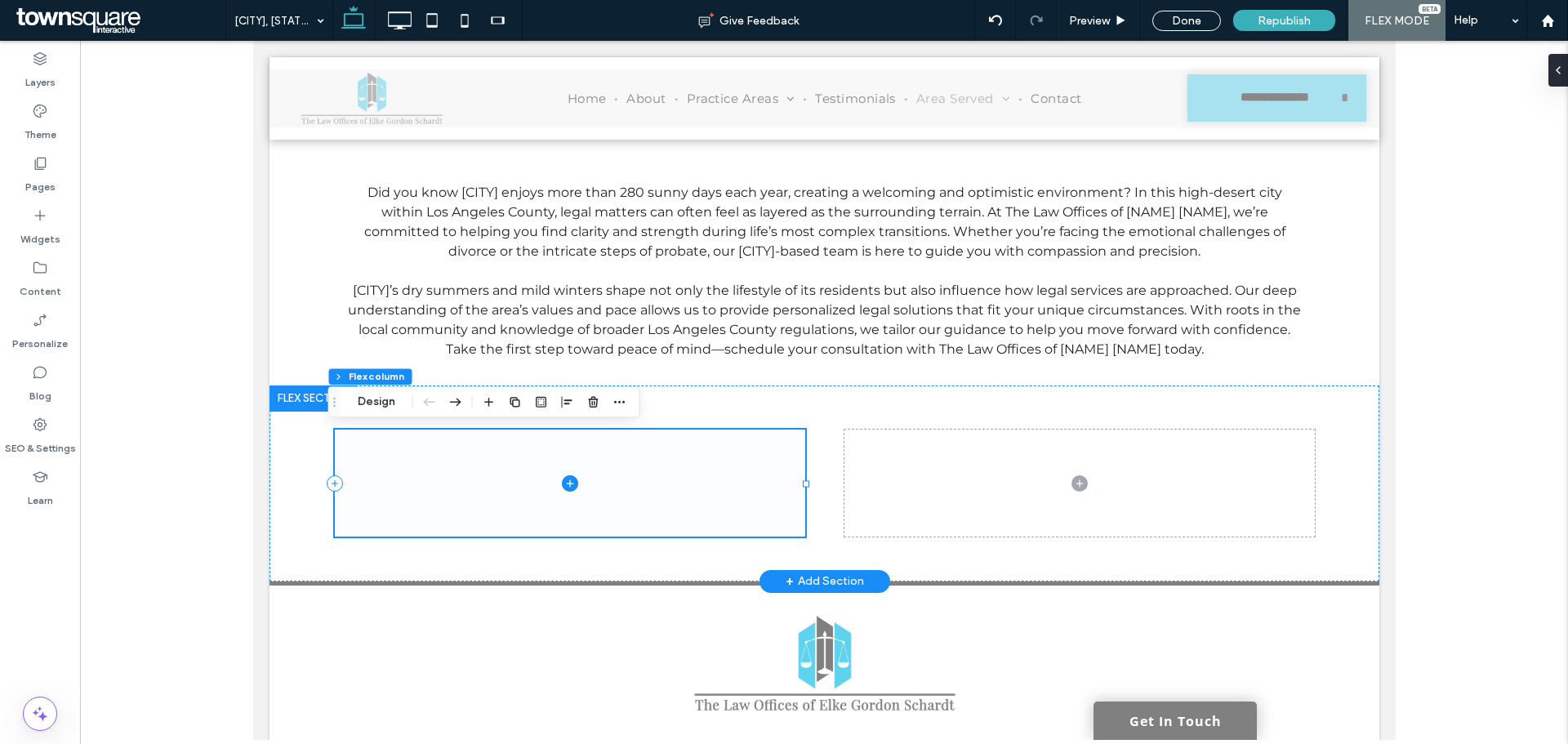 click 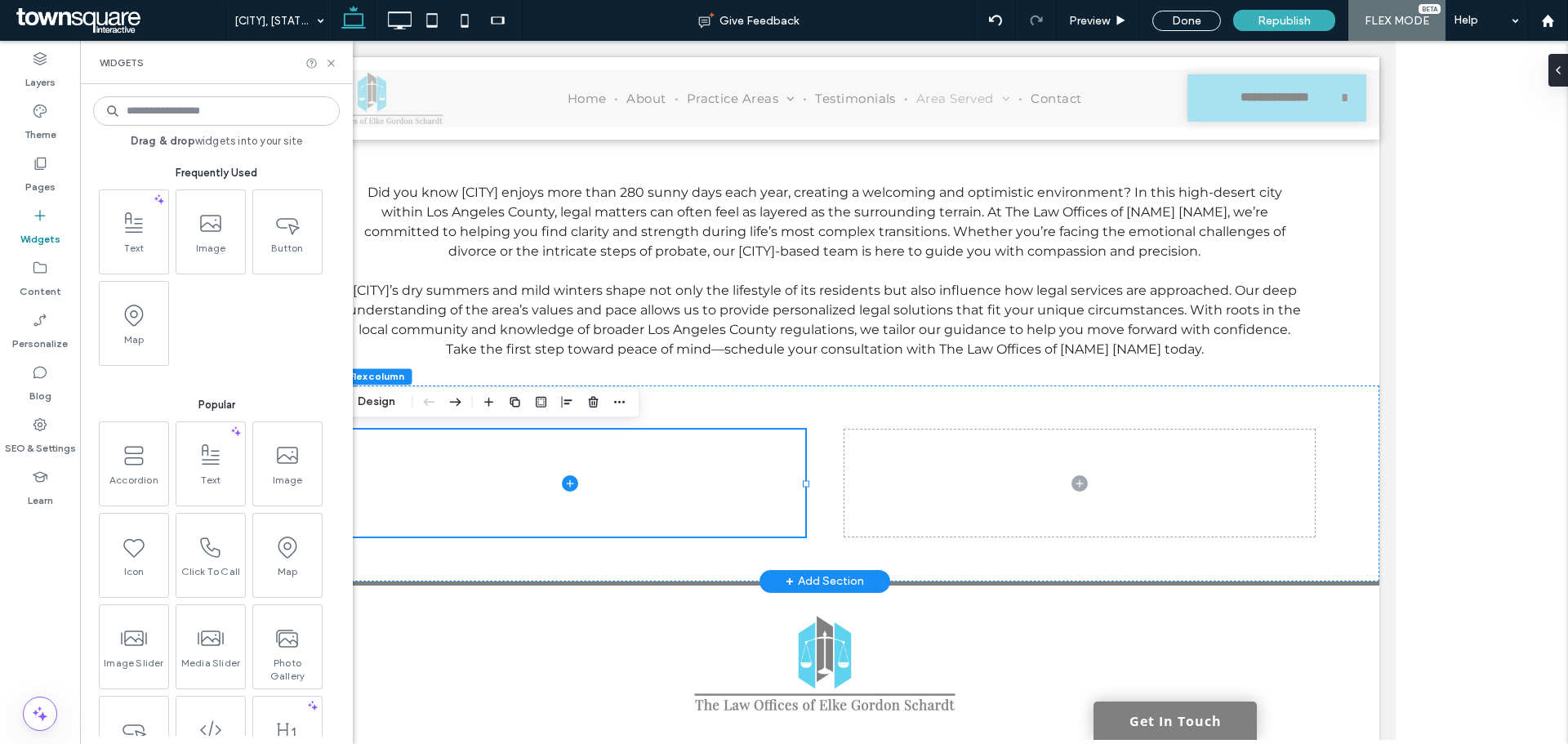 drag, startPoint x: 147, startPoint y: 229, endPoint x: 274, endPoint y: 287, distance: 139.61733 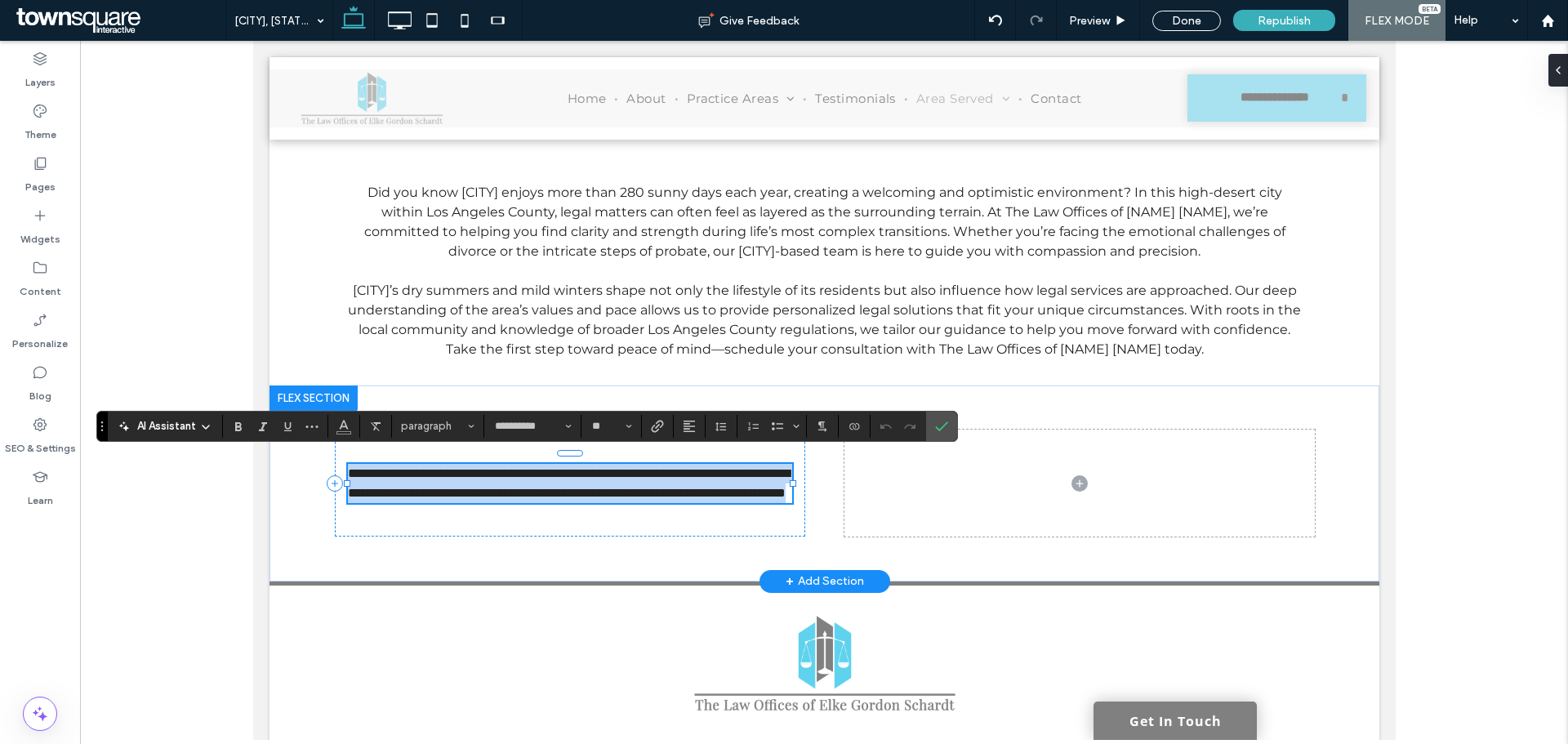 paste 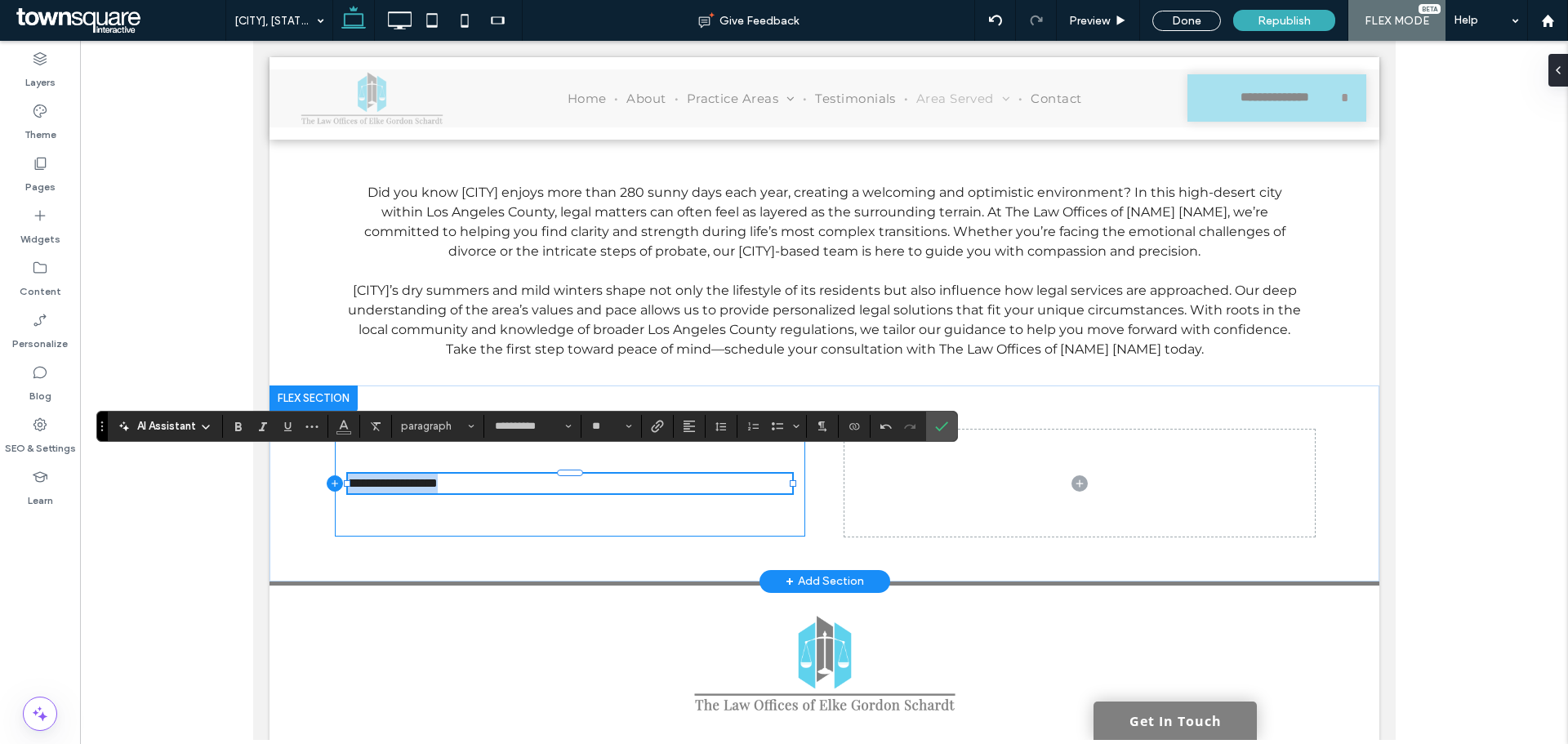 drag, startPoint x: 443, startPoint y: 487, endPoint x: 403, endPoint y: 467, distance: 44.72136 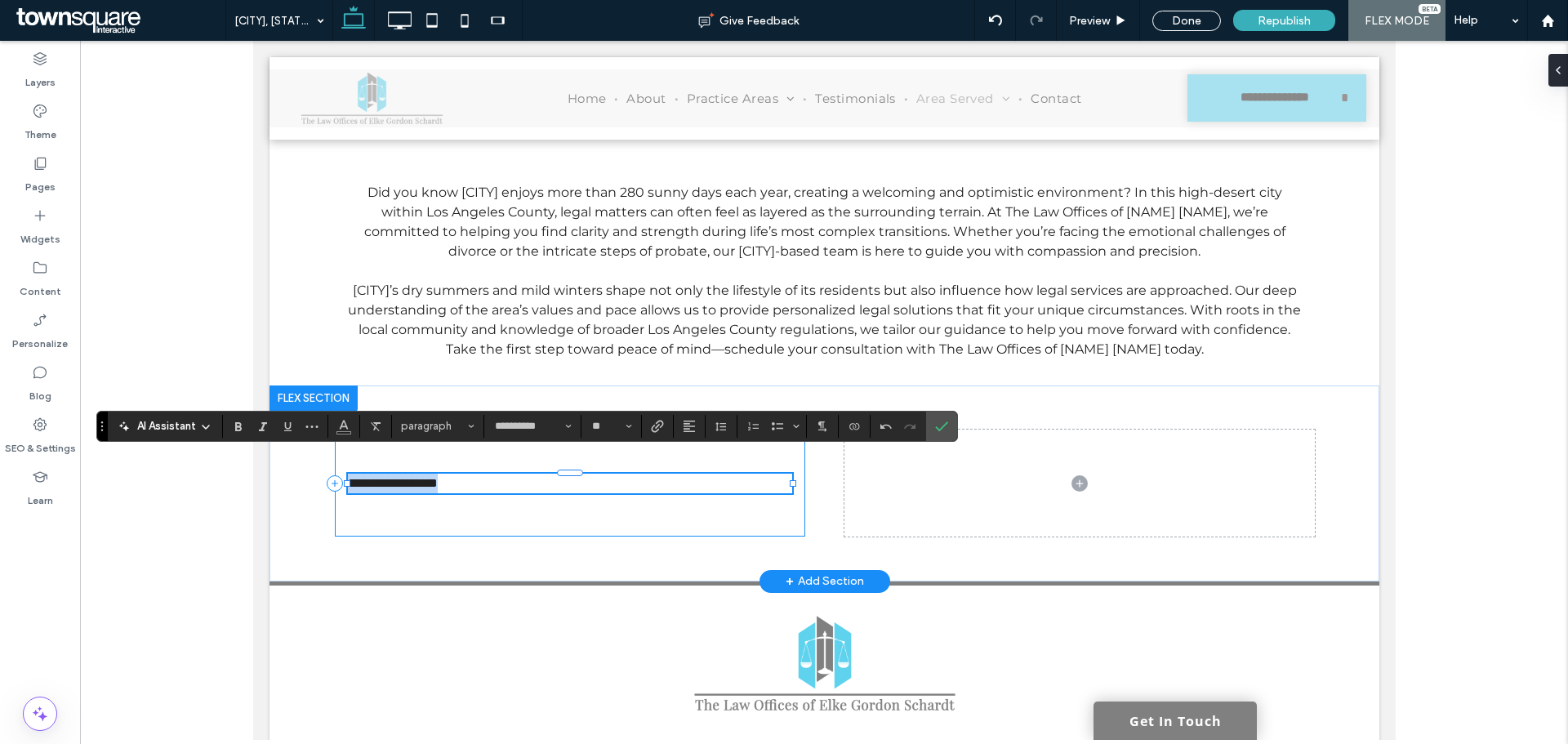 click on "**********" at bounding box center [569, 483] 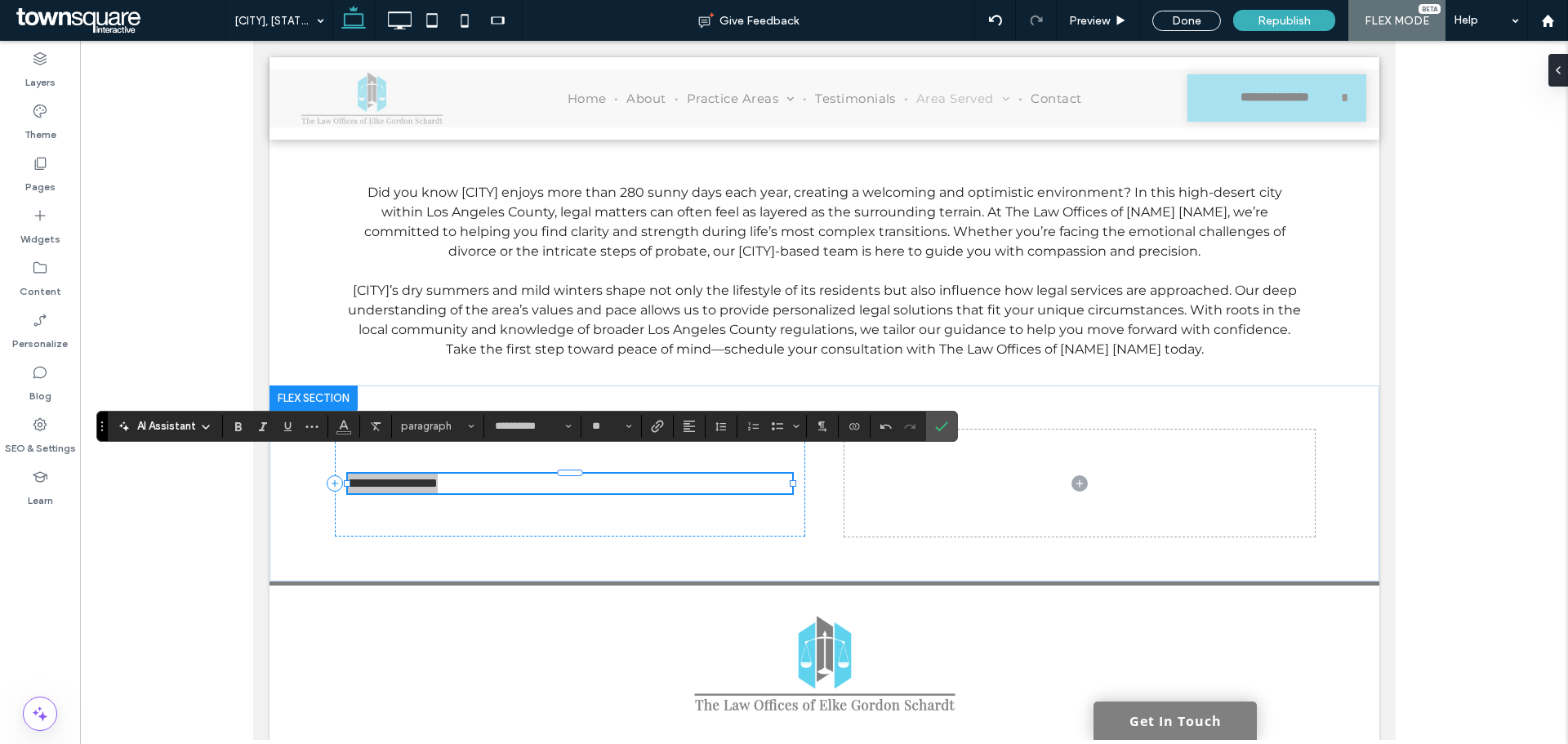 click on "paragraph" at bounding box center (438, 426) 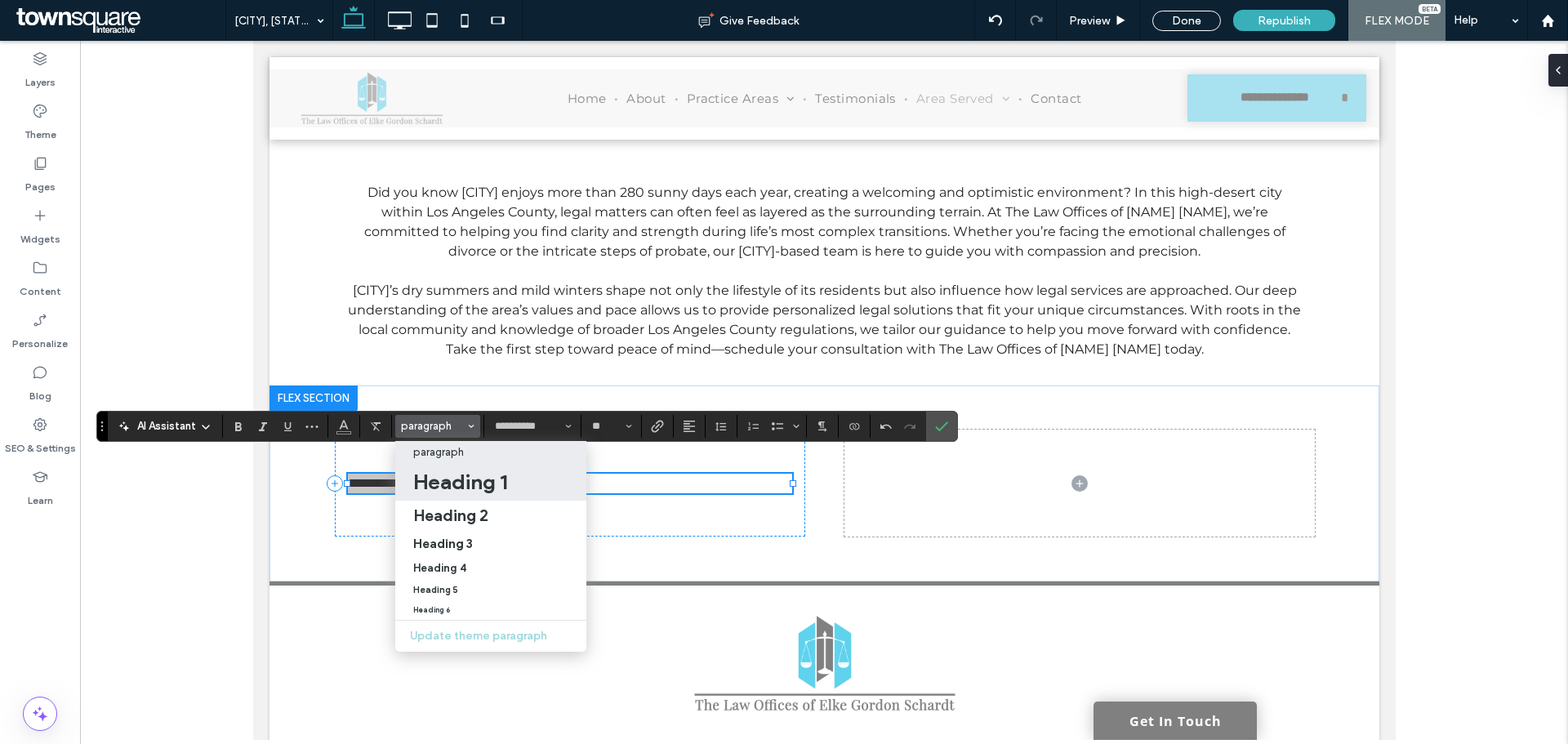 click on "Heading 1" at bounding box center [460, 482] 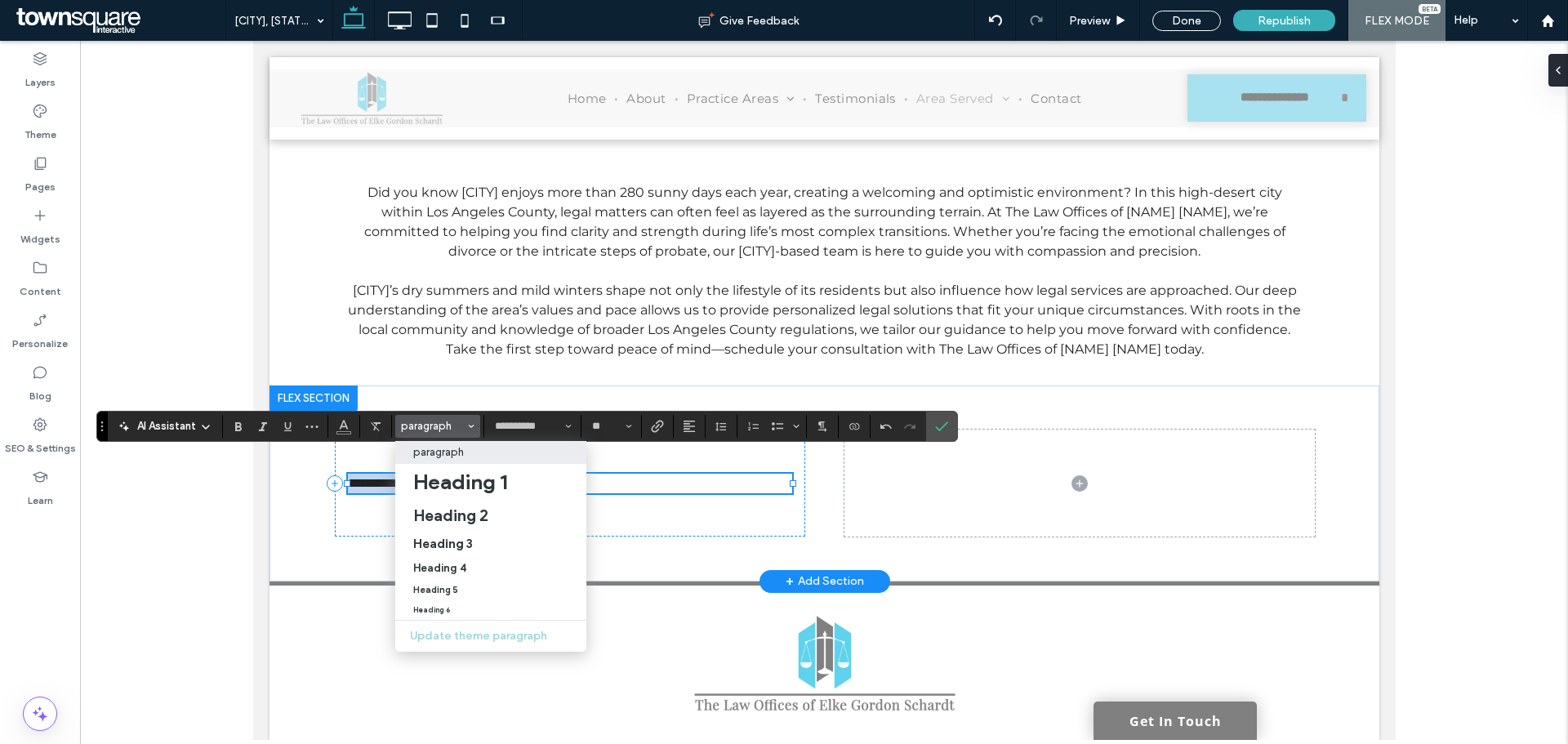 type on "**********" 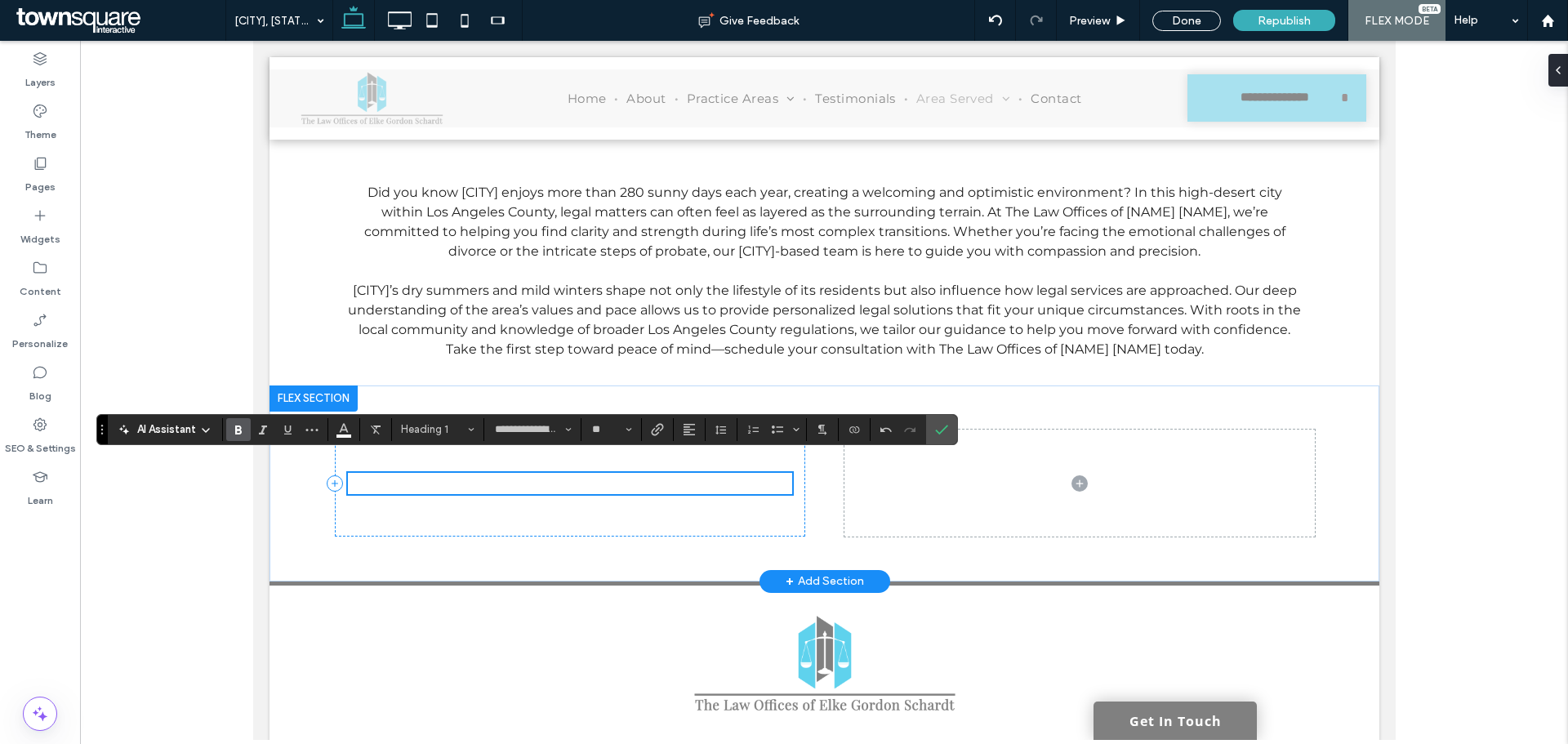 scroll, scrollTop: 357, scrollLeft: 0, axis: vertical 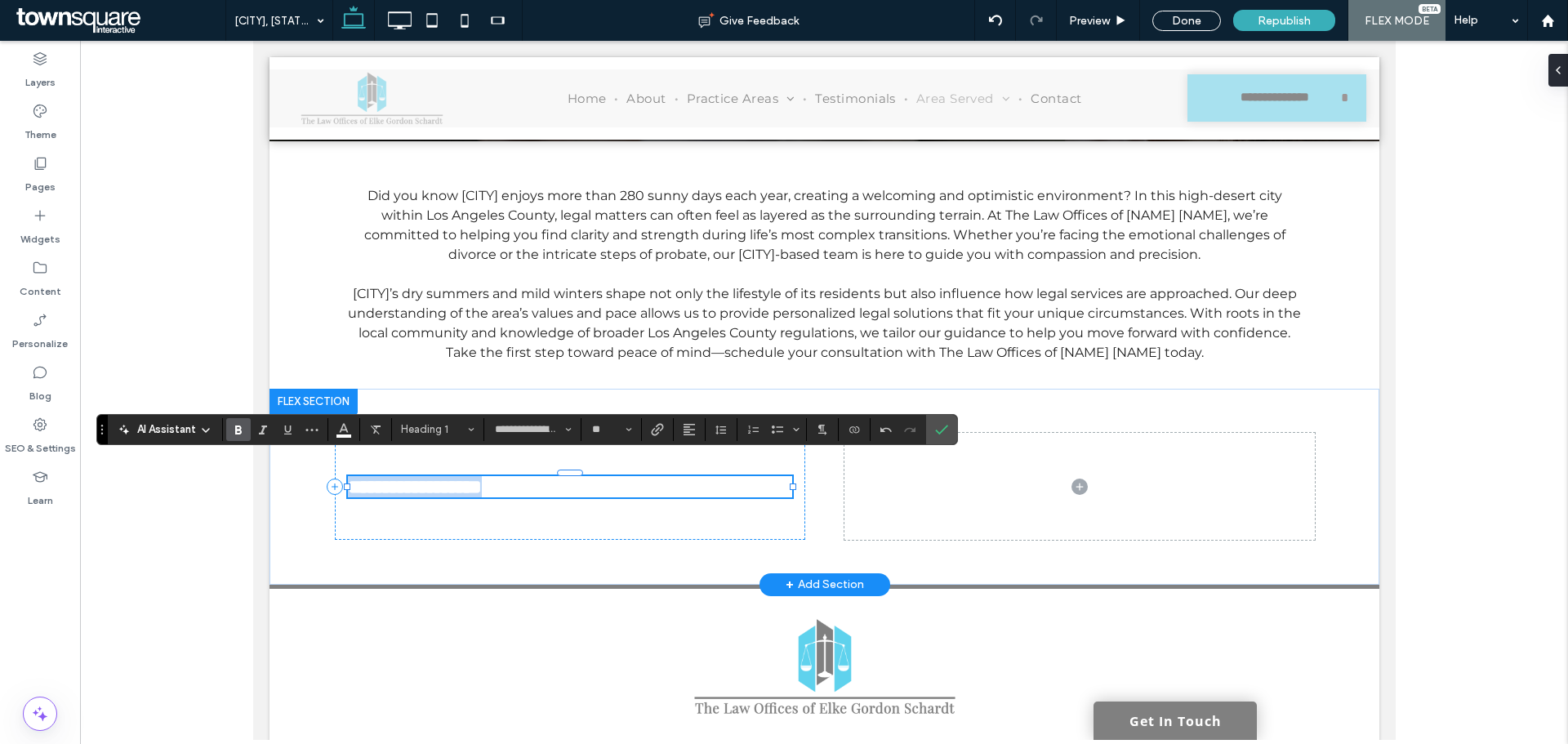 click on "**********" at bounding box center (569, 487) 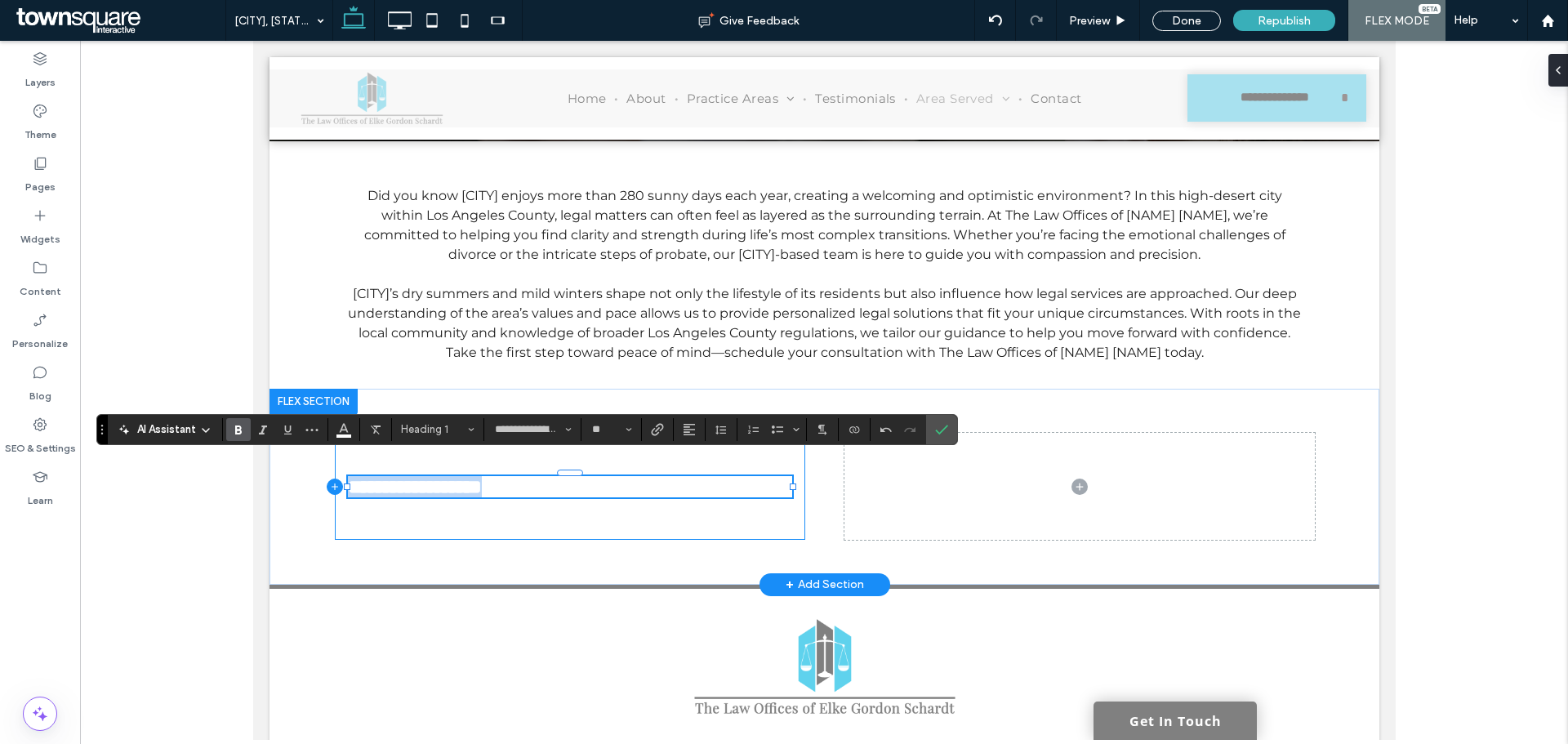 drag, startPoint x: 565, startPoint y: 492, endPoint x: 318, endPoint y: 488, distance: 247.0324 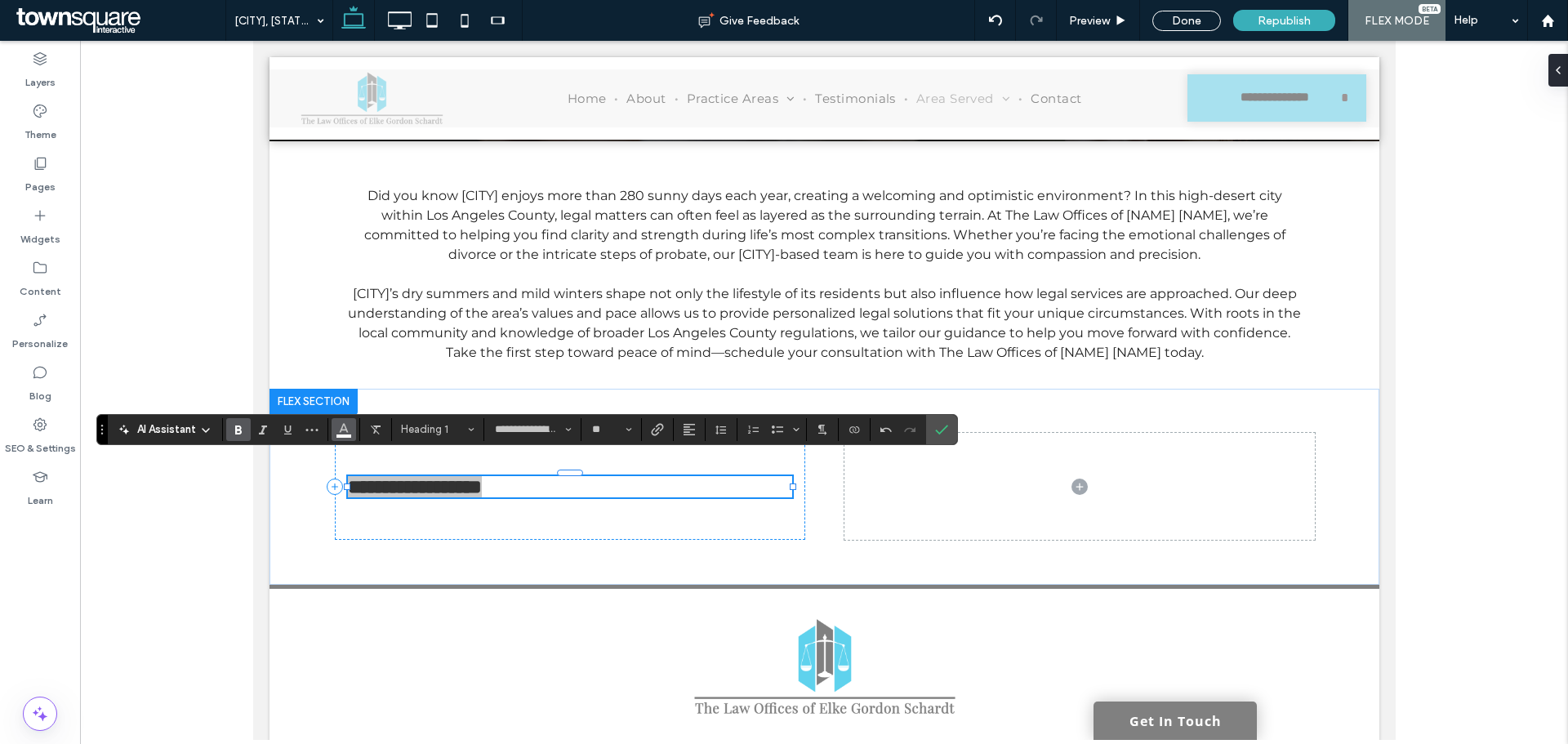 click 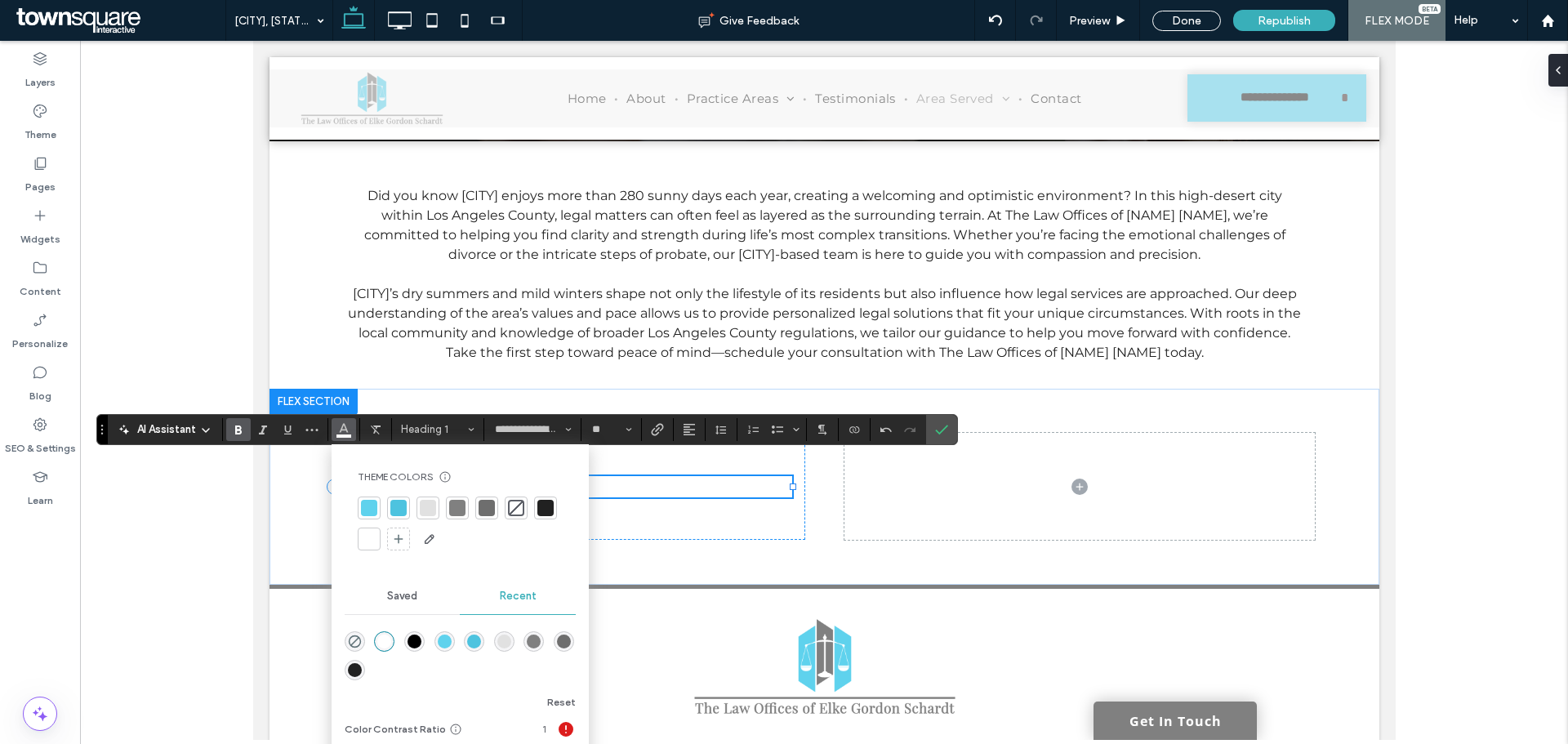 click at bounding box center [546, 508] 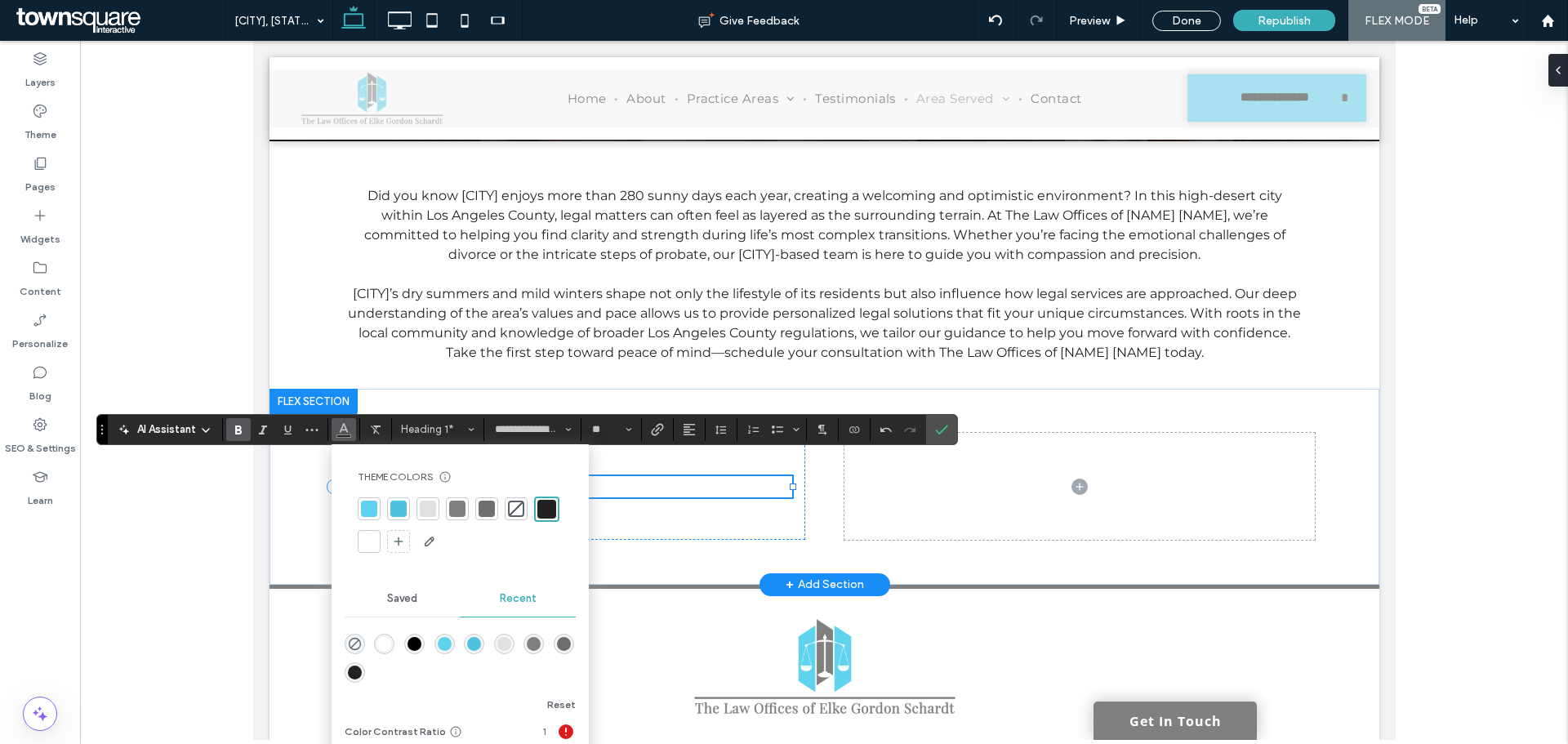 click on "**********" at bounding box center [569, 487] 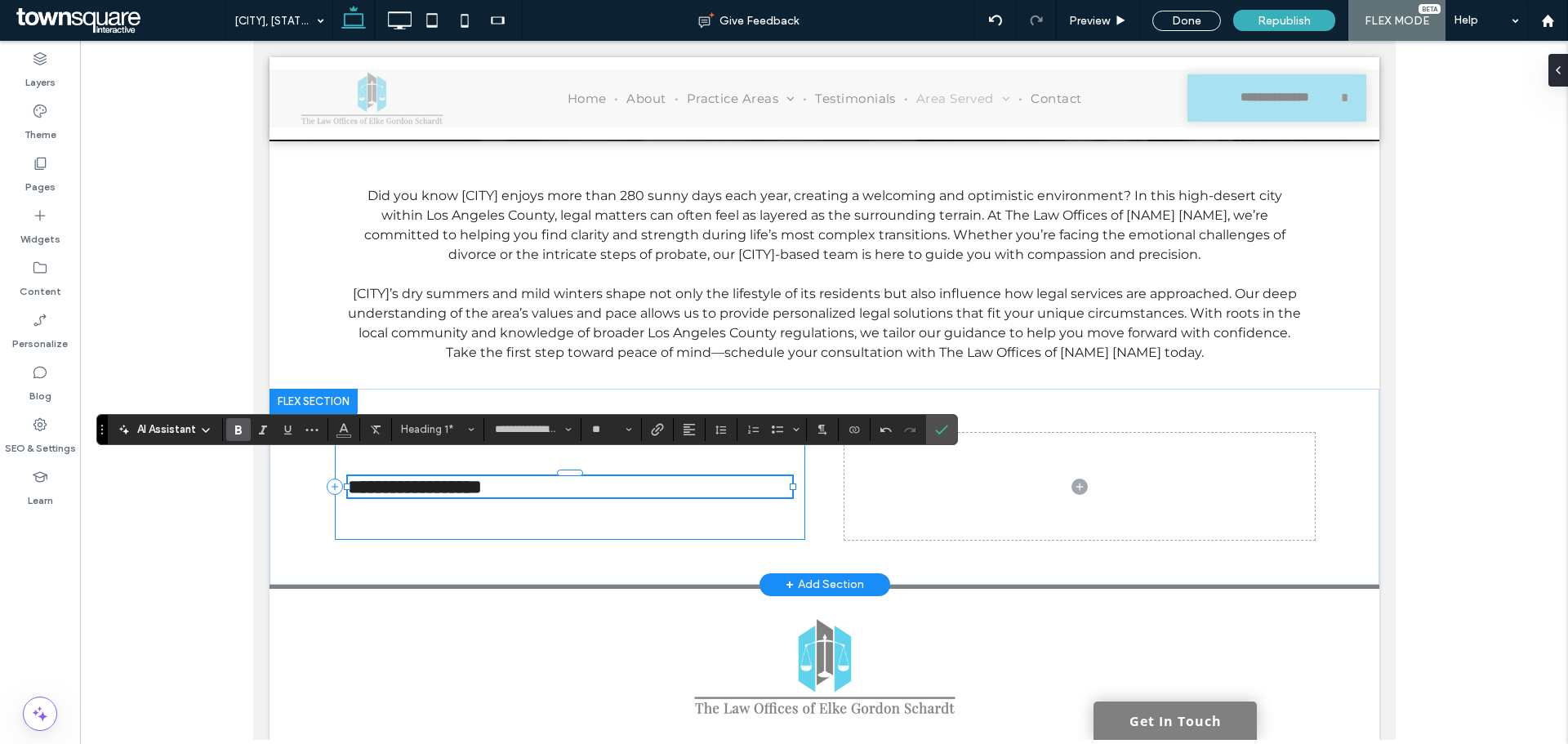 click on "**********" at bounding box center (569, 486) 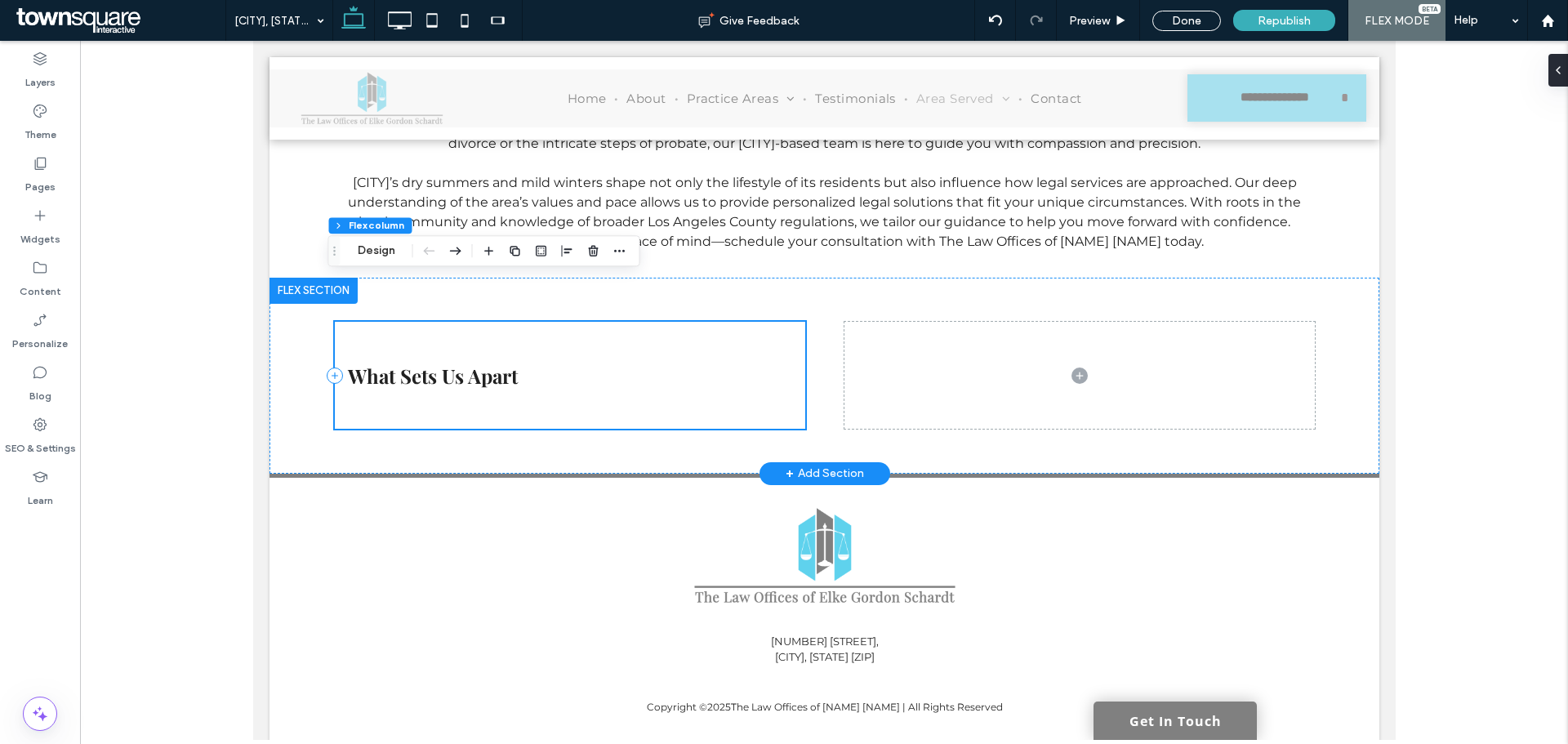 scroll, scrollTop: 515, scrollLeft: 0, axis: vertical 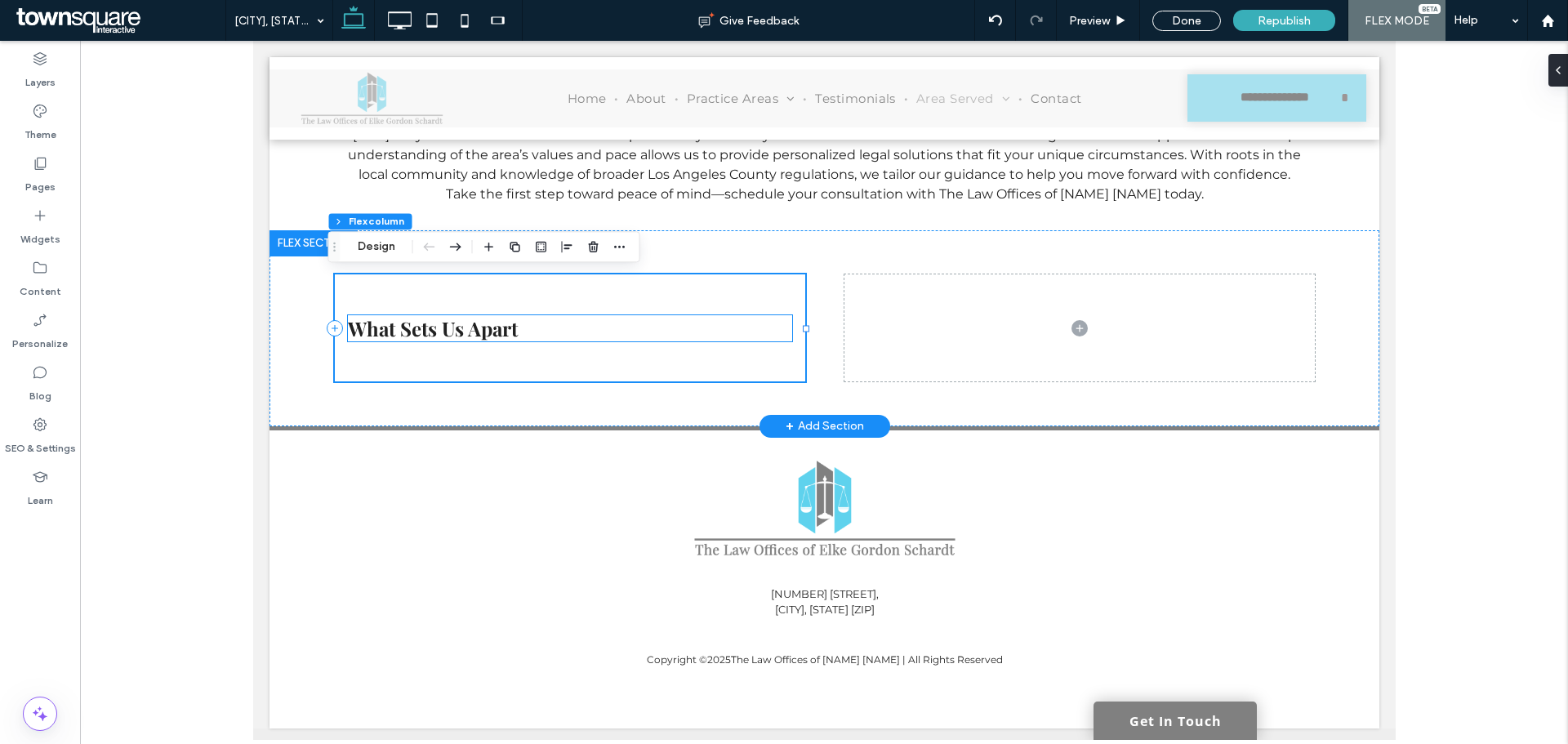 click on "What Sets Us Apart" at bounding box center [432, 328] 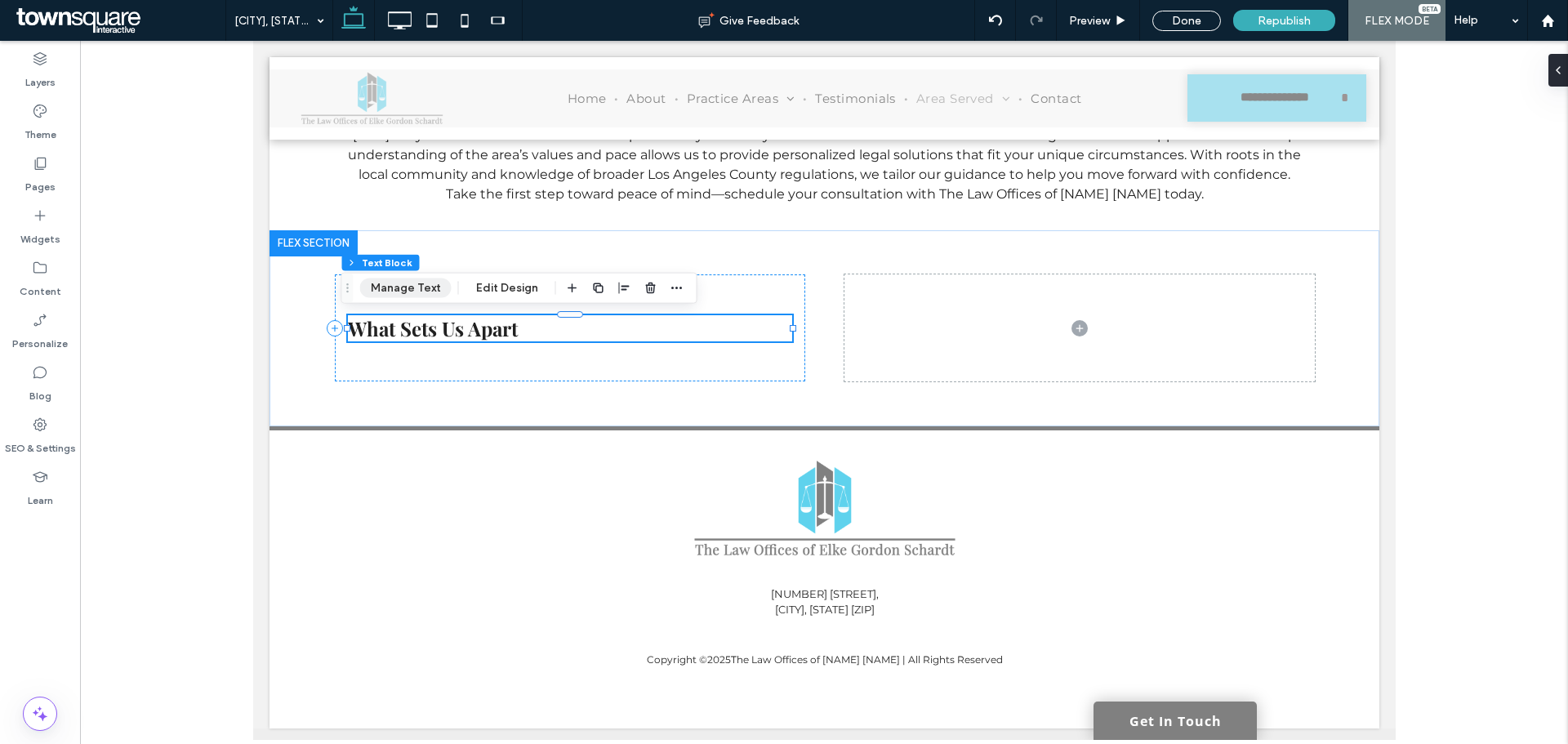 click on "Manage Text" at bounding box center (406, 288) 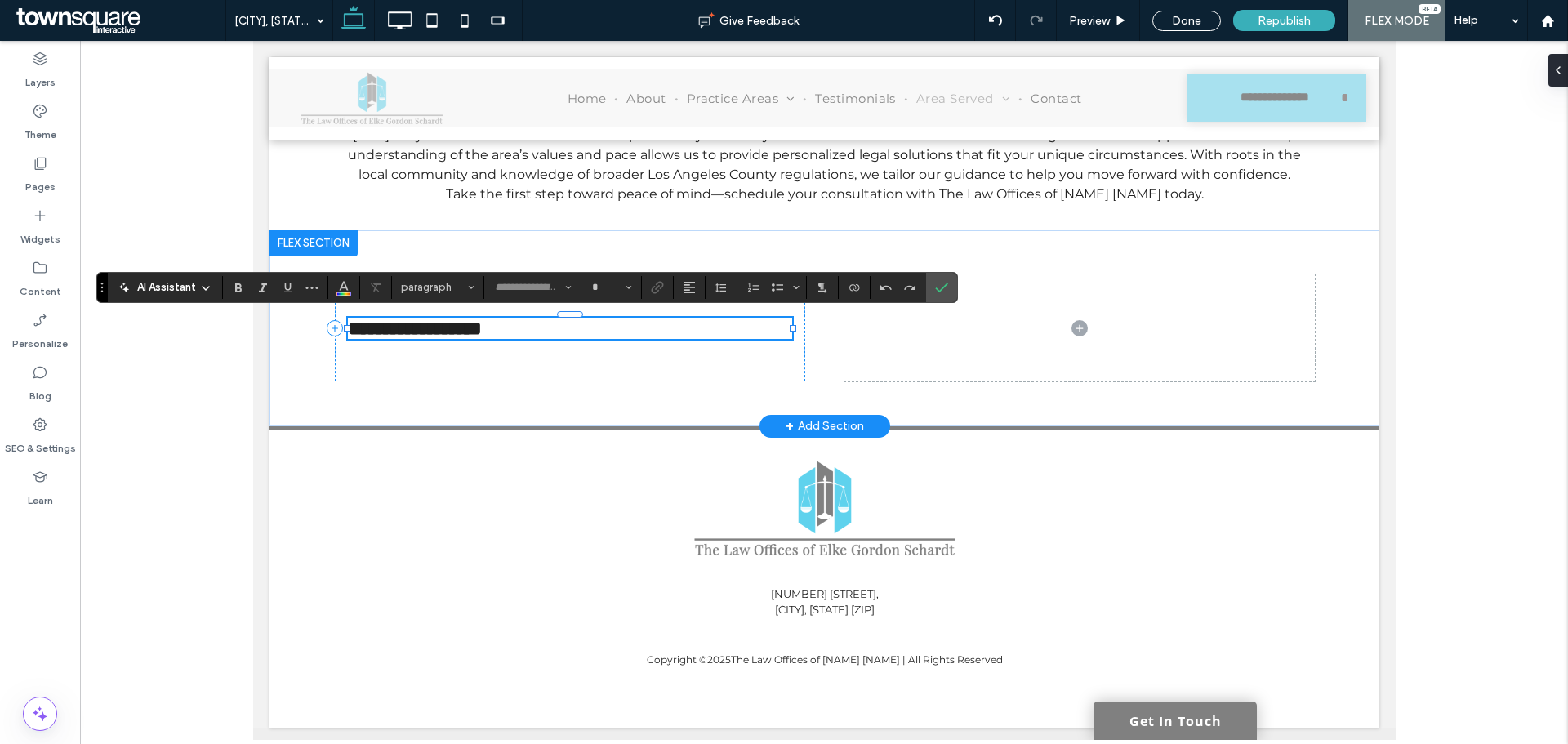 type on "**********" 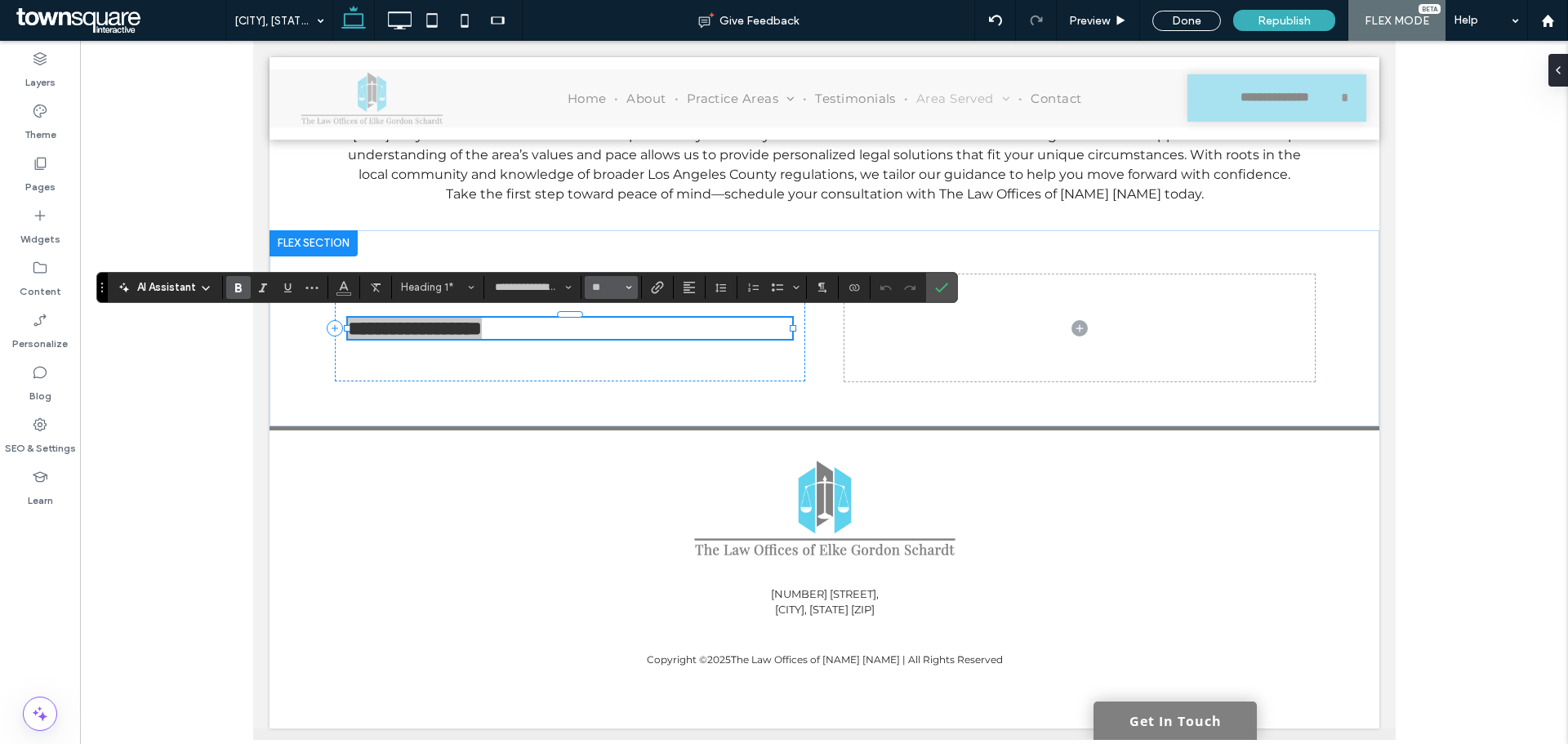 click 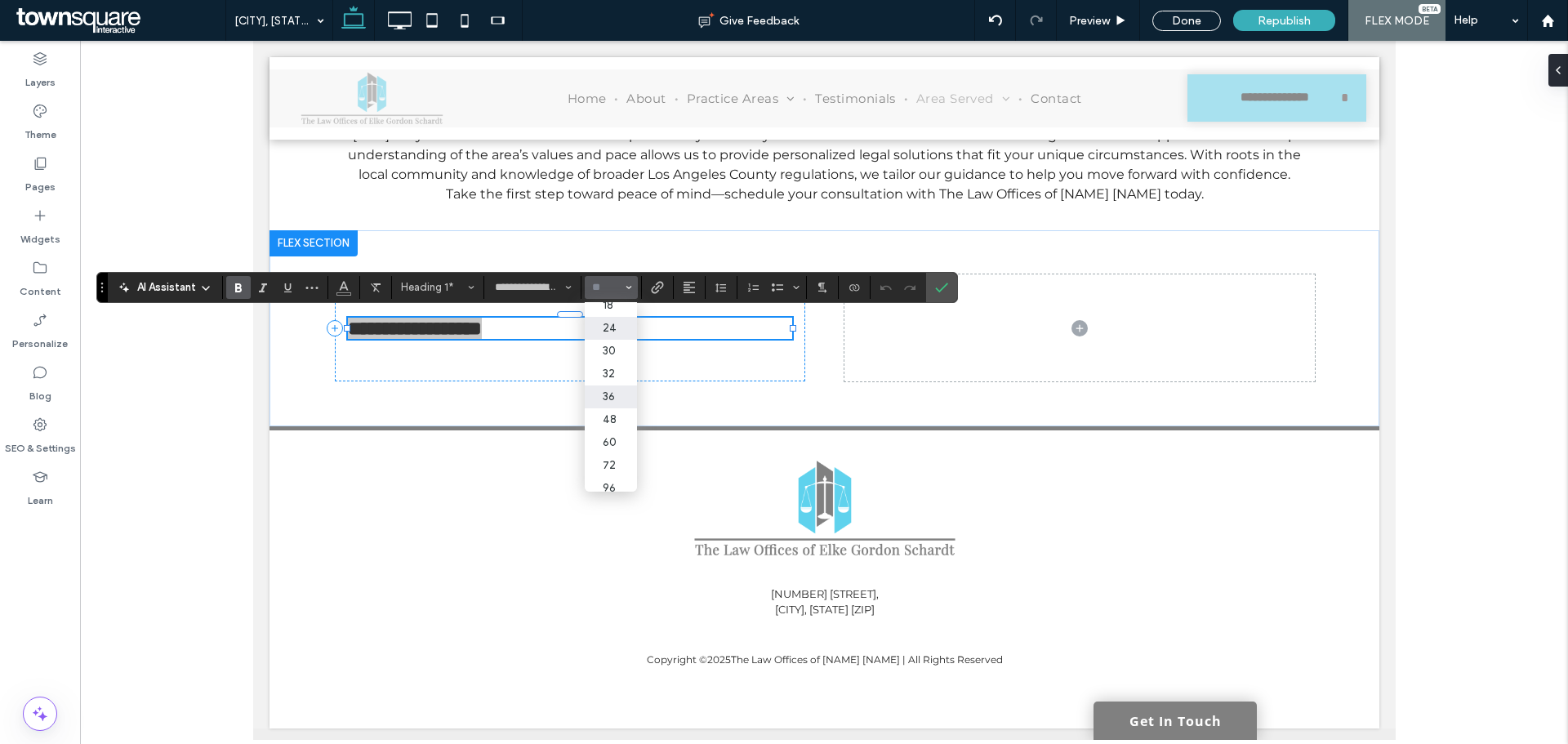 scroll, scrollTop: 189, scrollLeft: 0, axis: vertical 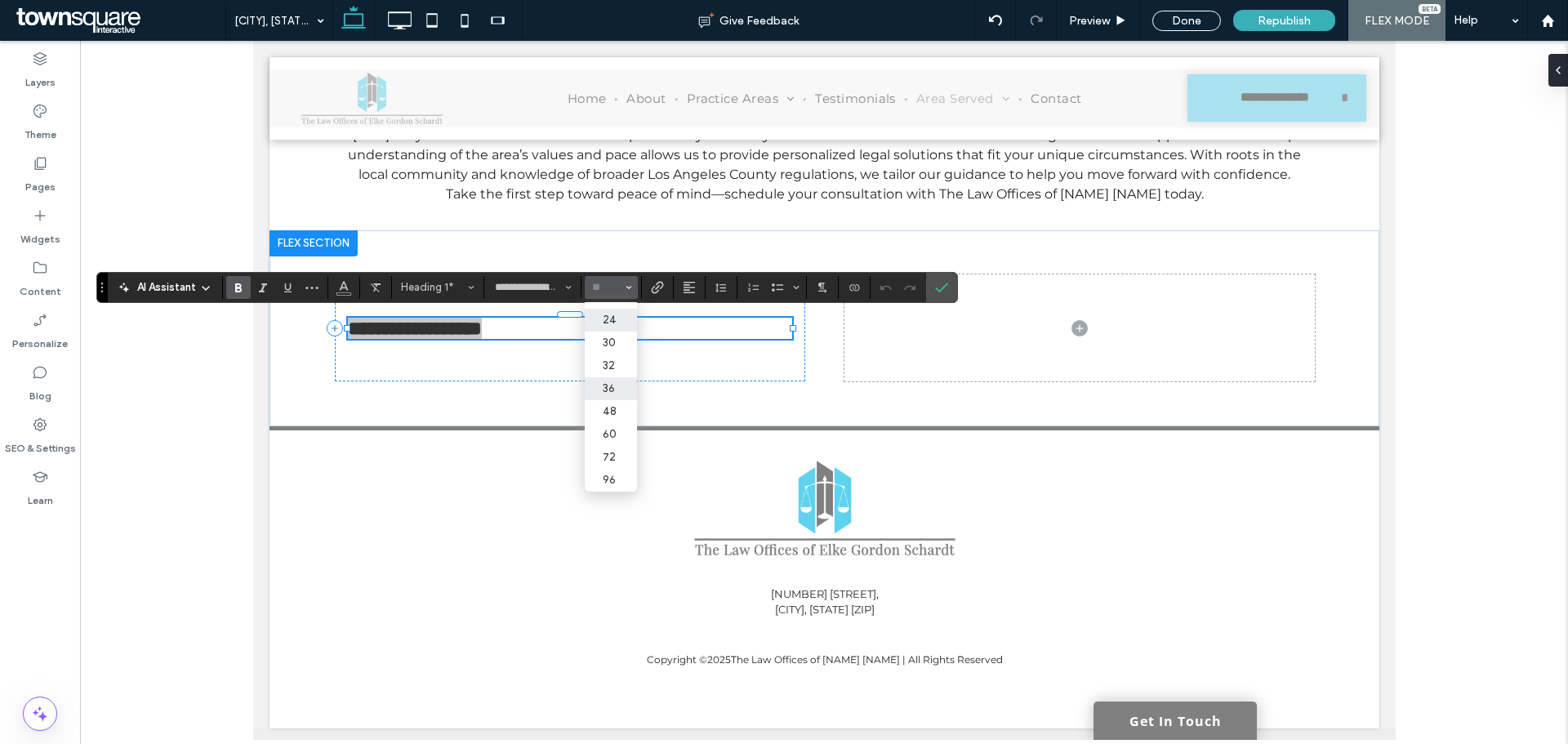 click on "36" at bounding box center [611, 389] 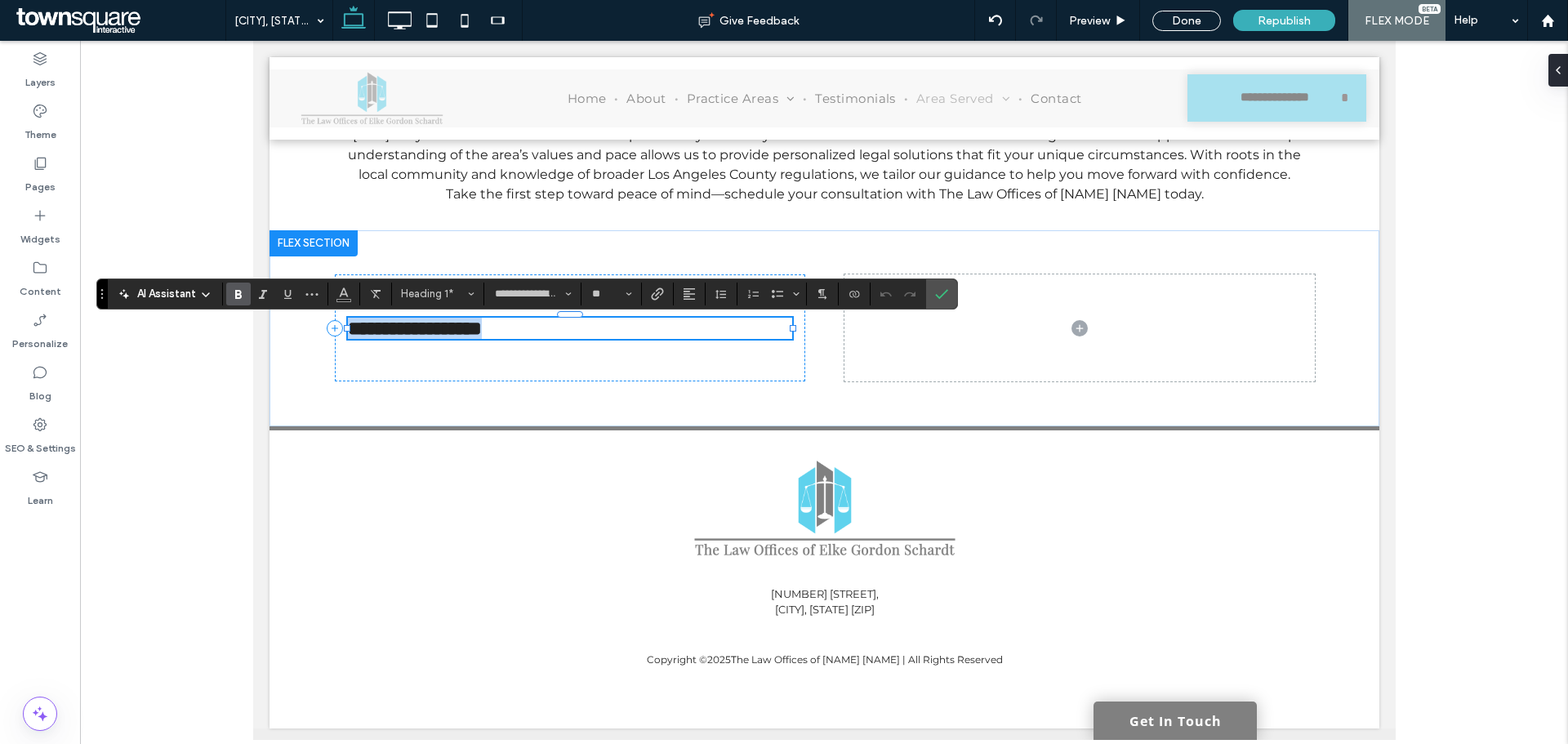 type on "**" 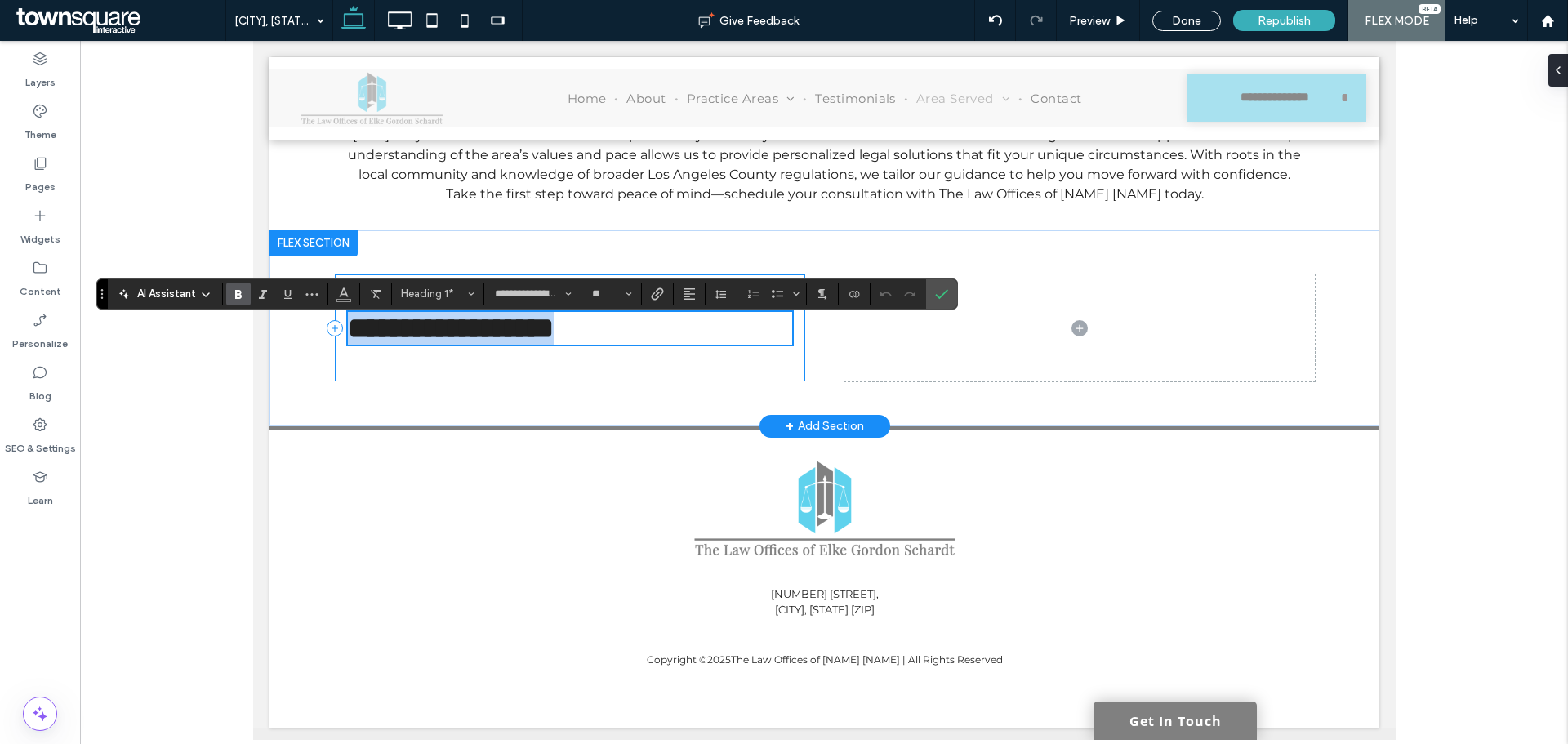 scroll, scrollTop: 509, scrollLeft: 0, axis: vertical 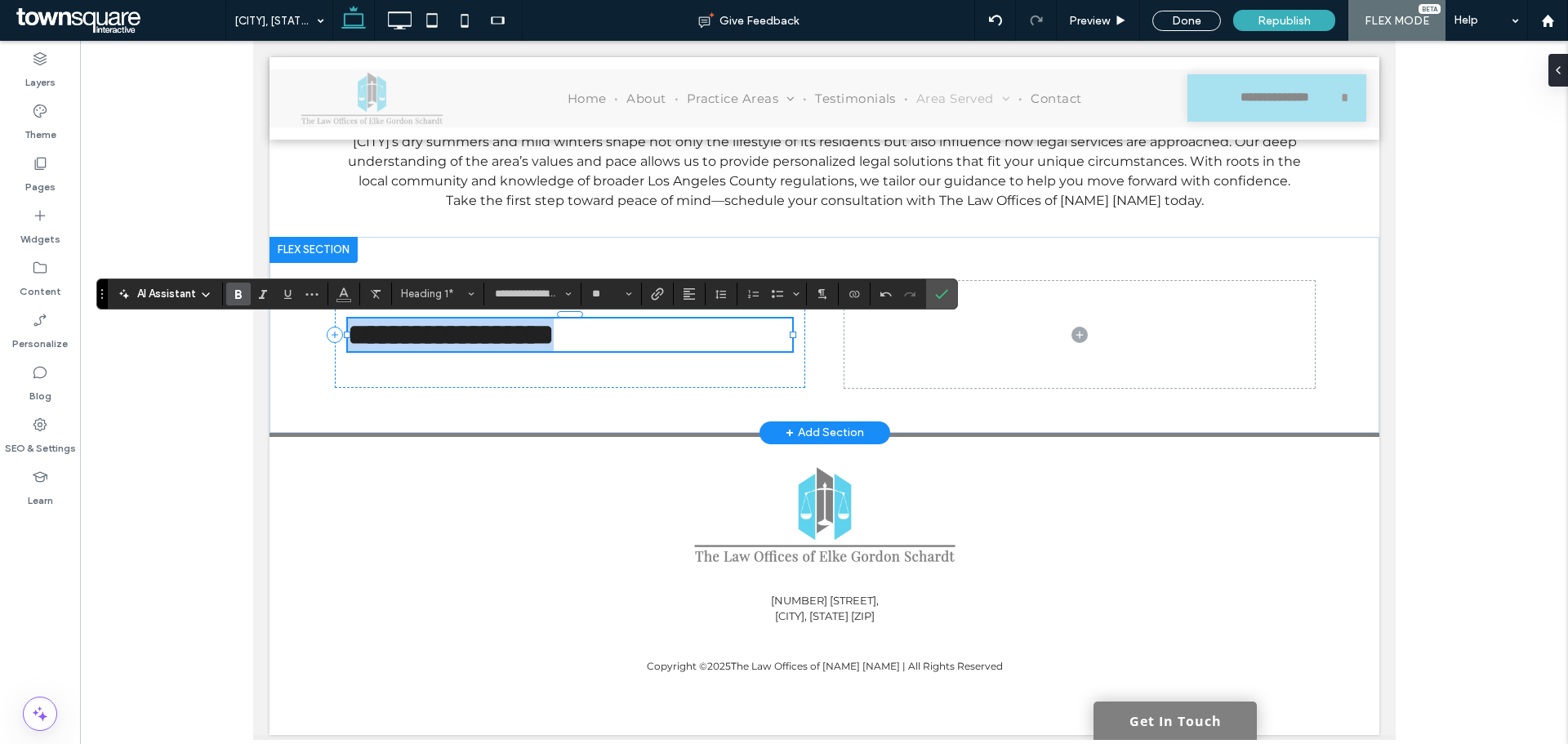 click on "**********" at bounding box center (569, 335) 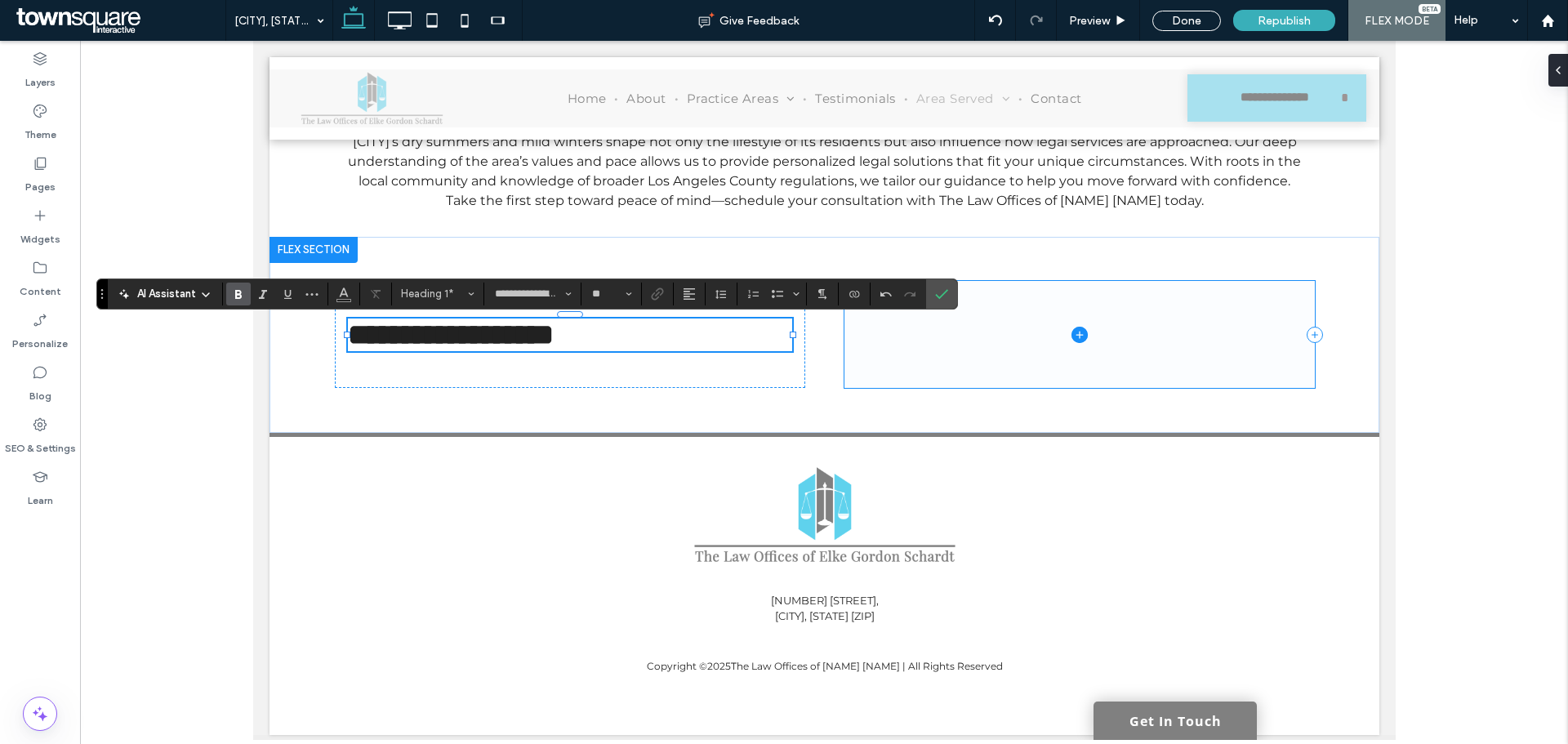 click at bounding box center (1079, 334) 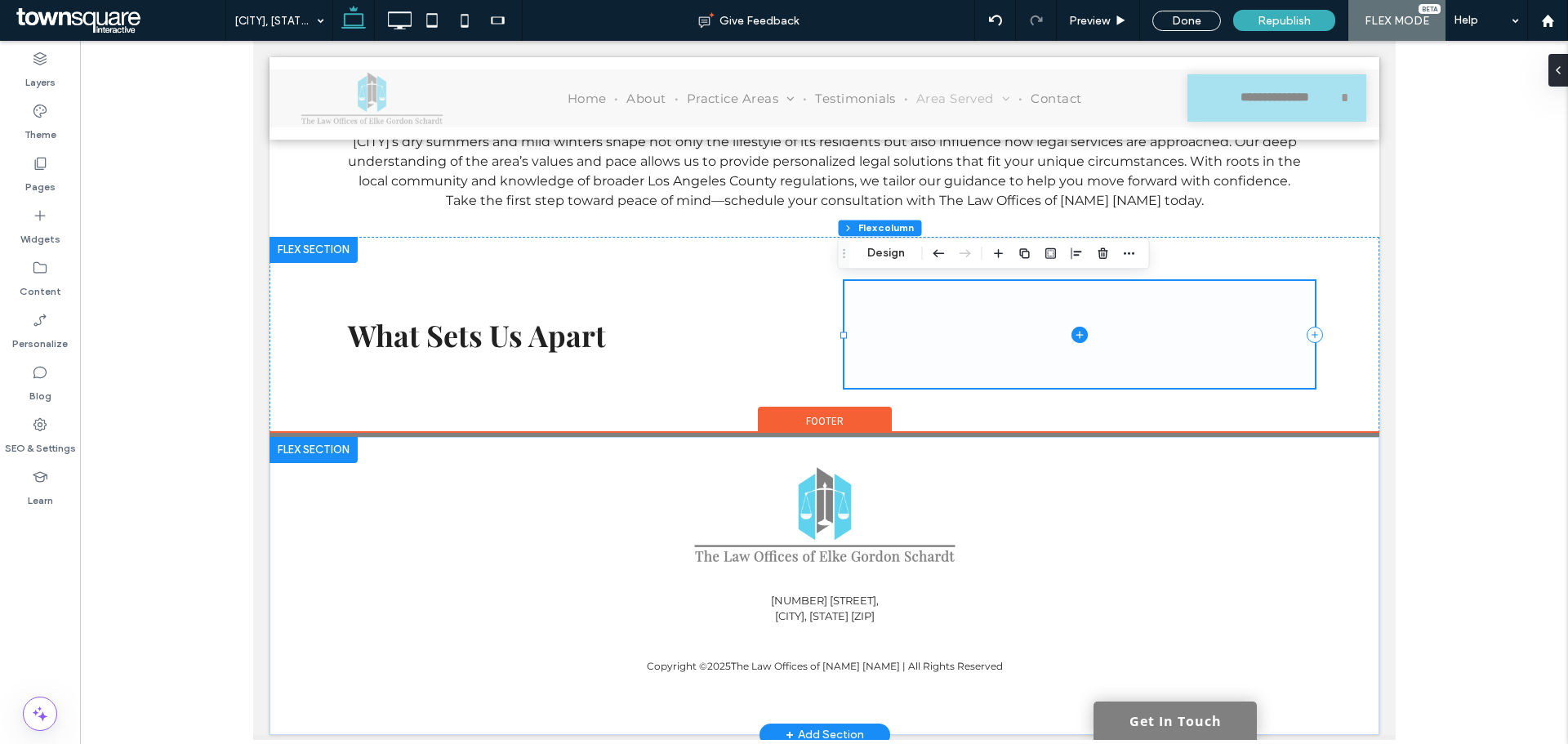 drag, startPoint x: 1068, startPoint y: 332, endPoint x: 1179, endPoint y: 503, distance: 203.8676 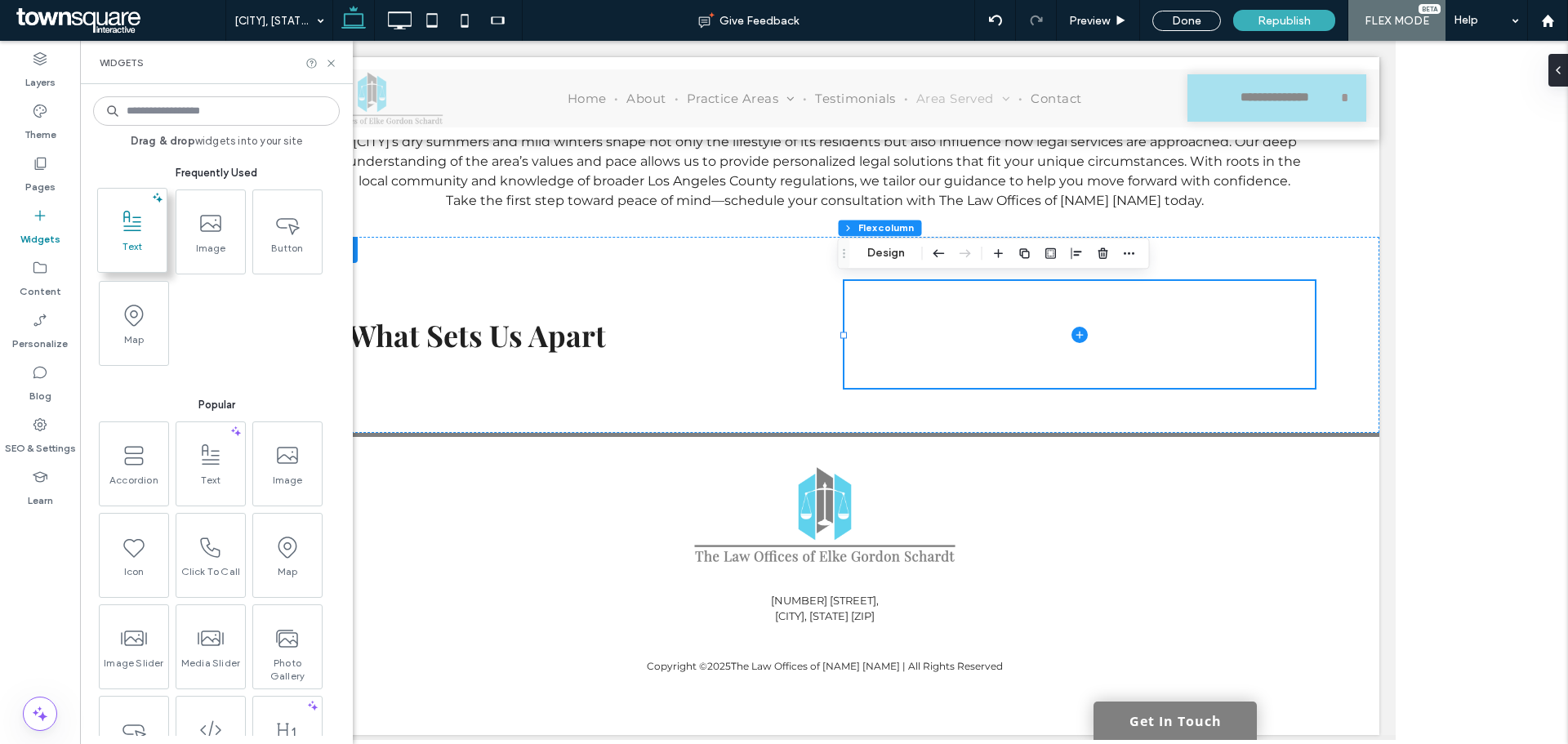 click 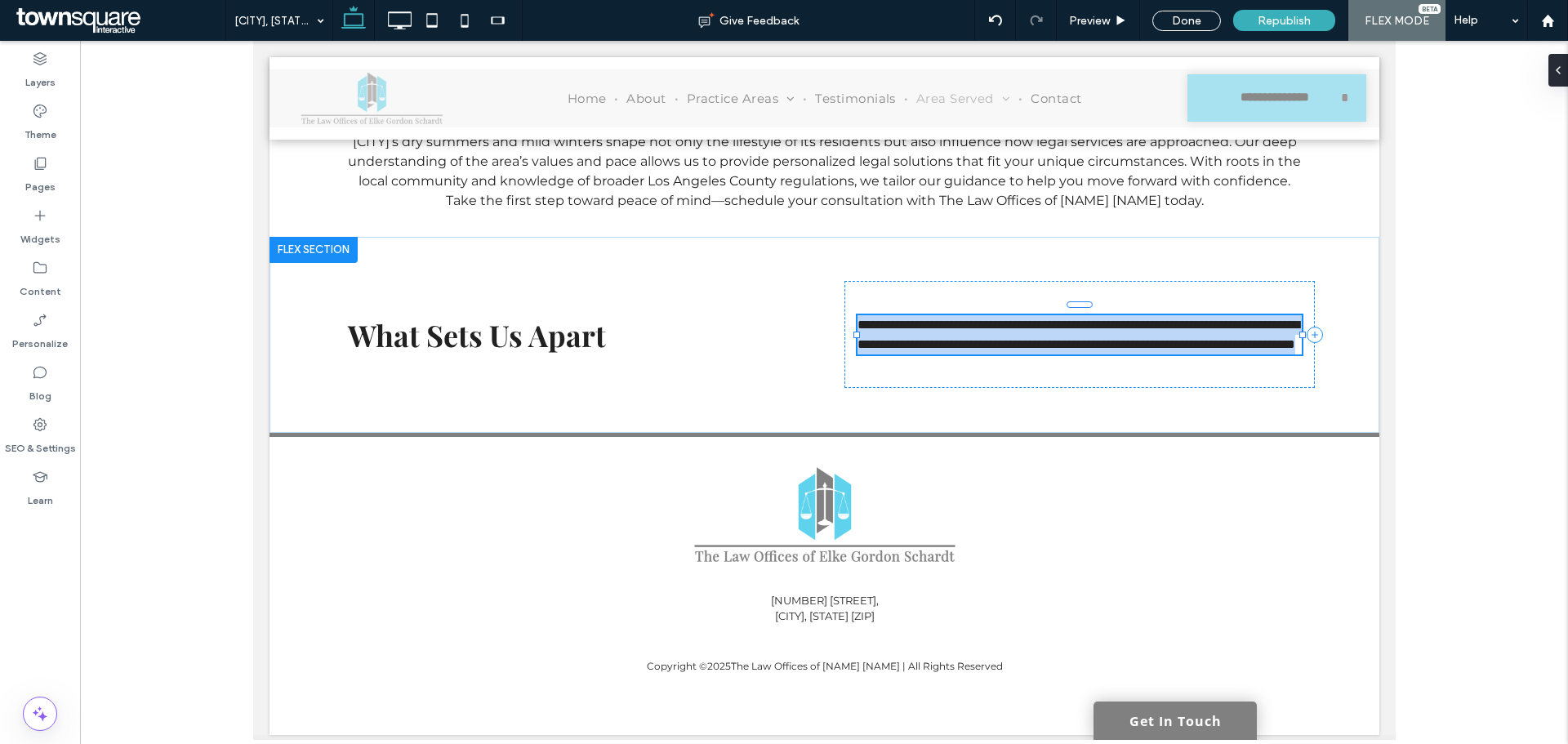 type on "**********" 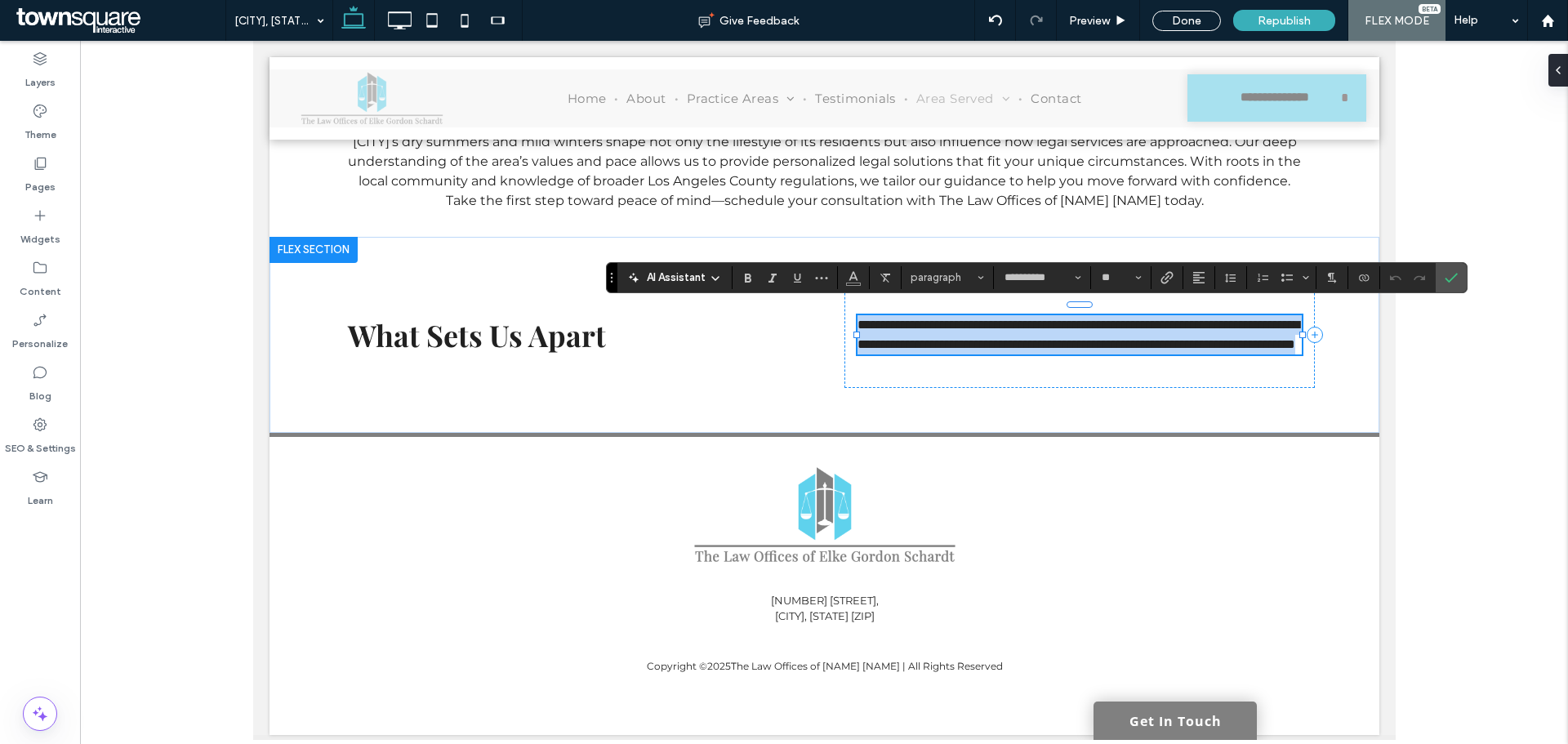 paste 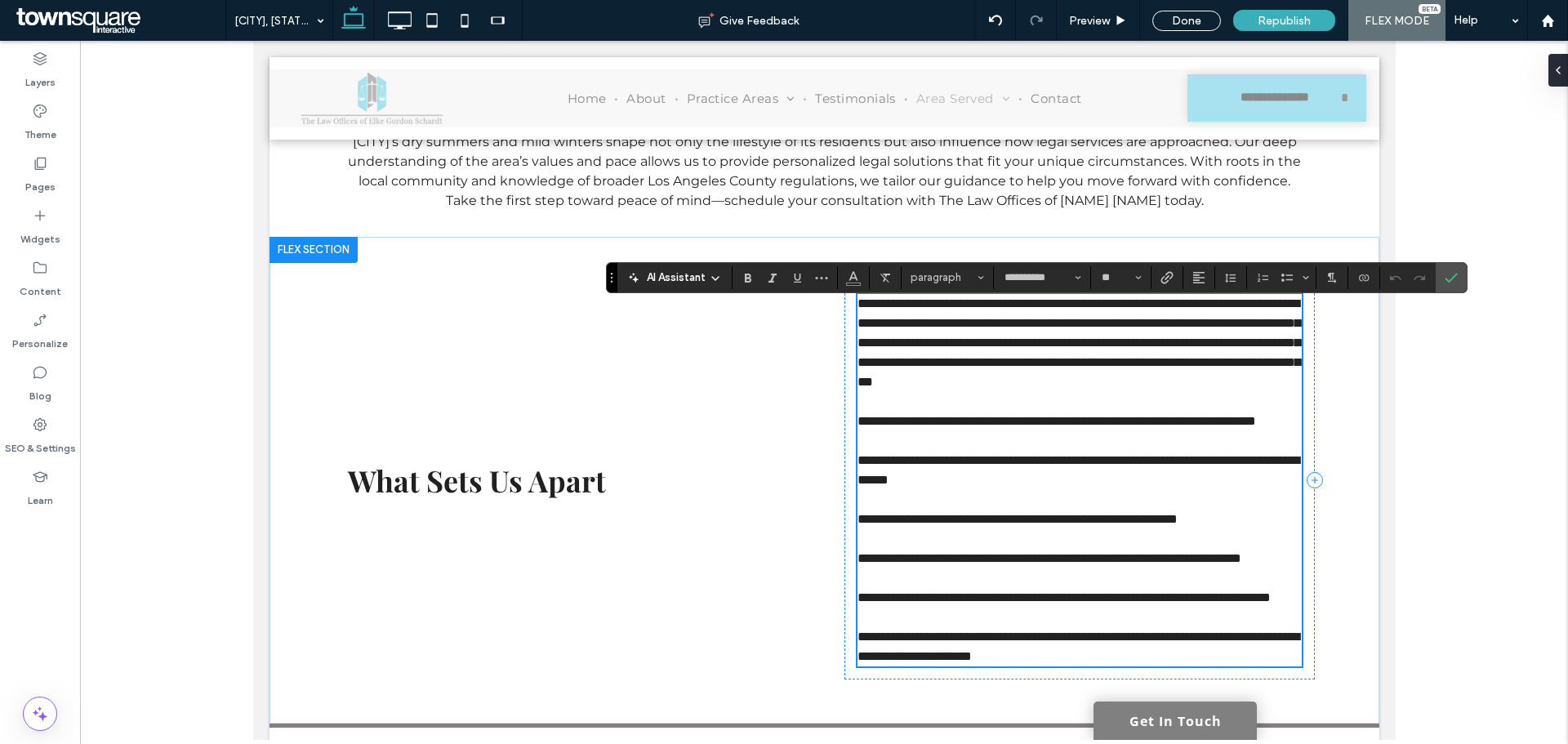 scroll, scrollTop: 216, scrollLeft: 0, axis: vertical 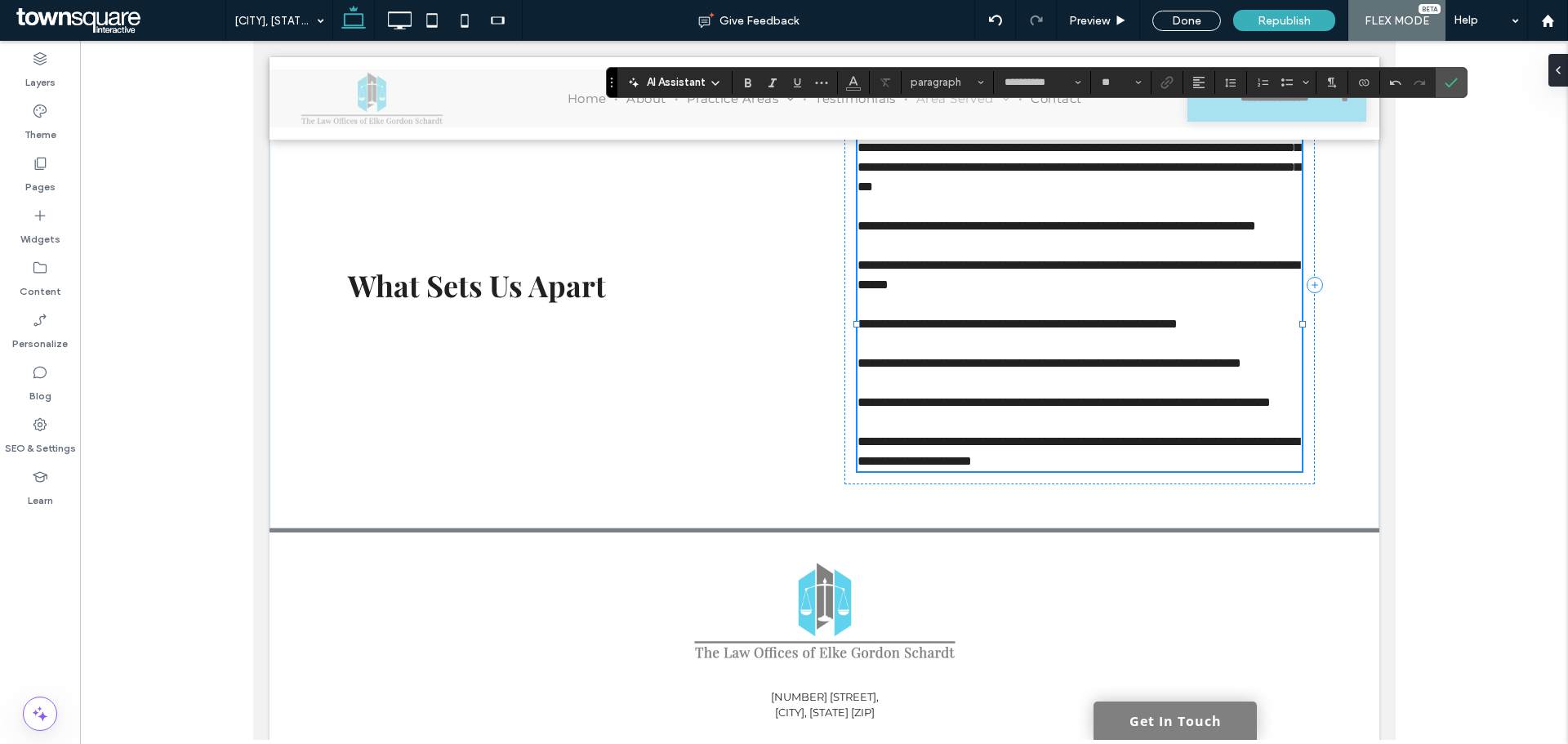 click on "﻿" at bounding box center (1079, 383) 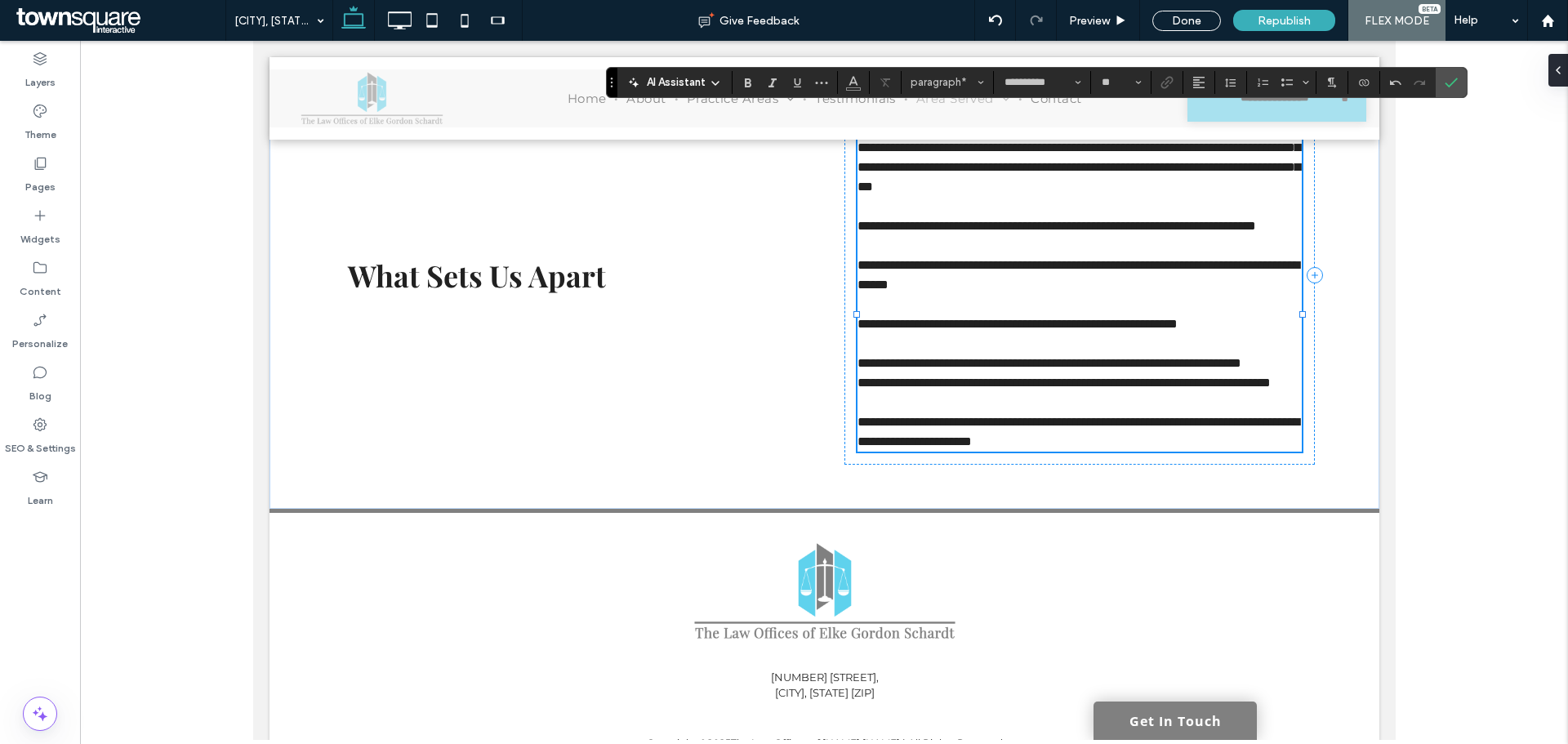 click at bounding box center [1079, 344] 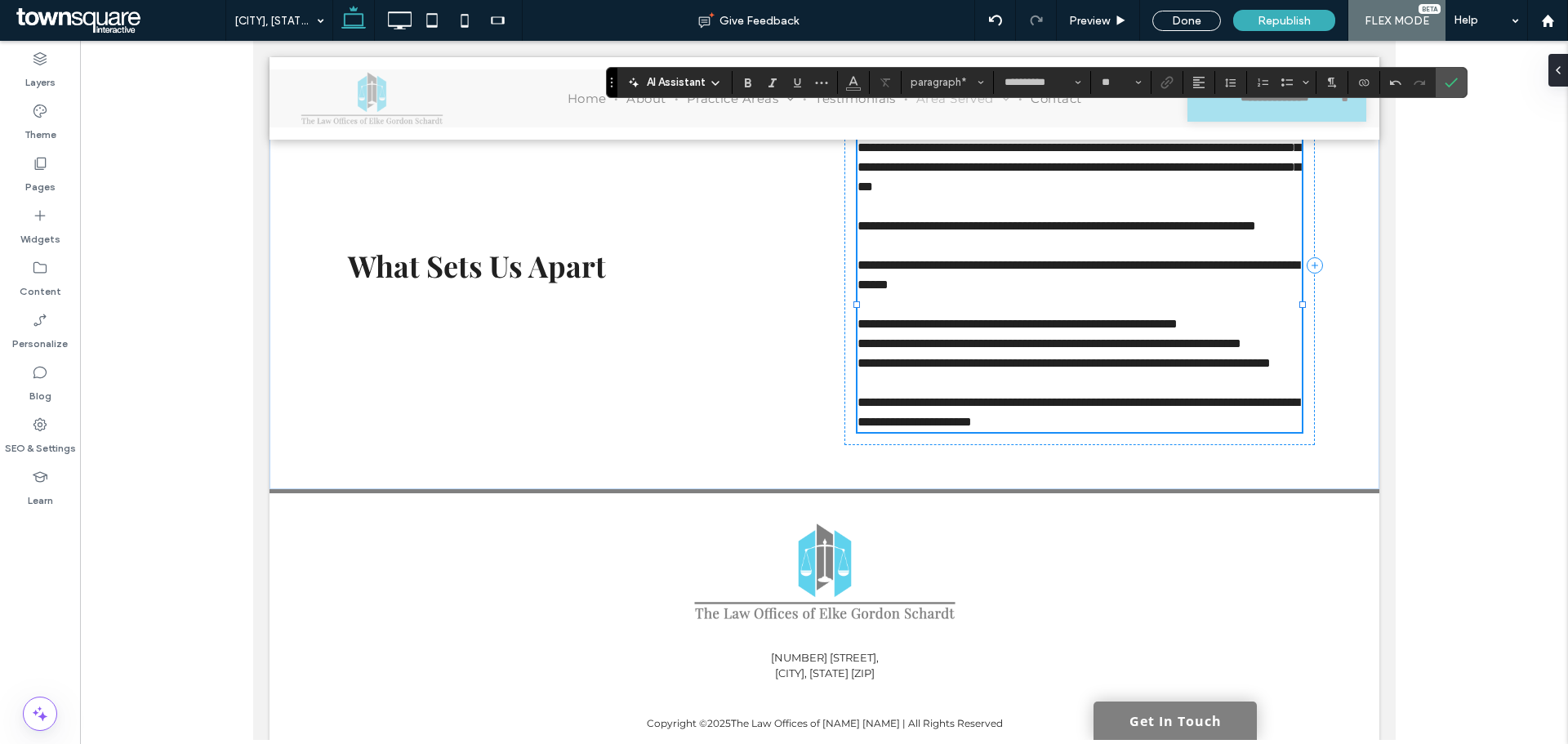 drag, startPoint x: 871, startPoint y: 345, endPoint x: 877, endPoint y: 310, distance: 35.510562 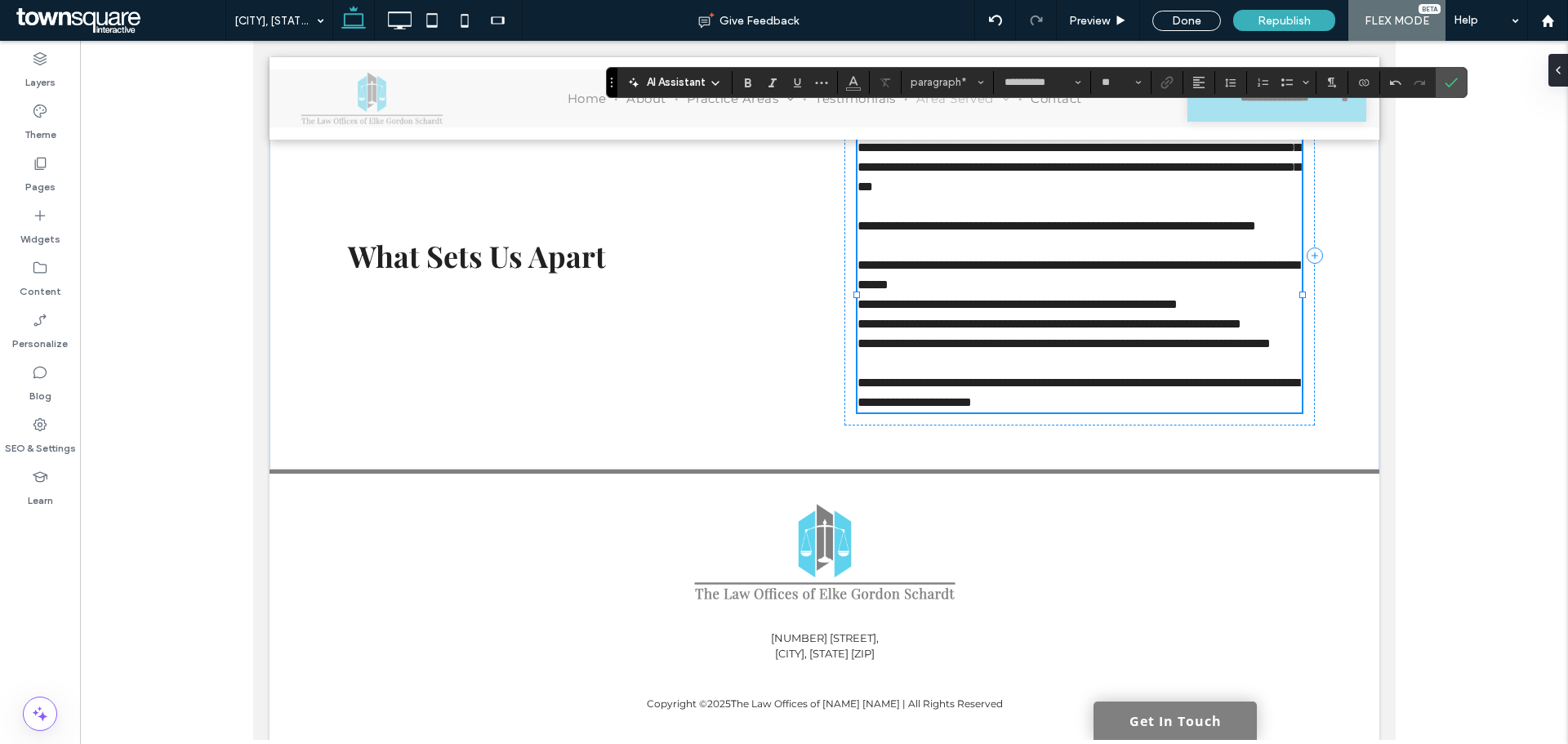 click on "﻿" at bounding box center [1079, 246] 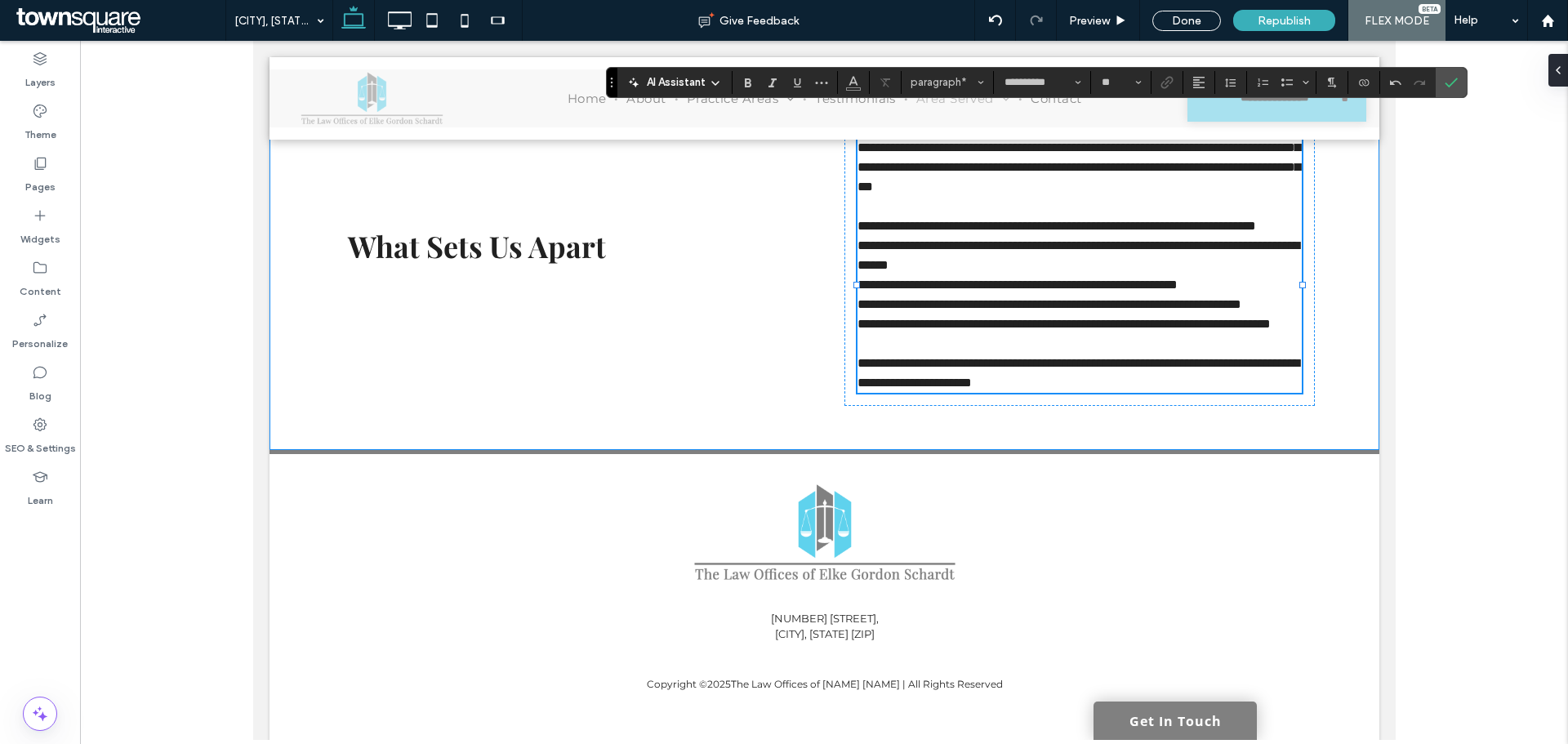 drag, startPoint x: 994, startPoint y: 391, endPoint x: 835, endPoint y: 225, distance: 229.863 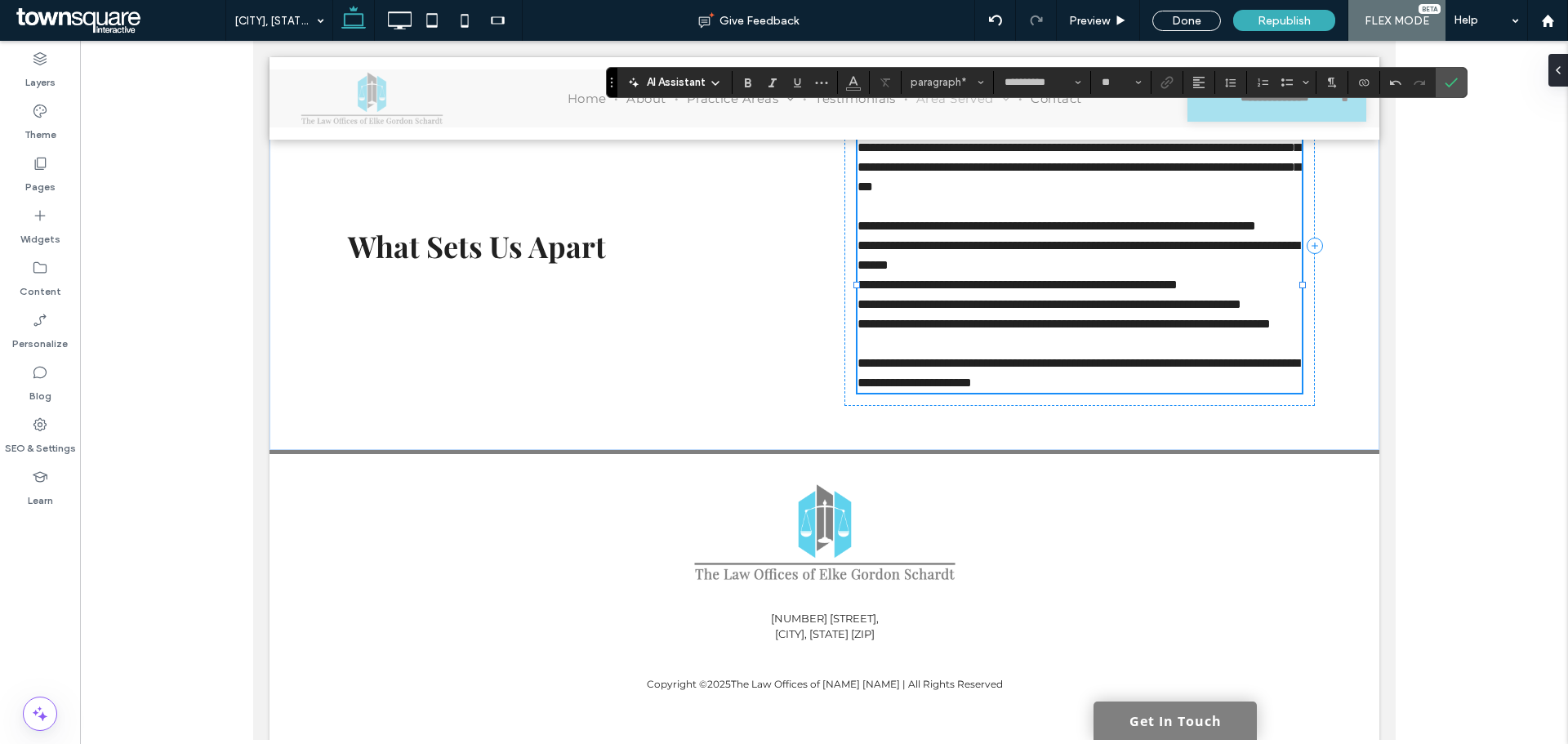 drag, startPoint x: 972, startPoint y: 252, endPoint x: 858, endPoint y: 234, distance: 115.4123 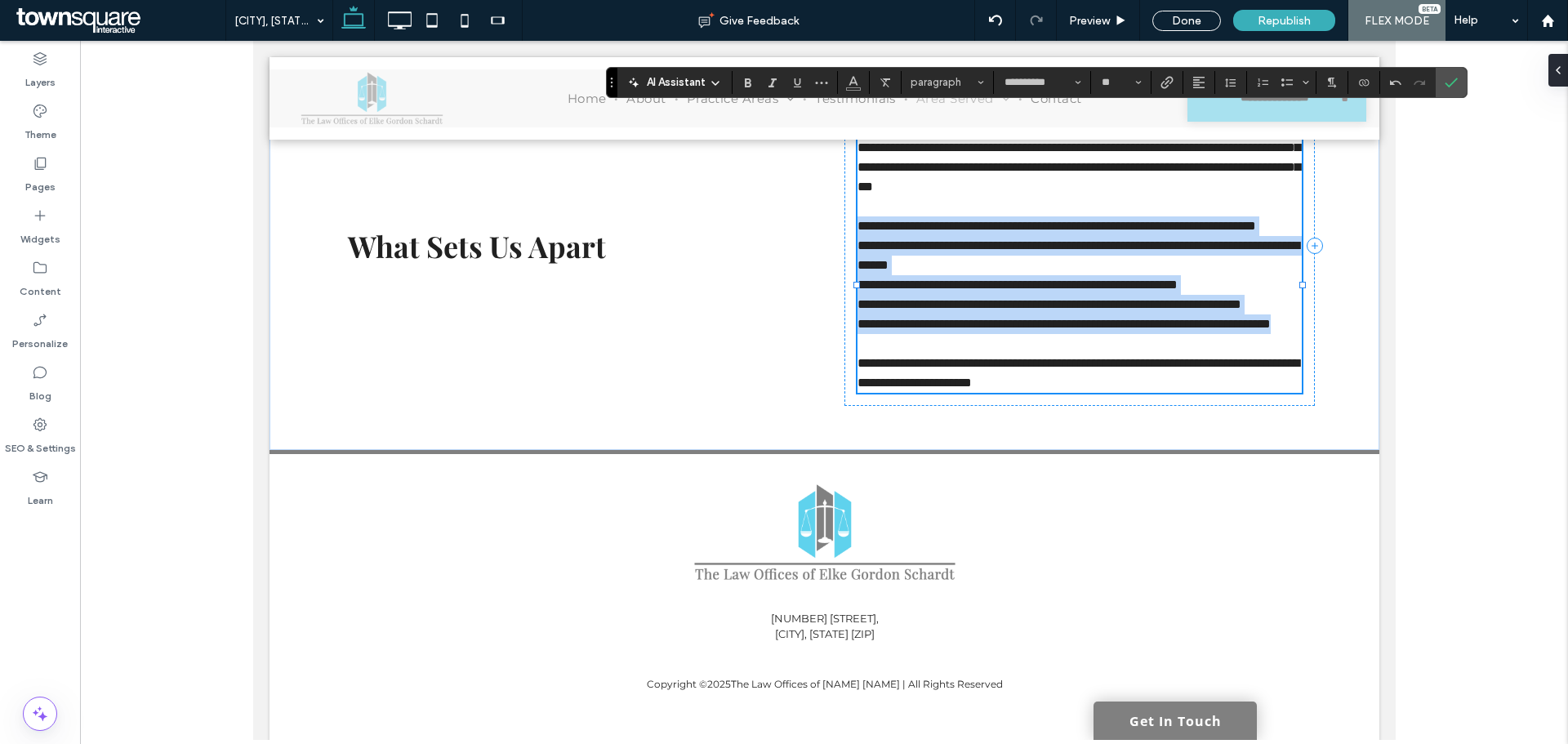 drag, startPoint x: 851, startPoint y: 240, endPoint x: 1058, endPoint y: 283, distance: 211.419 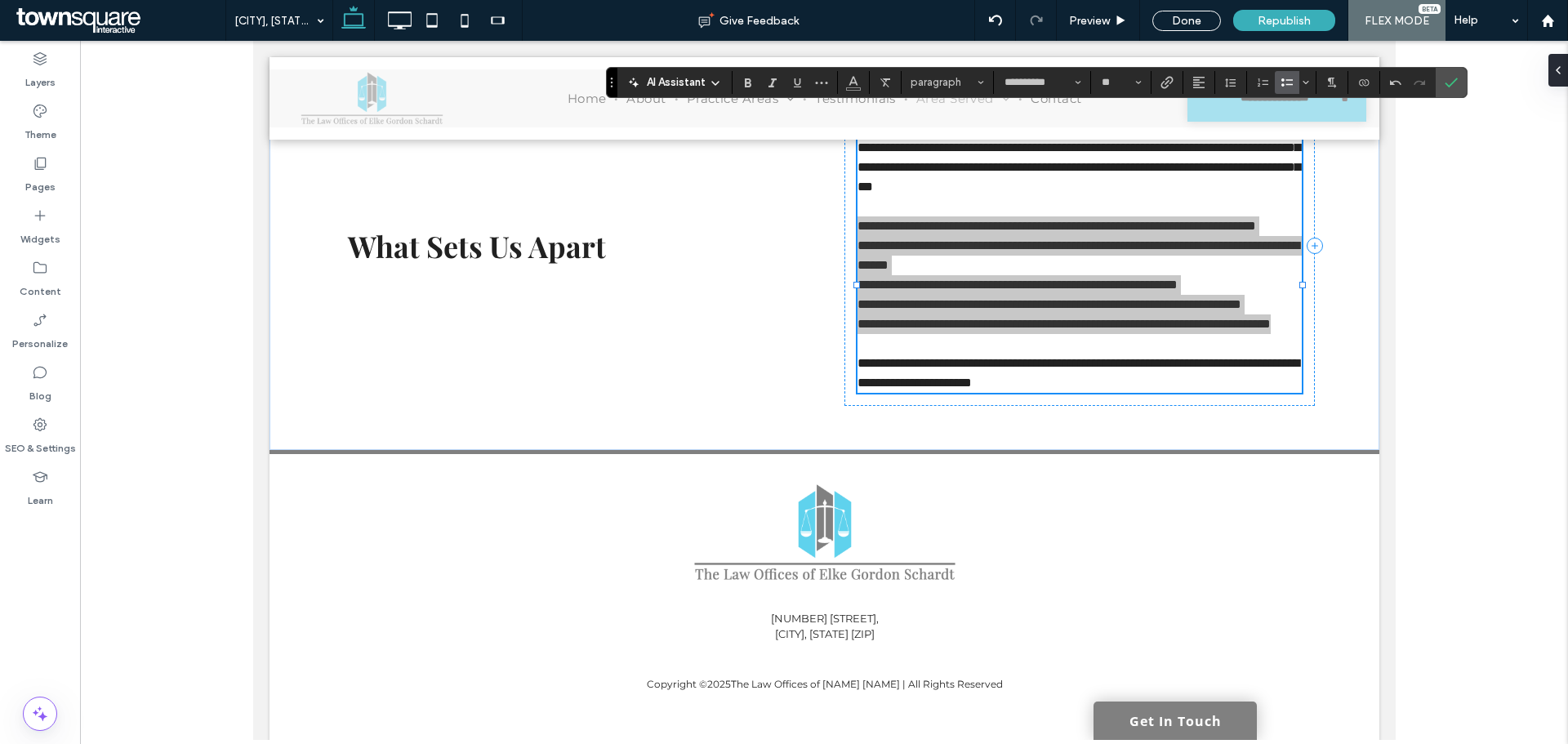 click 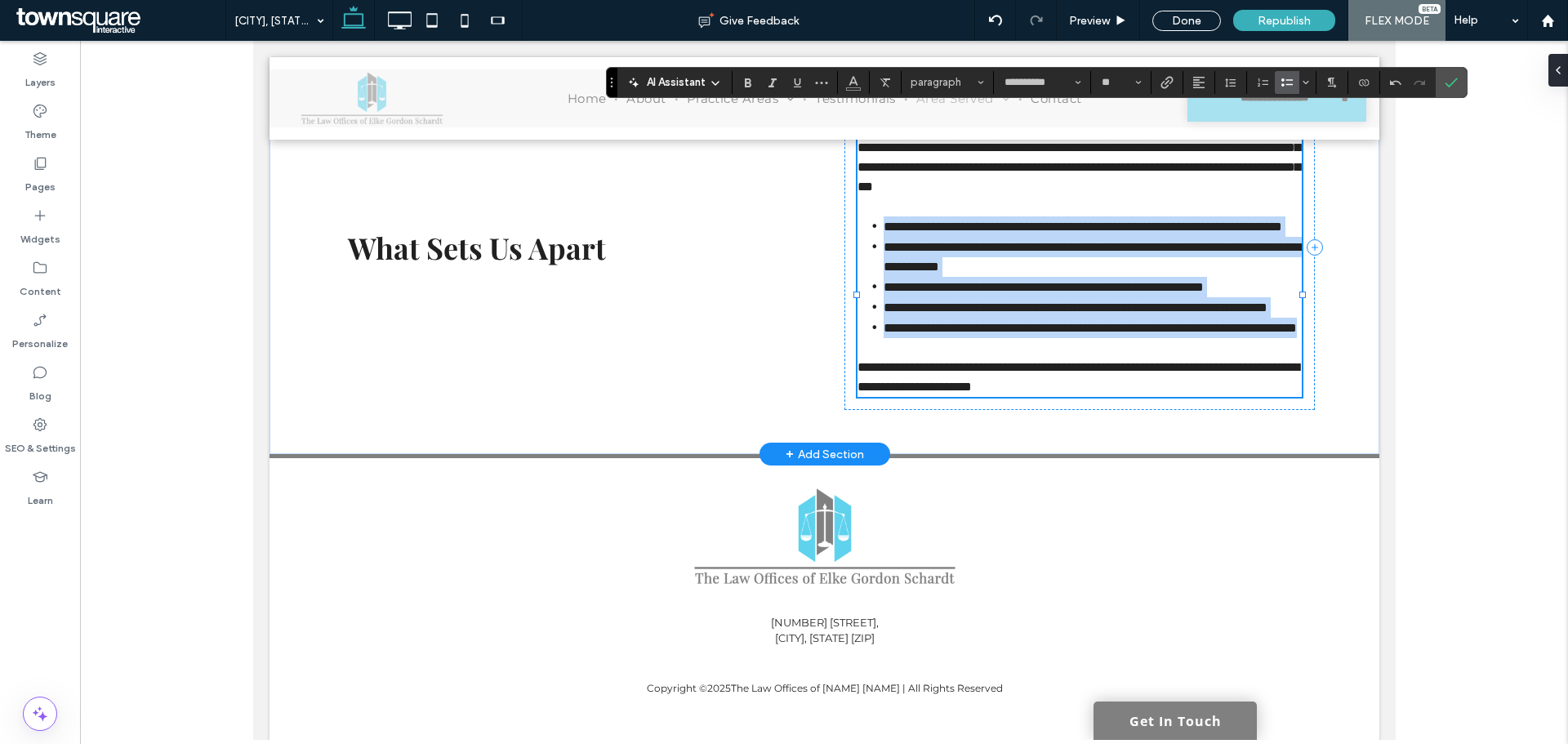 click on "**********" at bounding box center (1092, 287) 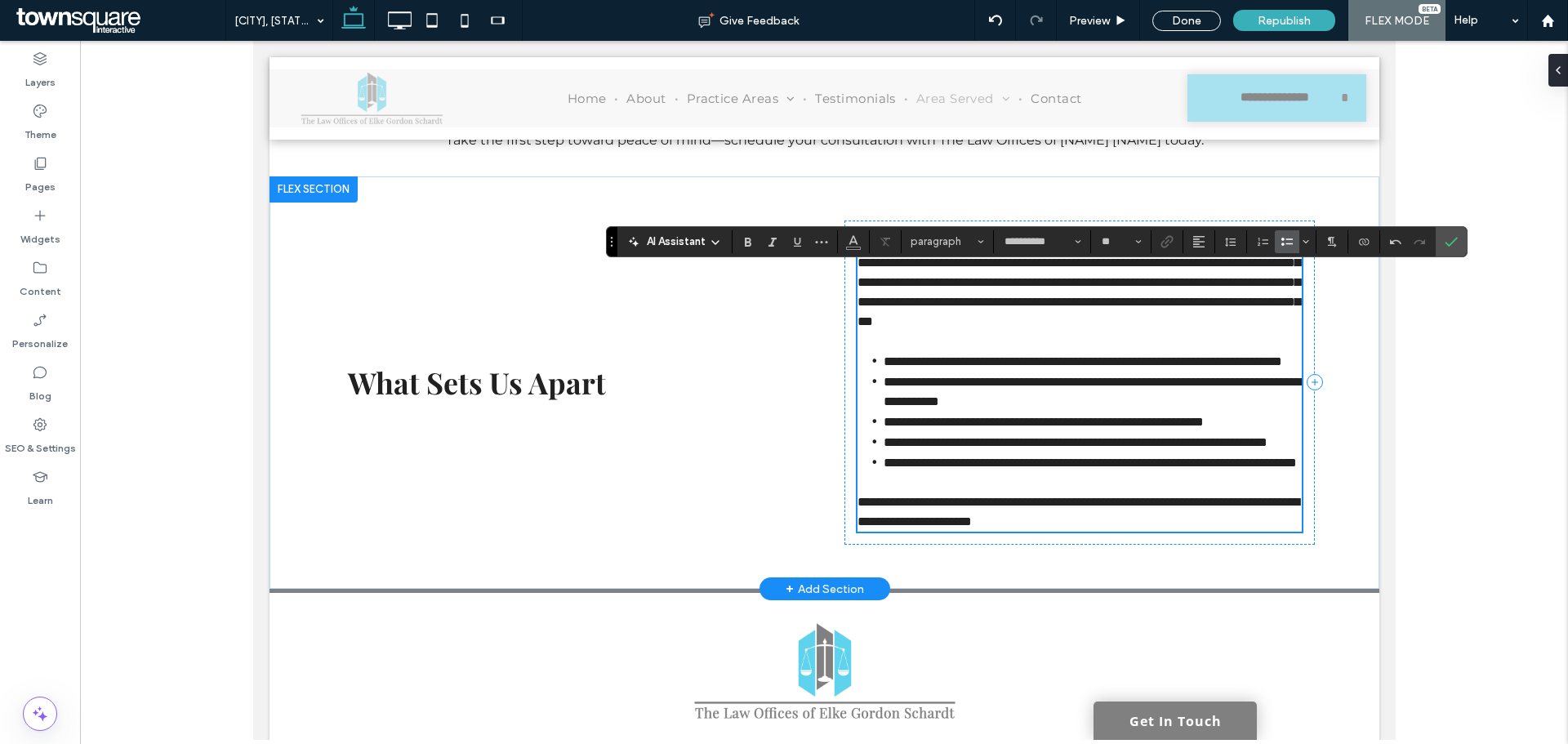 scroll, scrollTop: 541, scrollLeft: 0, axis: vertical 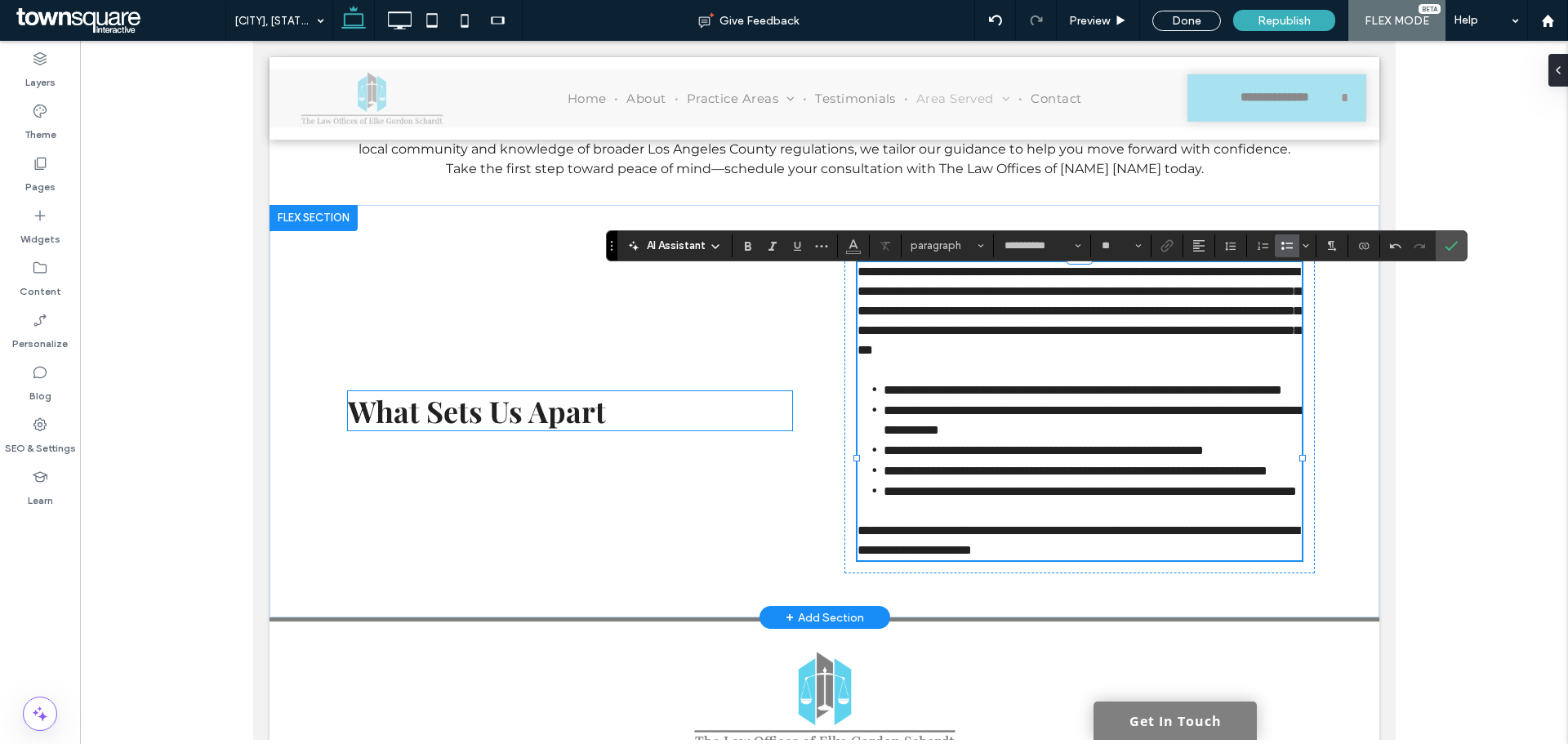 click on "What Sets Us Apart" at bounding box center (476, 411) 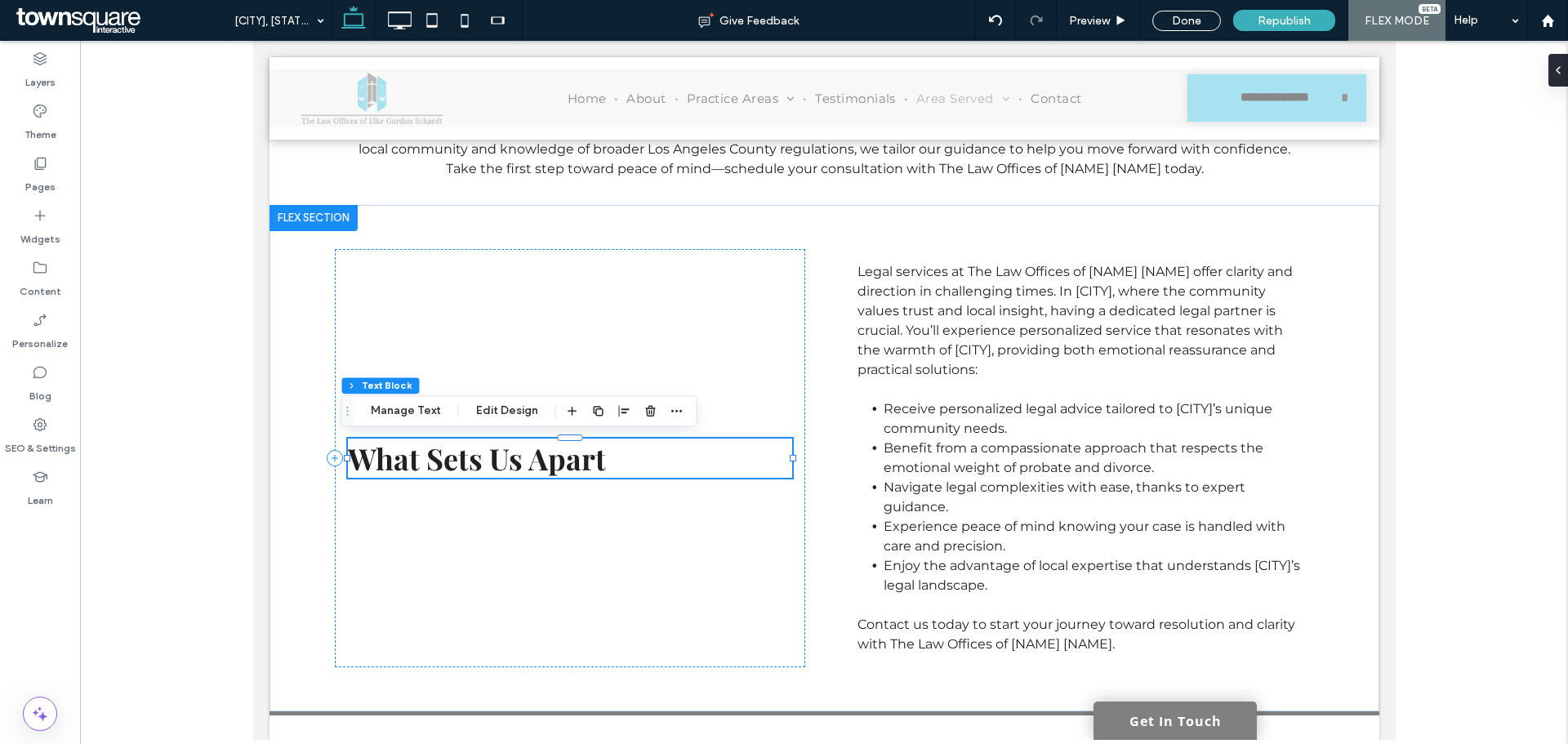 click on "Flex section Flex column Text Block Manage Text Edit Design" at bounding box center [519, 411] 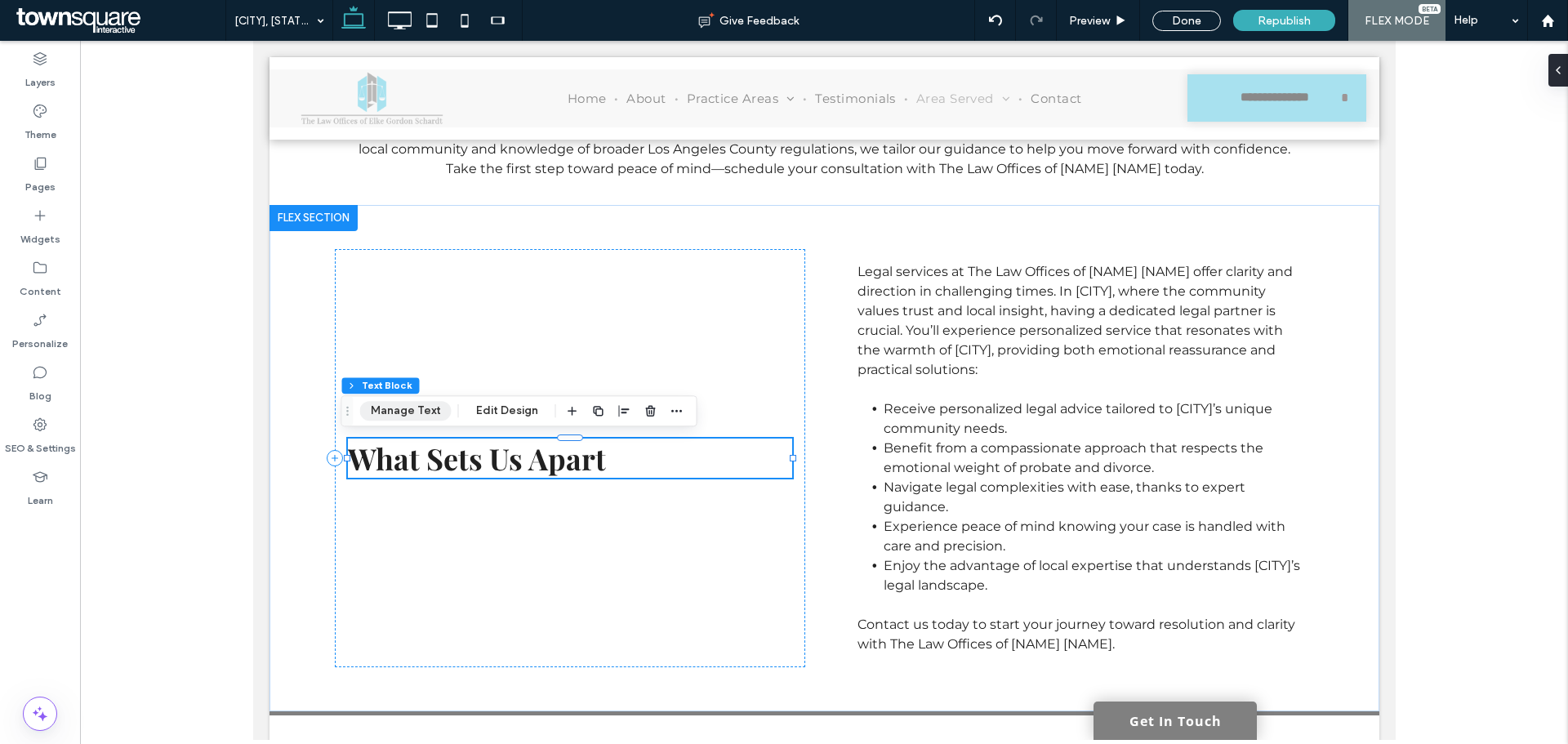 click on "Manage Text" at bounding box center [406, 411] 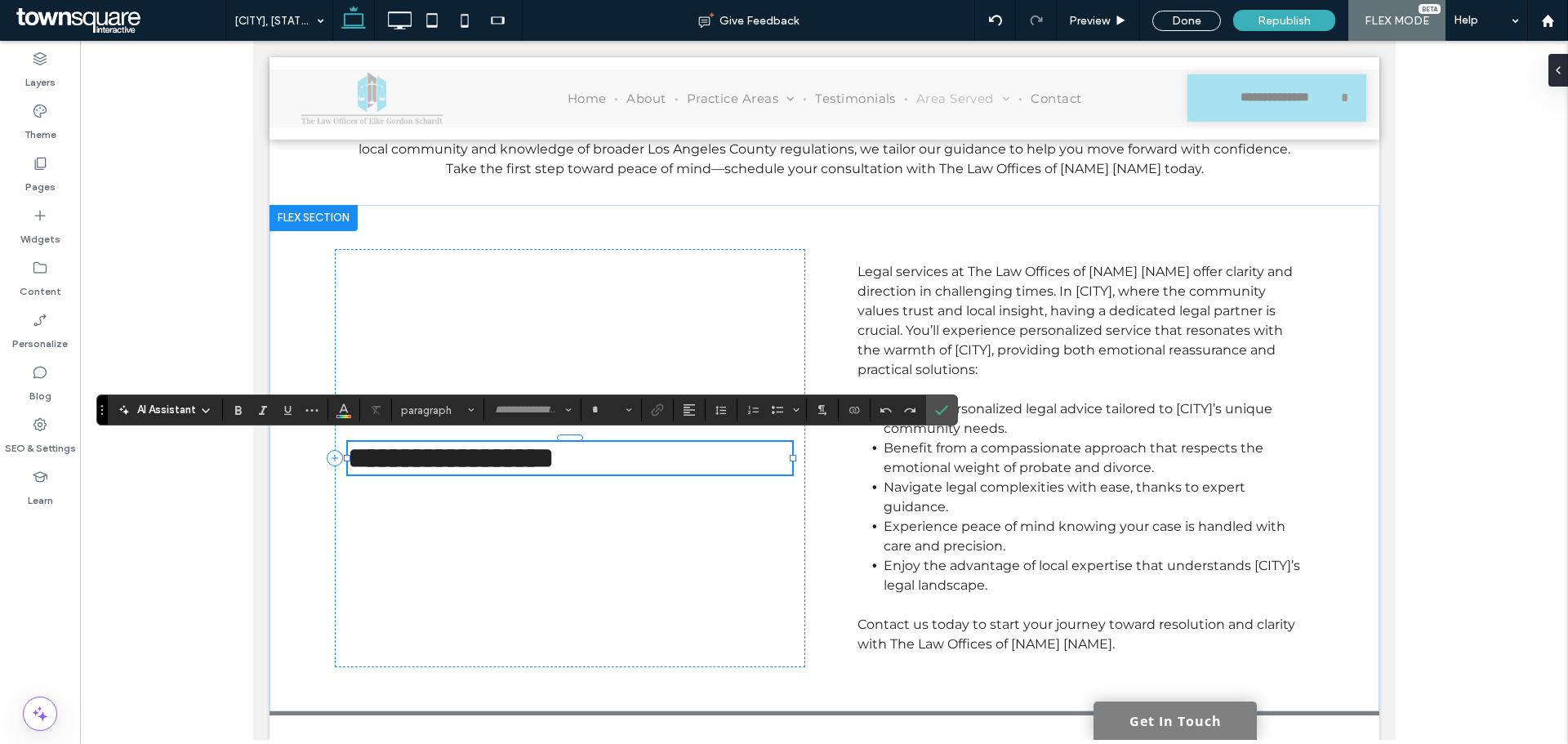 type on "**********" 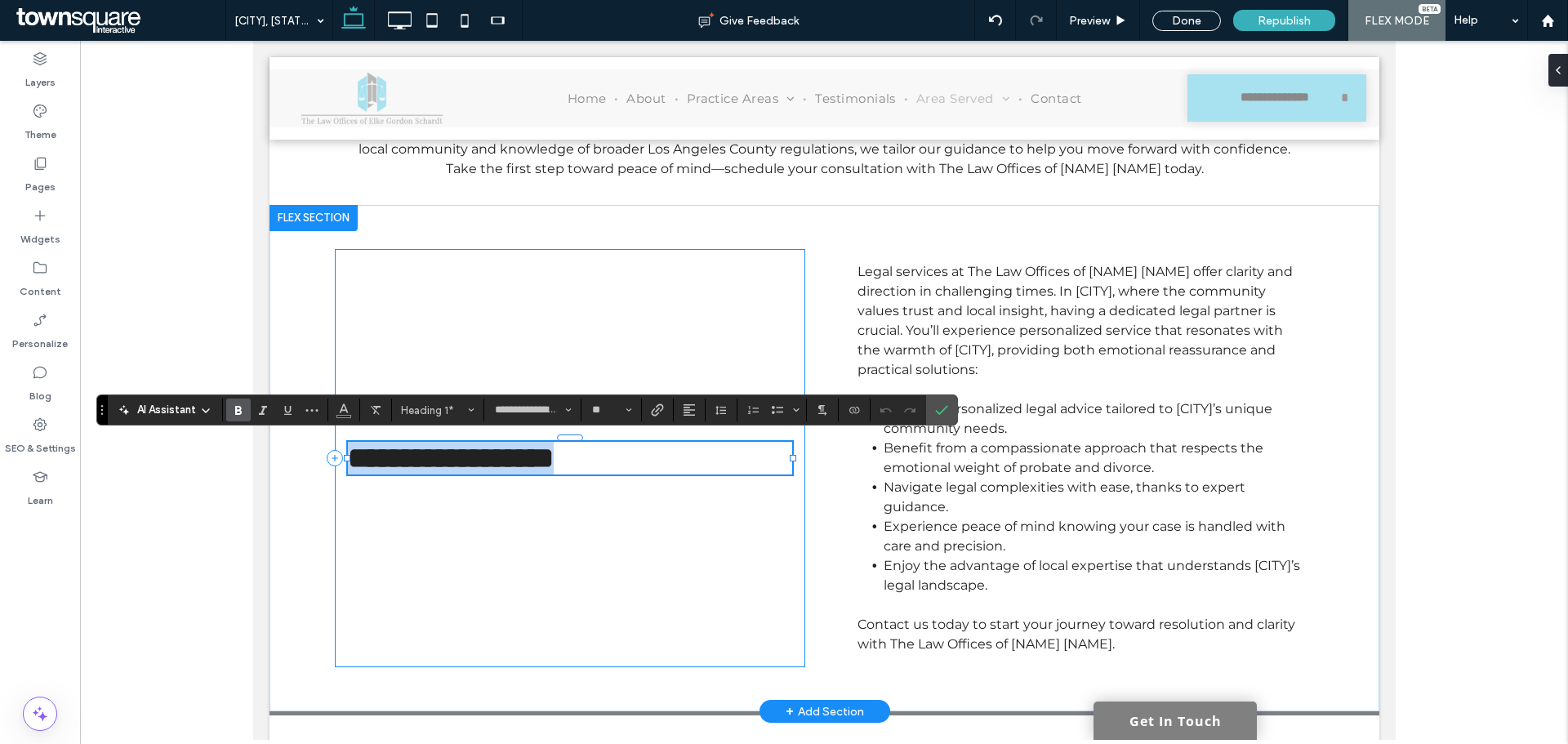 drag, startPoint x: 613, startPoint y: 458, endPoint x: 338, endPoint y: 470, distance: 275.26169 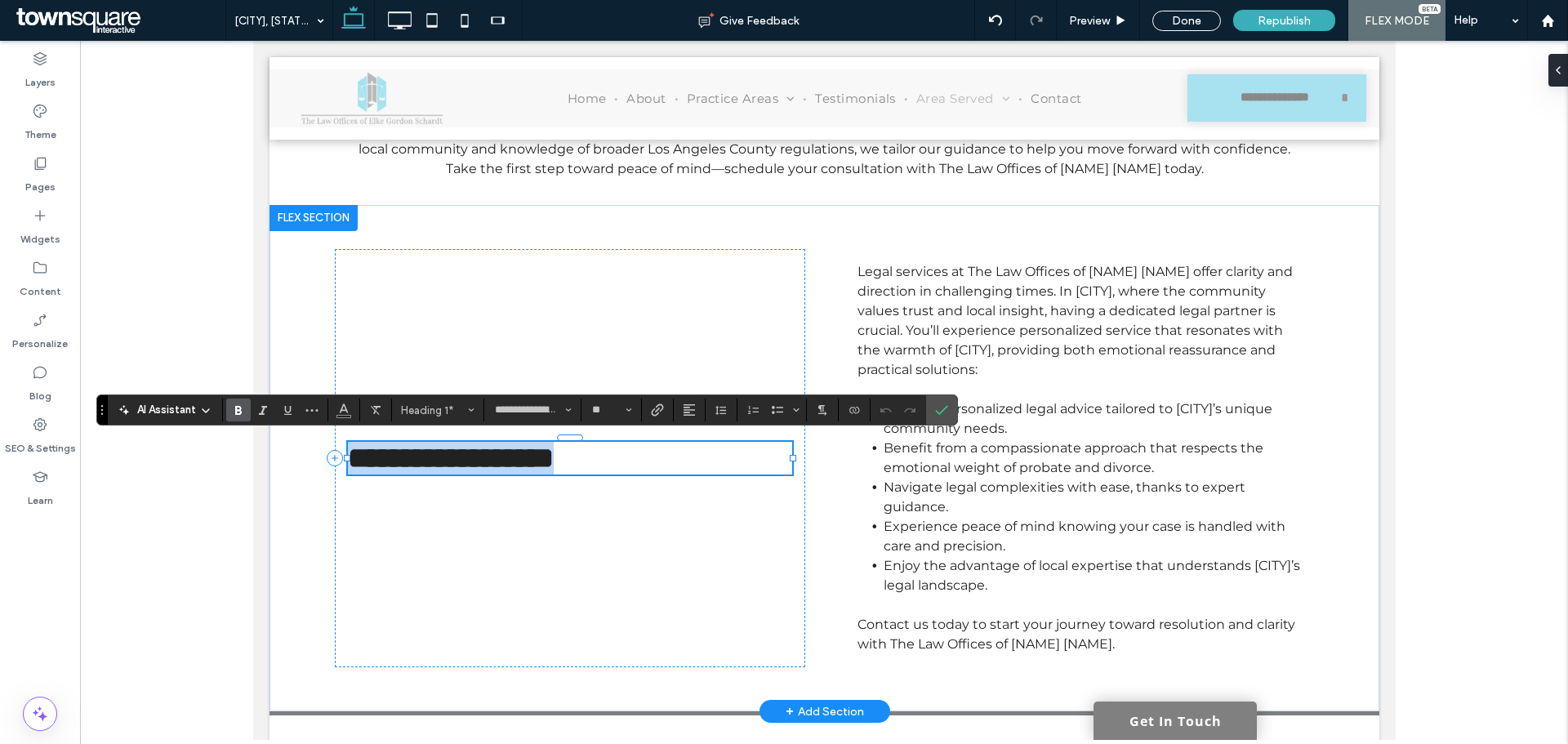 paste 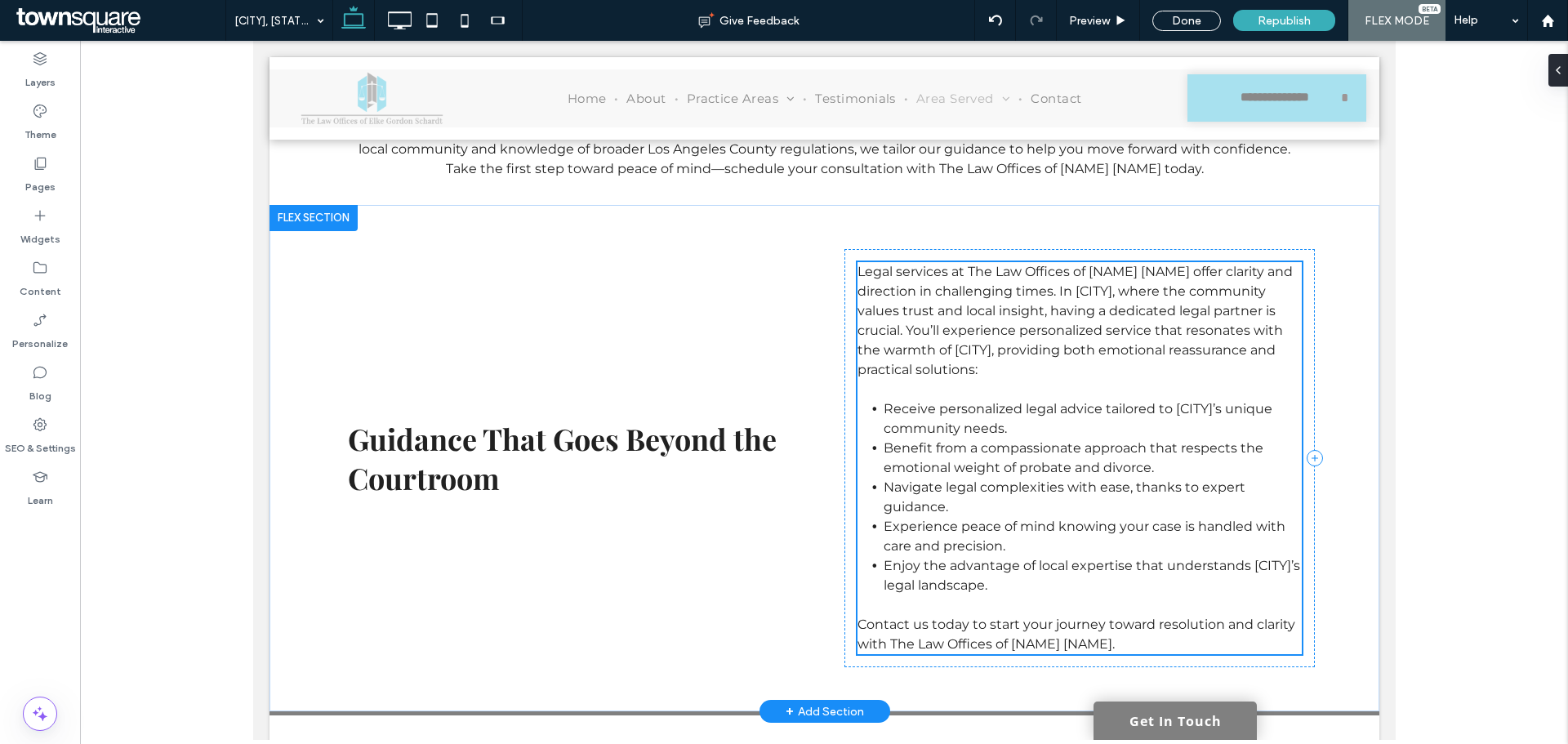 scroll, scrollTop: 516, scrollLeft: 0, axis: vertical 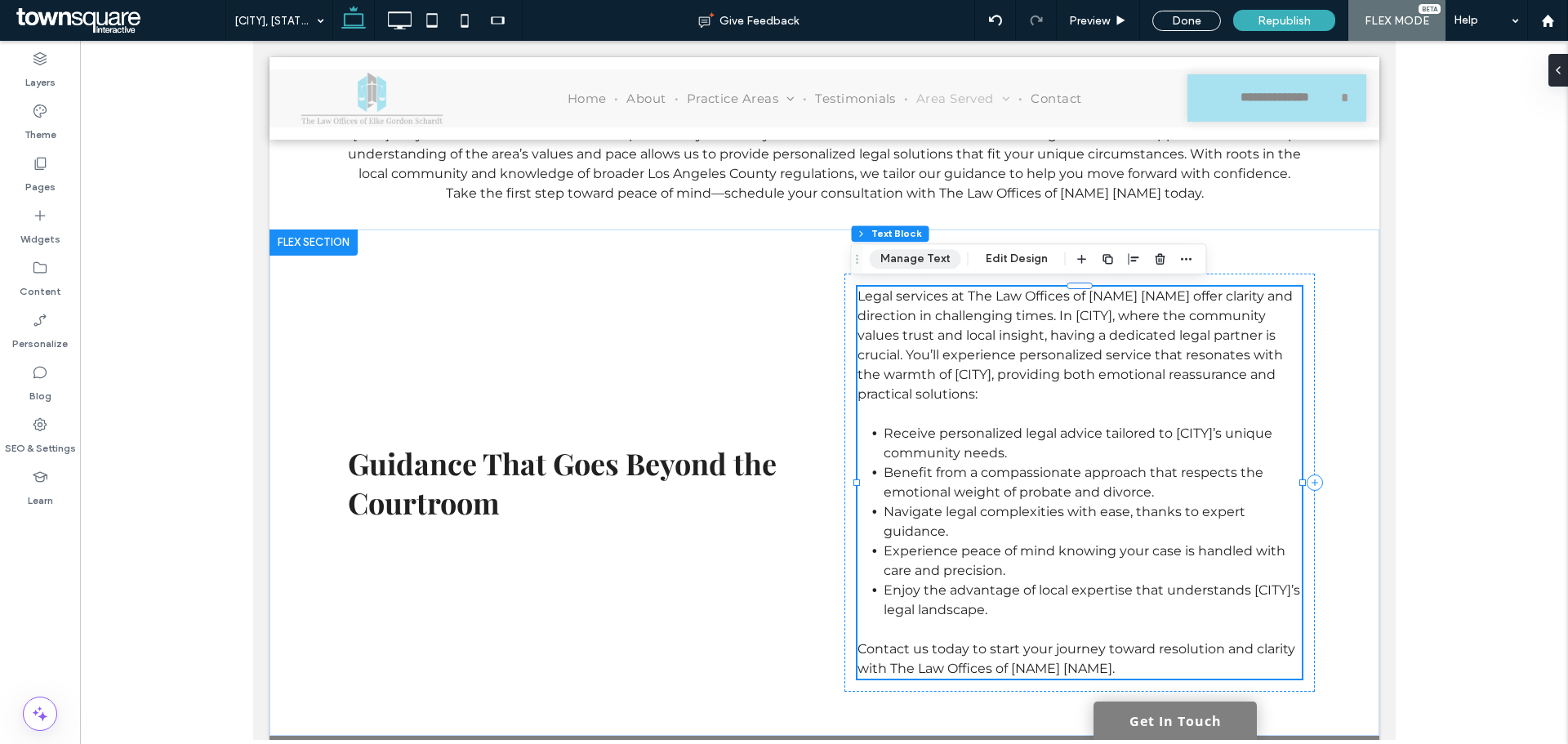 click on "Manage Text" at bounding box center (915, 259) 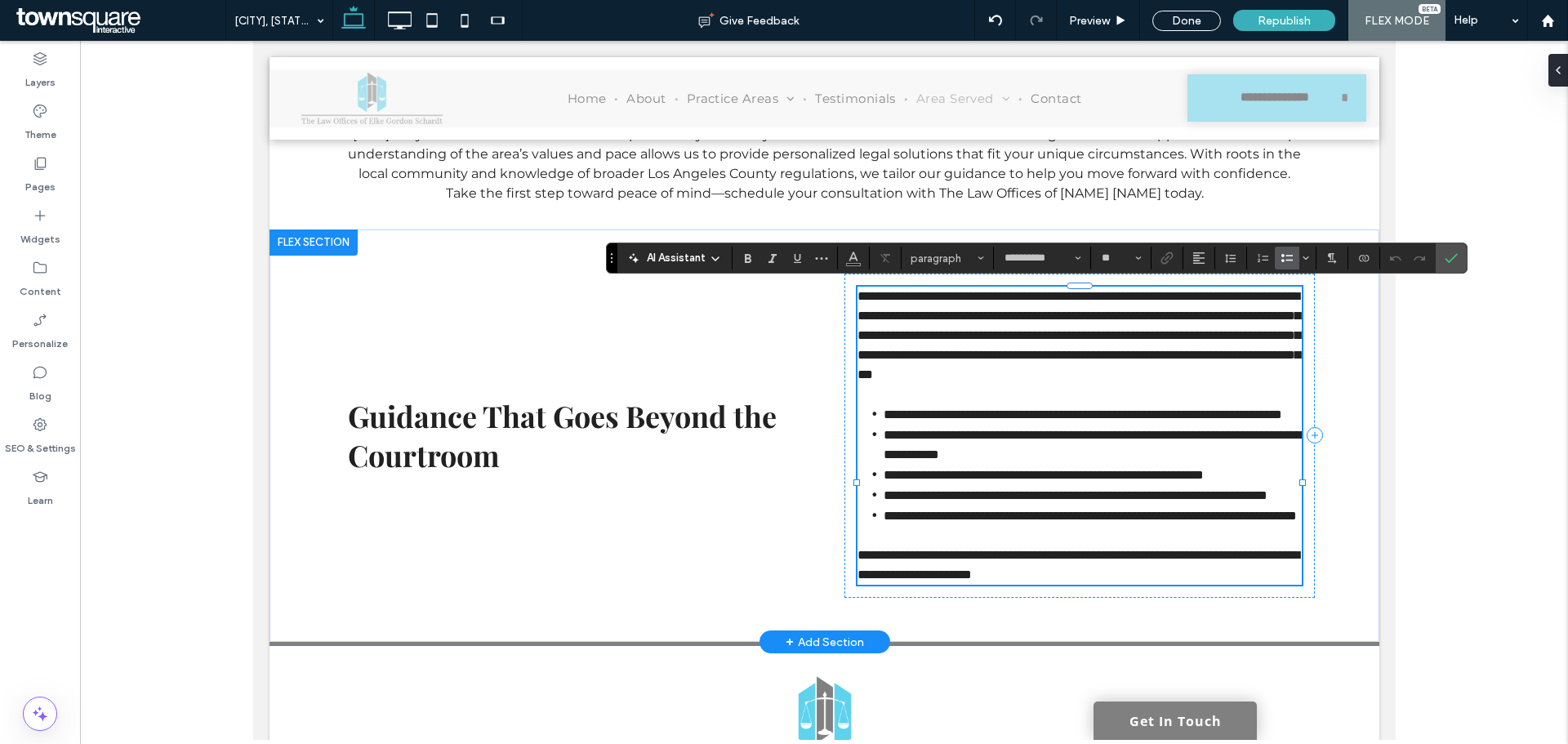 click on "**********" at bounding box center [1089, 515] 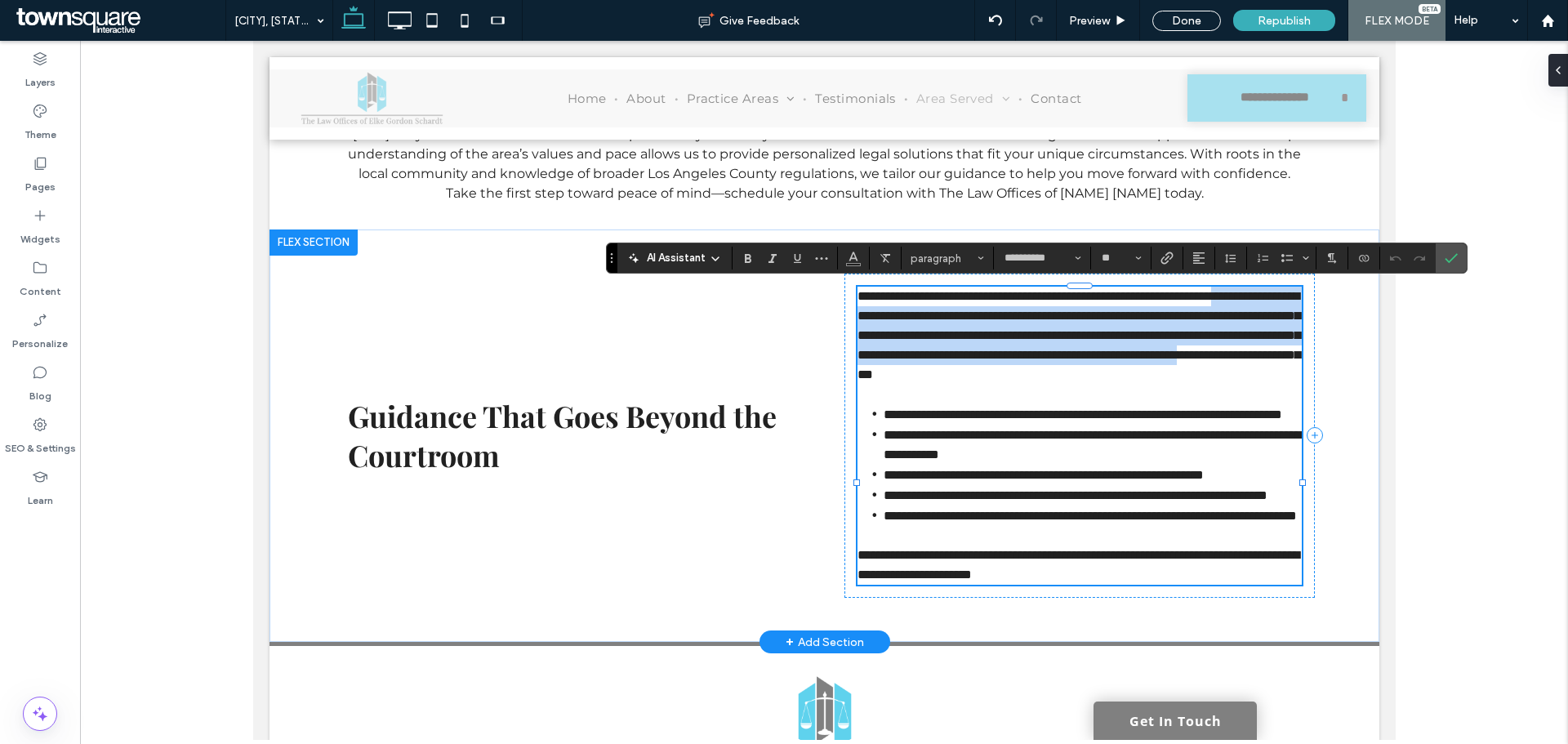 drag, startPoint x: 1153, startPoint y: 662, endPoint x: 869, endPoint y: 314, distance: 449.17703 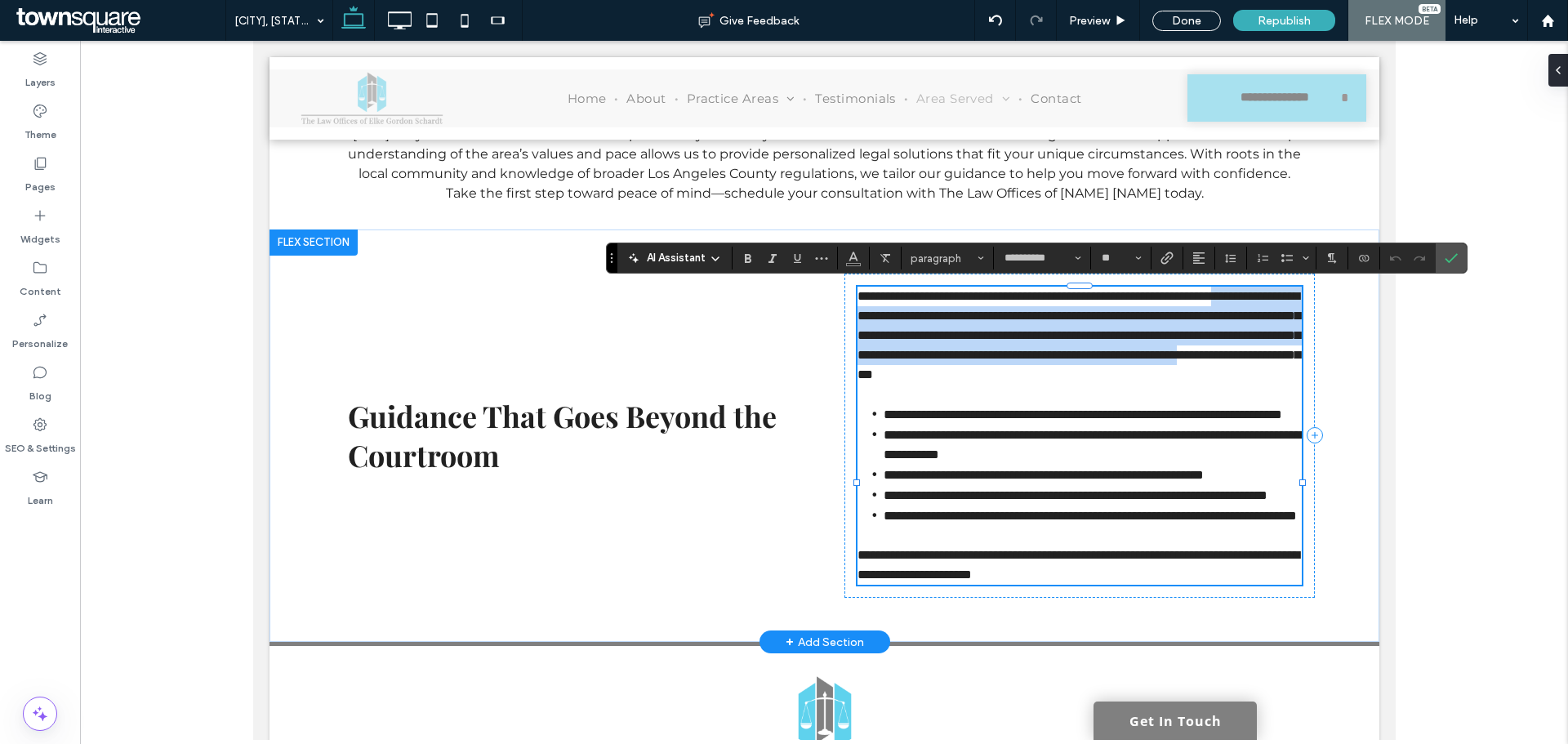 drag, startPoint x: 869, startPoint y: 314, endPoint x: 973, endPoint y: 399, distance: 134.31679 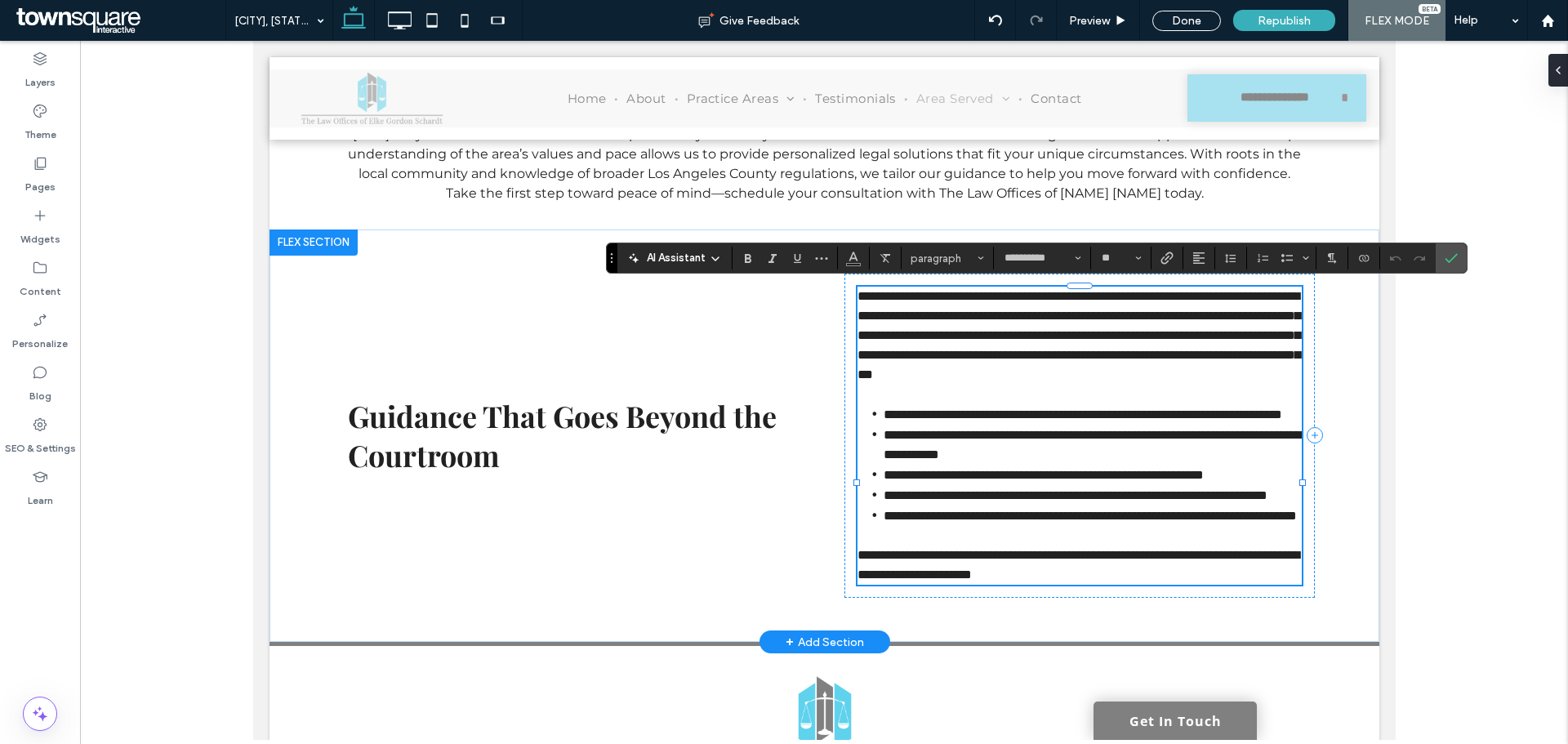 click on "**********" at bounding box center [1091, 444] 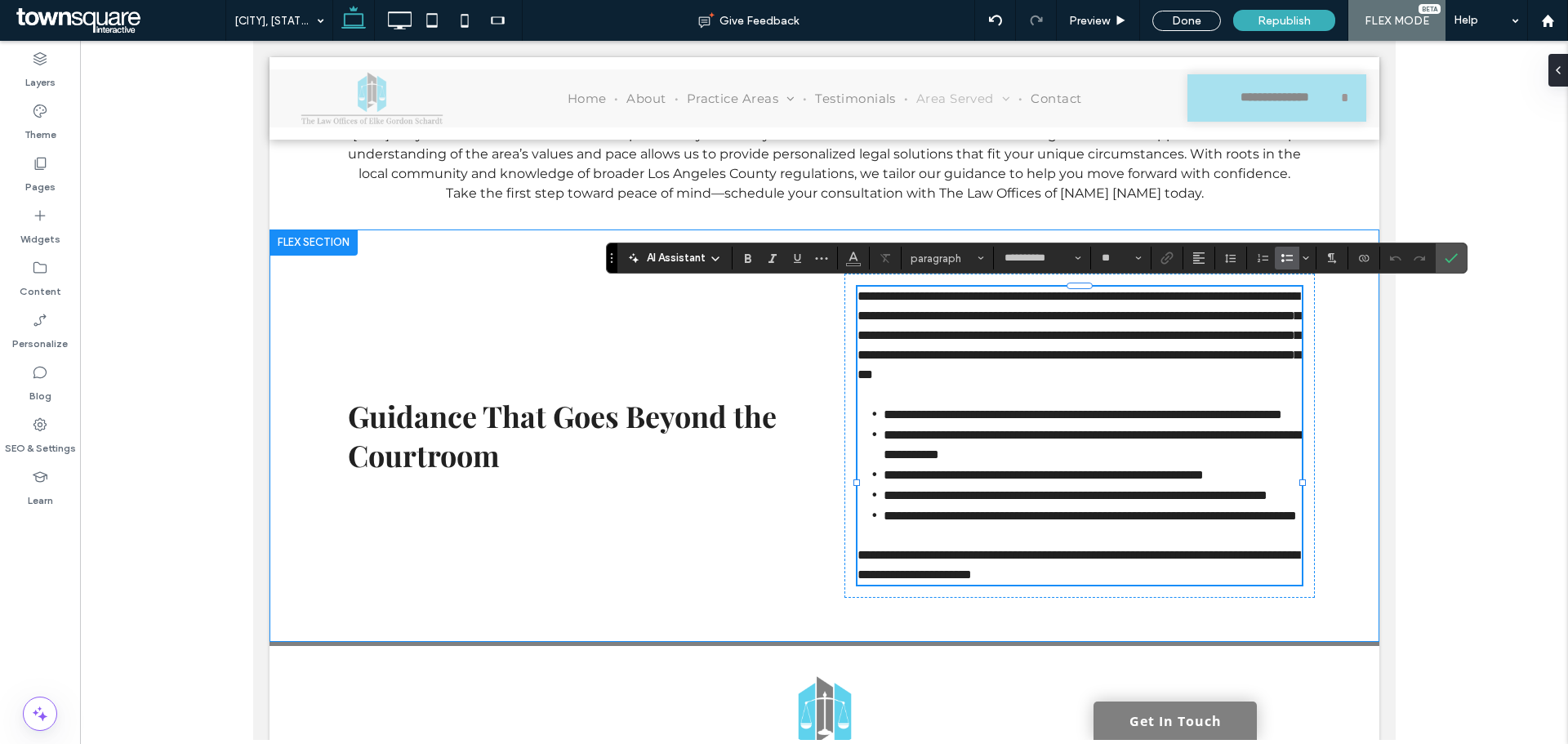 click on "AI Assistant" at bounding box center [676, 258] 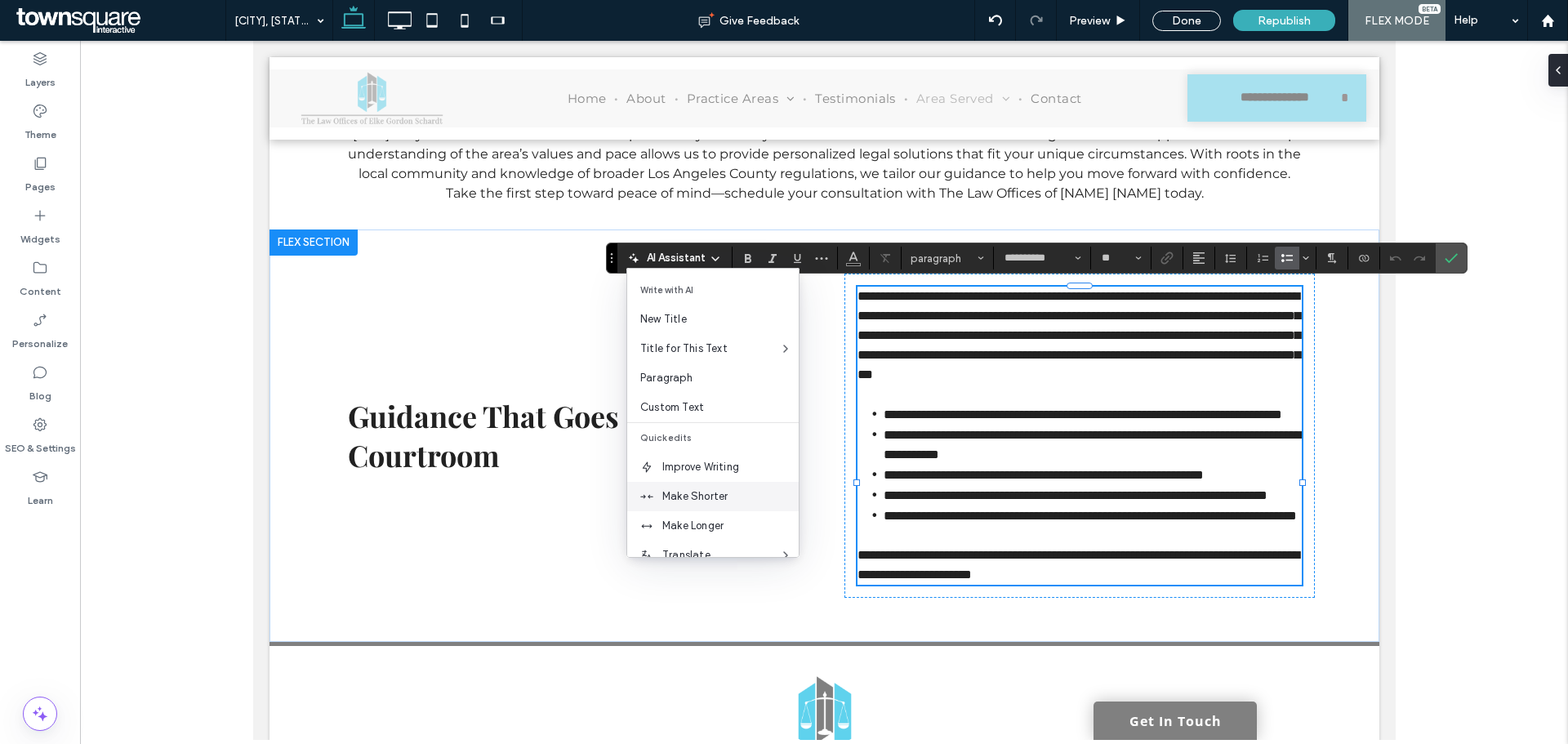 click on "Make Shorter" at bounding box center (730, 497) 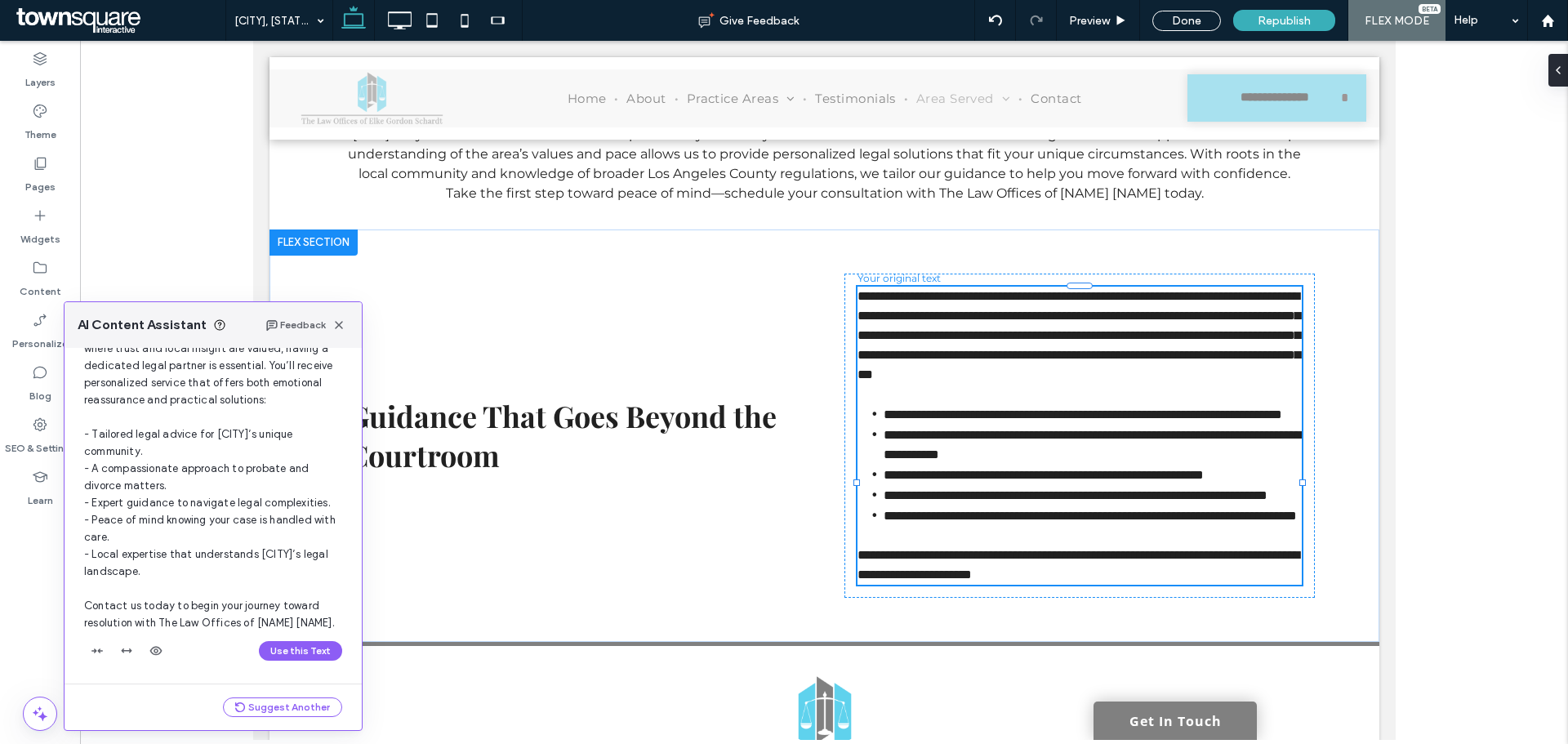 scroll, scrollTop: 156, scrollLeft: 0, axis: vertical 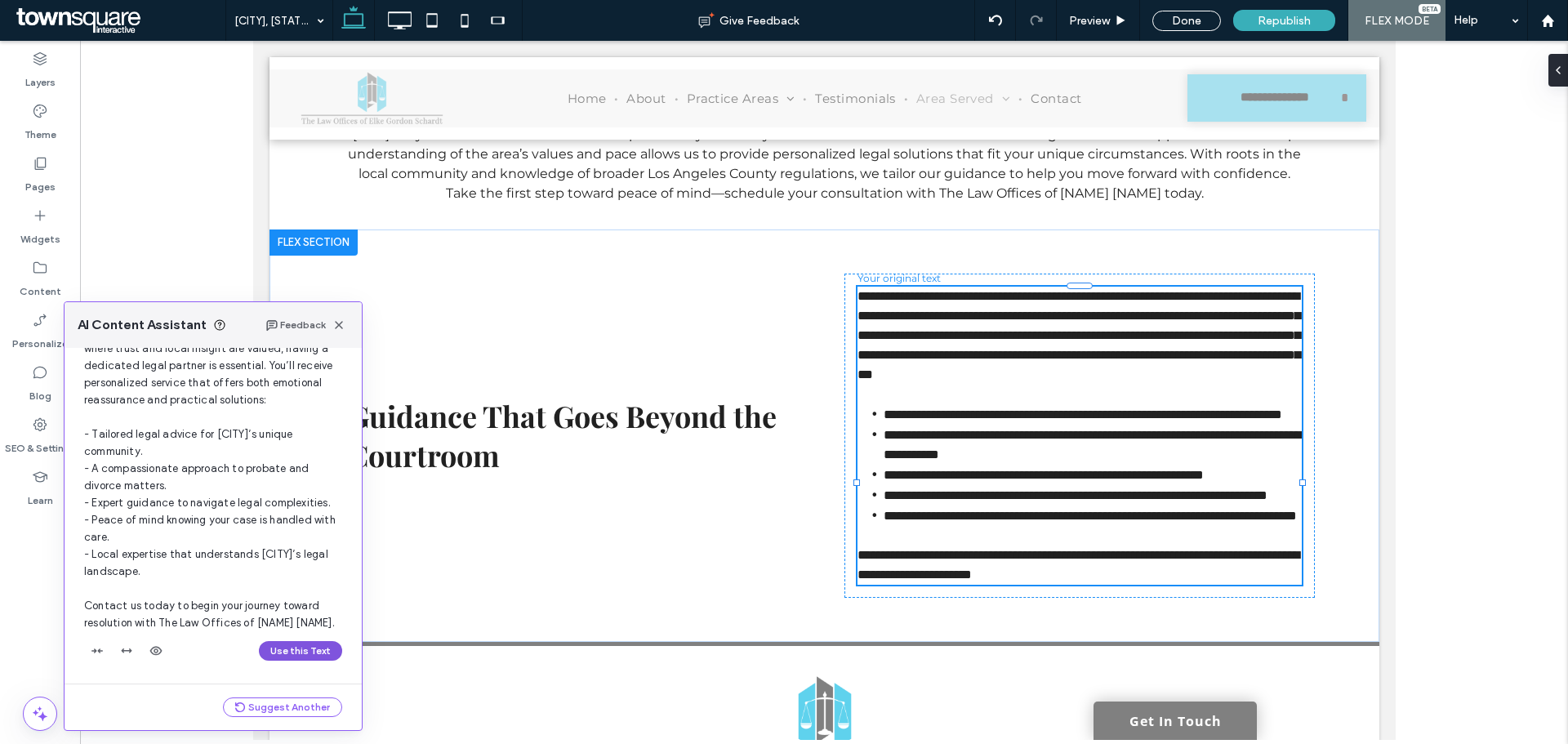 click on "Use this Text" at bounding box center (301, 651) 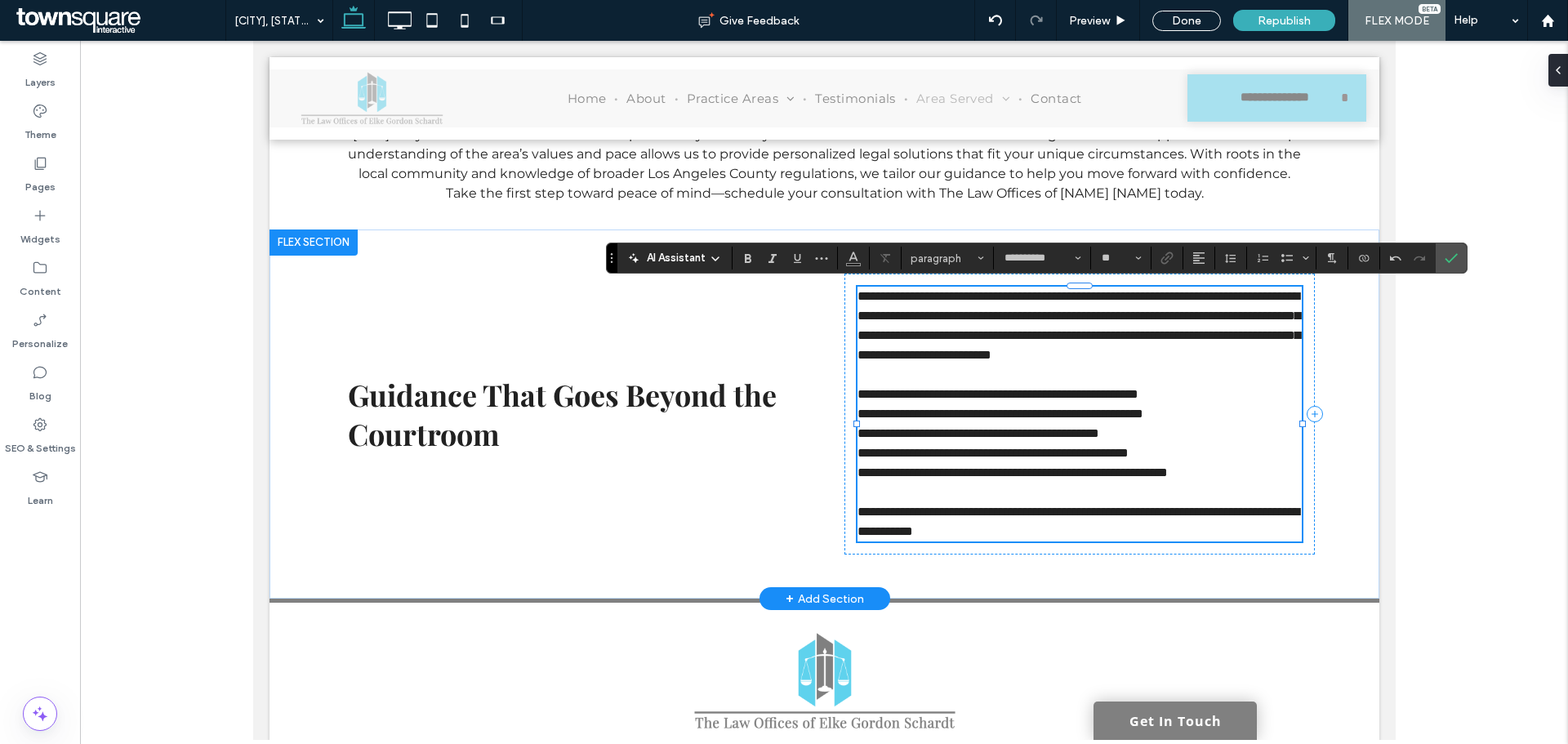 click on "**********" at bounding box center [1012, 472] 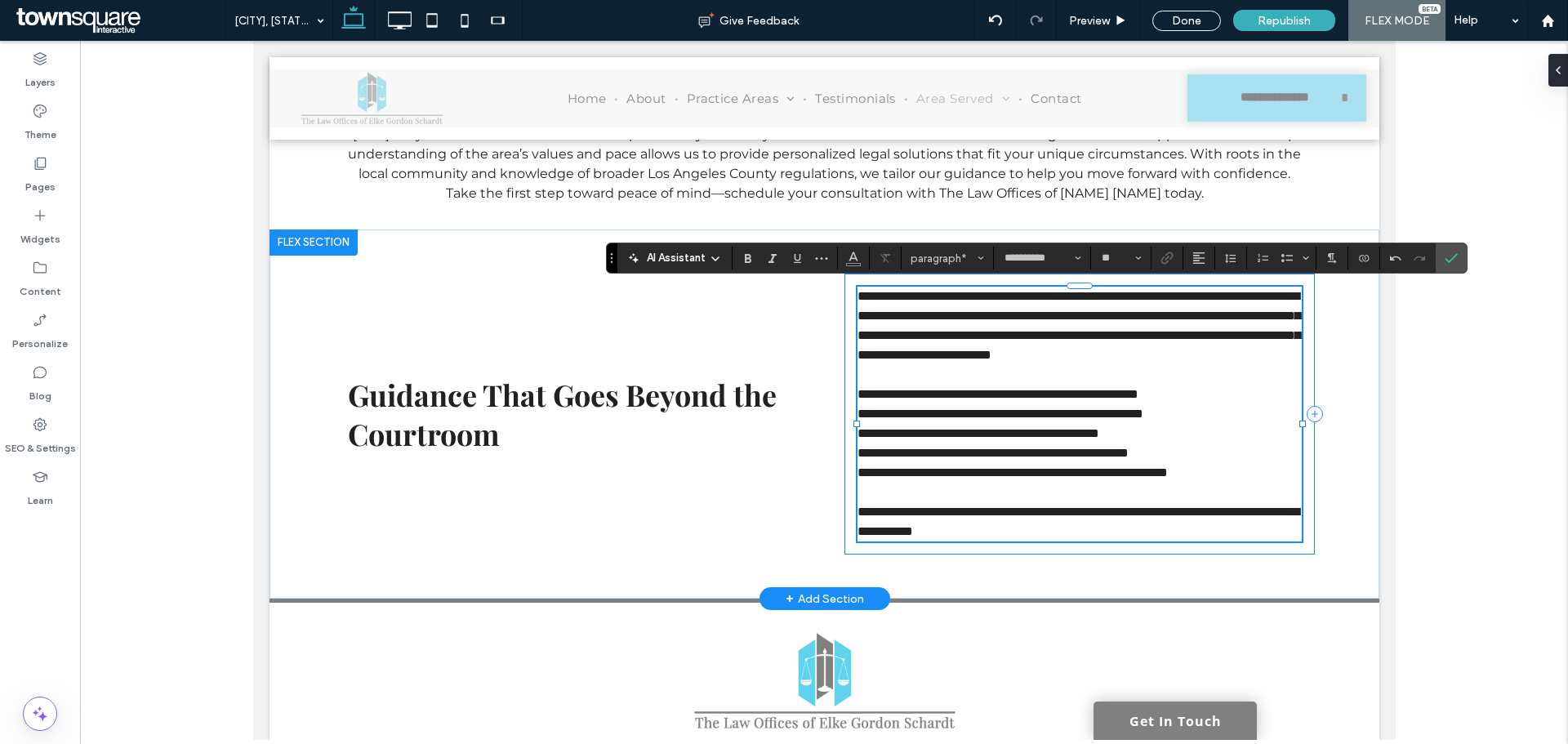 type 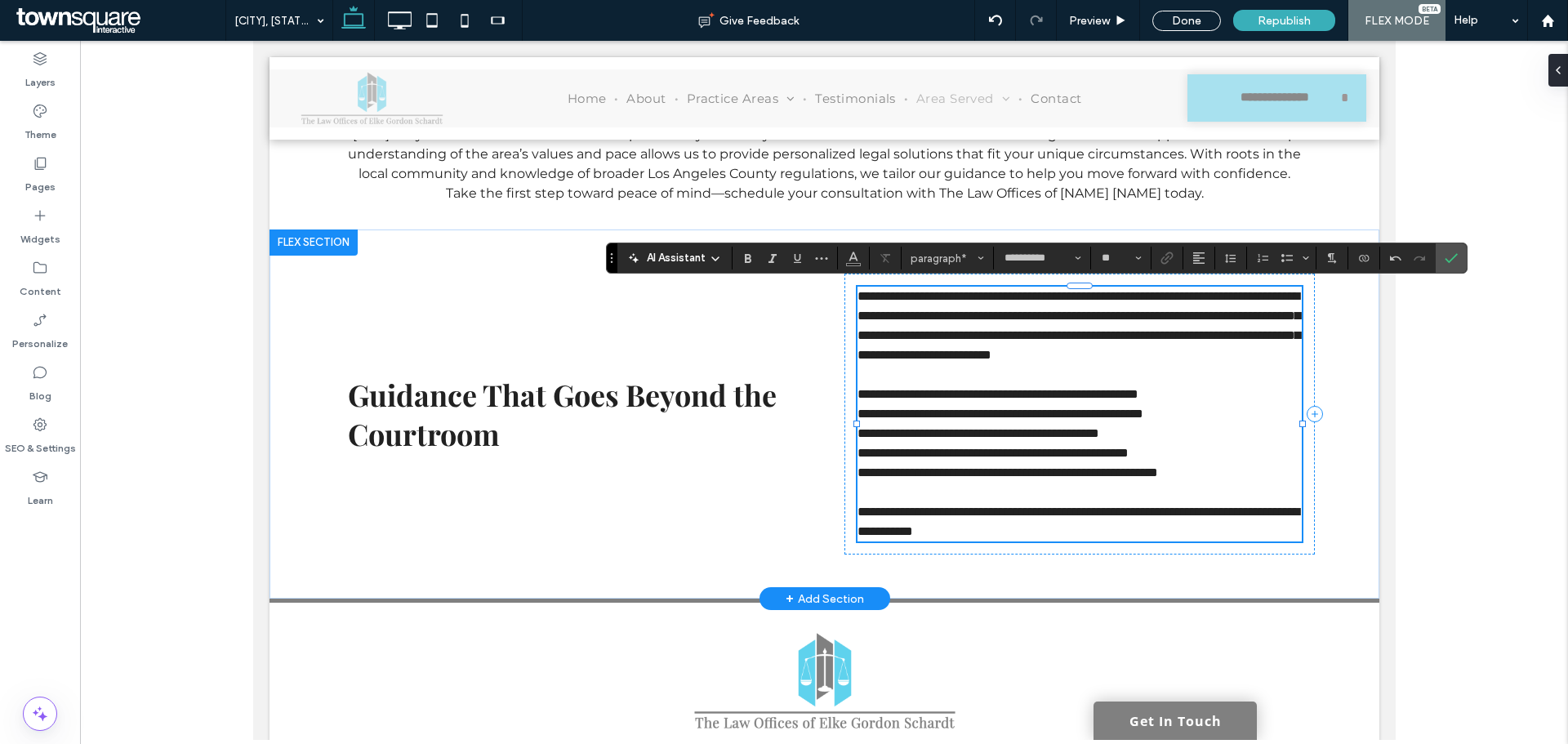 click on "**********" at bounding box center [992, 452] 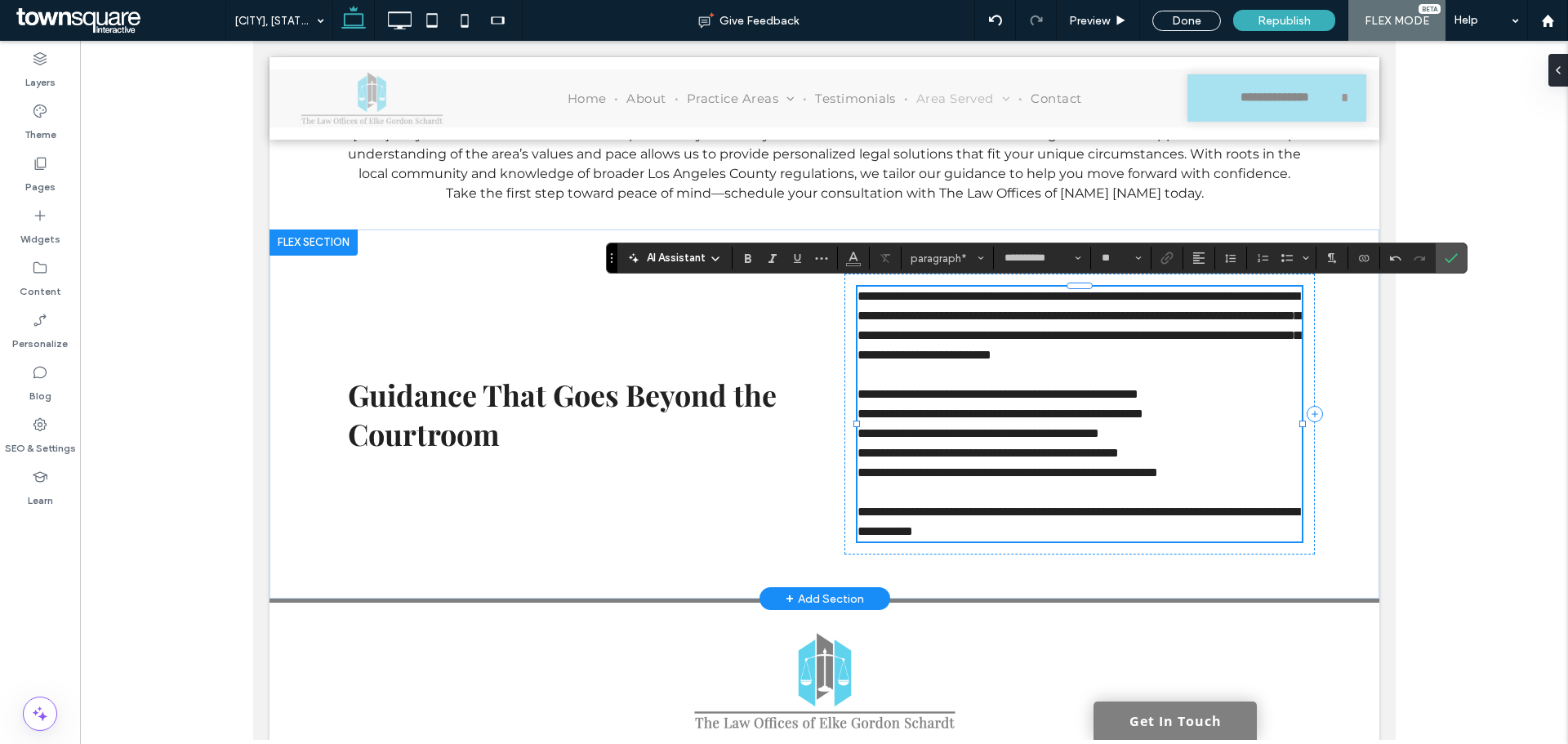 click on "**********" at bounding box center [978, 433] 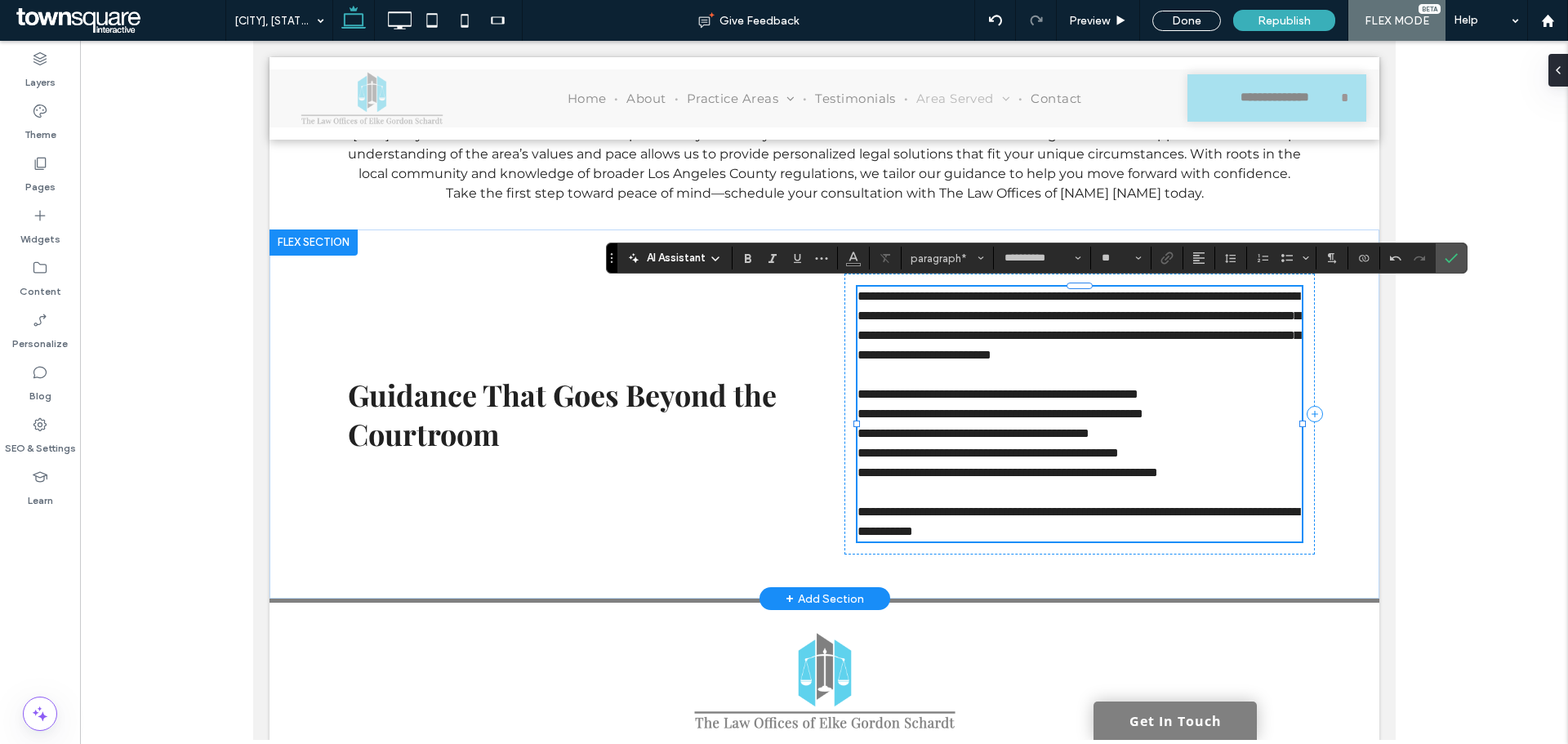 click on "**********" at bounding box center (1000, 413) 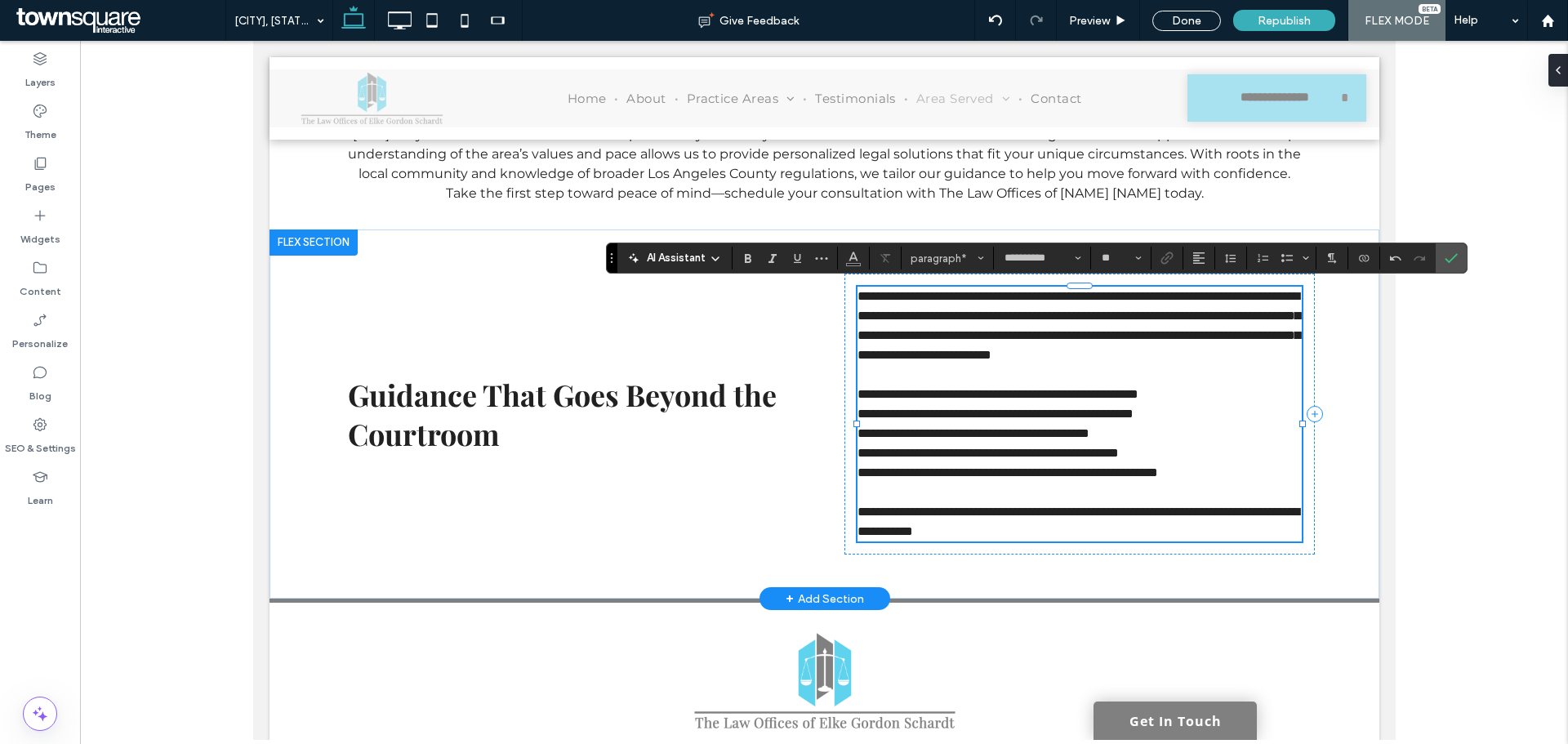 click on "**********" at bounding box center (997, 394) 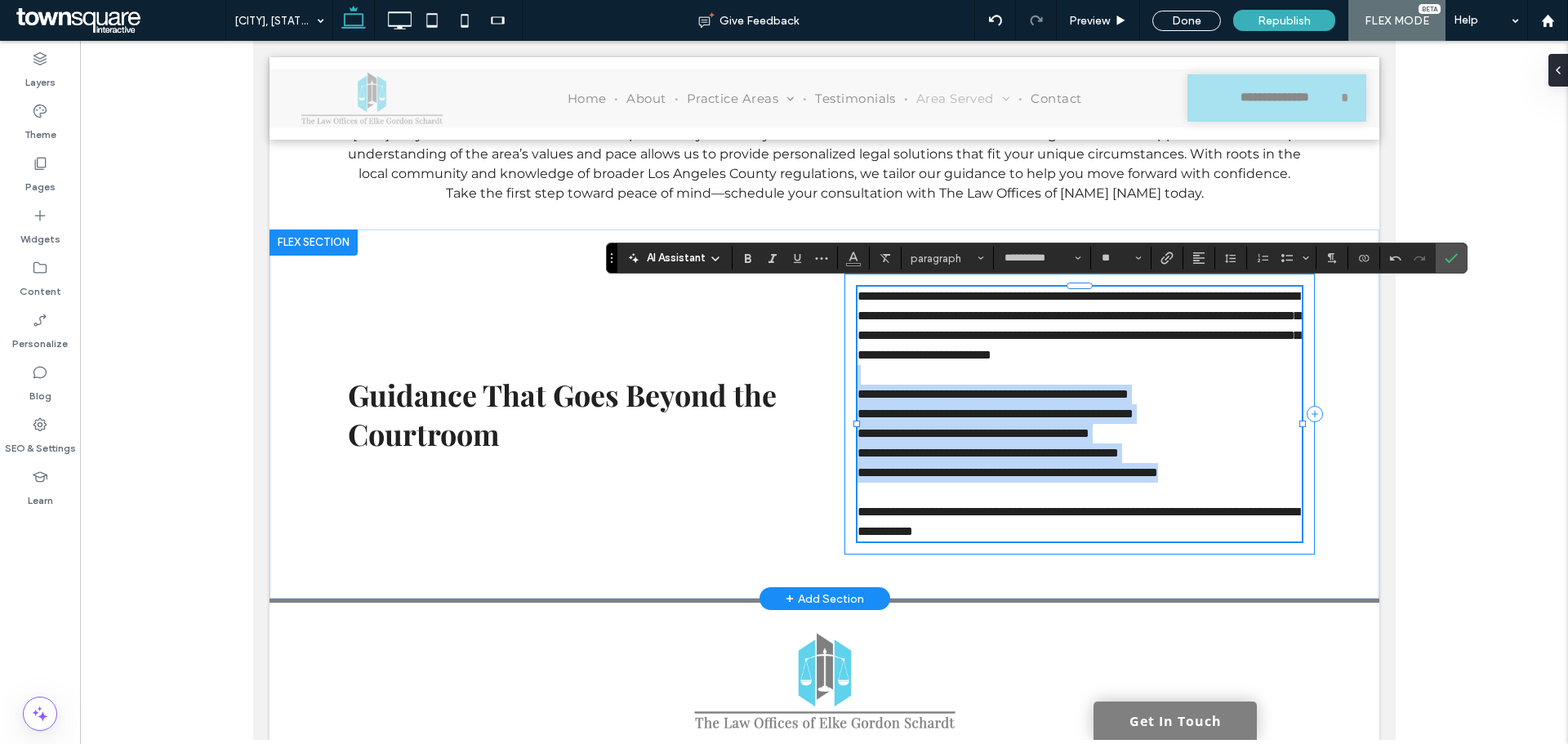 drag, startPoint x: 1248, startPoint y: 494, endPoint x: 1061, endPoint y: 316, distance: 258.17242 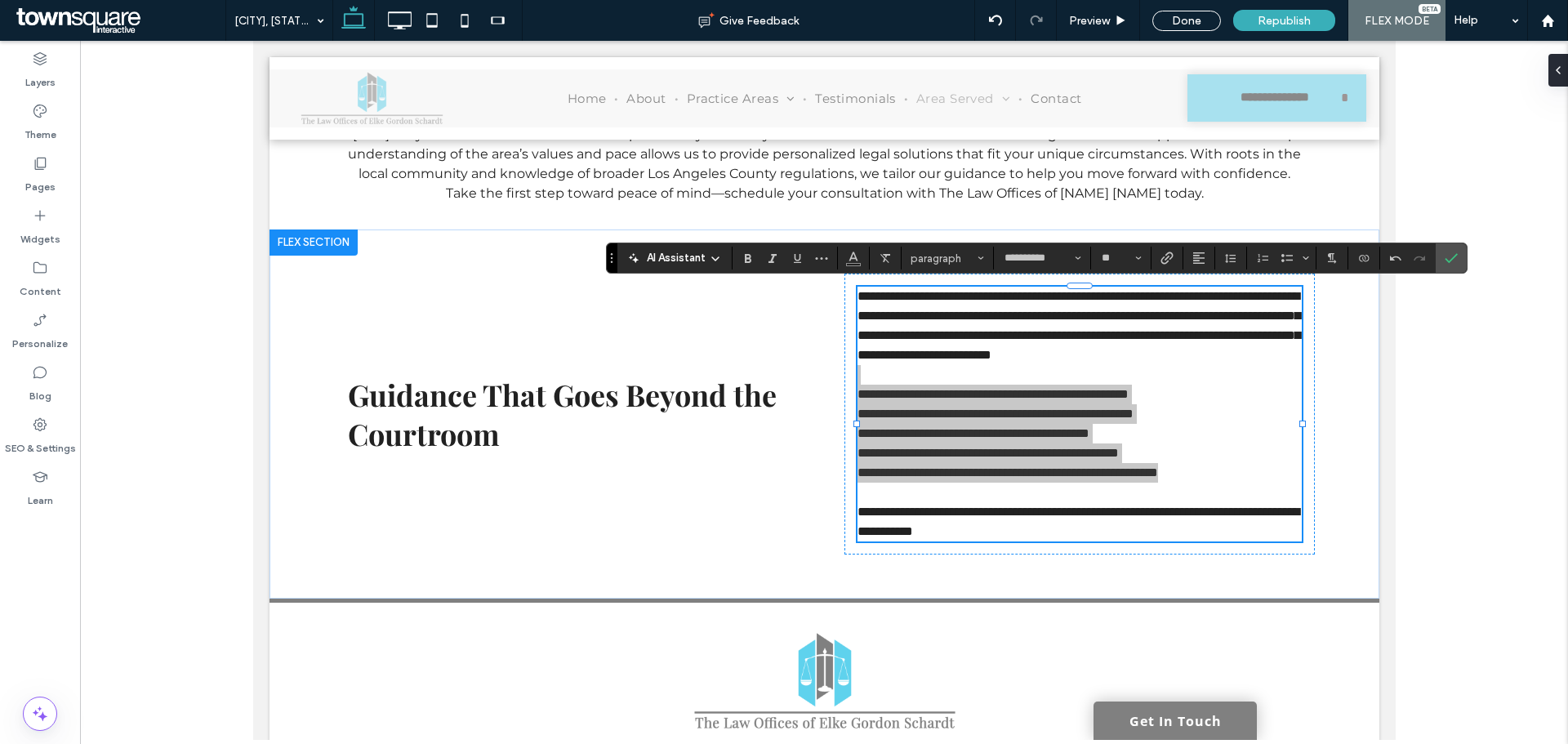 click 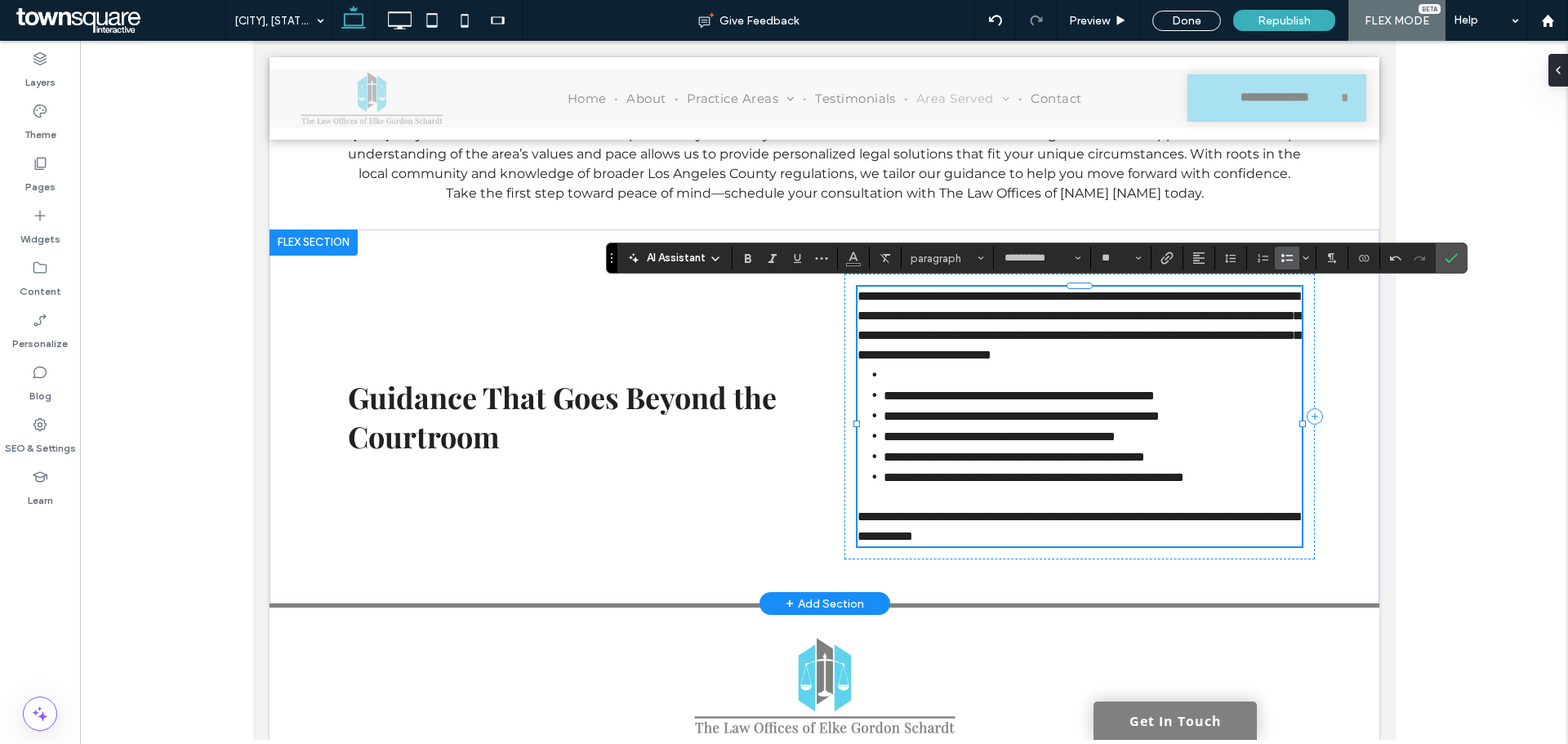 click on "**********" at bounding box center [1079, 326] 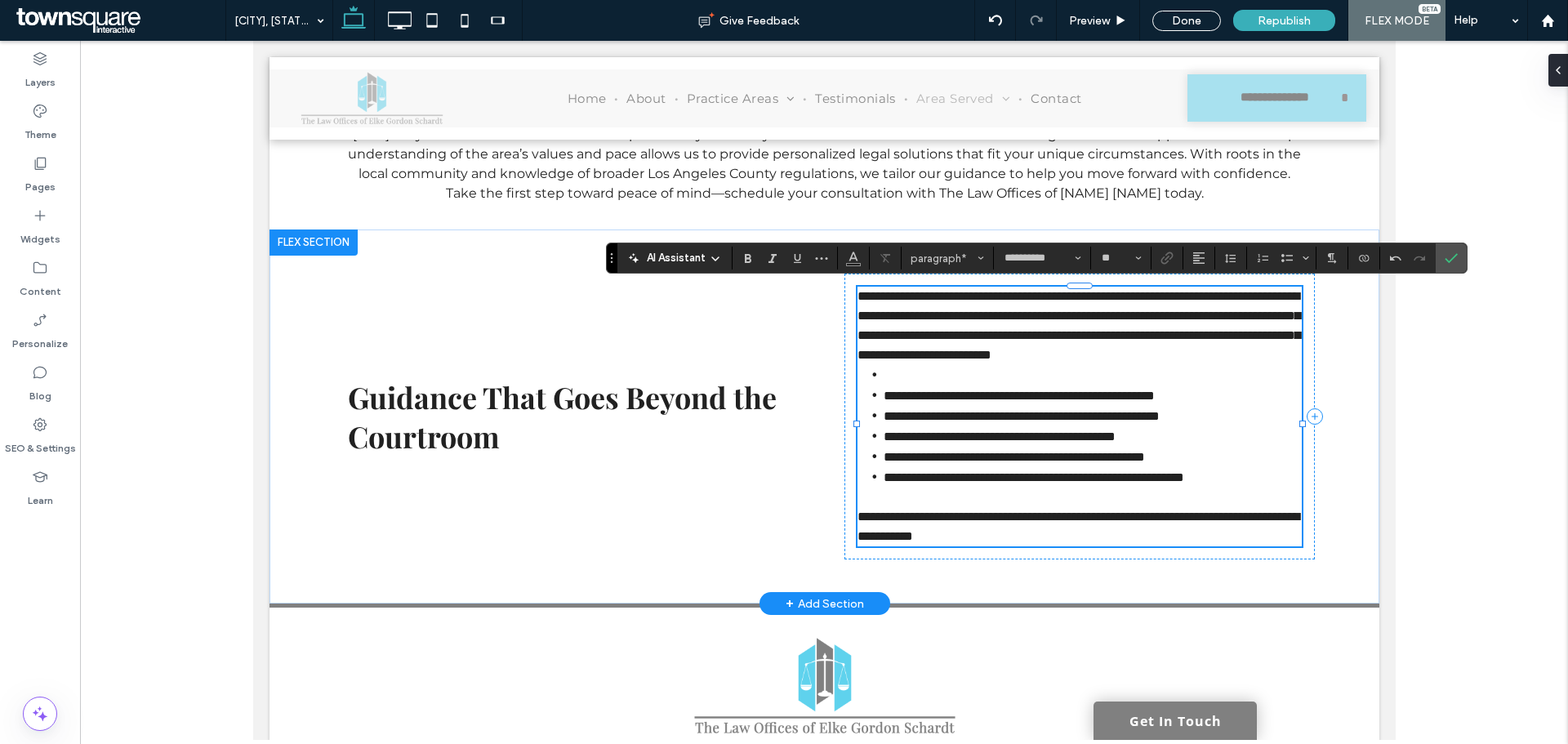 click at bounding box center (1092, 375) 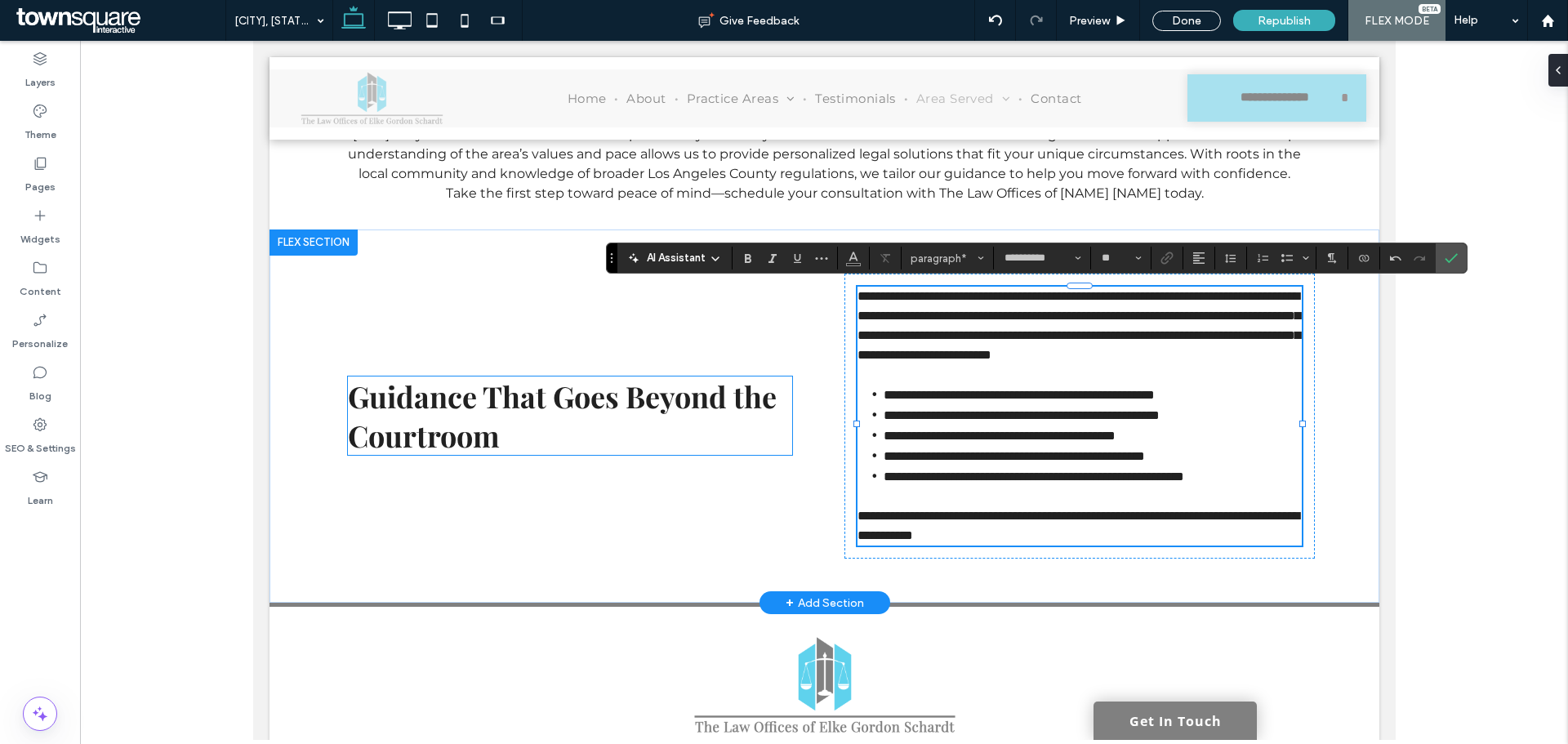 click on "Guidance That Goes Beyond the Courtroom" at bounding box center [569, 416] 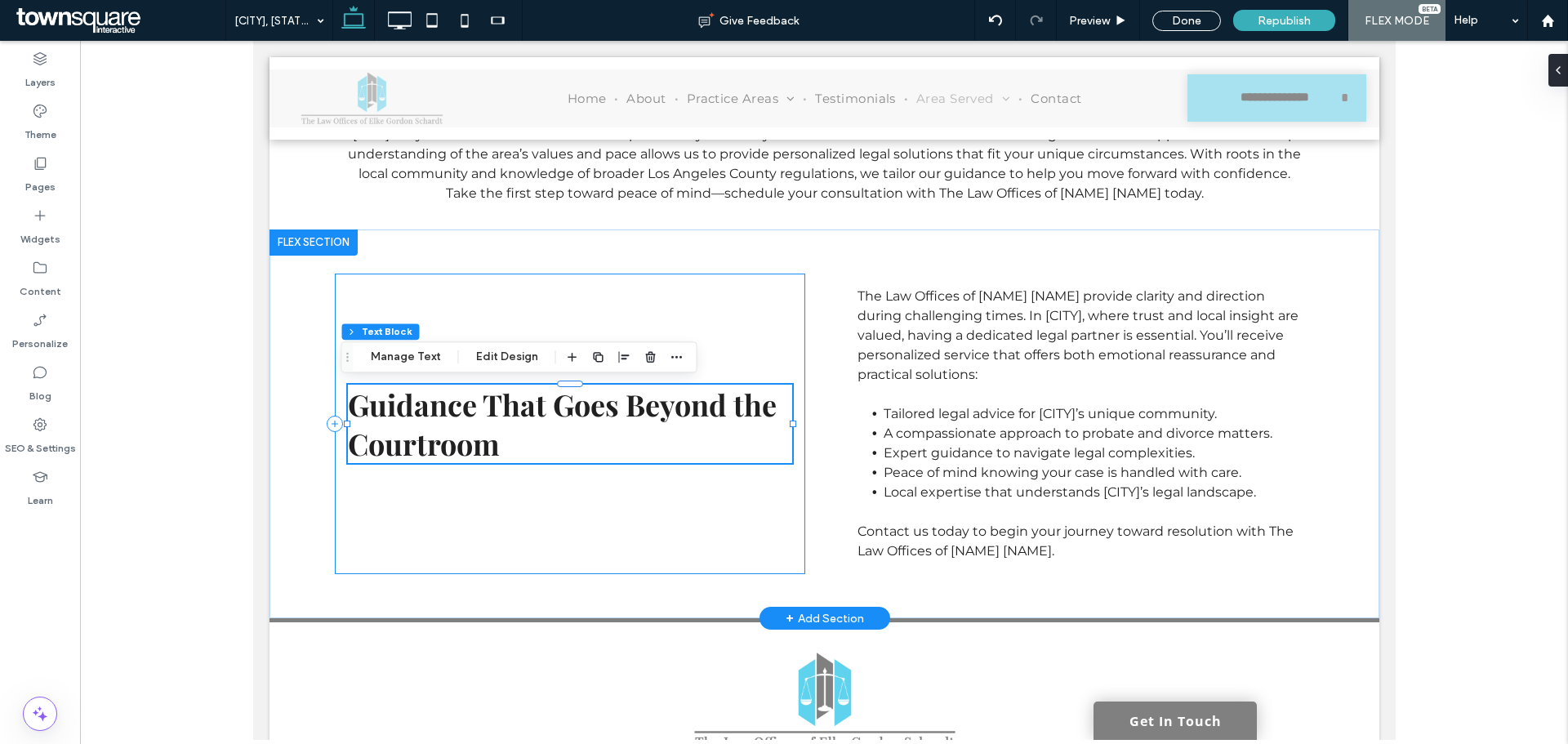 click on "Guidance That Goes Beyond the Courtroom" at bounding box center [569, 424] 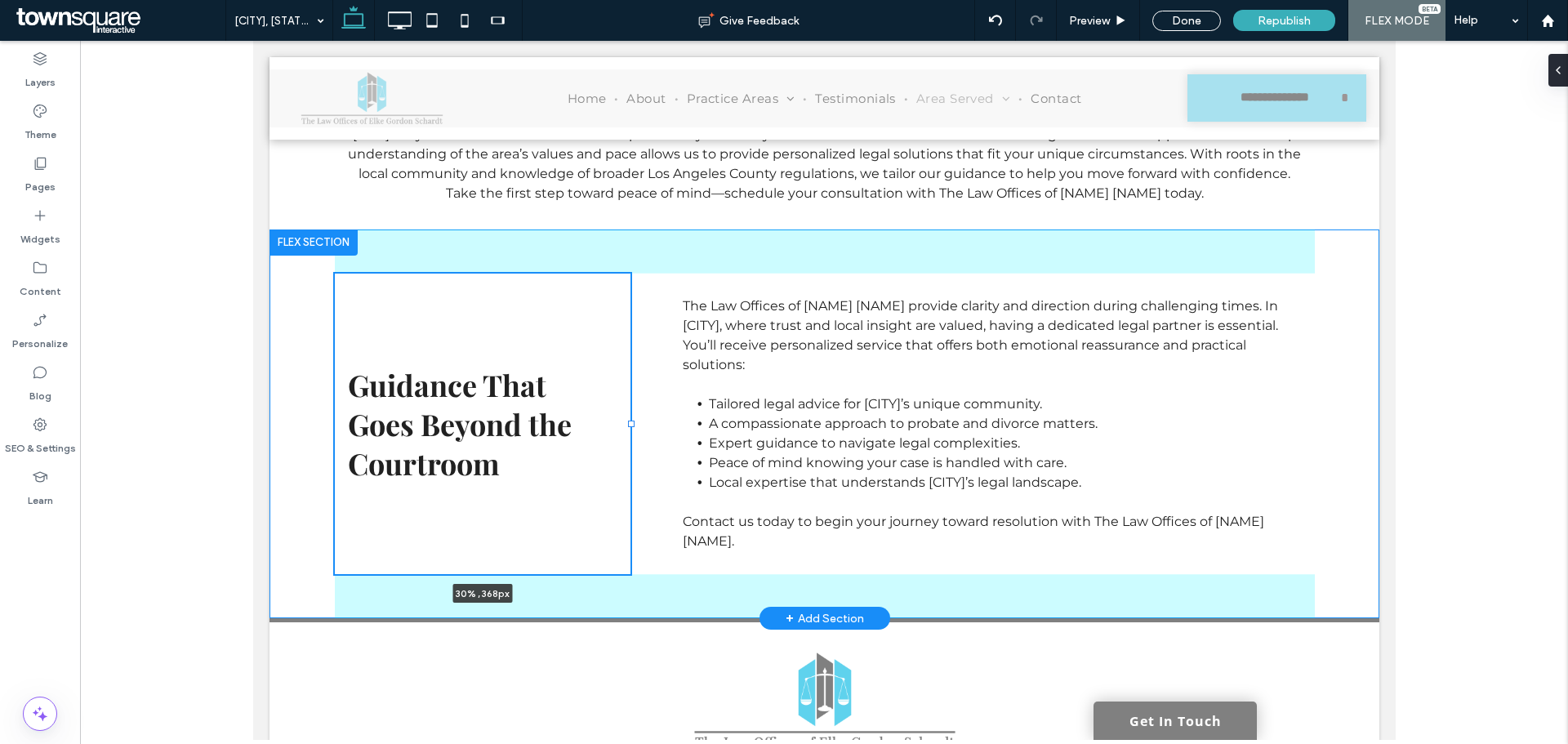 drag, startPoint x: 799, startPoint y: 425, endPoint x: 624, endPoint y: 439, distance: 175.55911 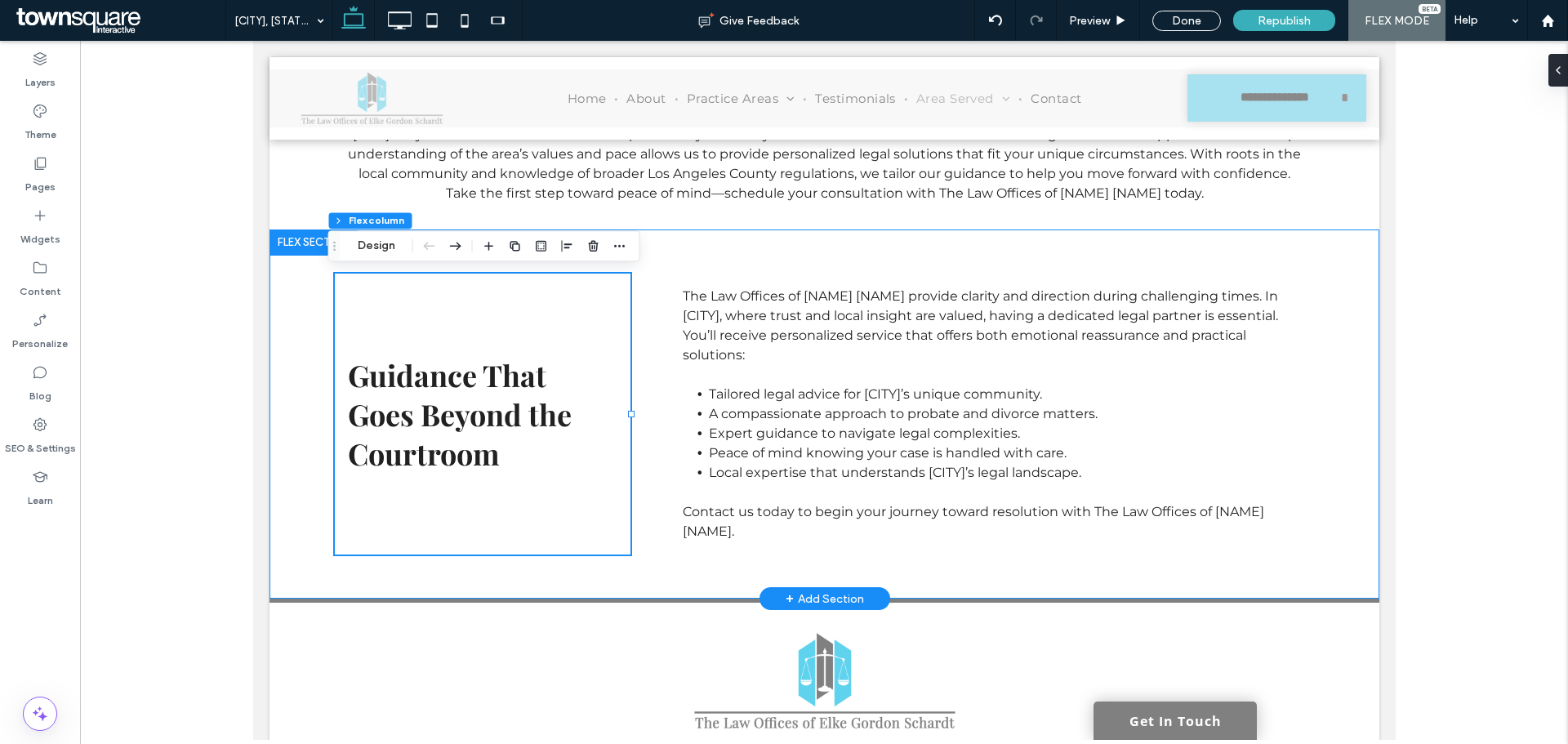 click on "Guidance That Goes Beyond the Courtroom 30% , 368px The Law Offices of Elke Gordon Schardt provide clarity and direction during challenging times. In Lancaster, where trust and local insight are valued, having a dedicated legal partner is essential. You’ll receive personalized service that offers both emotional reassurance and practical solutions: ﻿ Tailored legal advice for Lancaster’s unique community. A compassionate approach to probate and divorce matters. Expert guidance to navigate legal complexities. Peace of mind knowing your case is handled with care. Local expertise that understands Lancaster’s legal landscape. Contact us today to begin your journey toward resolution with The Law Offices of Elke Gordon Schardt." at bounding box center [824, 414] 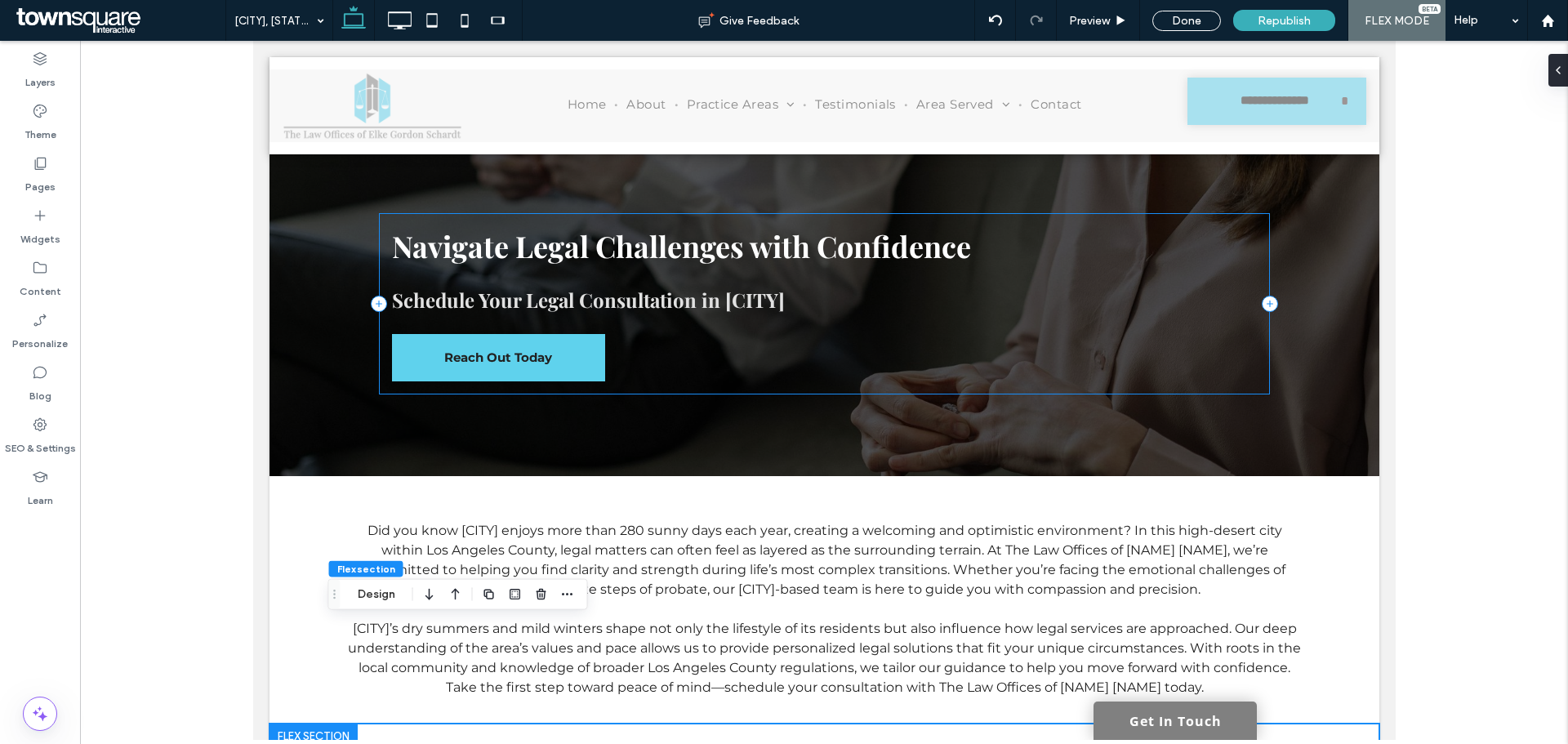 scroll, scrollTop: 0, scrollLeft: 0, axis: both 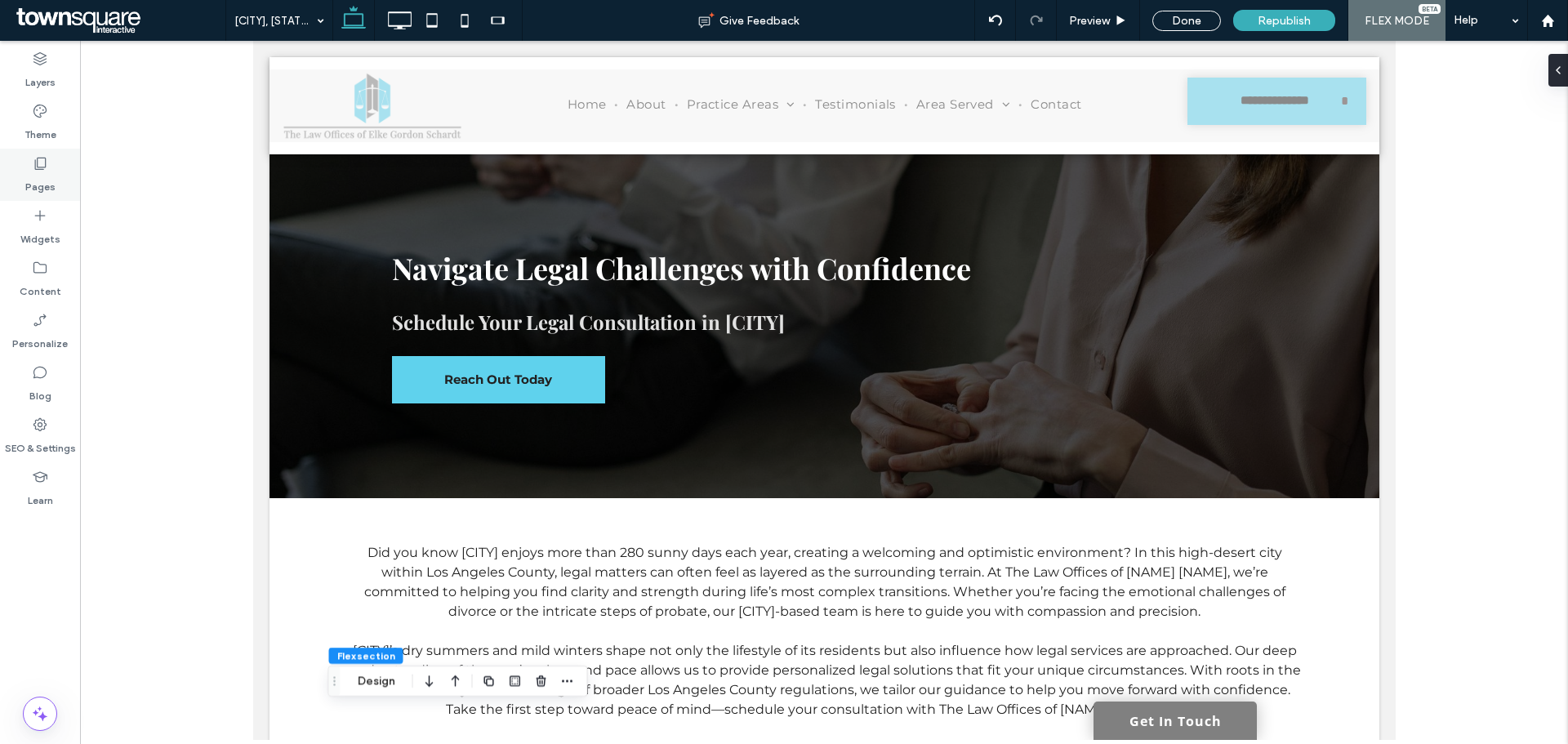 click on "Pages" at bounding box center (40, 175) 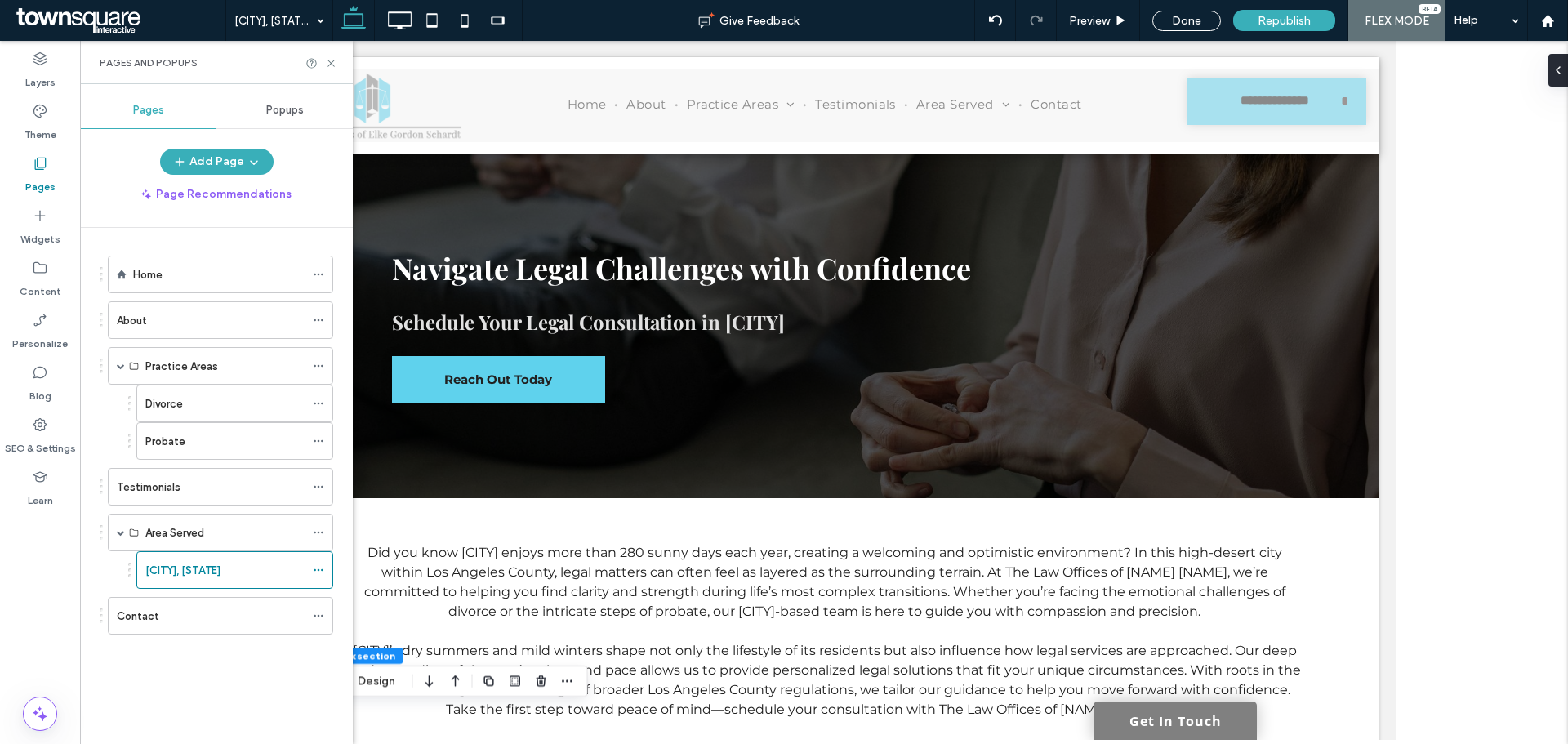 drag, startPoint x: 1459, startPoint y: 234, endPoint x: 1414, endPoint y: 198, distance: 57.62812 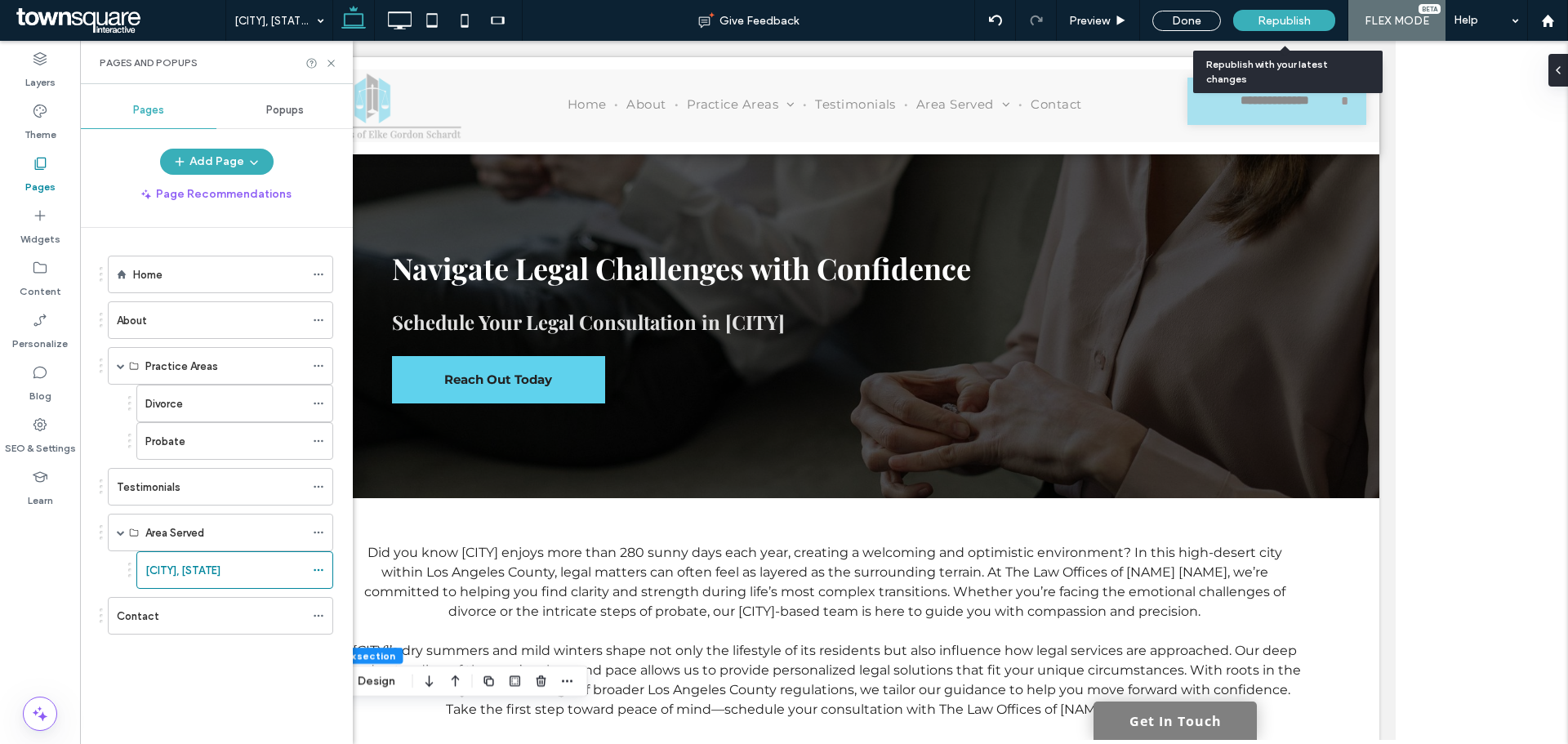 click on "Republish" at bounding box center [1284, 20] 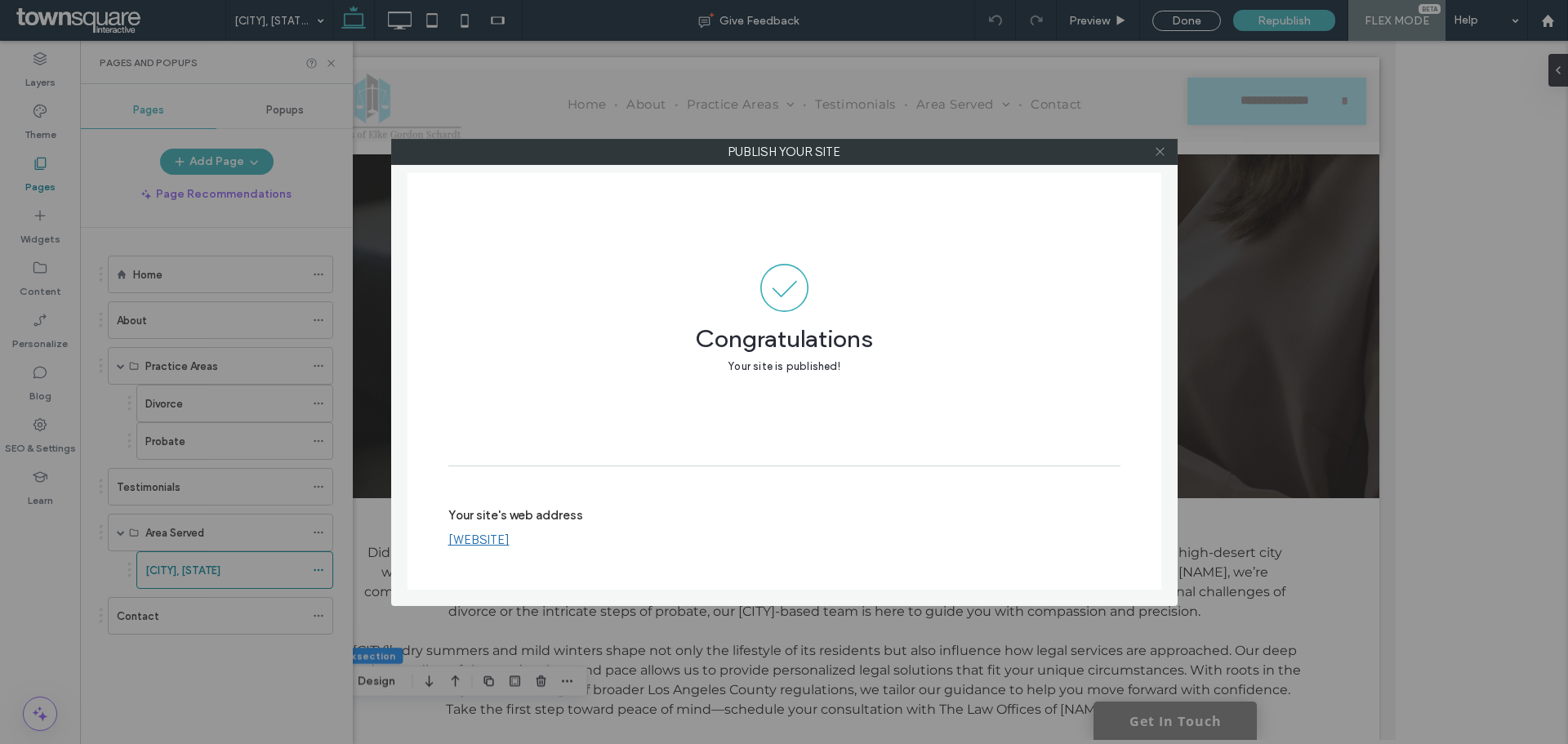 click 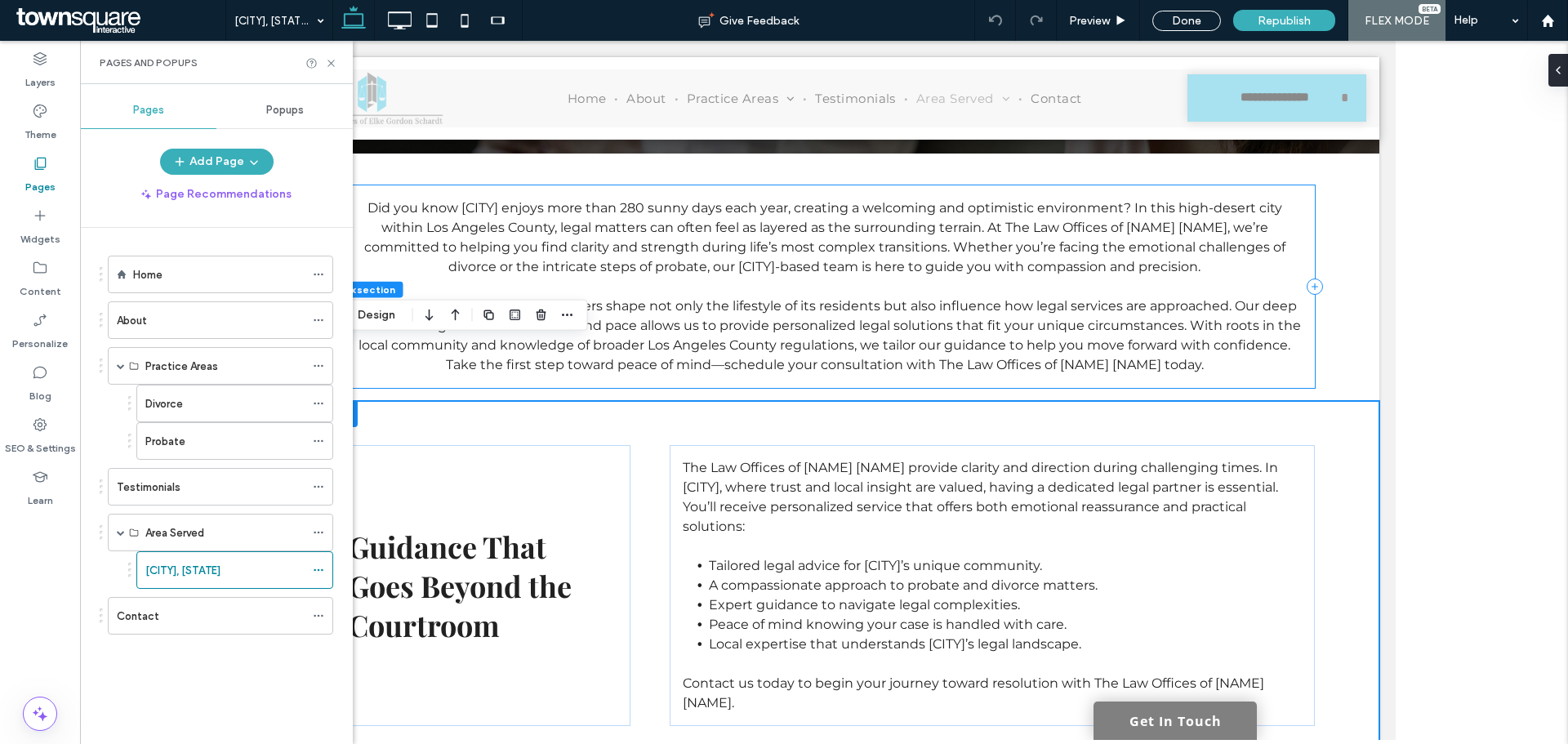 scroll, scrollTop: 327, scrollLeft: 0, axis: vertical 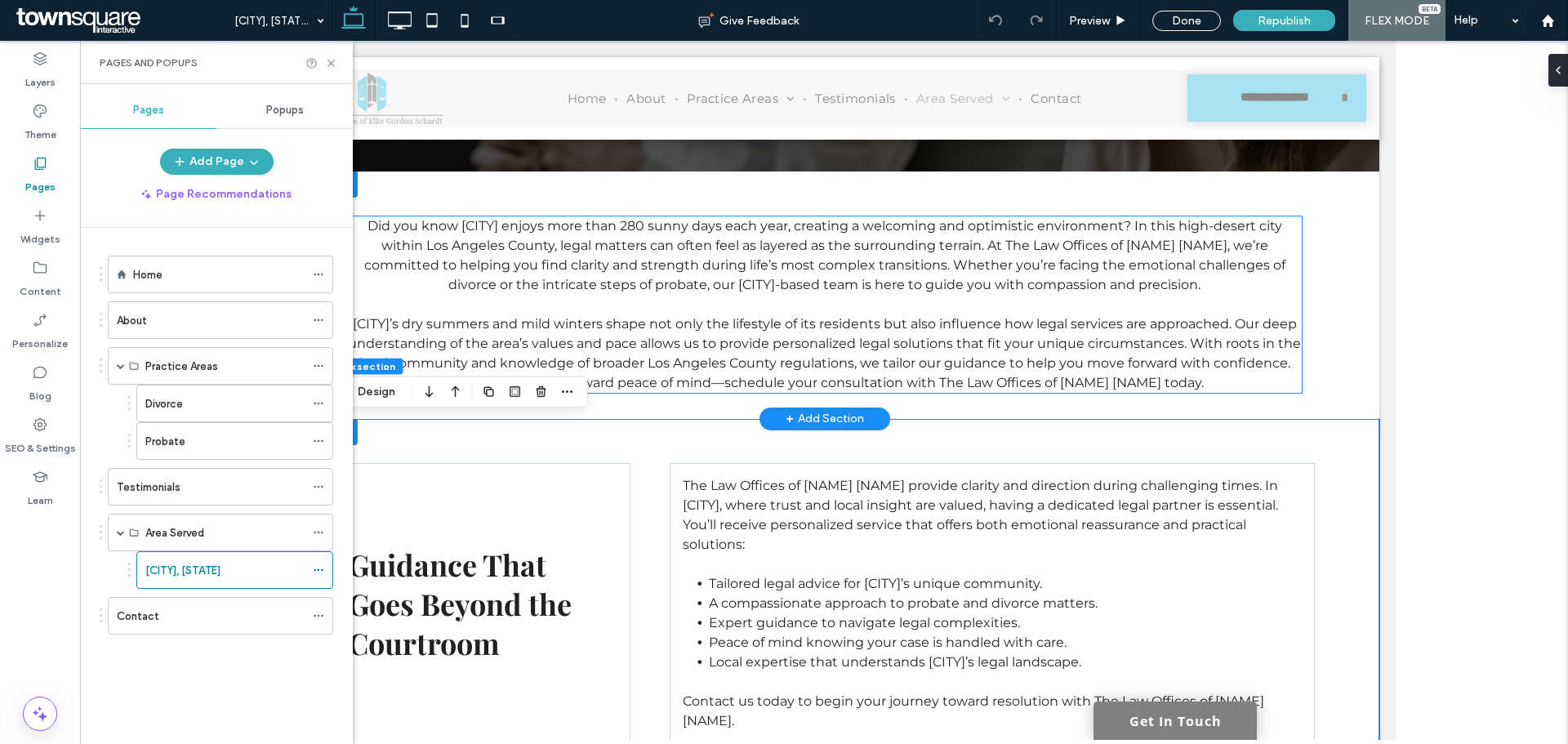 click on "Lancaster’s dry summers and mild winters shape not only the lifestyle of its residents but also influence how legal services are approached. Our deep understanding of the area’s values and pace allows us to provide personalized legal solutions that fit your unique circumstances. With roots in the local community and knowledge of broader Los Angeles County regulations, we tailor our guidance to help you move forward with confidence. Take the first step toward peace of mind—schedule your consultation with The Law Offices of Elke Gordon Schardt today." at bounding box center [823, 353] 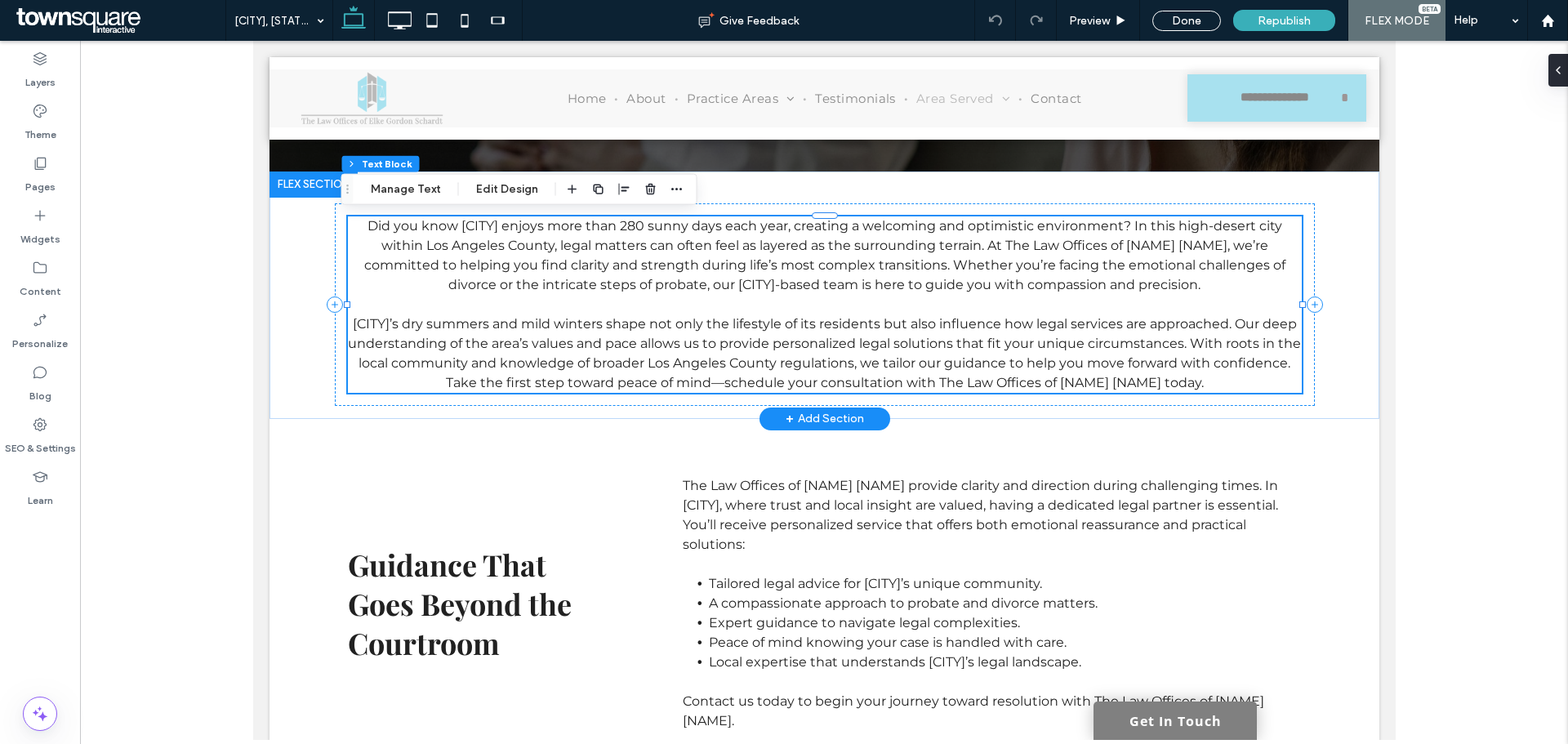 click on "Did you know Lancaster enjoys more than 280 sunny days each year, creating a welcoming and optimistic environment? In this high-desert city within Los Angeles County, legal matters can often feel as layered as the surrounding terrain. At The Law Offices of Elke Gordon Schardt, we’re committed to helping you find clarity and strength during life’s most complex transitions. Whether you’re facing the emotional challenges of divorce or the intricate steps of probate, our Lancaster-based team is here to guide you with compassion and precision." at bounding box center [824, 255] 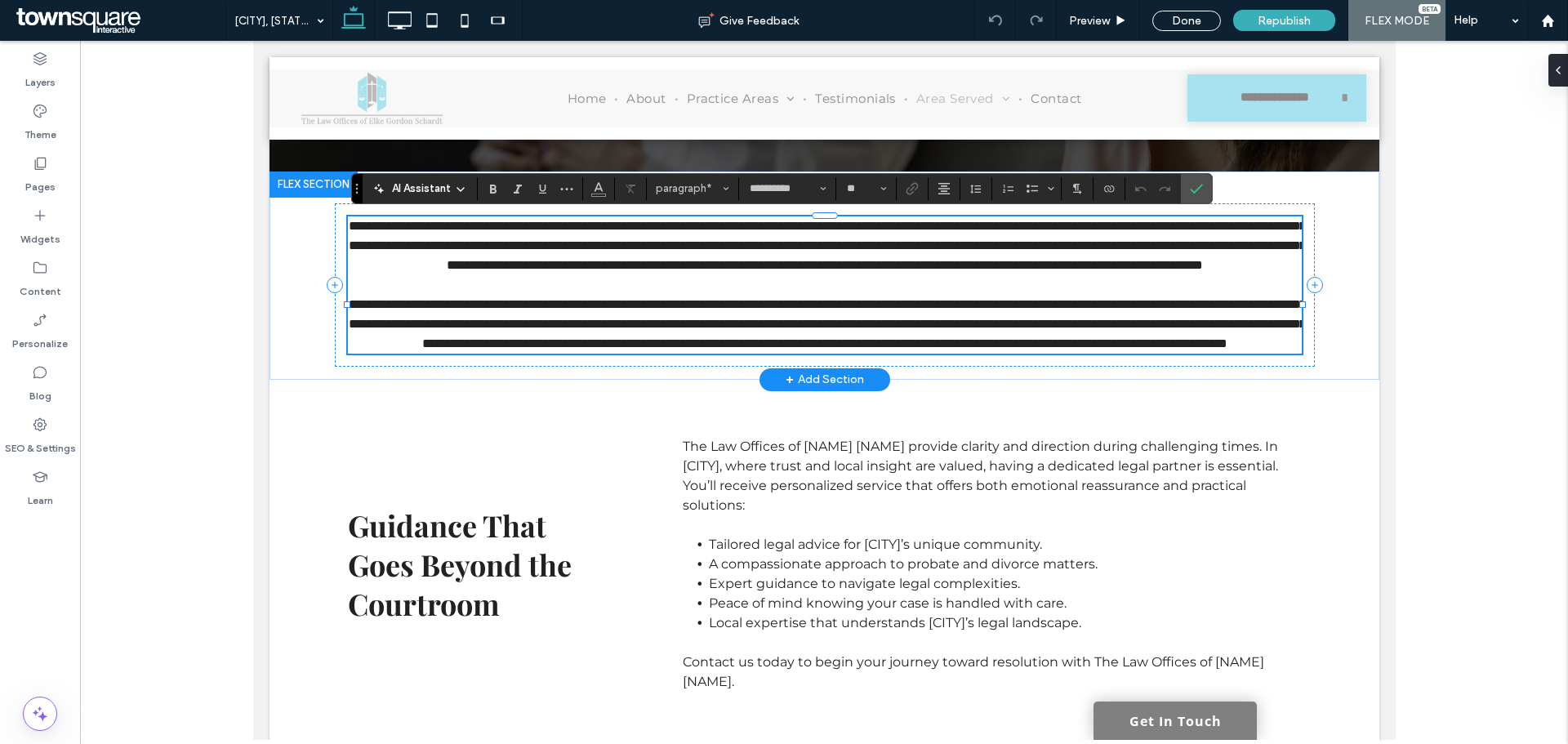 click on "**********" at bounding box center (824, 246) 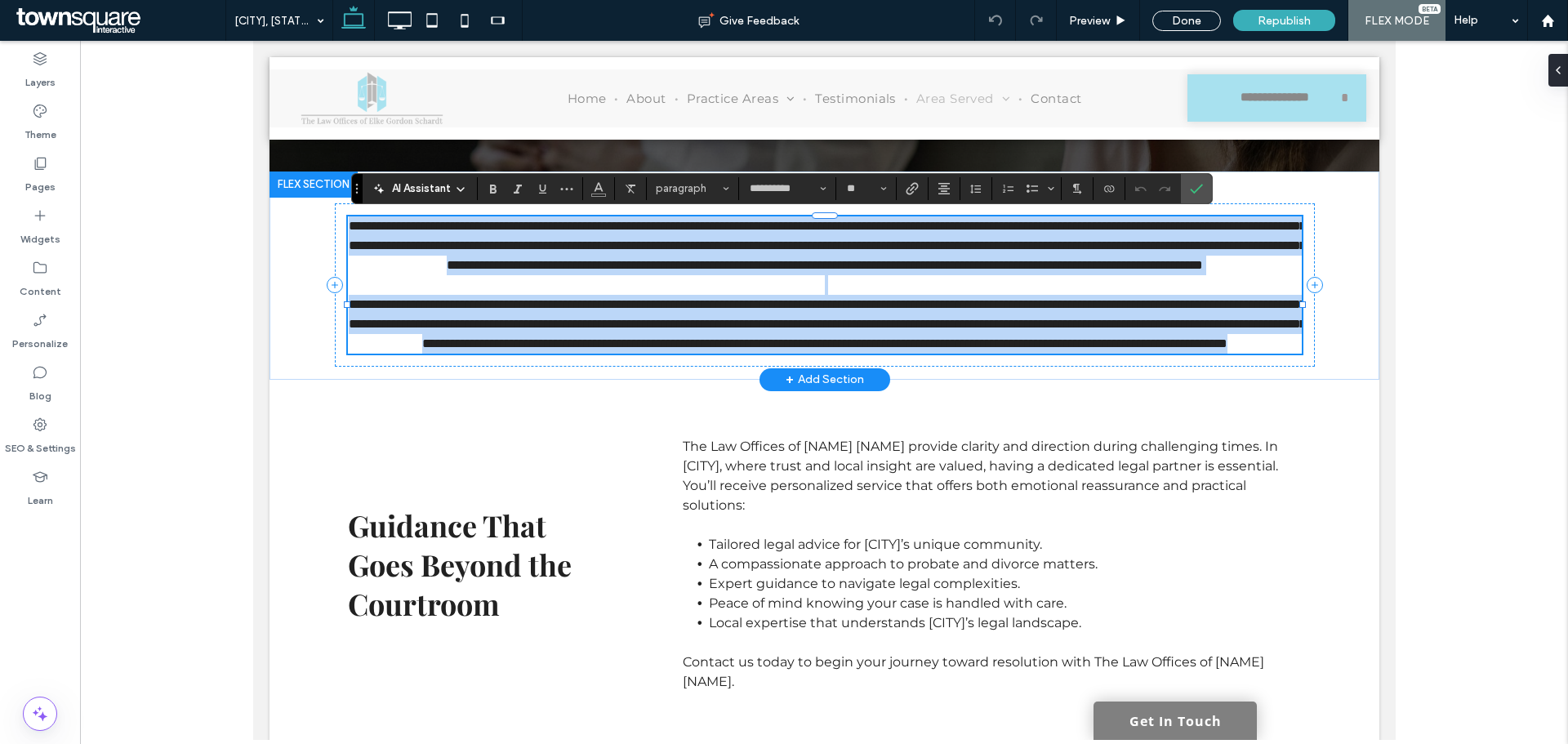 drag, startPoint x: 350, startPoint y: 222, endPoint x: 1283, endPoint y: 387, distance: 947.4777 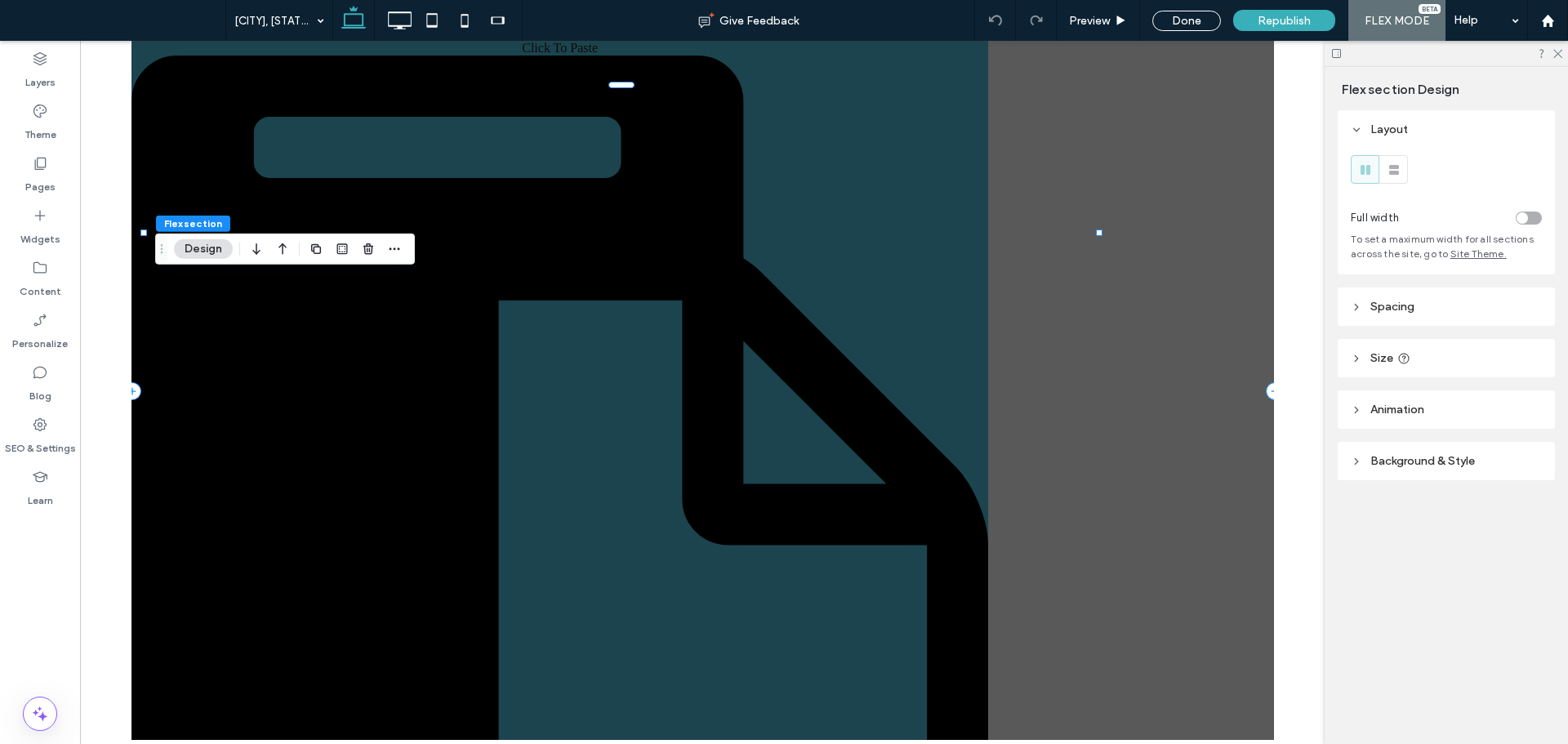 scroll, scrollTop: 245, scrollLeft: 0, axis: vertical 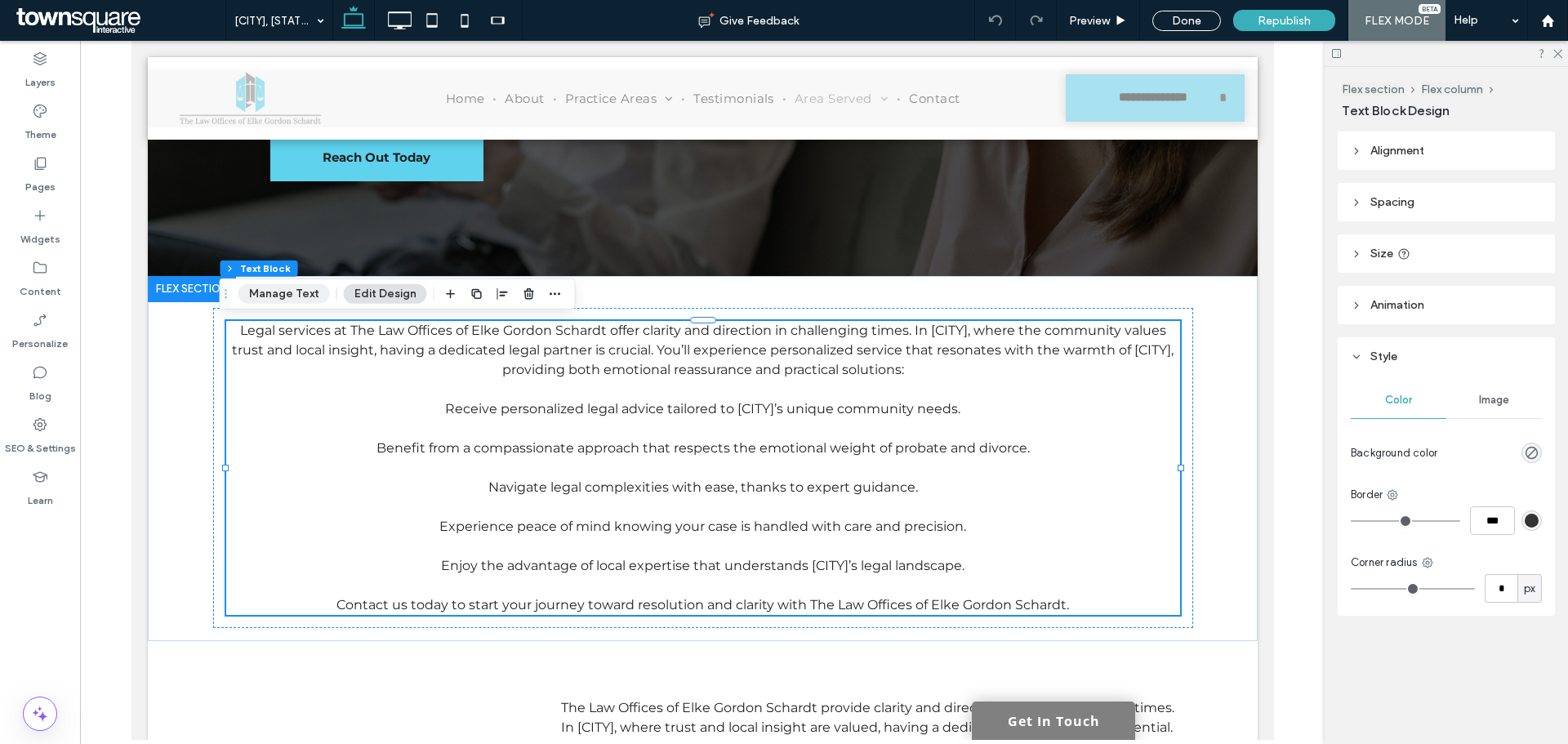 click on "Manage Text" at bounding box center (284, 294) 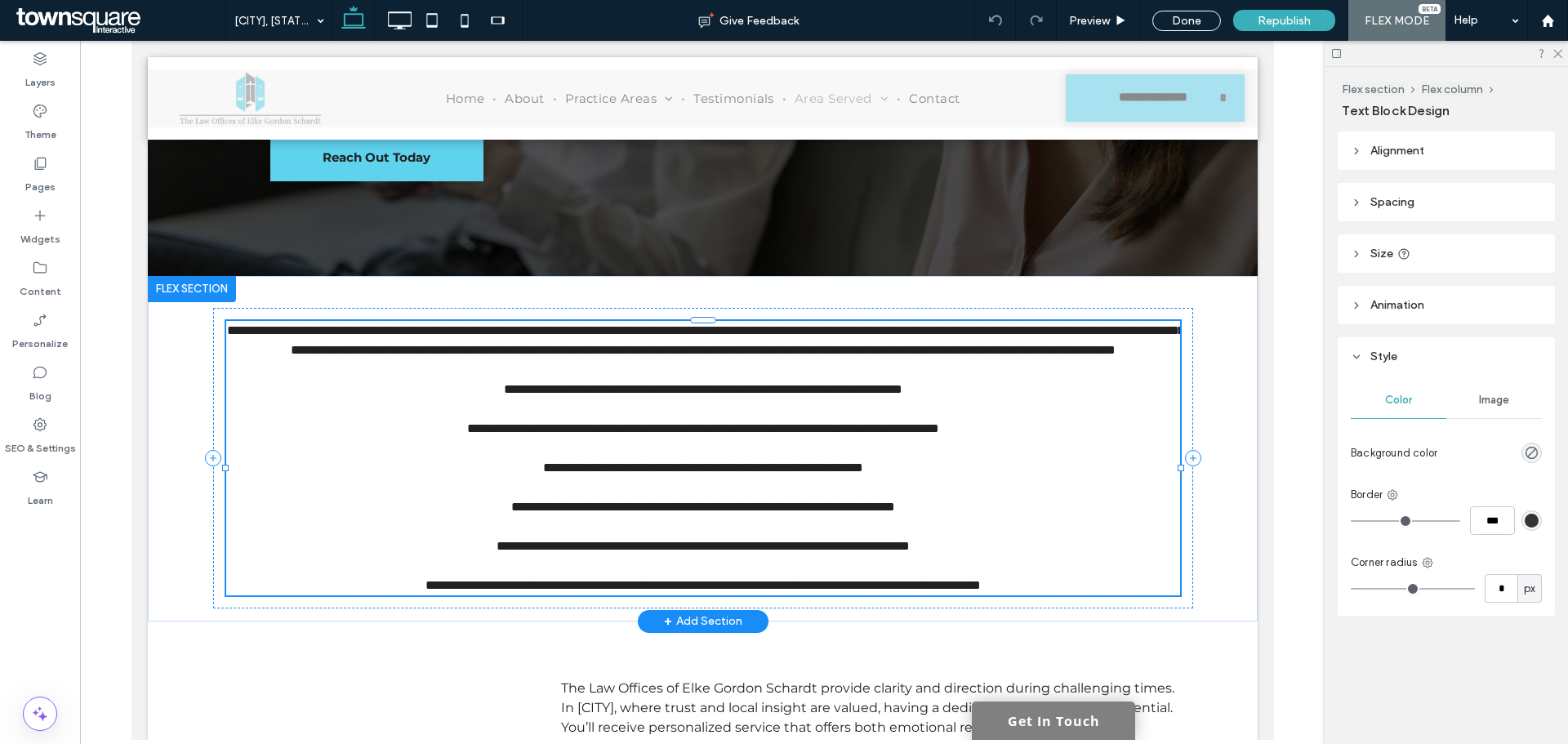 type on "**********" 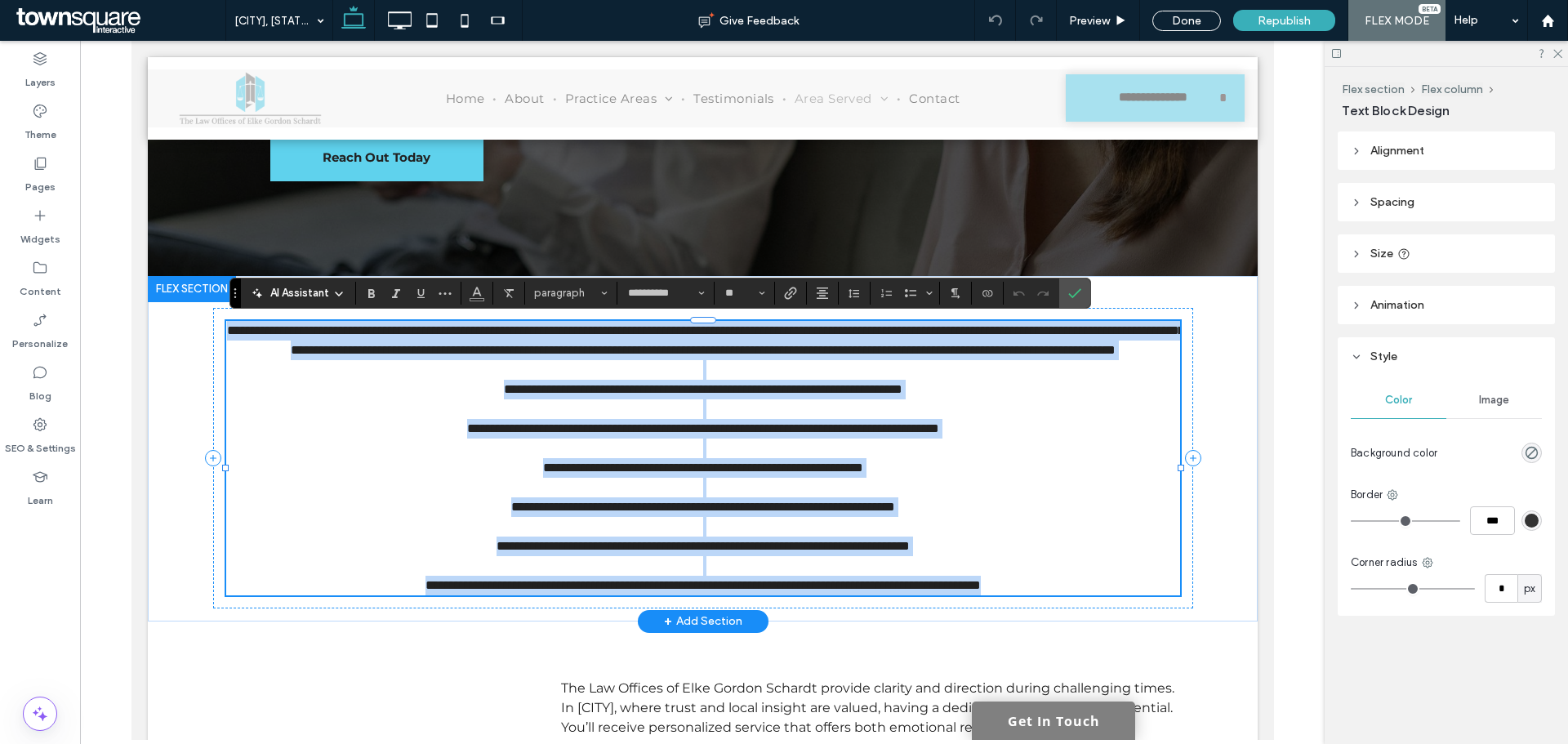 paste 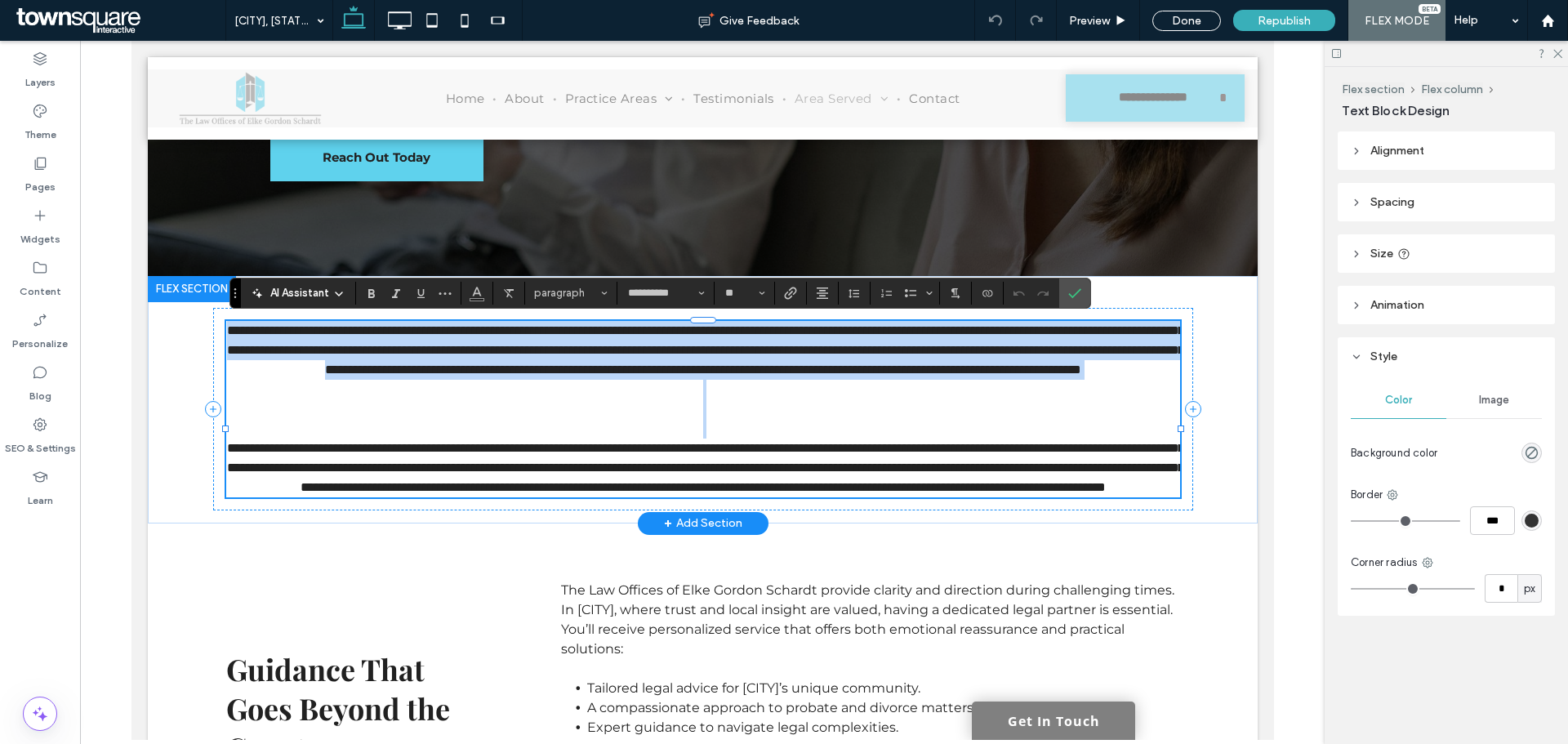 scroll, scrollTop: 40, scrollLeft: 0, axis: vertical 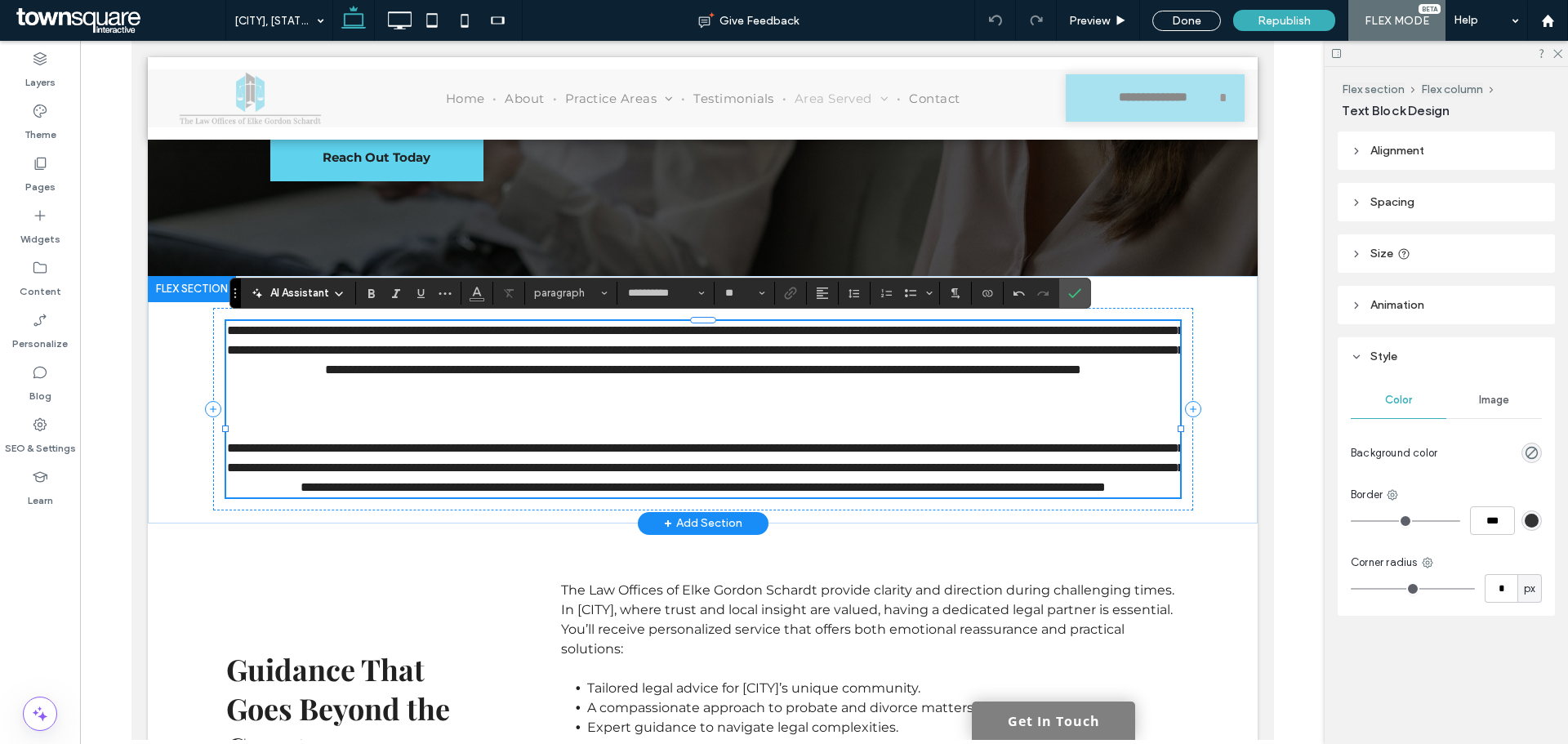 click at bounding box center [702, 409] 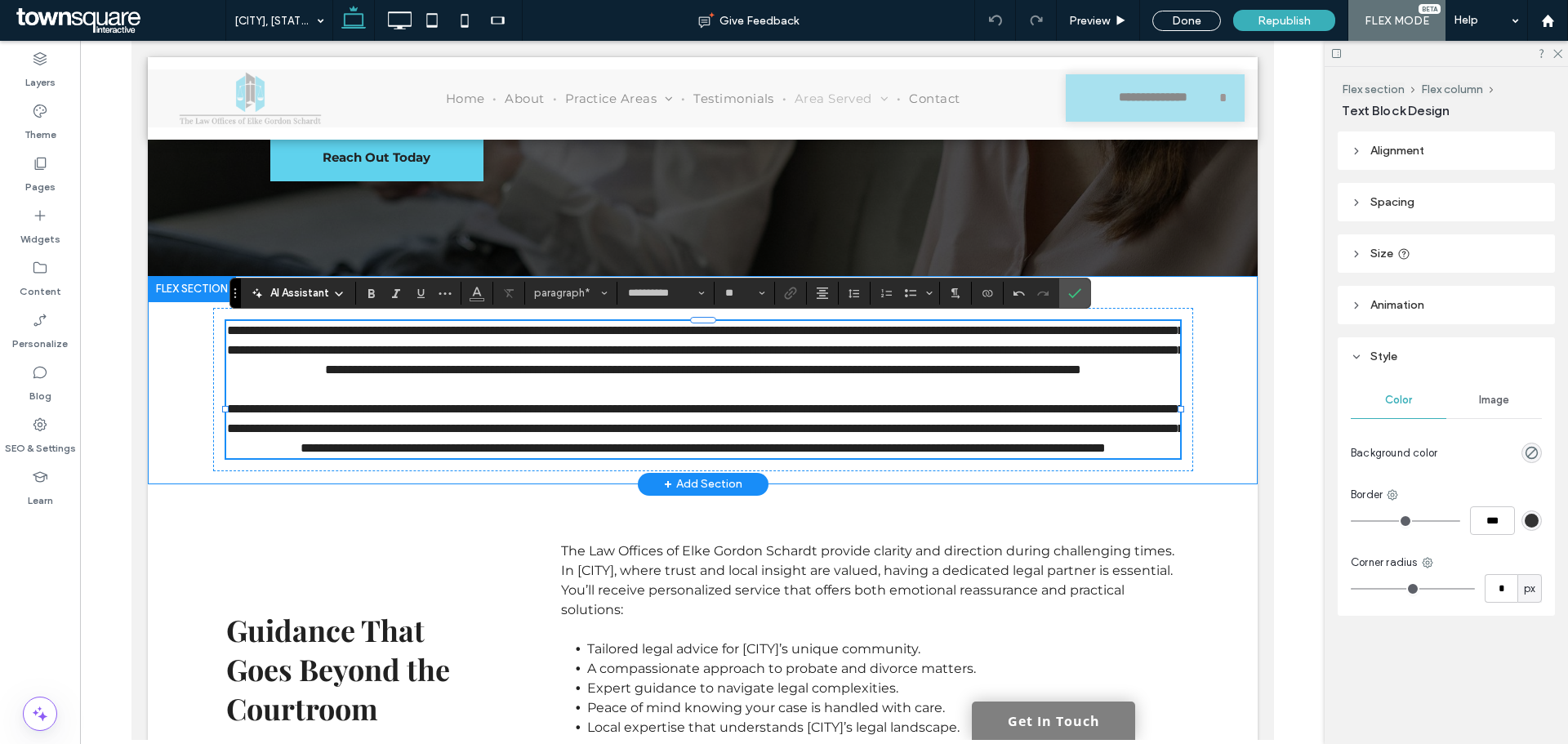 click on "**********" at bounding box center (702, 380) 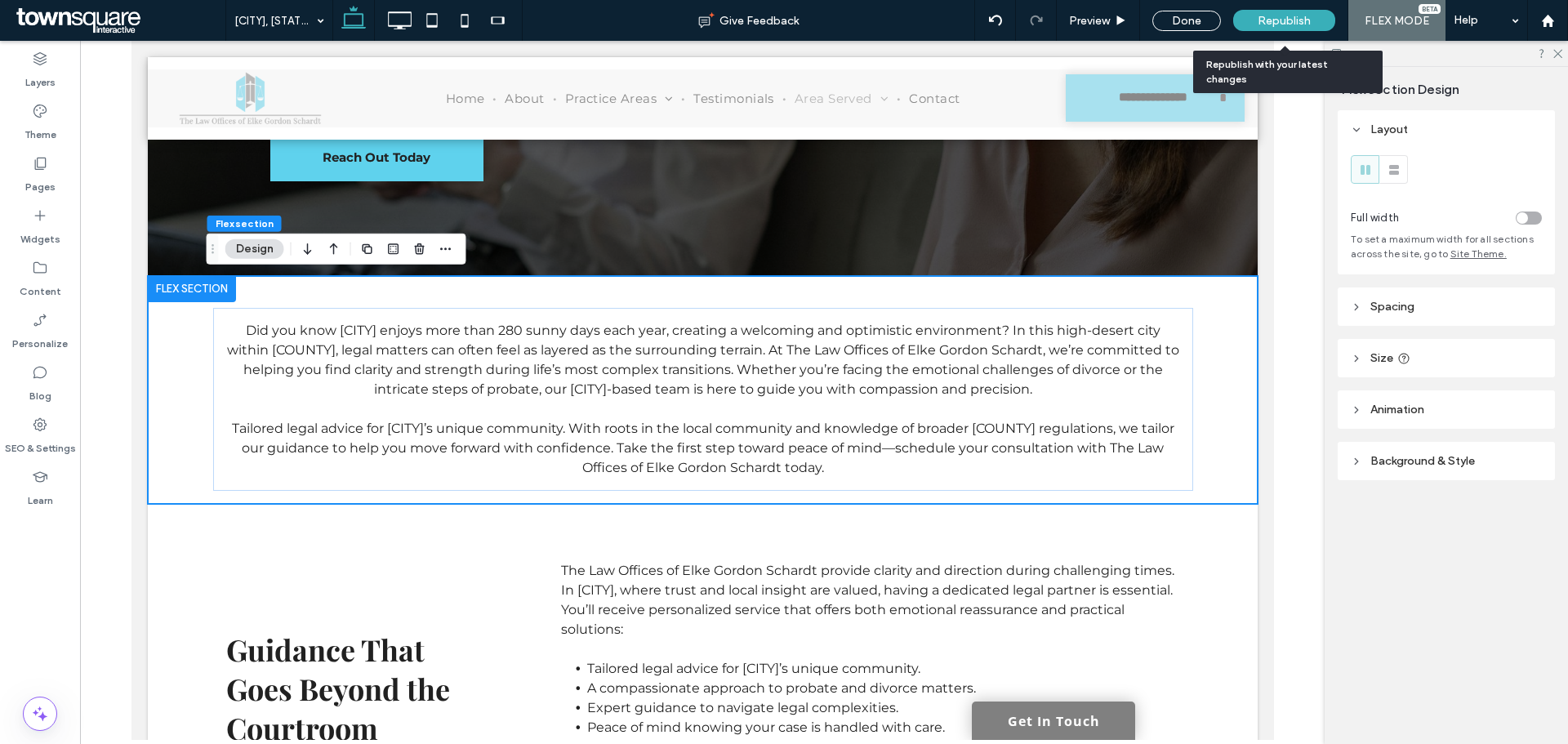 click on "Republish" at bounding box center (1284, 20) 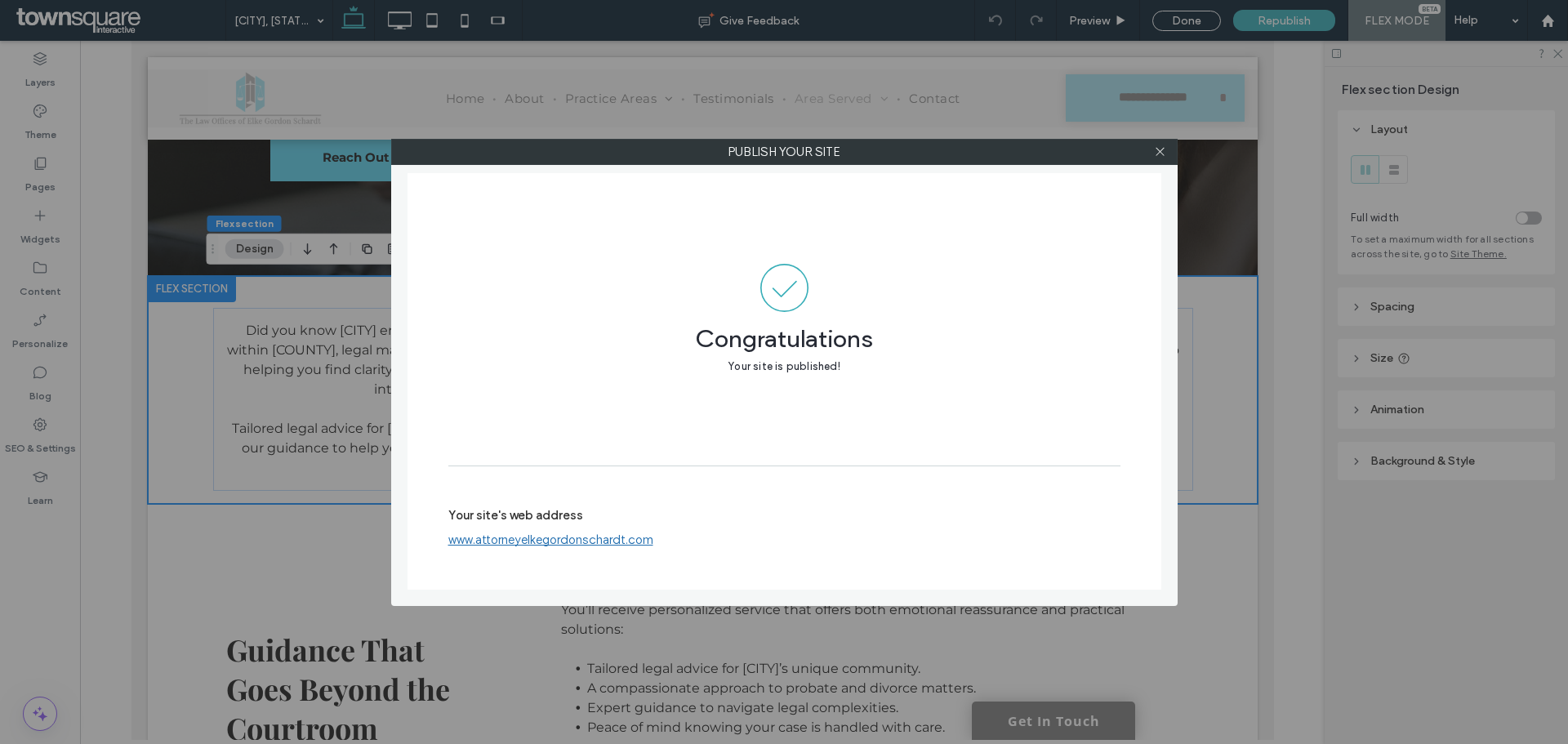 drag, startPoint x: 1160, startPoint y: 156, endPoint x: 1158, endPoint y: 190, distance: 34.058773 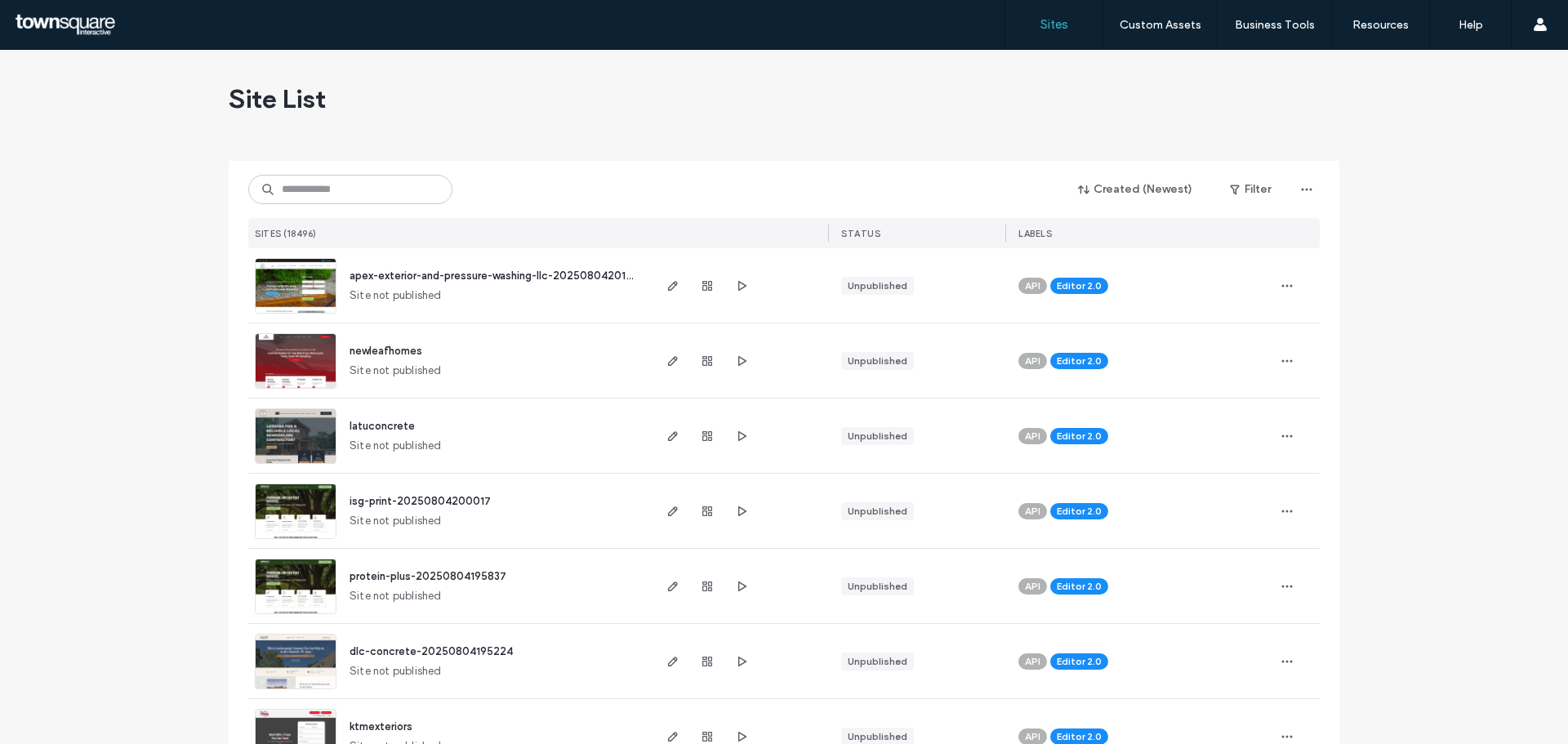 scroll, scrollTop: 0, scrollLeft: 0, axis: both 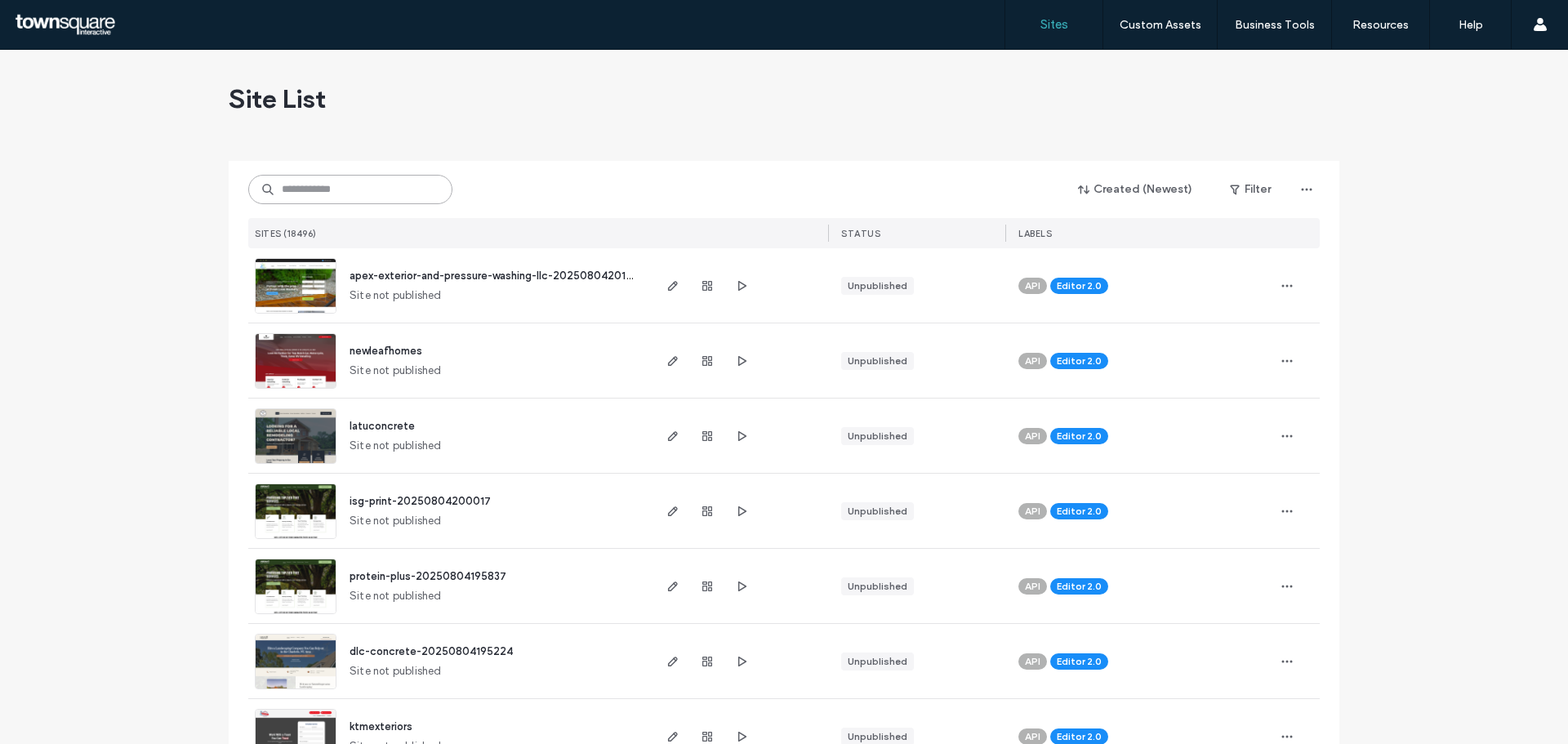 click at bounding box center [350, 189] 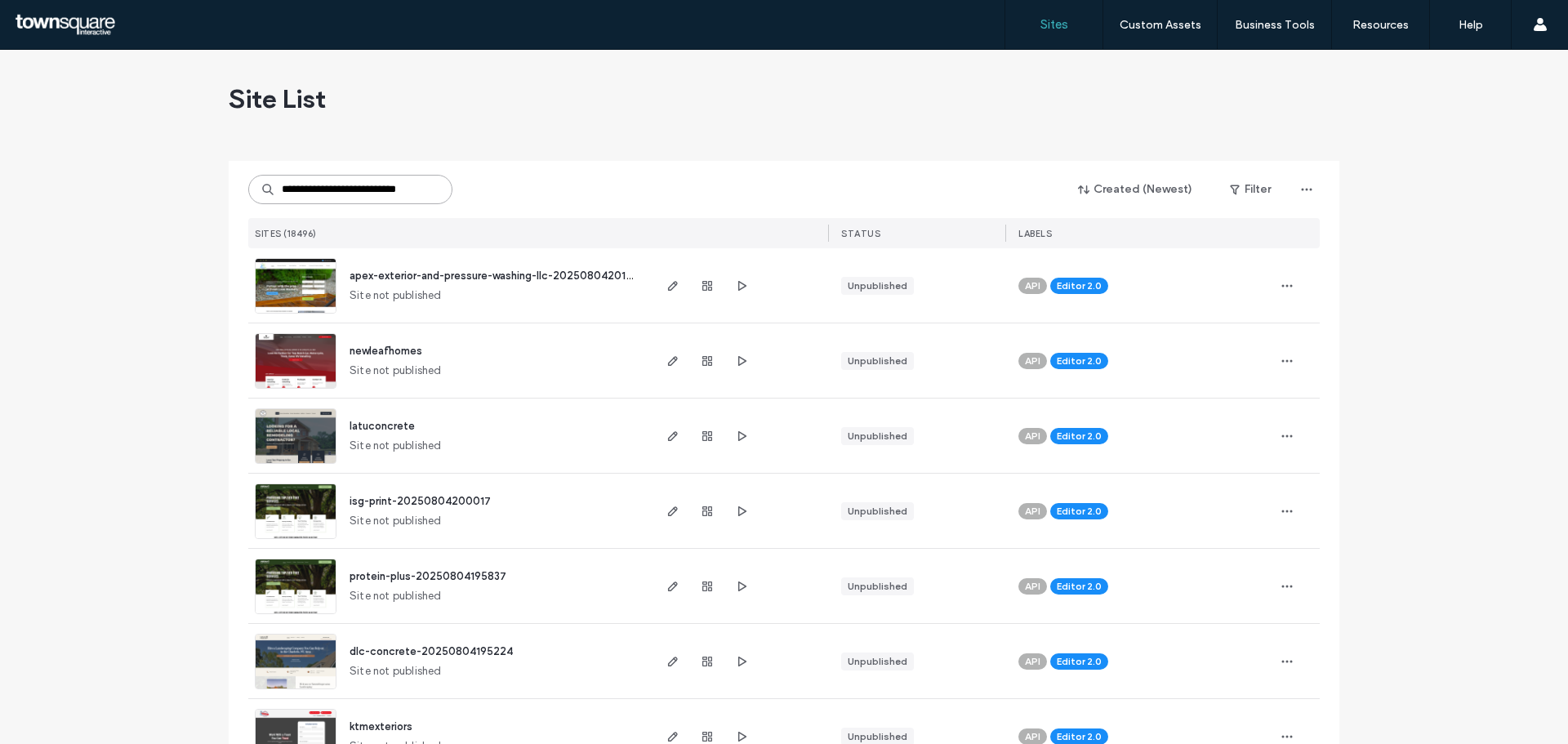 scroll, scrollTop: 0, scrollLeft: 14, axis: horizontal 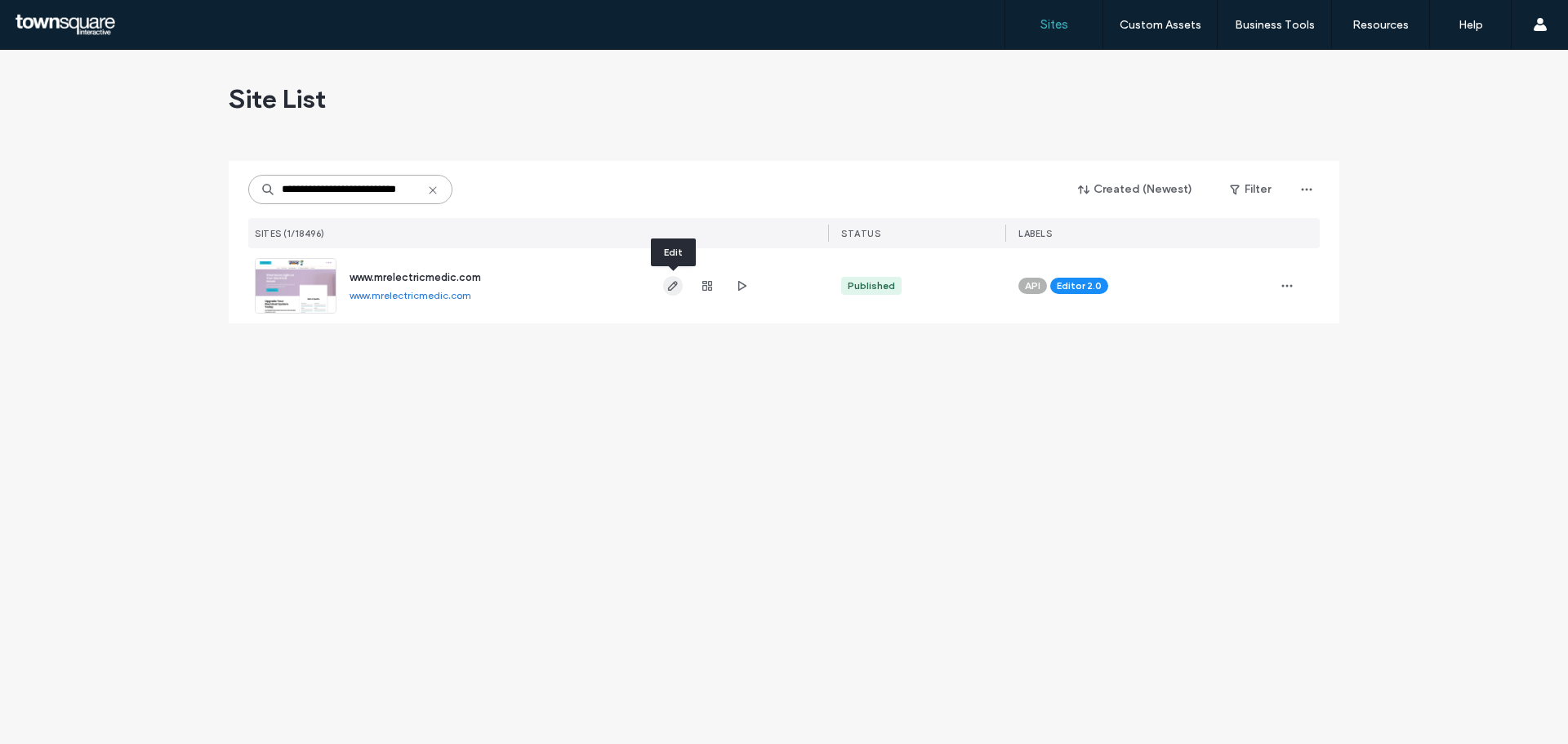 type on "**********" 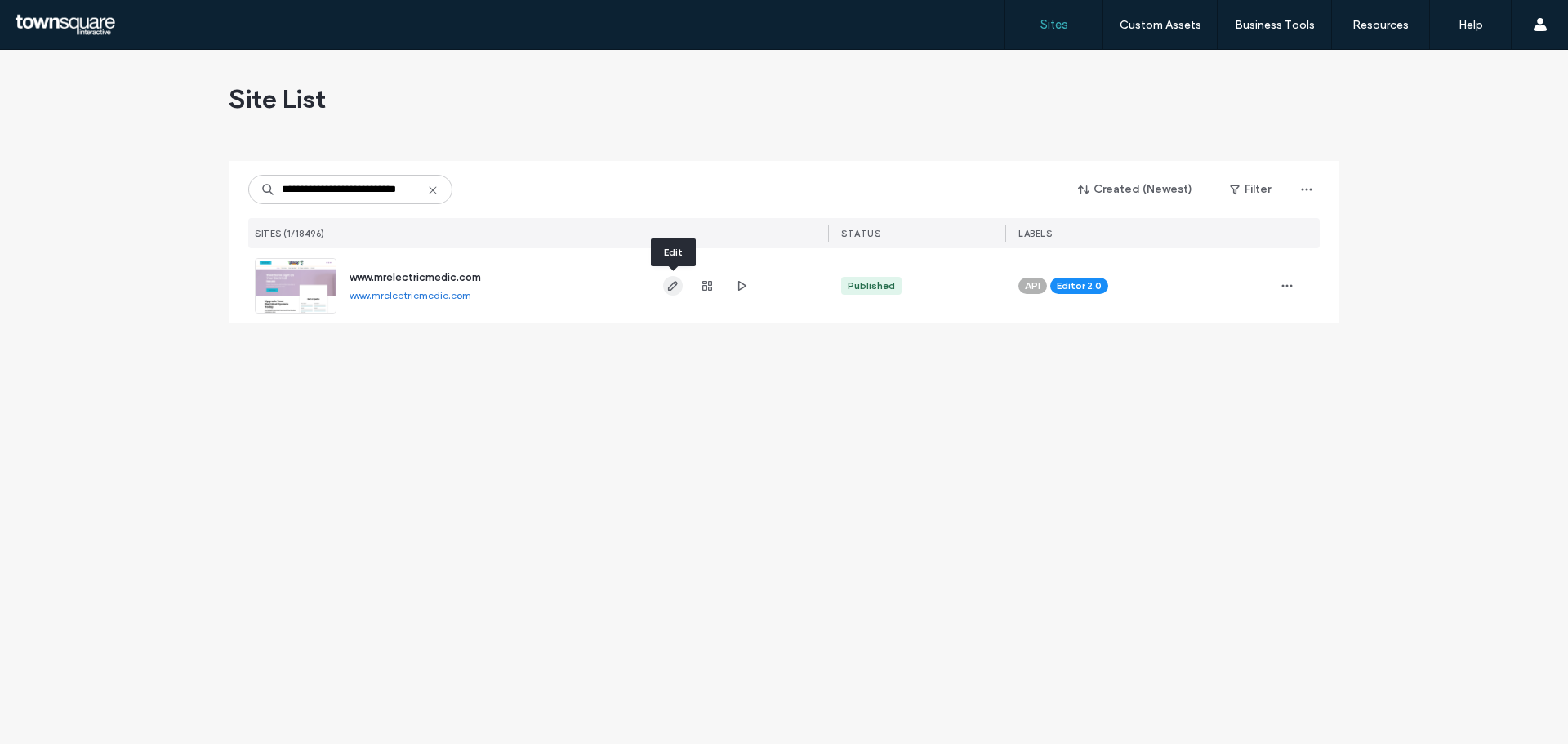 click 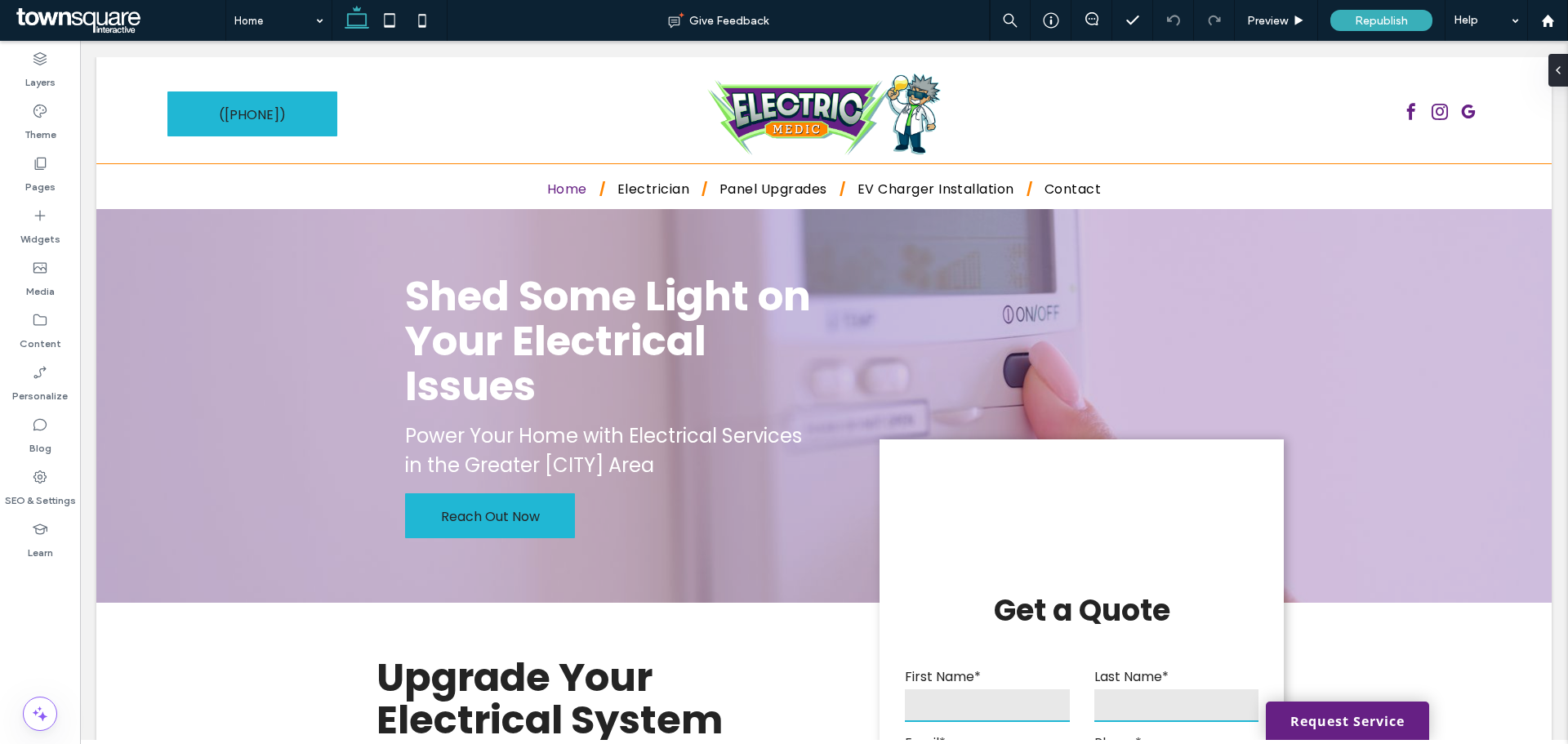 scroll, scrollTop: 0, scrollLeft: 0, axis: both 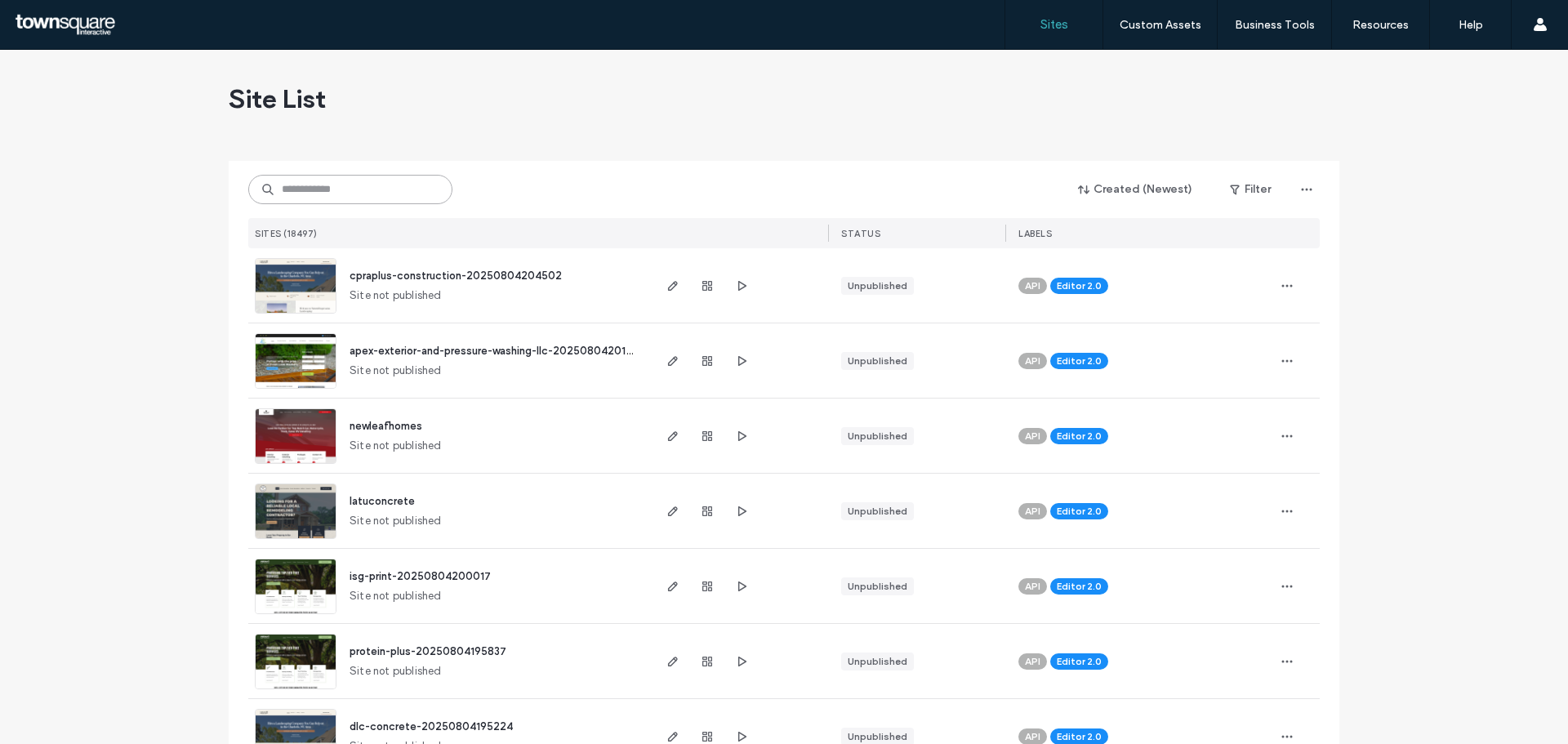 click at bounding box center [350, 189] 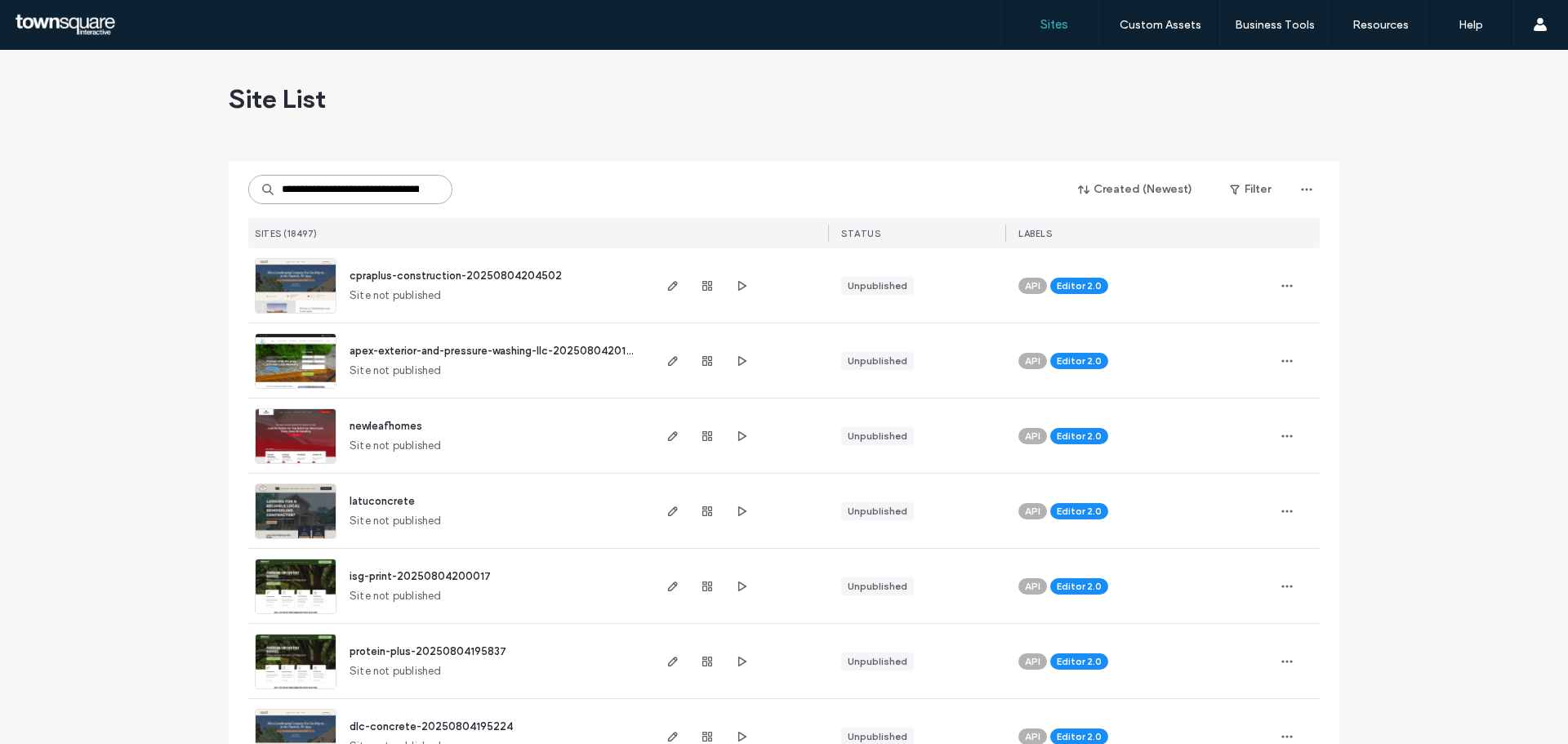 scroll, scrollTop: 0, scrollLeft: 144, axis: horizontal 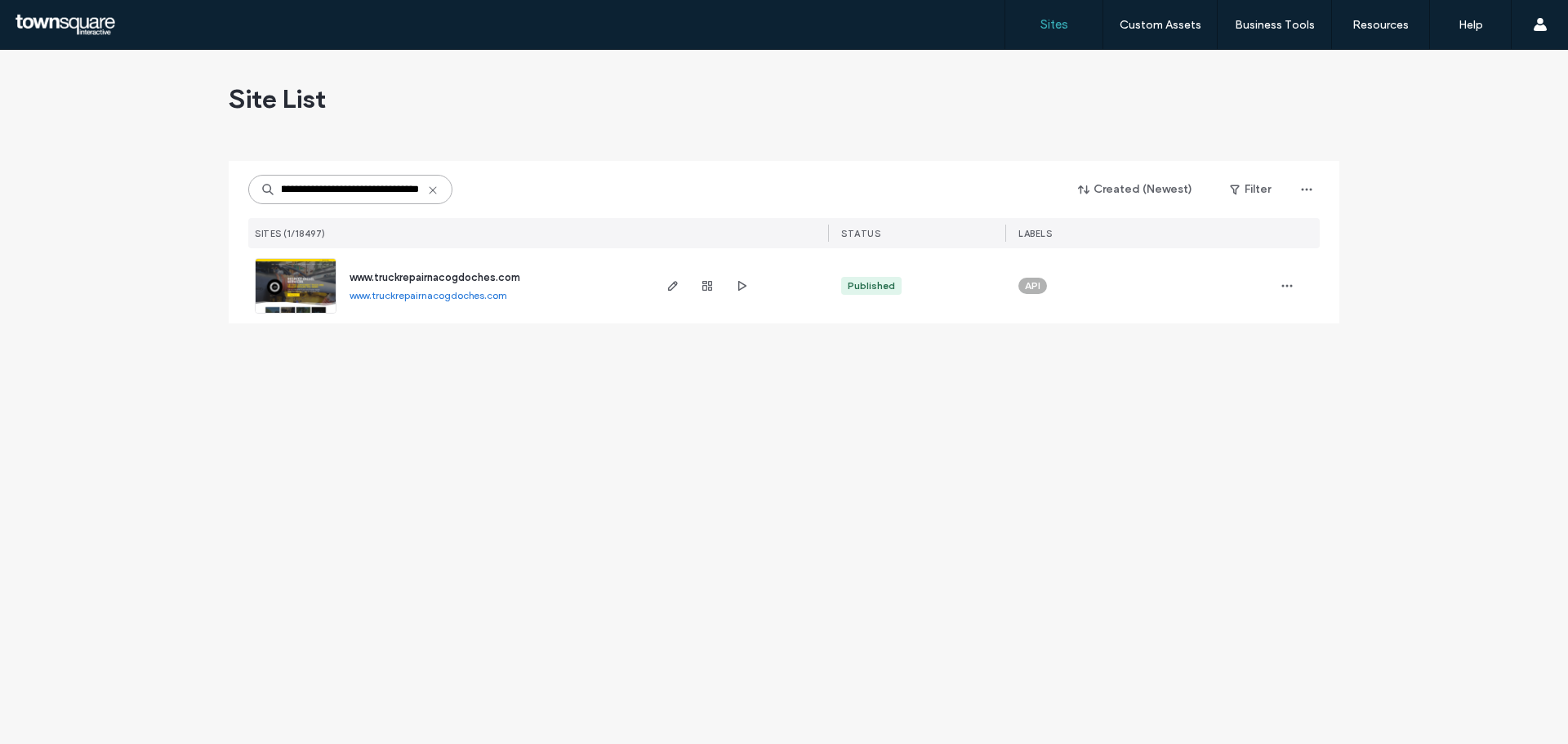 drag, startPoint x: 414, startPoint y: 188, endPoint x: 356, endPoint y: 200, distance: 59.22837 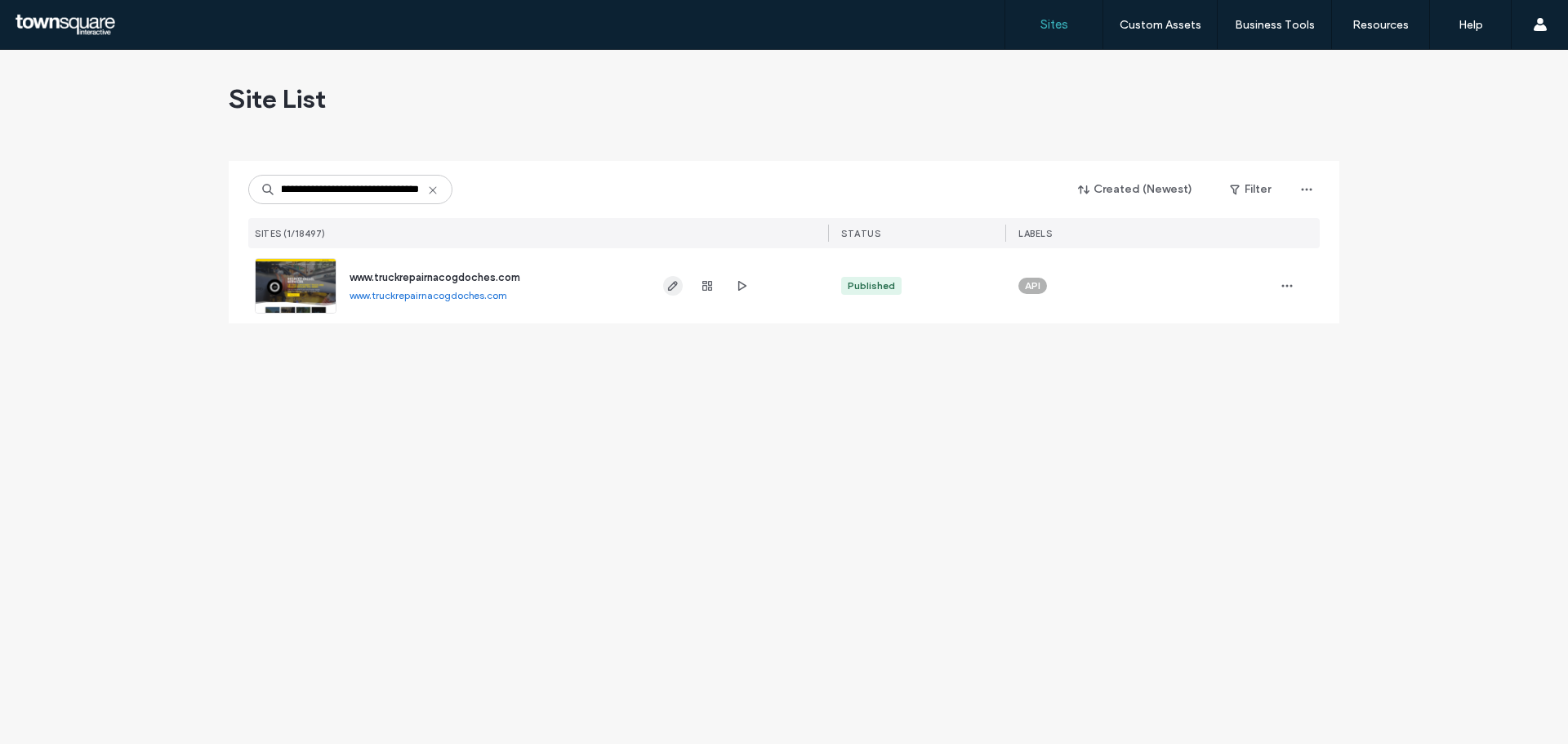 click at bounding box center (673, 286) 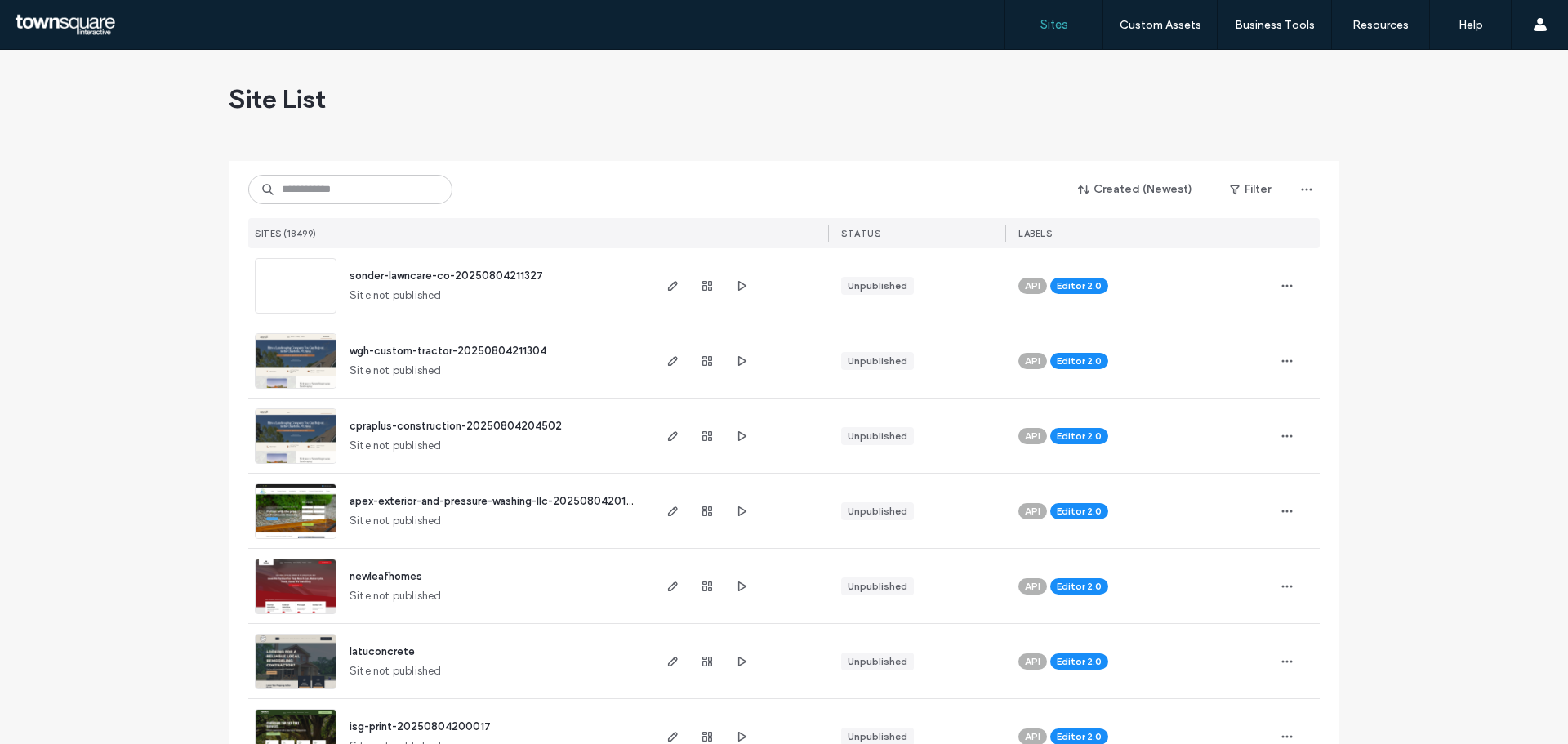 scroll, scrollTop: 0, scrollLeft: 0, axis: both 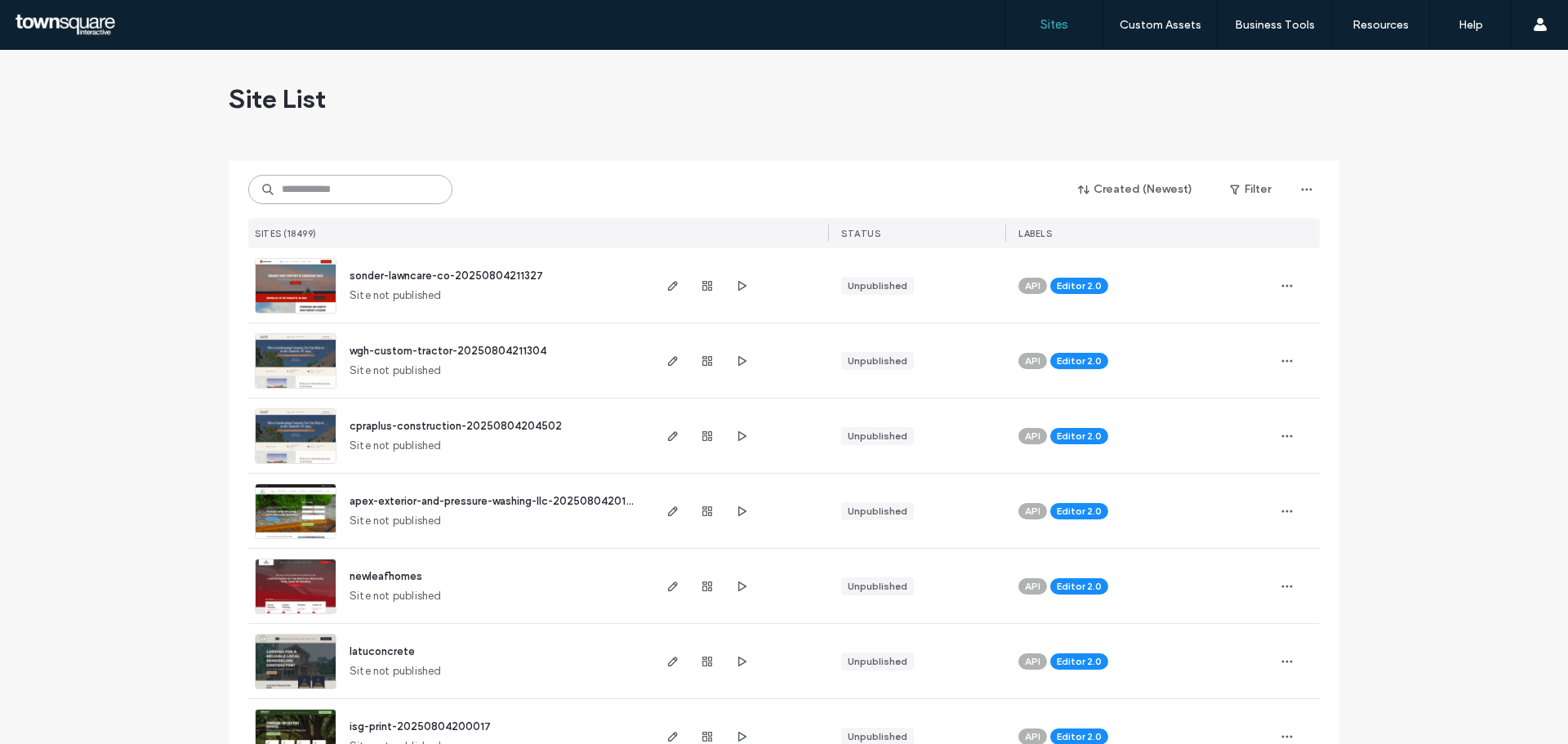click at bounding box center [350, 189] 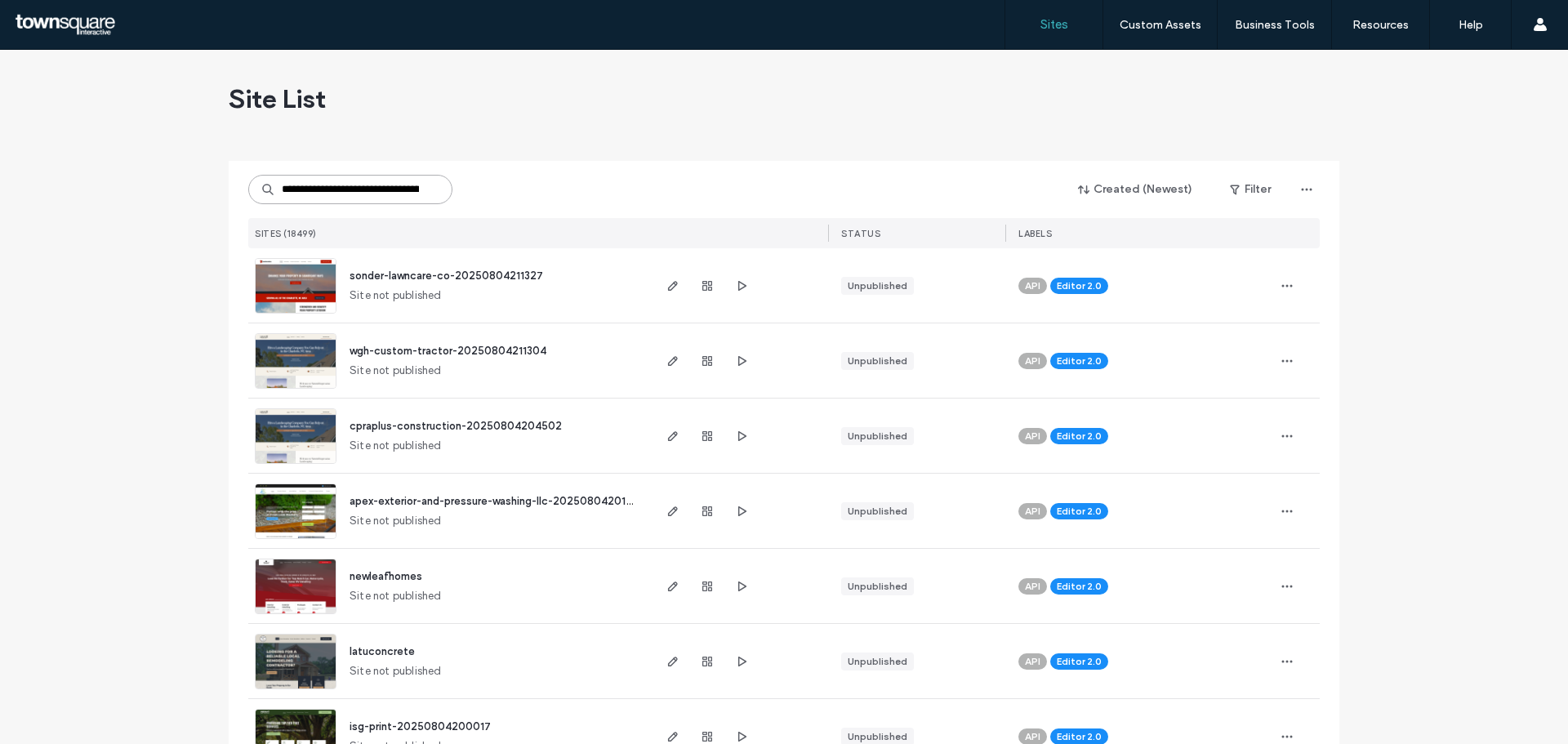 scroll, scrollTop: 0, scrollLeft: 82, axis: horizontal 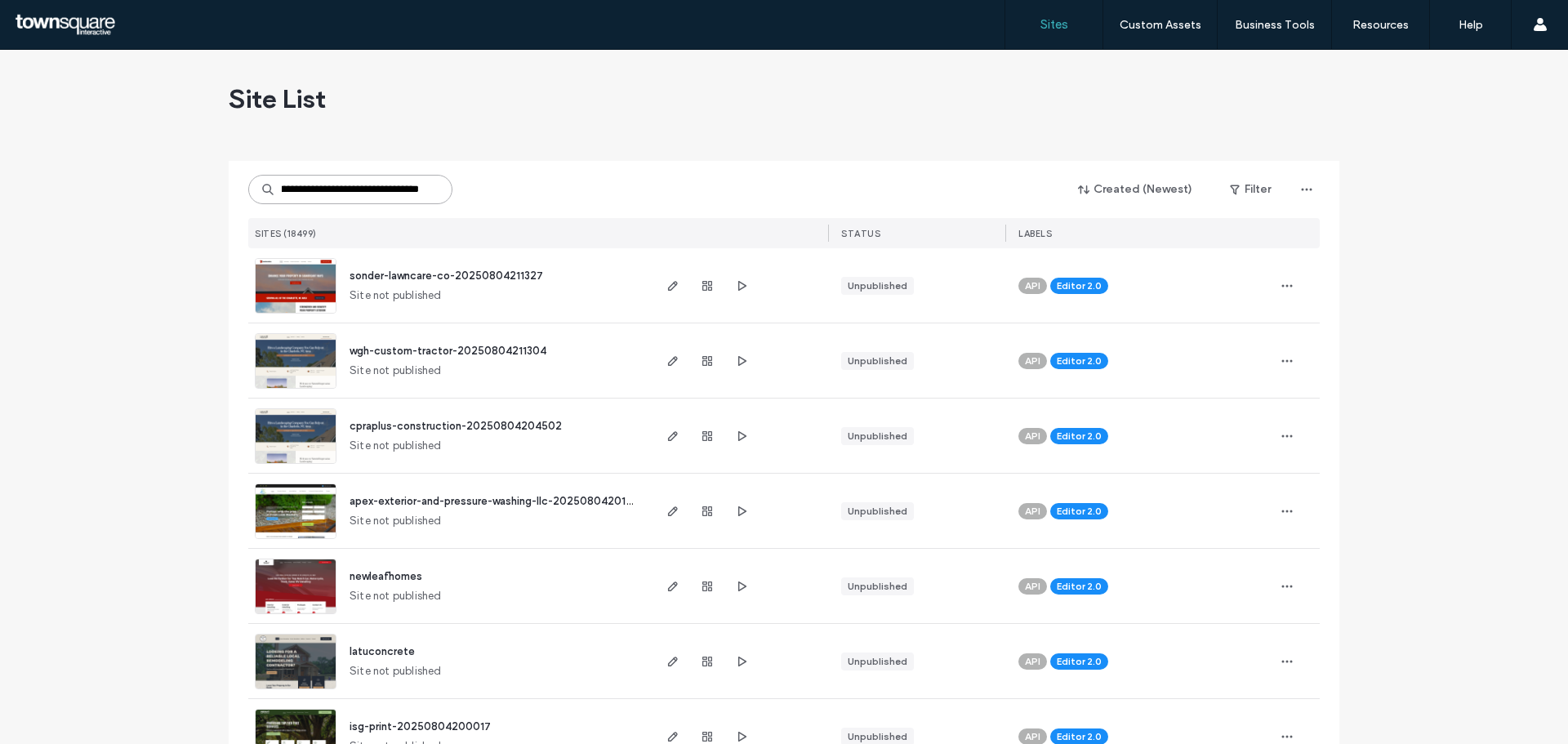 type on "**********" 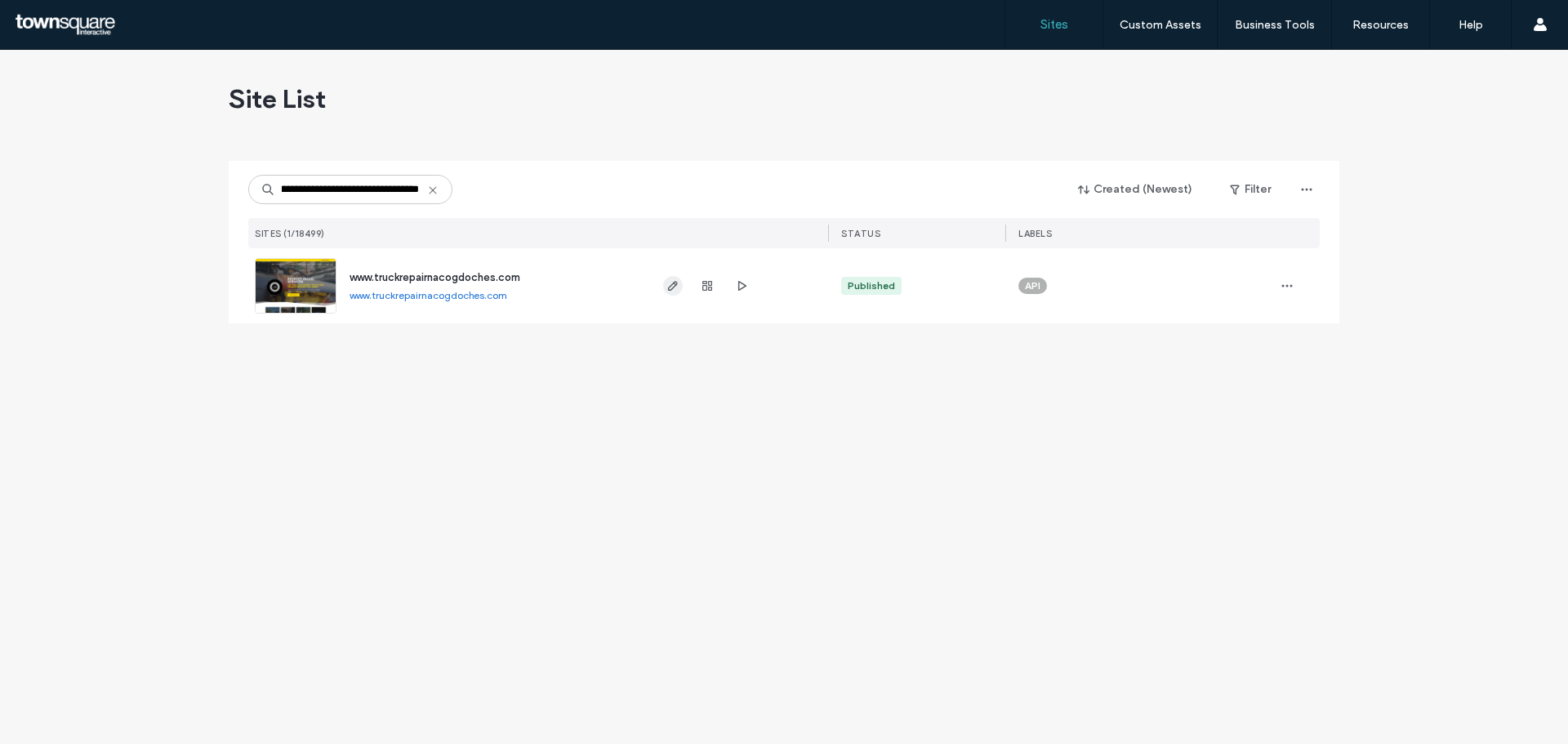 click 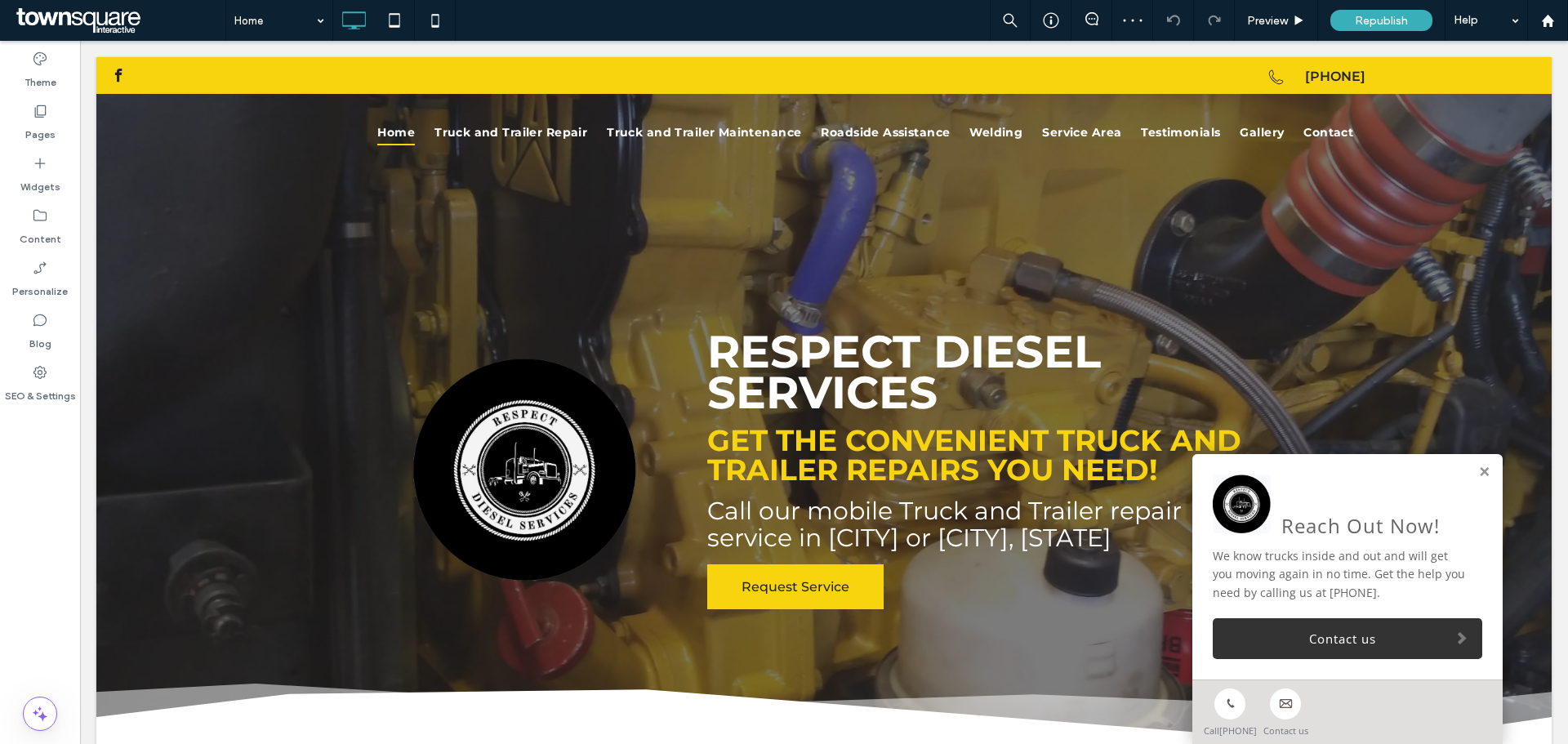 scroll, scrollTop: 0, scrollLeft: 0, axis: both 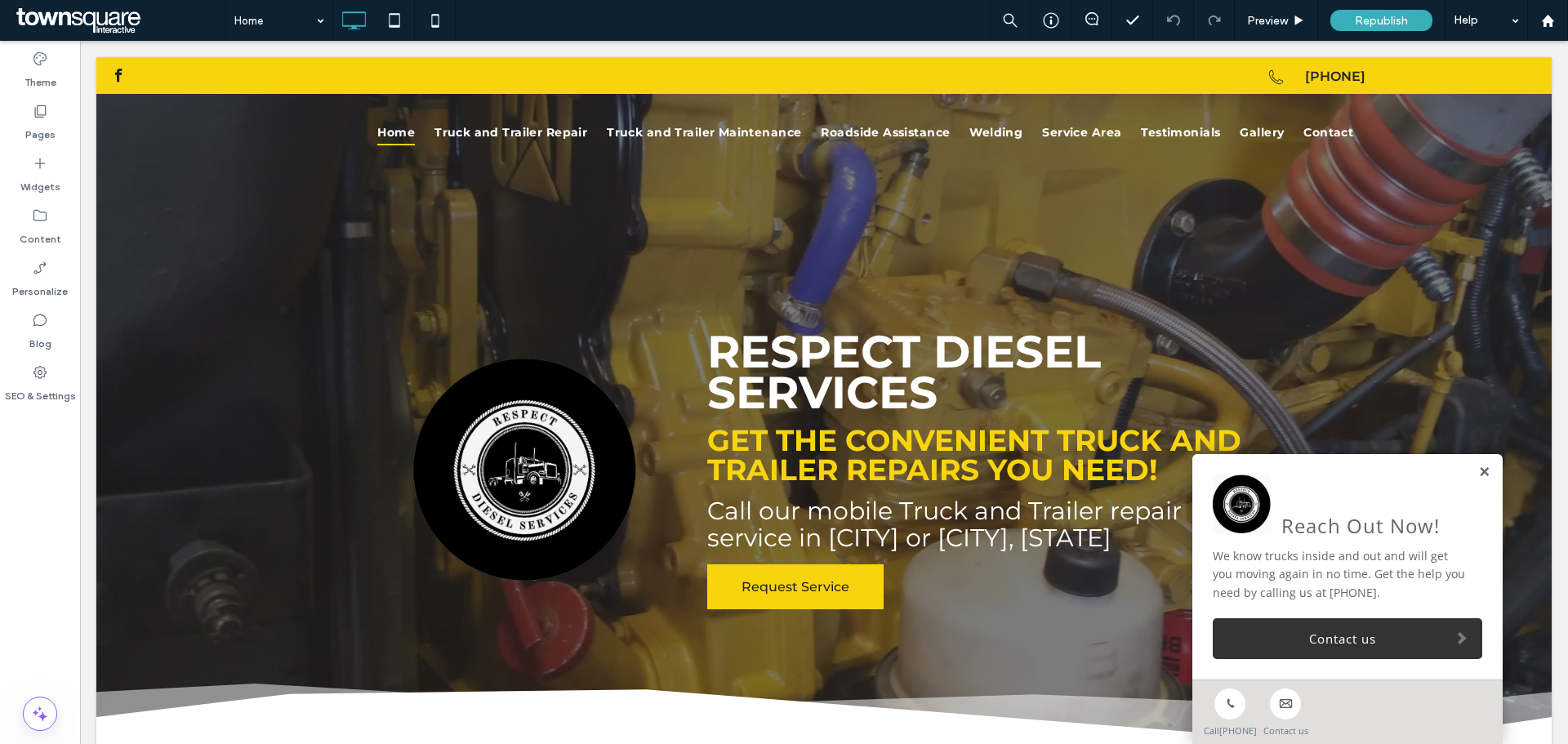 click at bounding box center (1484, 472) 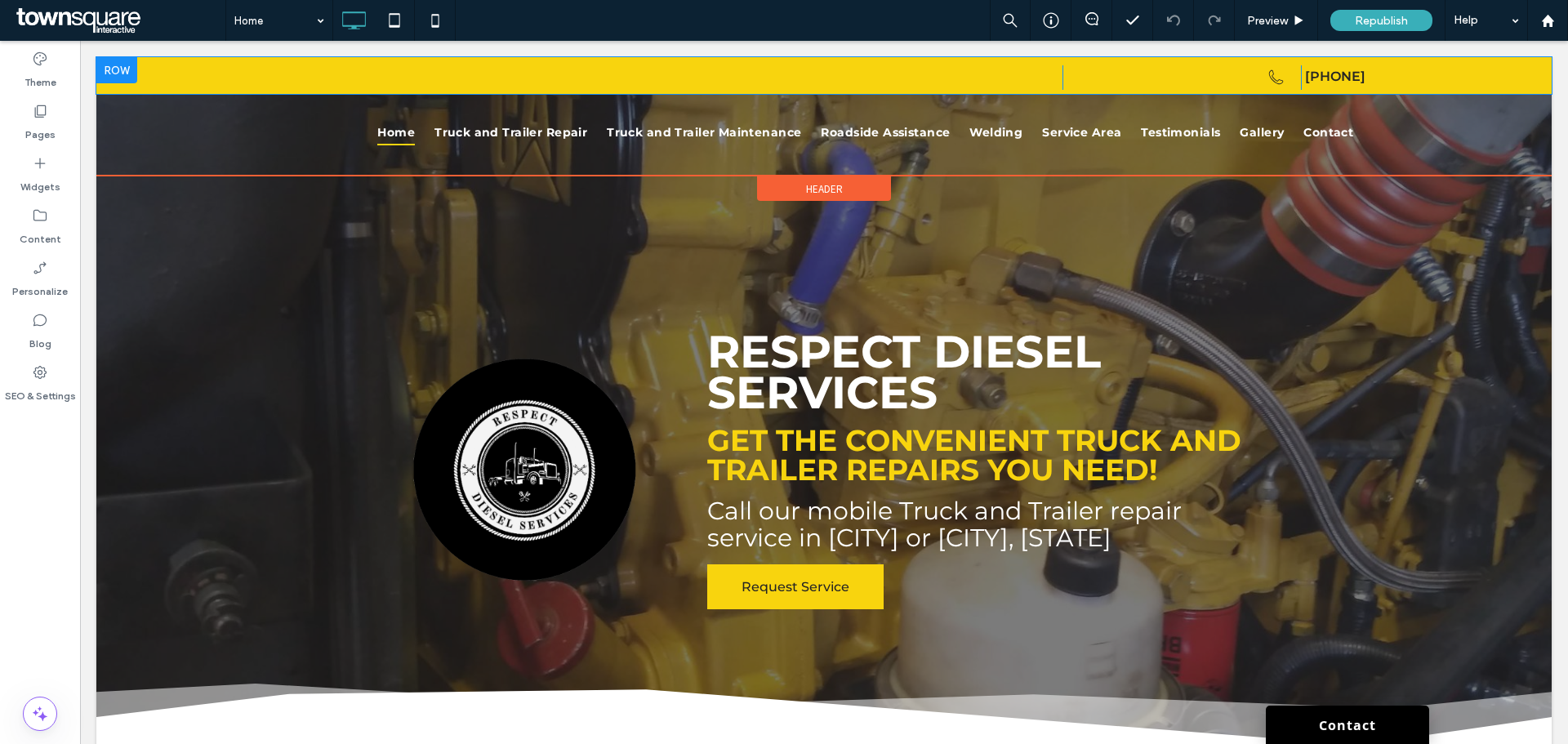click on "A black and white drawing of a telephone on a white background.
Click To Paste" at bounding box center [1182, 78] 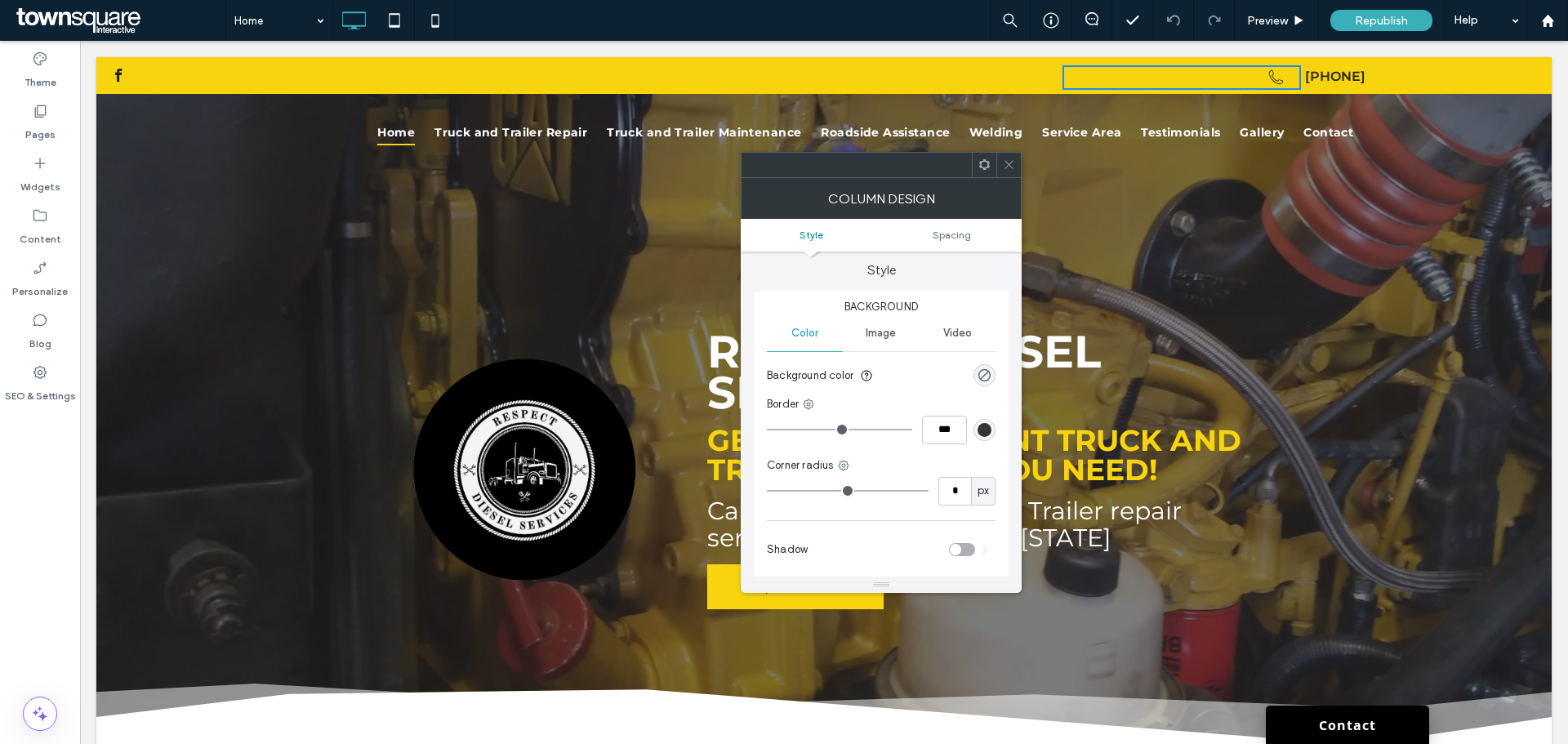 scroll, scrollTop: 0, scrollLeft: 0, axis: both 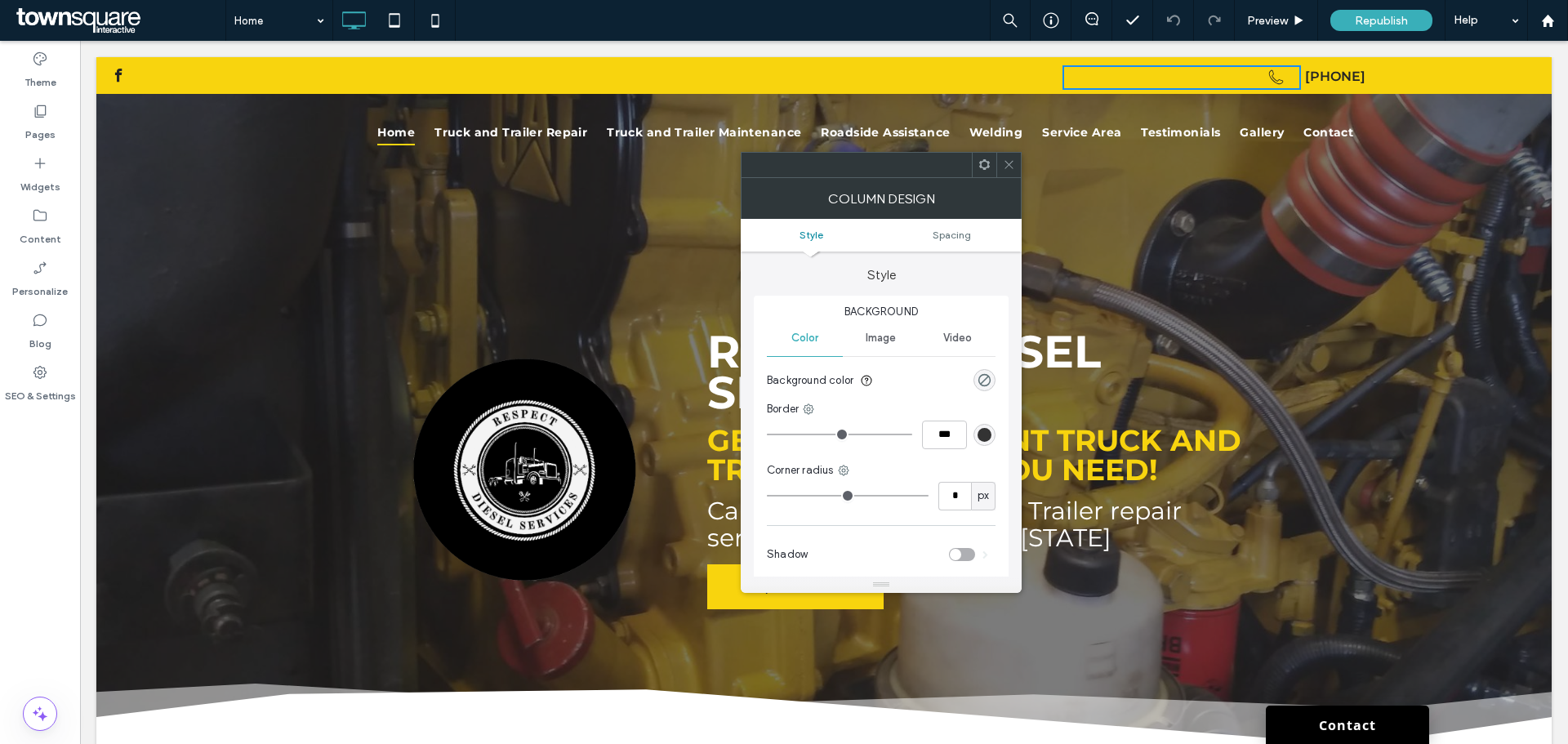 click on "A black and white drawing of a telephone on a white background.
Click To Paste" at bounding box center [1182, 78] 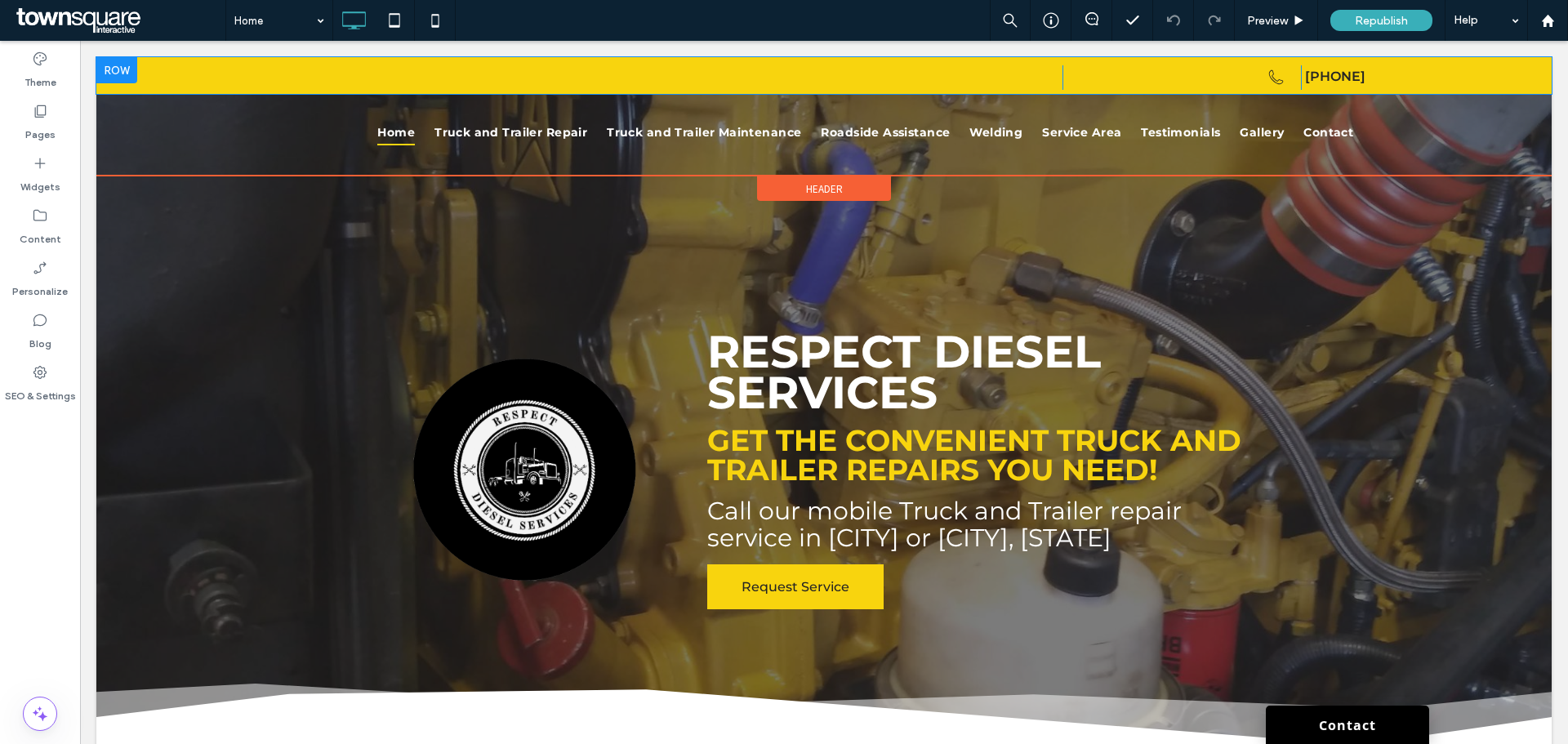 click on "Click To Paste" at bounding box center [586, 78] 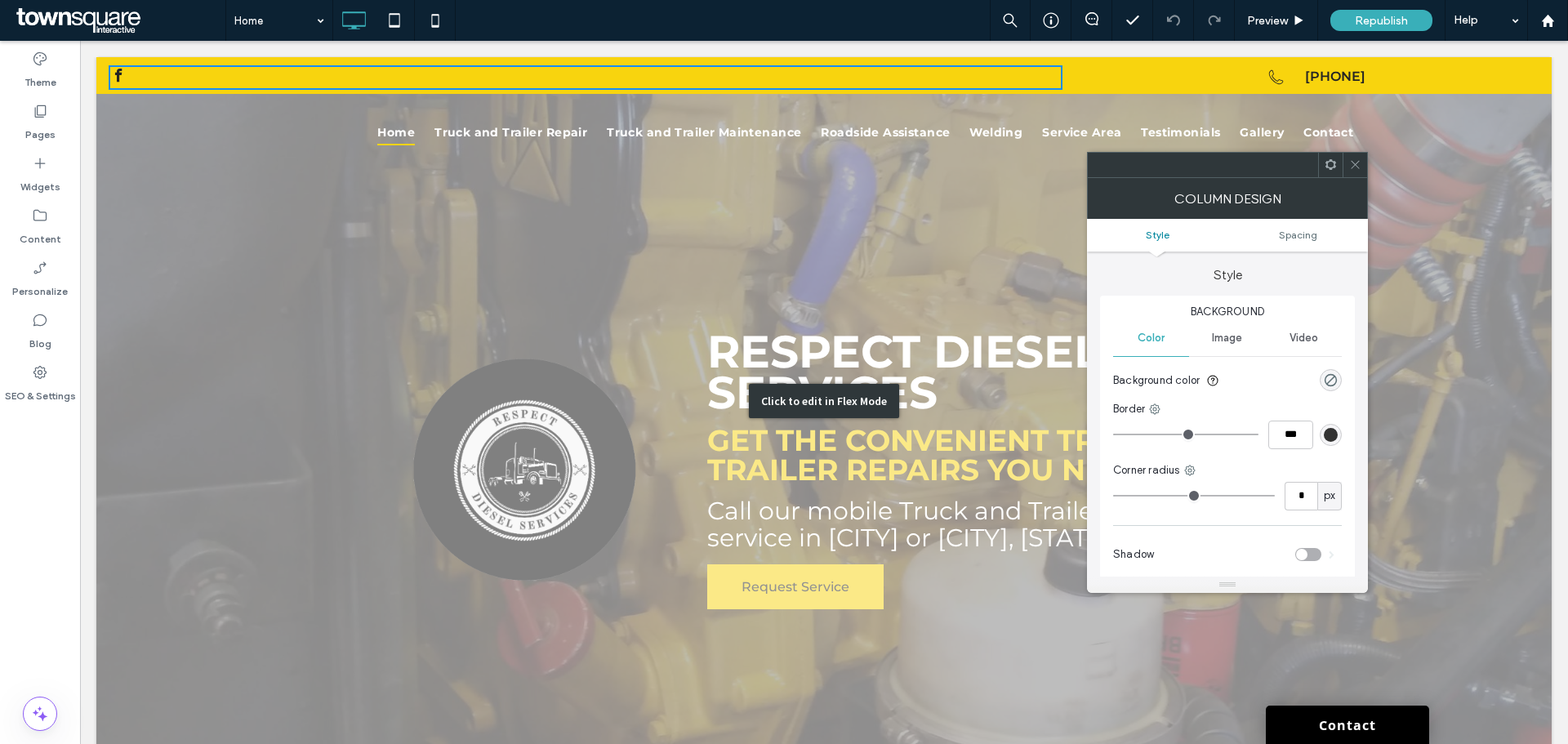 click on "Click to edit in Flex Mode" at bounding box center (824, 401) 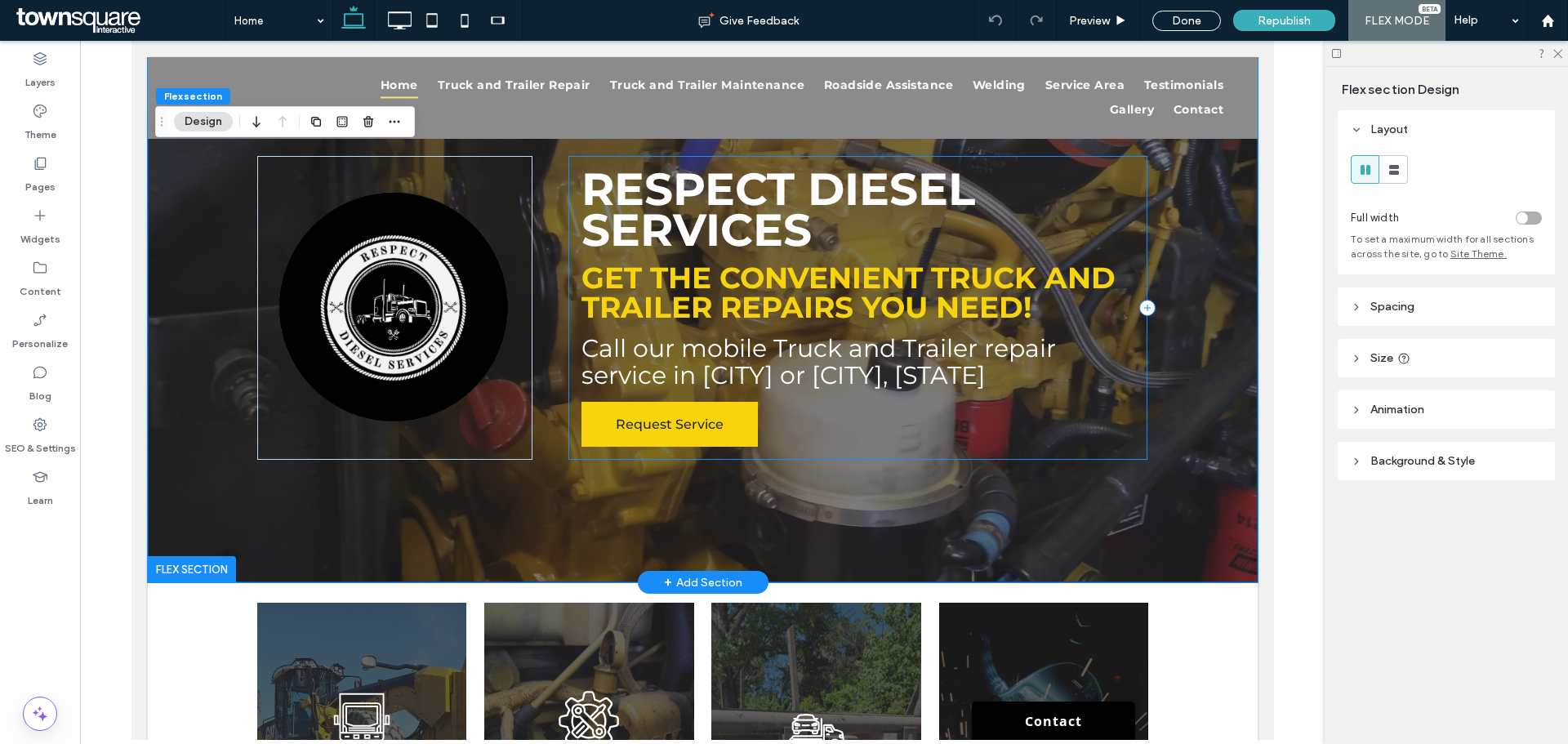 scroll, scrollTop: 163, scrollLeft: 0, axis: vertical 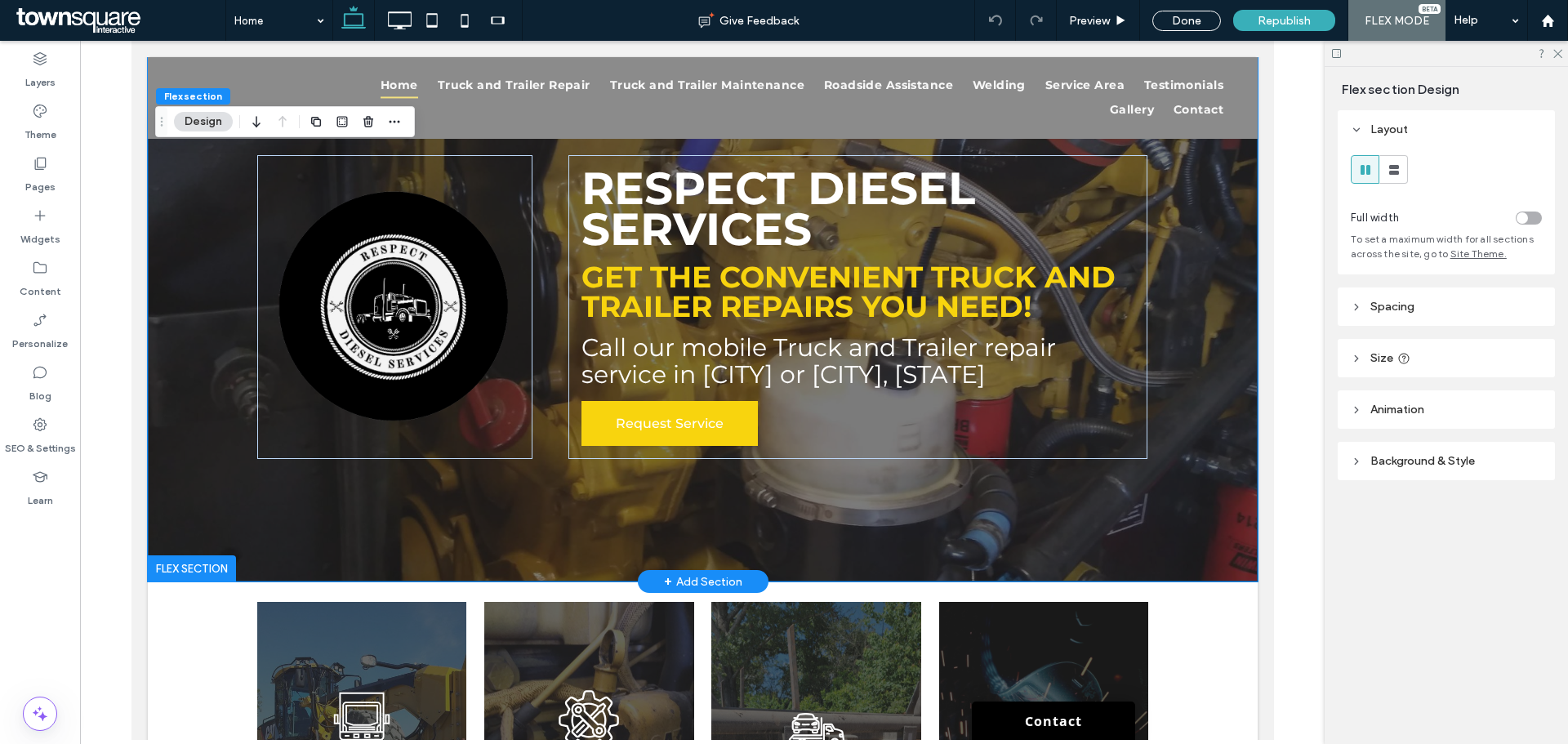 click on "Request Service" at bounding box center [669, 423] 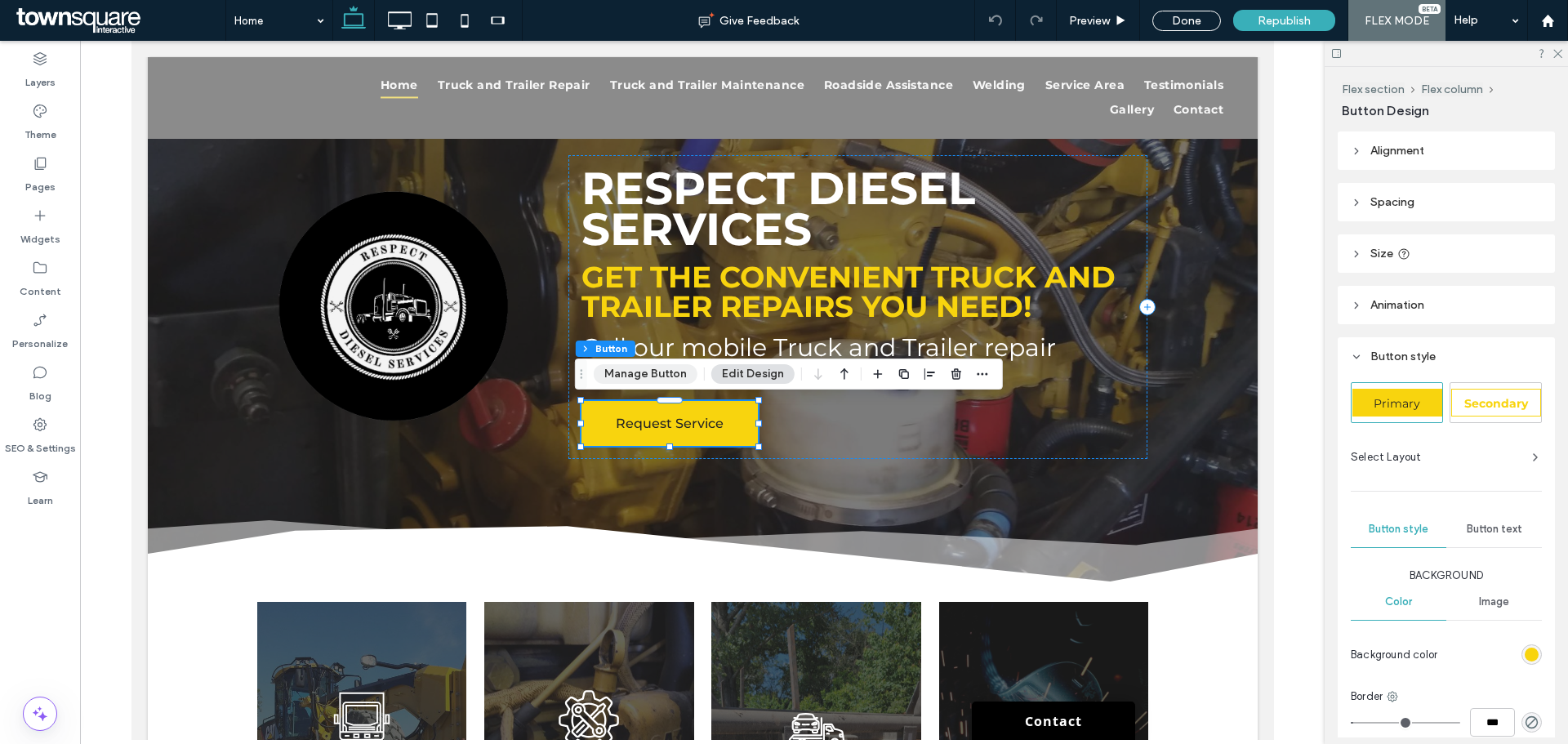 click on "Manage Button" at bounding box center (645, 374) 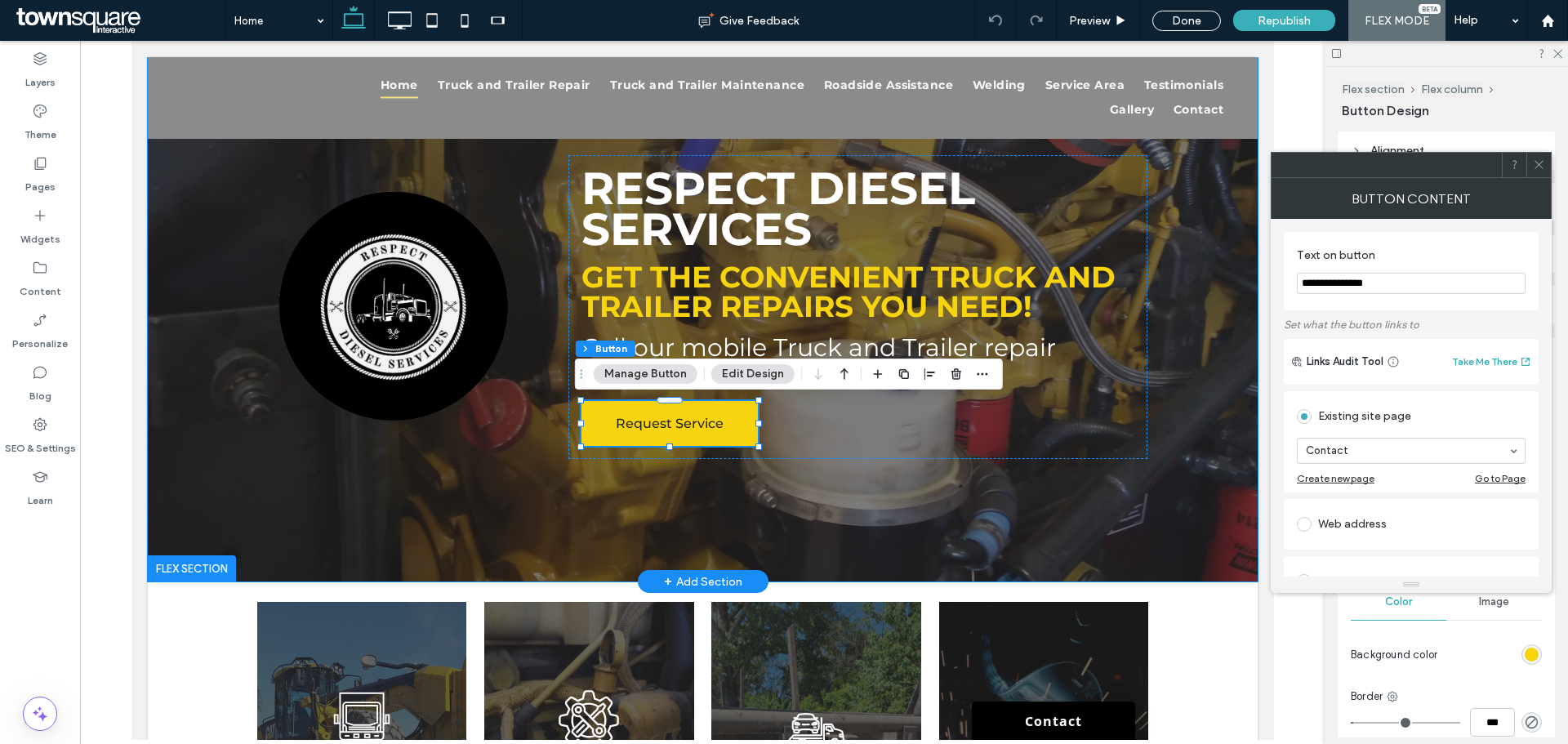 drag, startPoint x: 1523, startPoint y: 327, endPoint x: 1232, endPoint y: 283, distance: 294.30766 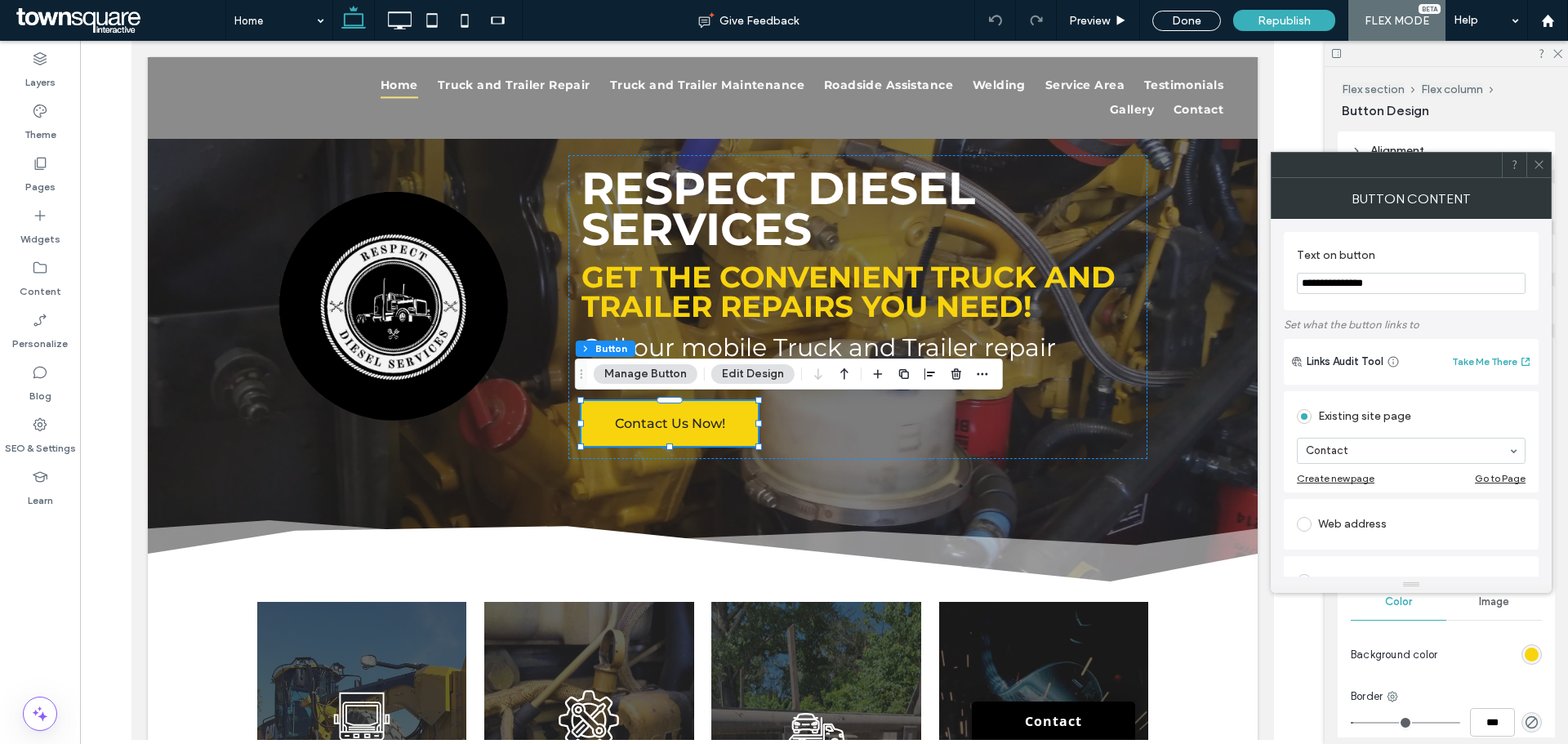 type on "**********" 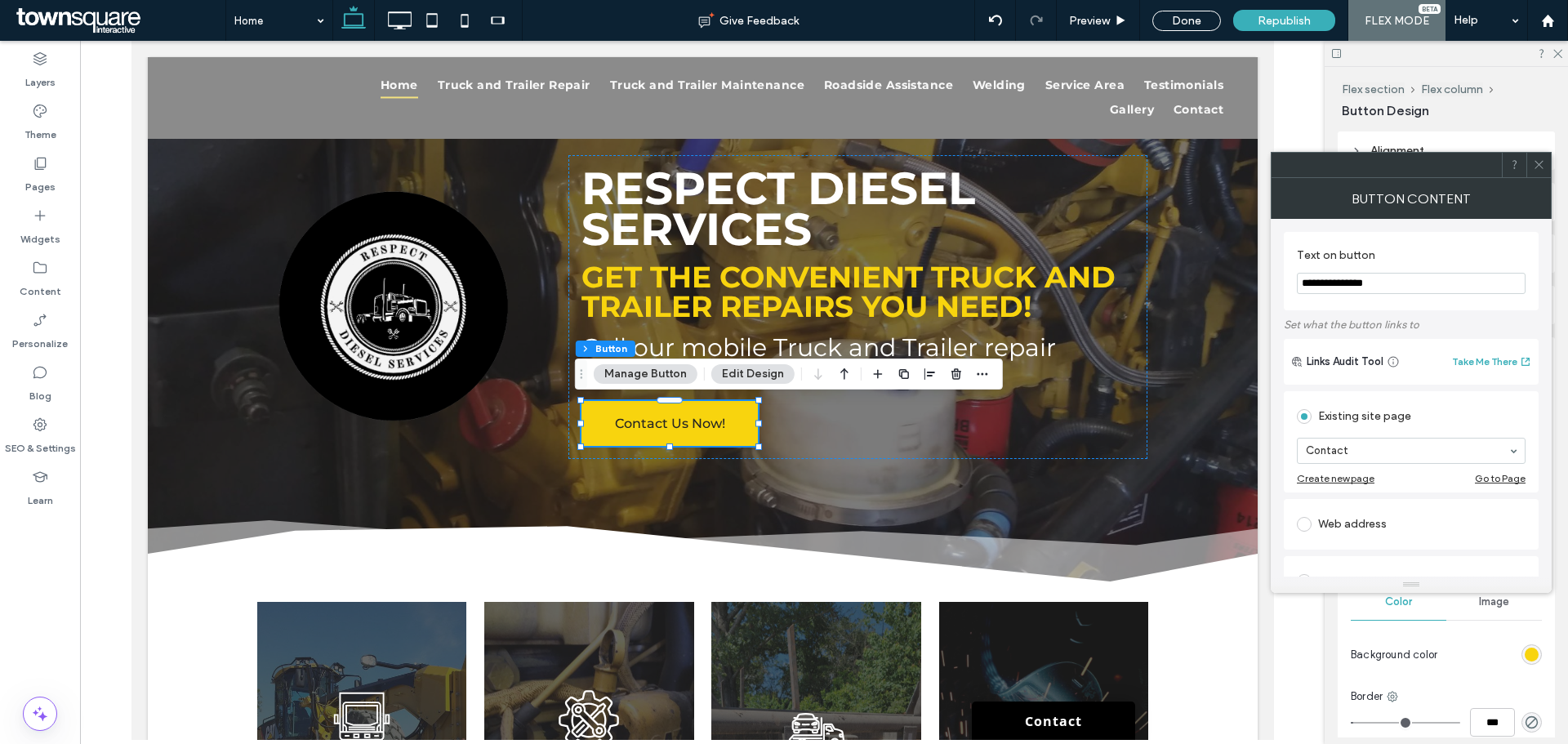 click on "Go to Page" at bounding box center (1500, 478) 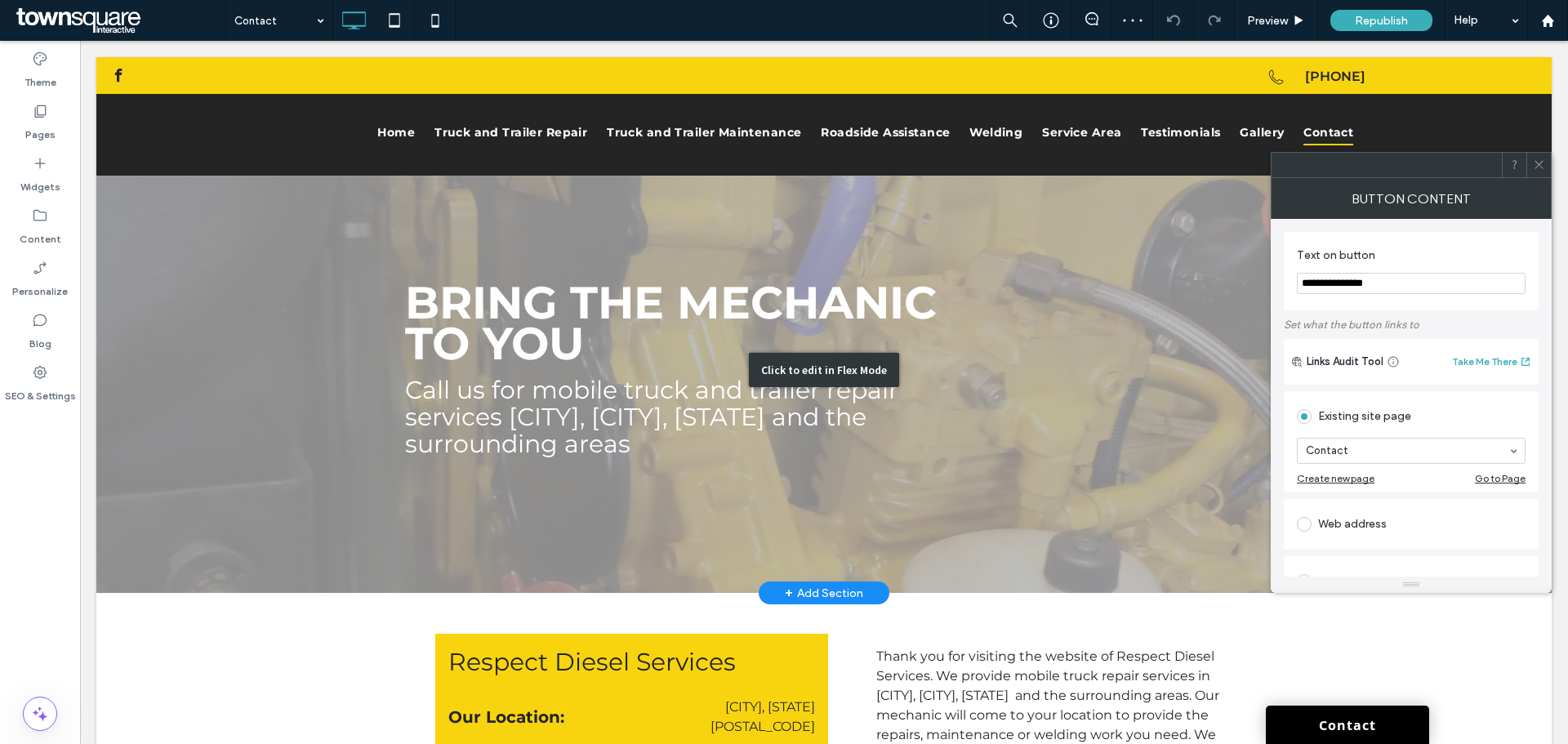 scroll, scrollTop: 0, scrollLeft: 0, axis: both 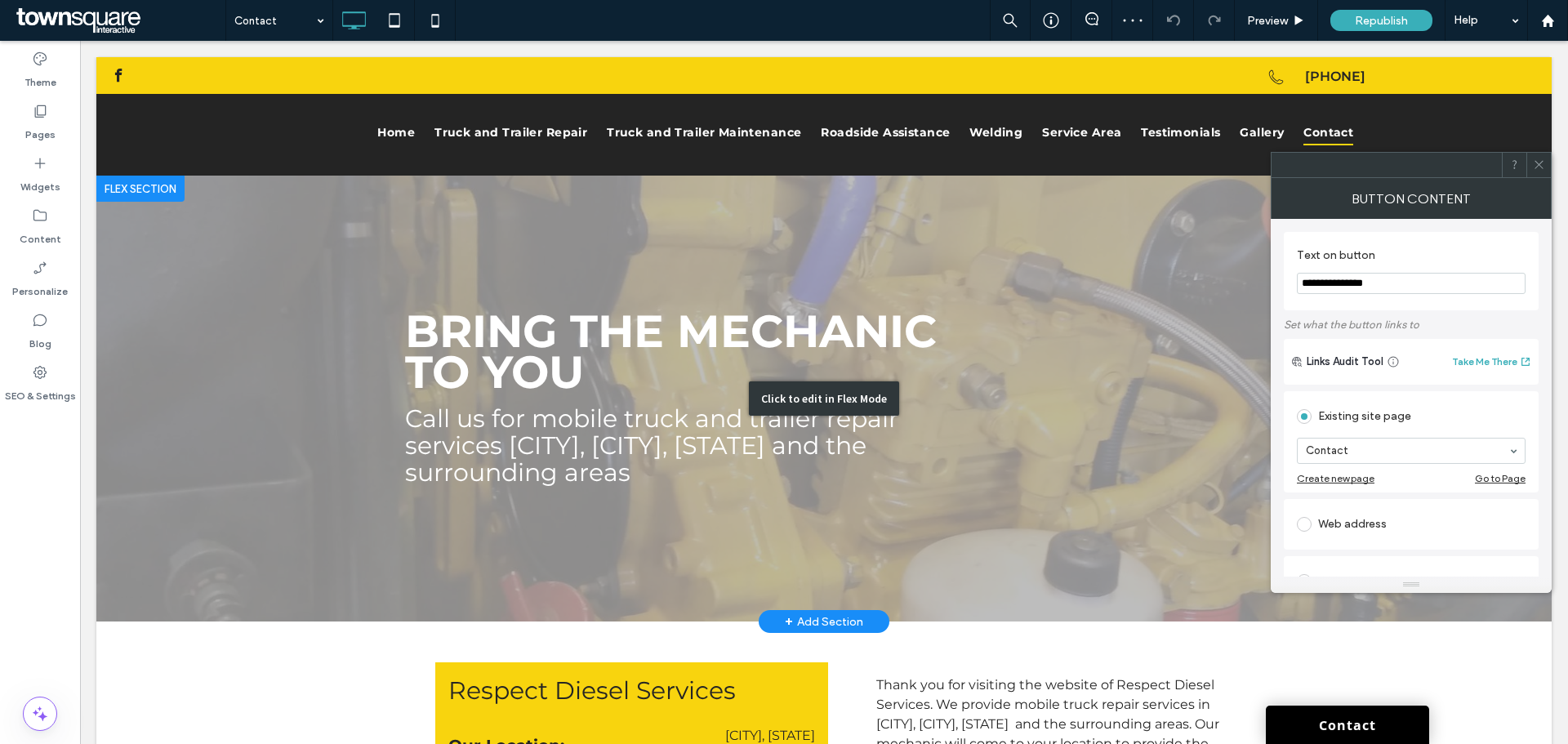 click on "Click to edit in Flex Mode" at bounding box center (824, 399) 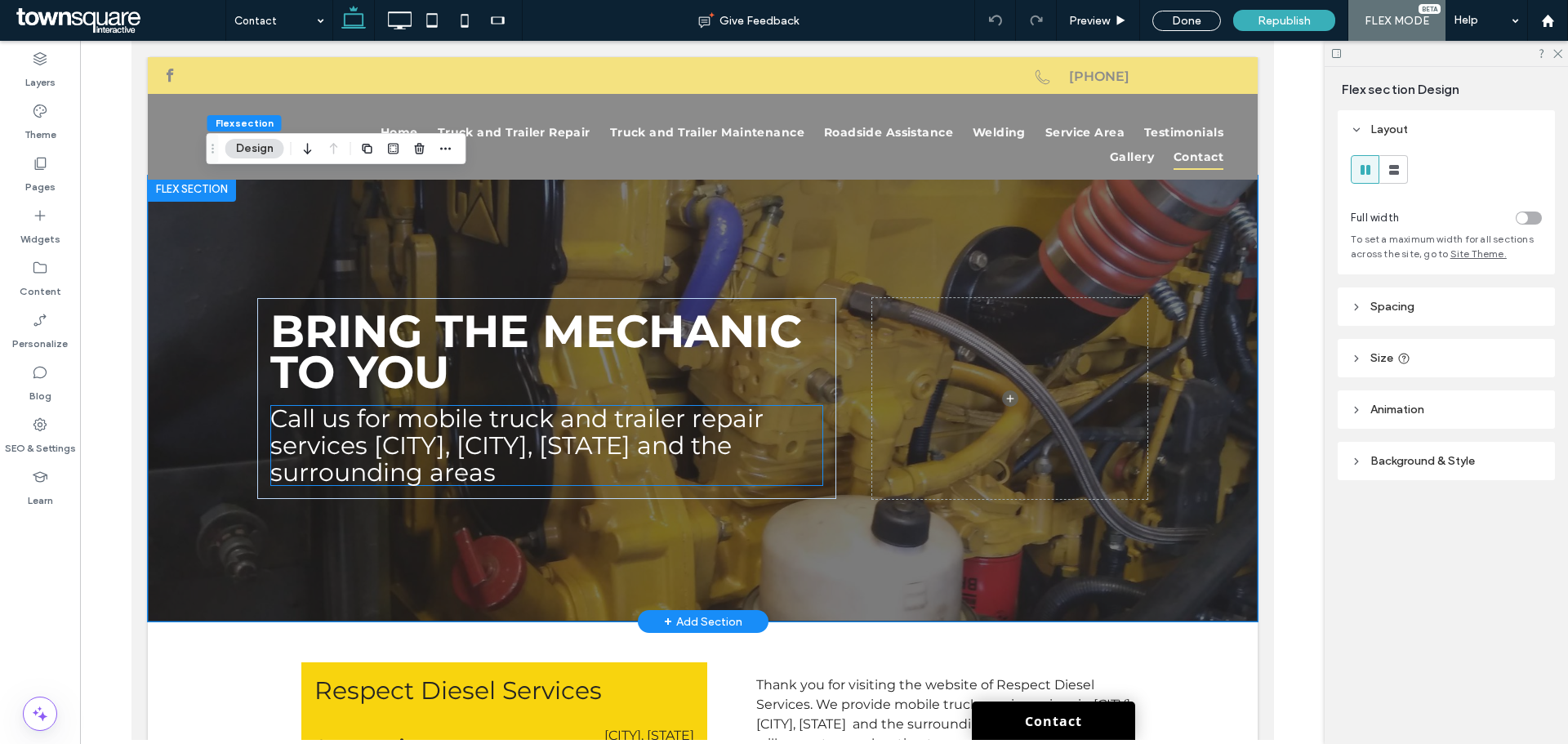 click on "Call us for mobile truck and trailer repair services [CITY], [CITY], [STATE] and the surrounding areas" at bounding box center (516, 445) 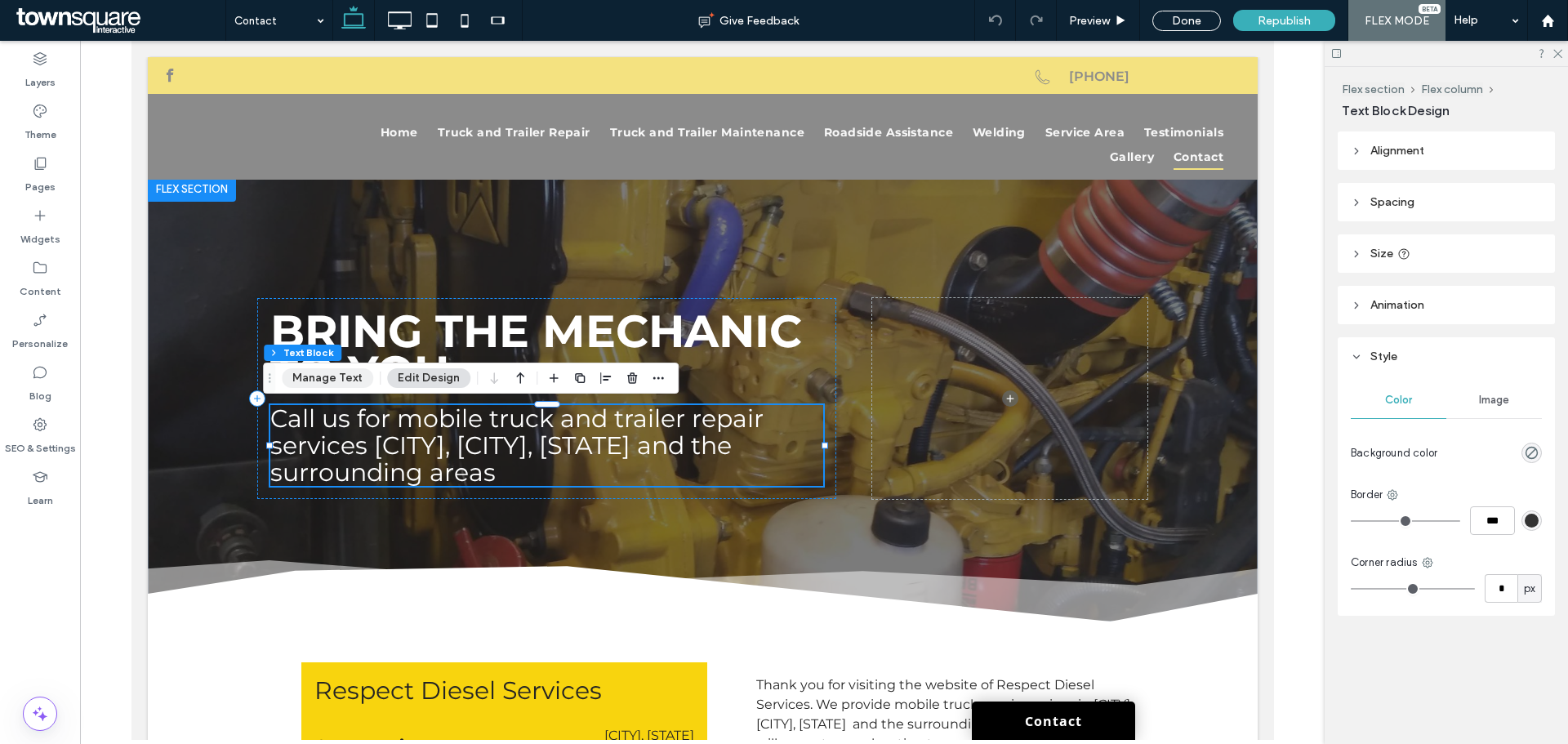 click on "Manage Text" at bounding box center (327, 378) 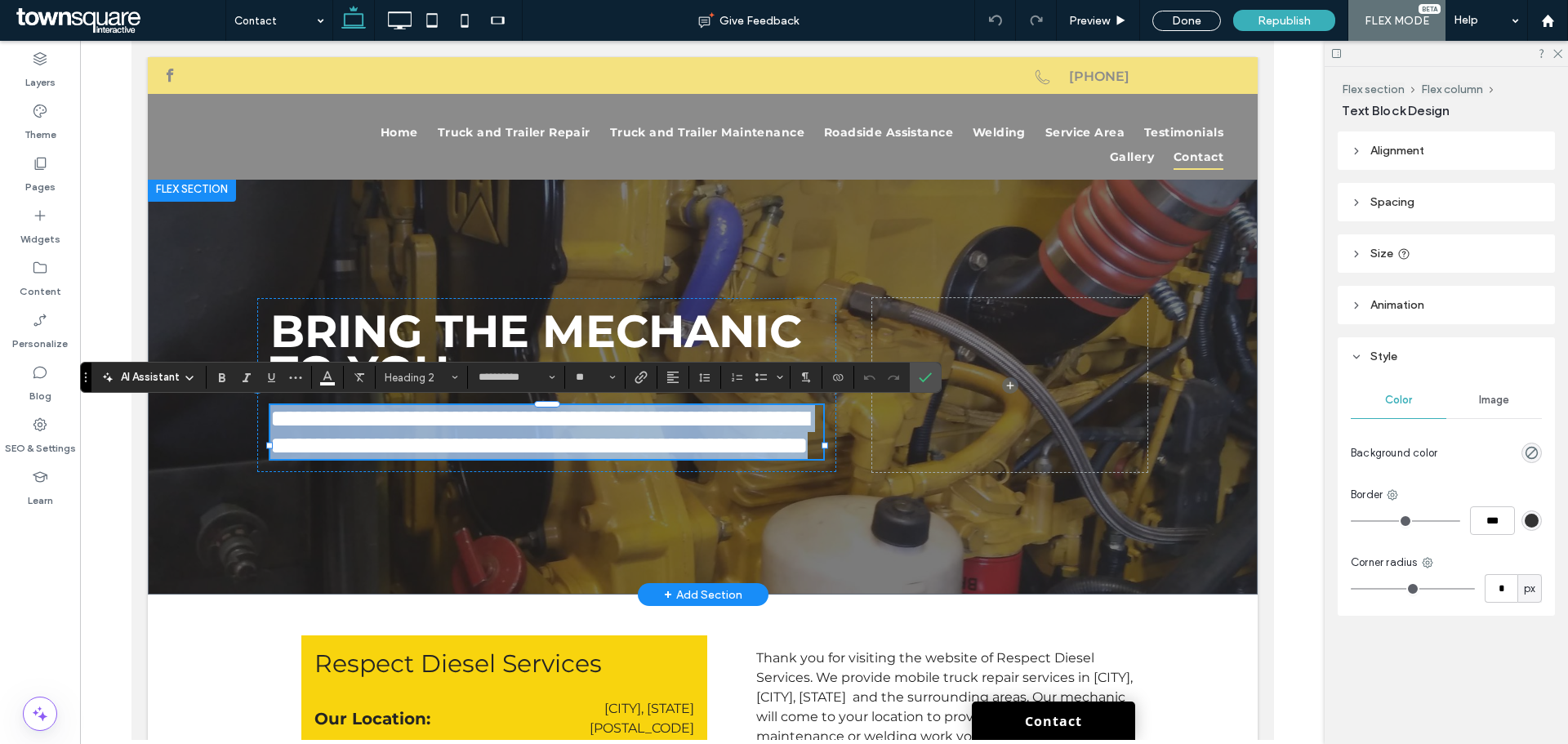 drag, startPoint x: 350, startPoint y: 417, endPoint x: 359, endPoint y: 425, distance: 12.041595 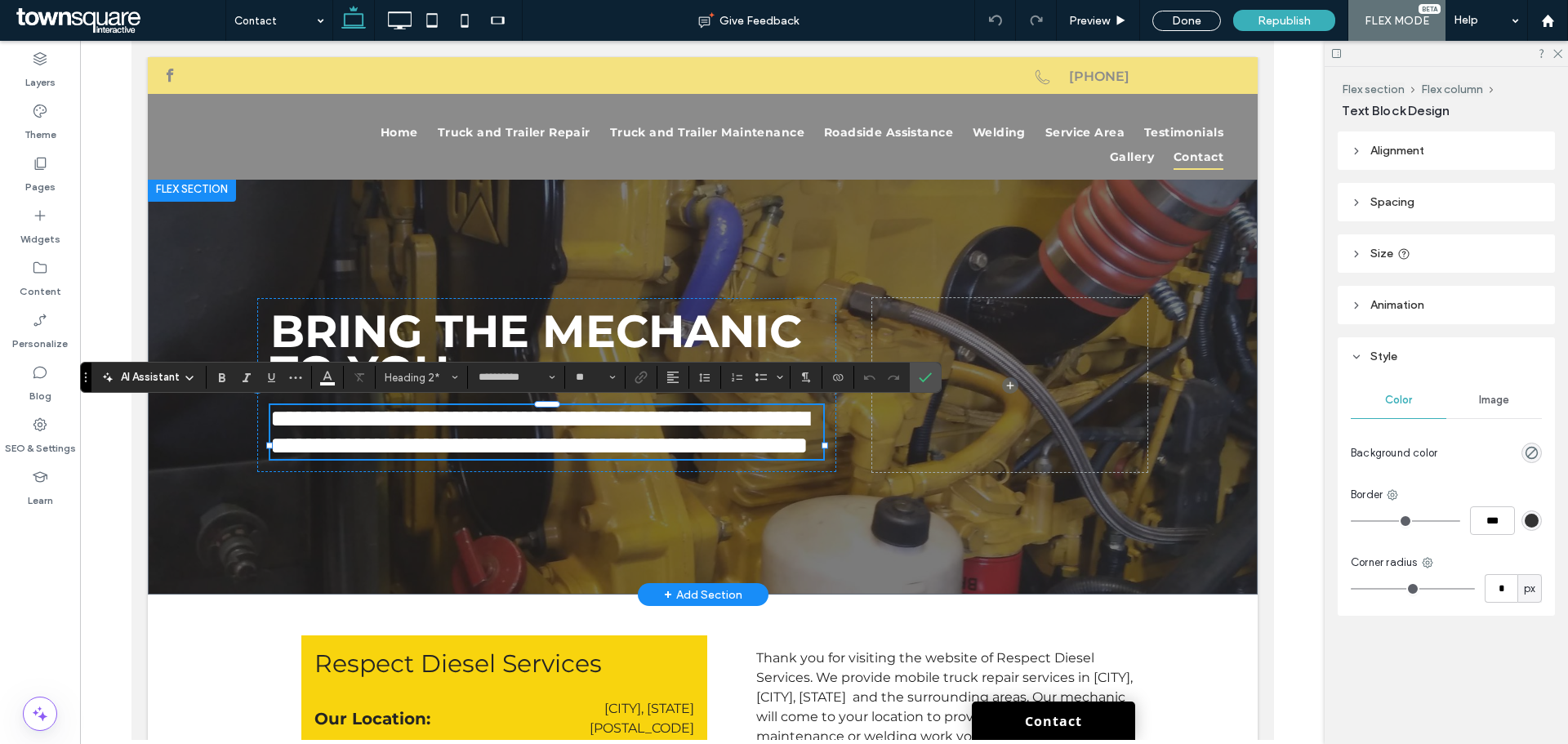 type 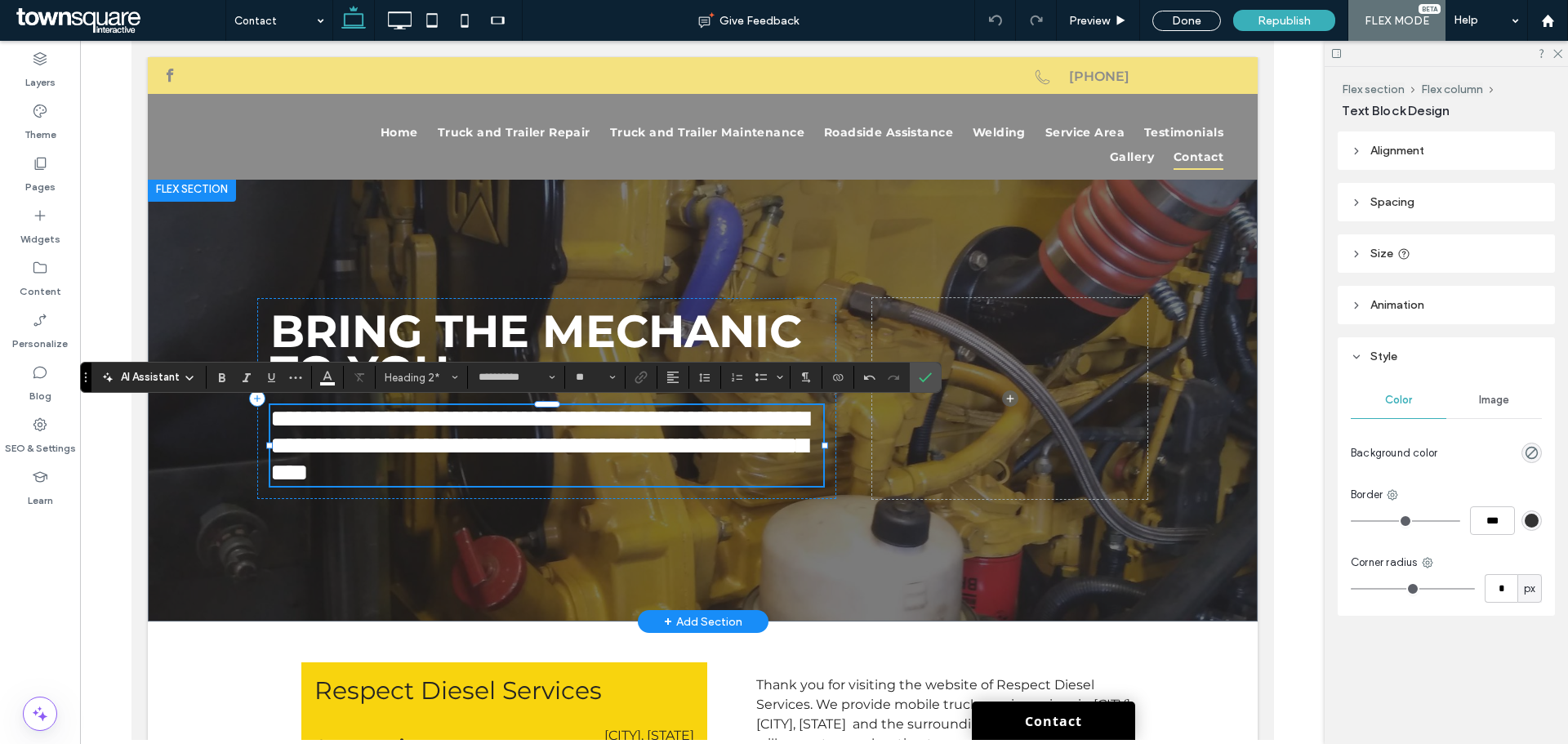 click on "**********" at bounding box center (546, 445) 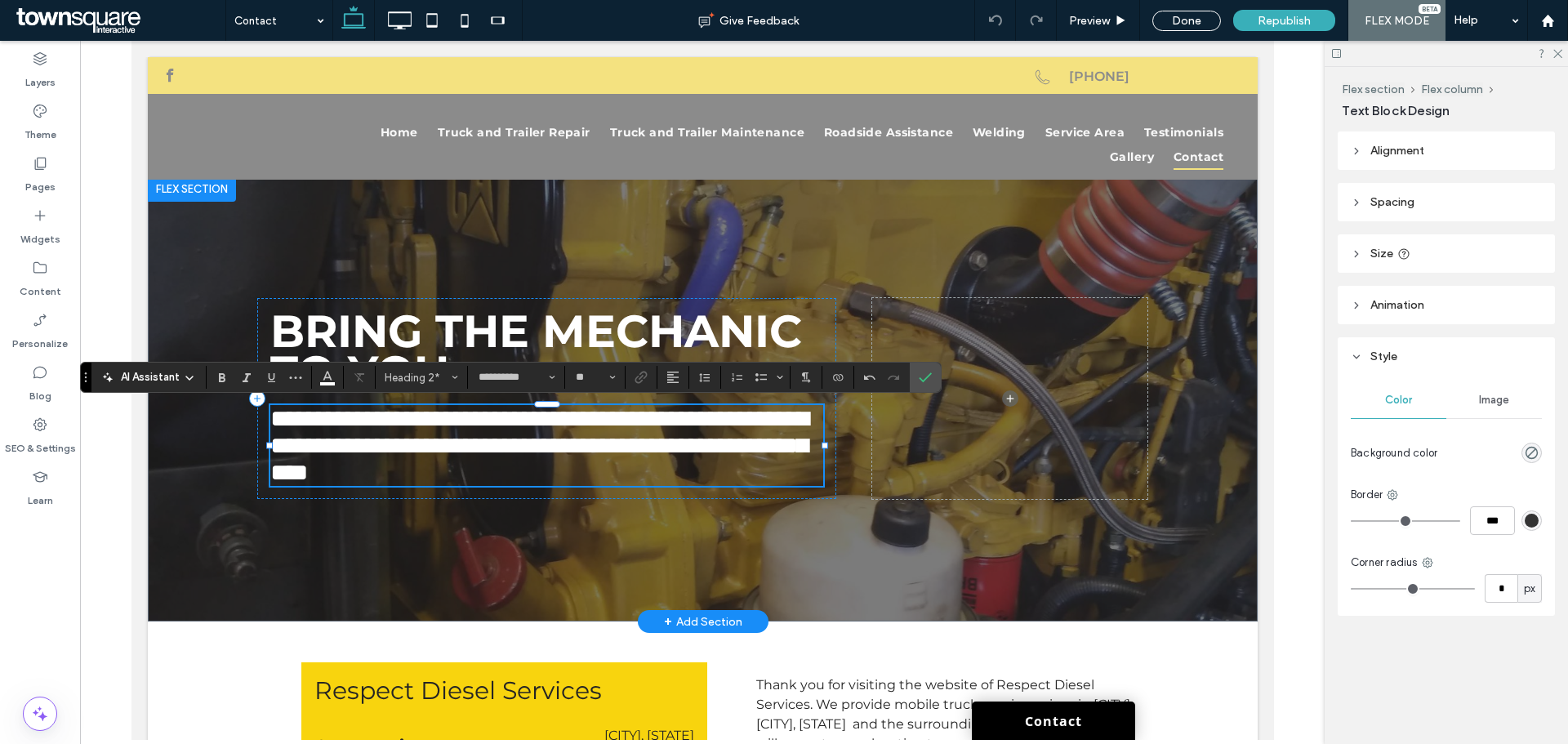 scroll, scrollTop: 2, scrollLeft: 0, axis: vertical 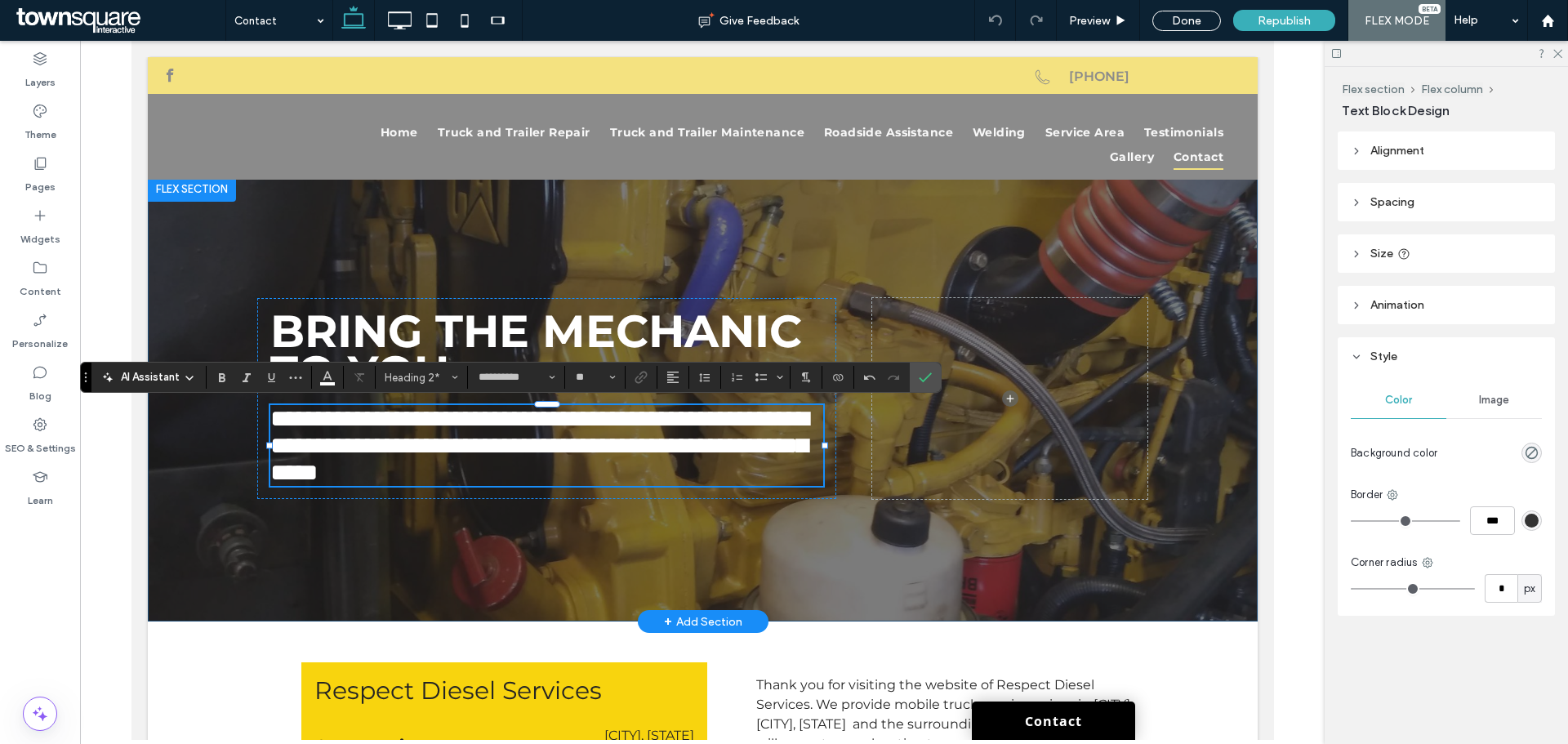 click on "**********" at bounding box center [702, 399] 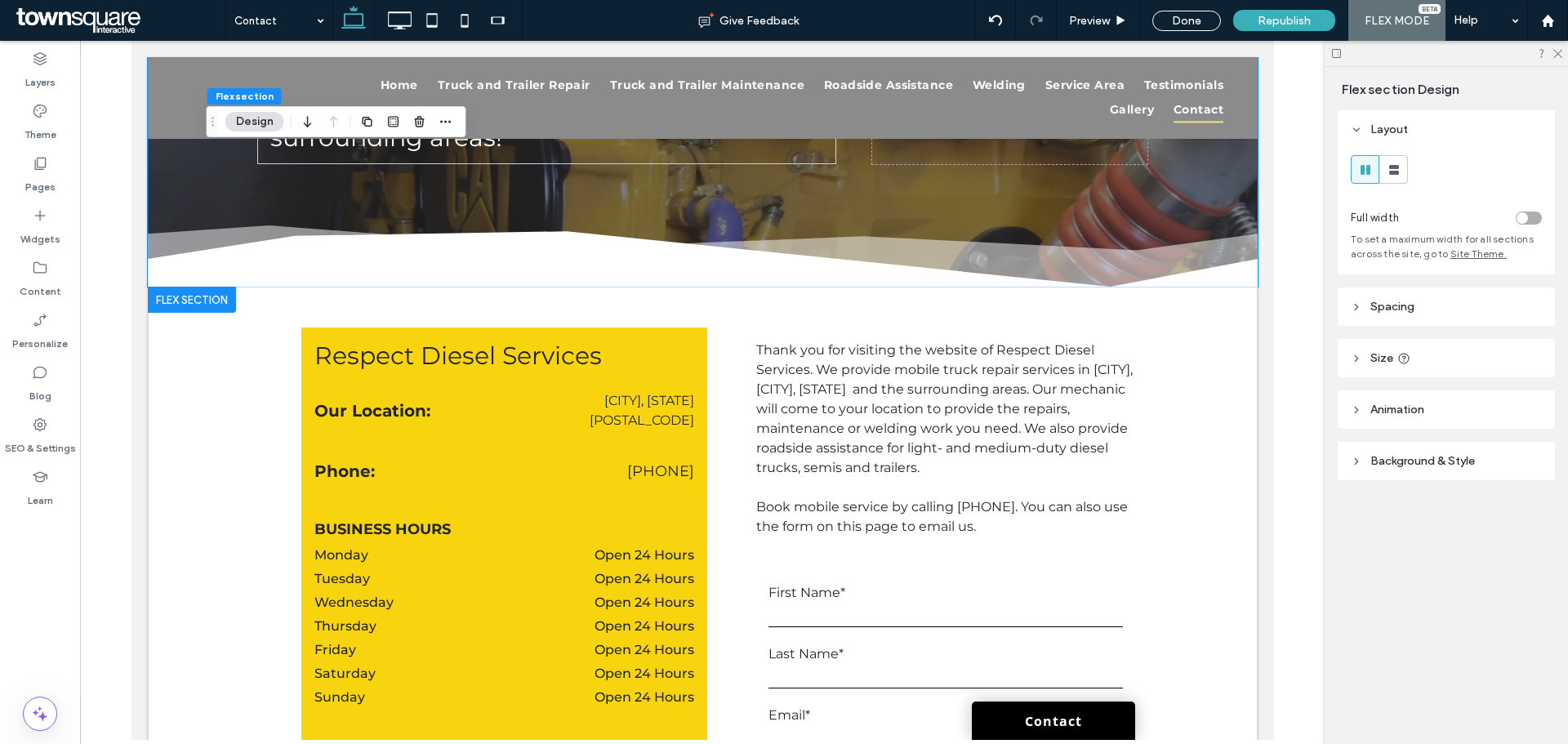 scroll, scrollTop: 408, scrollLeft: 0, axis: vertical 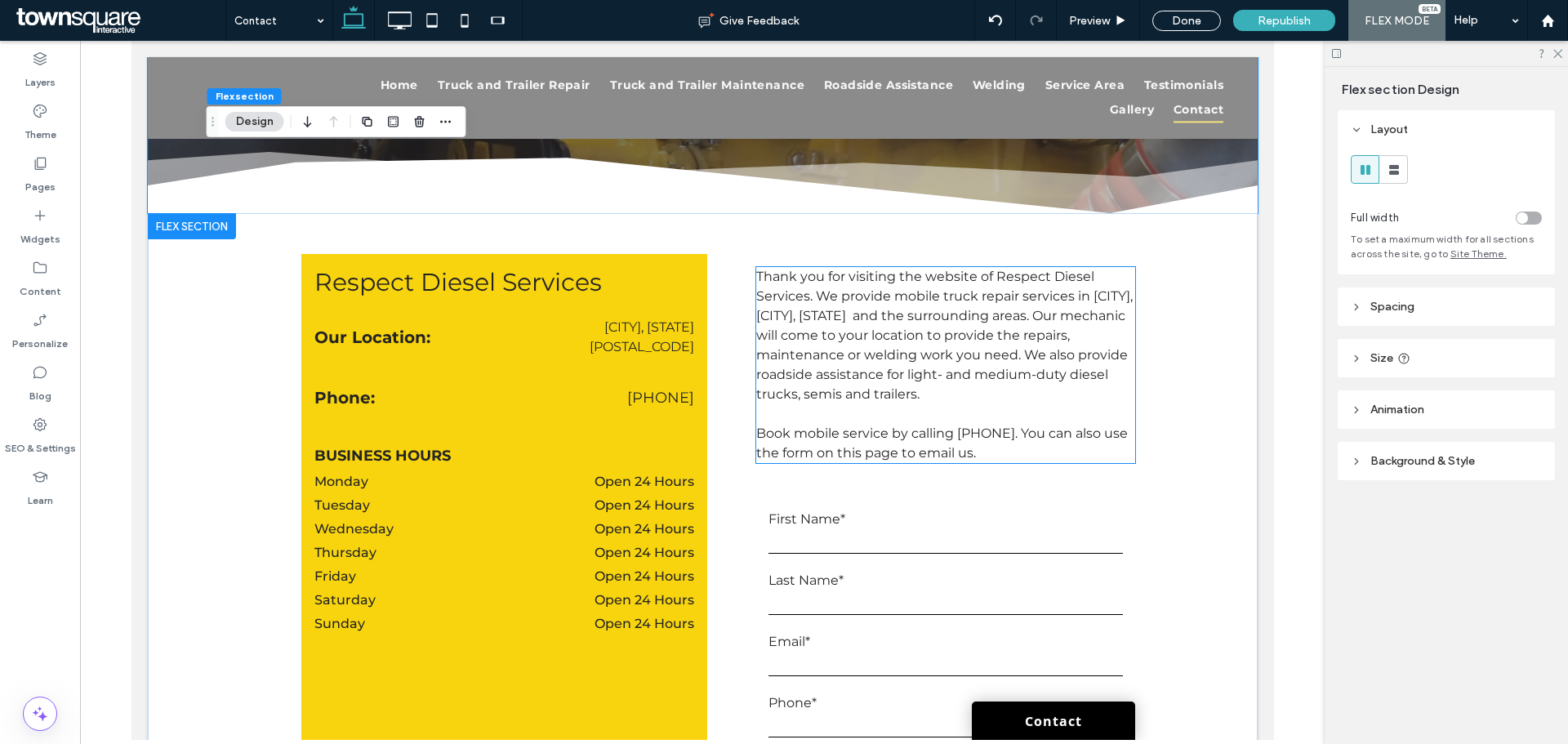 click on "Thank you for visiting the website of Respect Diesel Services. We provide mobile truck repair services in [CITY], [CITY], [STATE]  and the surrounding areas. Our mechanic will come to your location to provide the repairs, maintenance or welding work you need. We also provide roadside assistance for light- and medium-duty diesel trucks, semis and trailers." at bounding box center [945, 336] 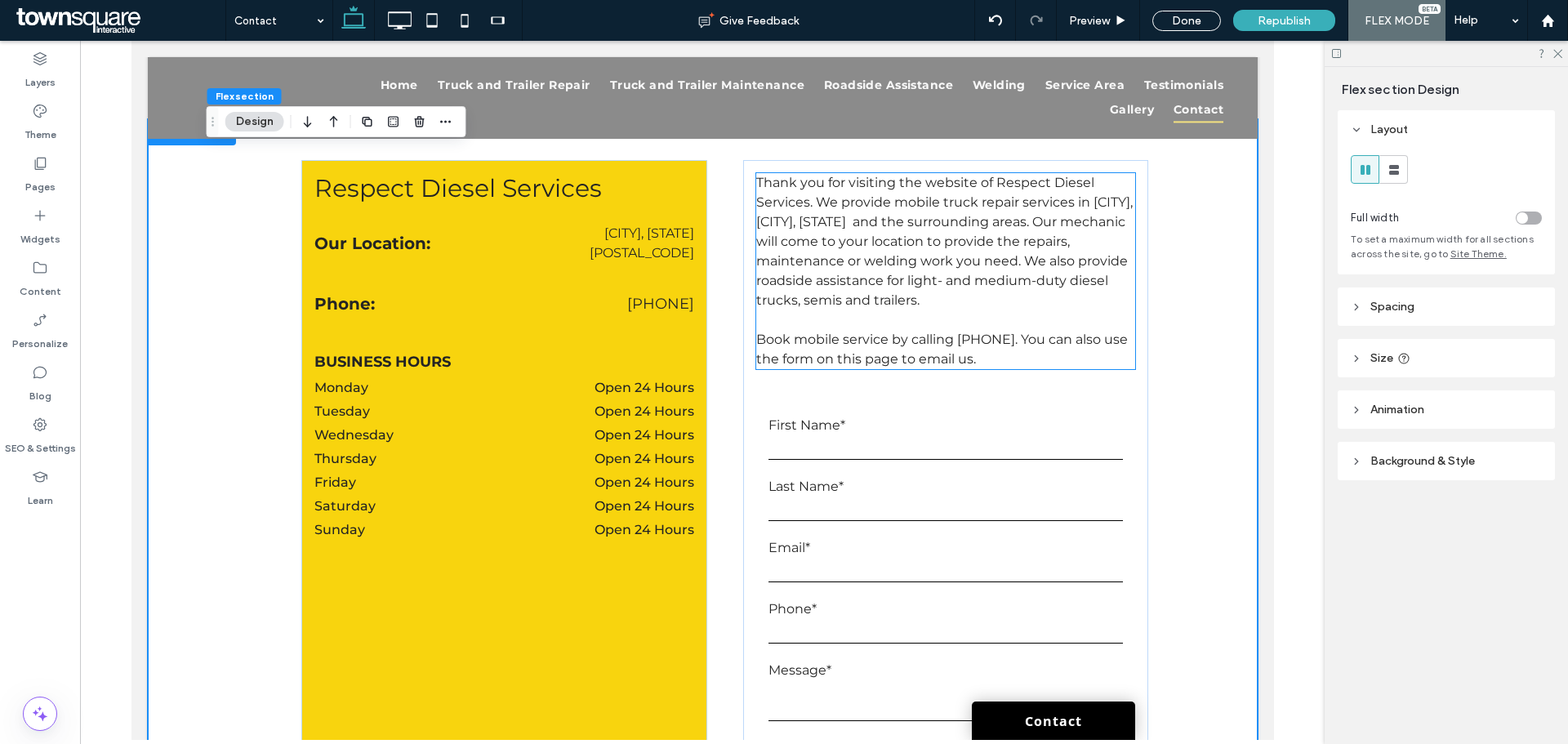scroll, scrollTop: 417, scrollLeft: 0, axis: vertical 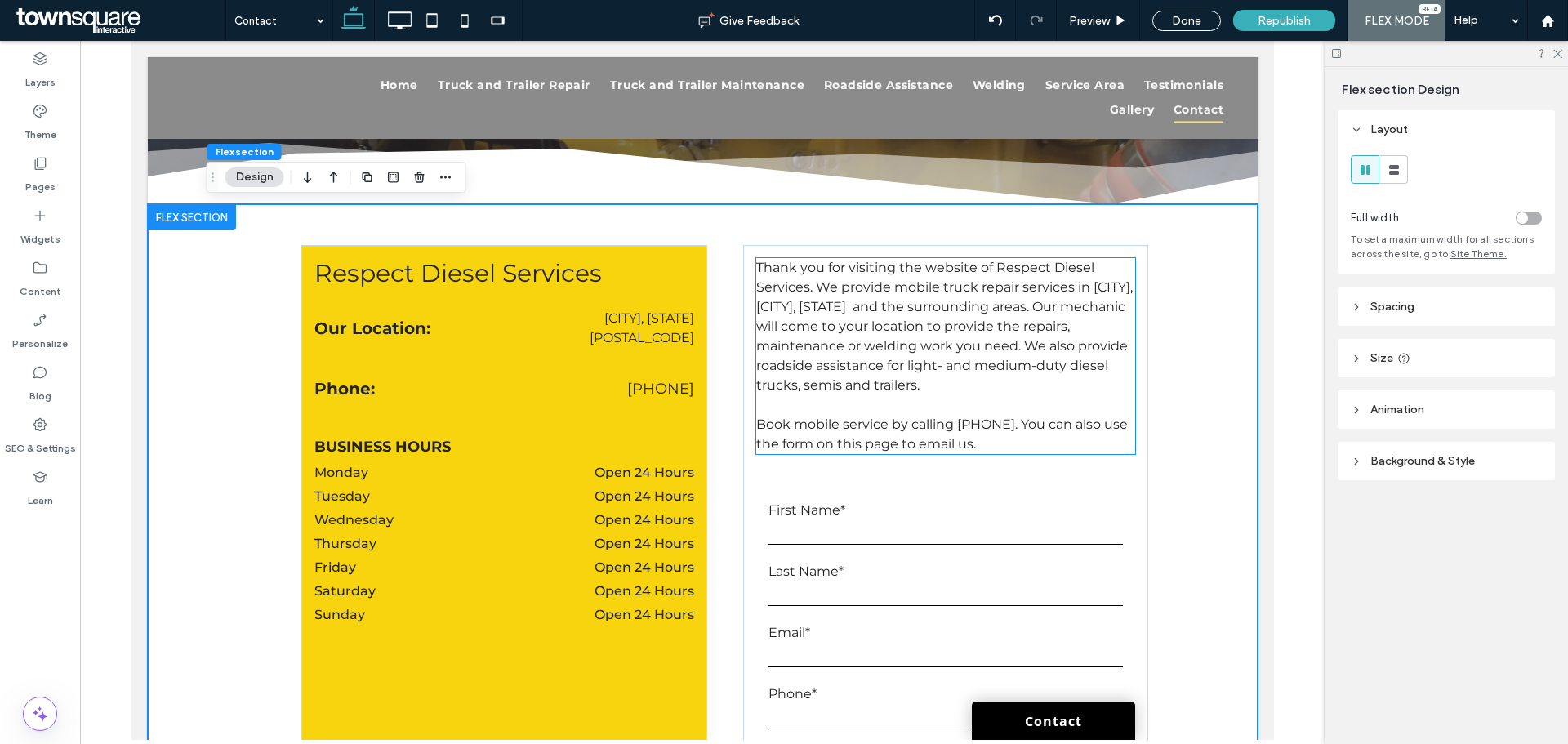 click on "Thank you for visiting the website of Respect Diesel Services. We provide mobile truck repair services in [CITY], [CITY], [STATE]  and the surrounding areas. Our mechanic will come to your location to provide the repairs, maintenance or welding work you need. We also provide roadside assistance for light- and medium-duty diesel trucks, semis and trailers." at bounding box center (943, 326) 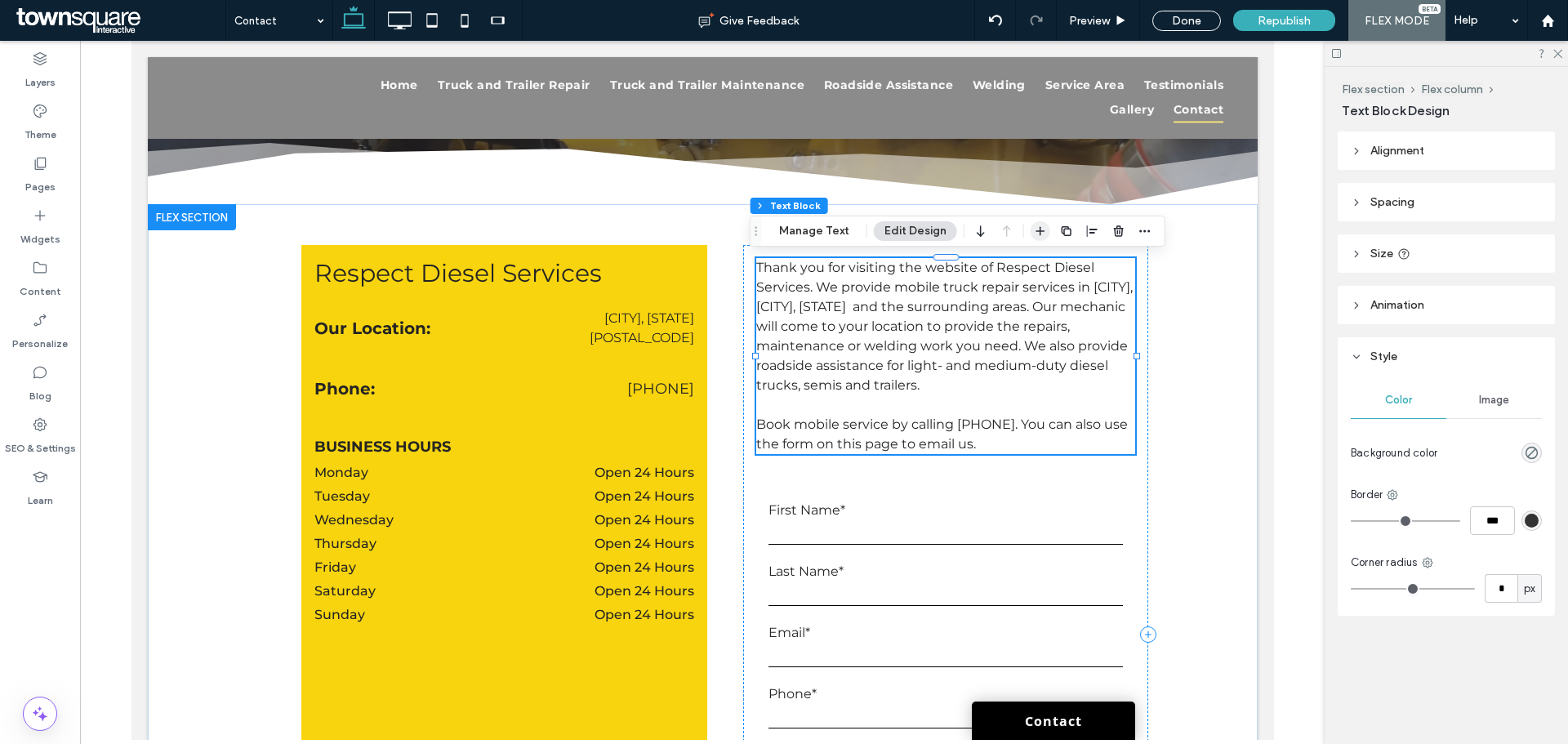 click at bounding box center (1040, 231) 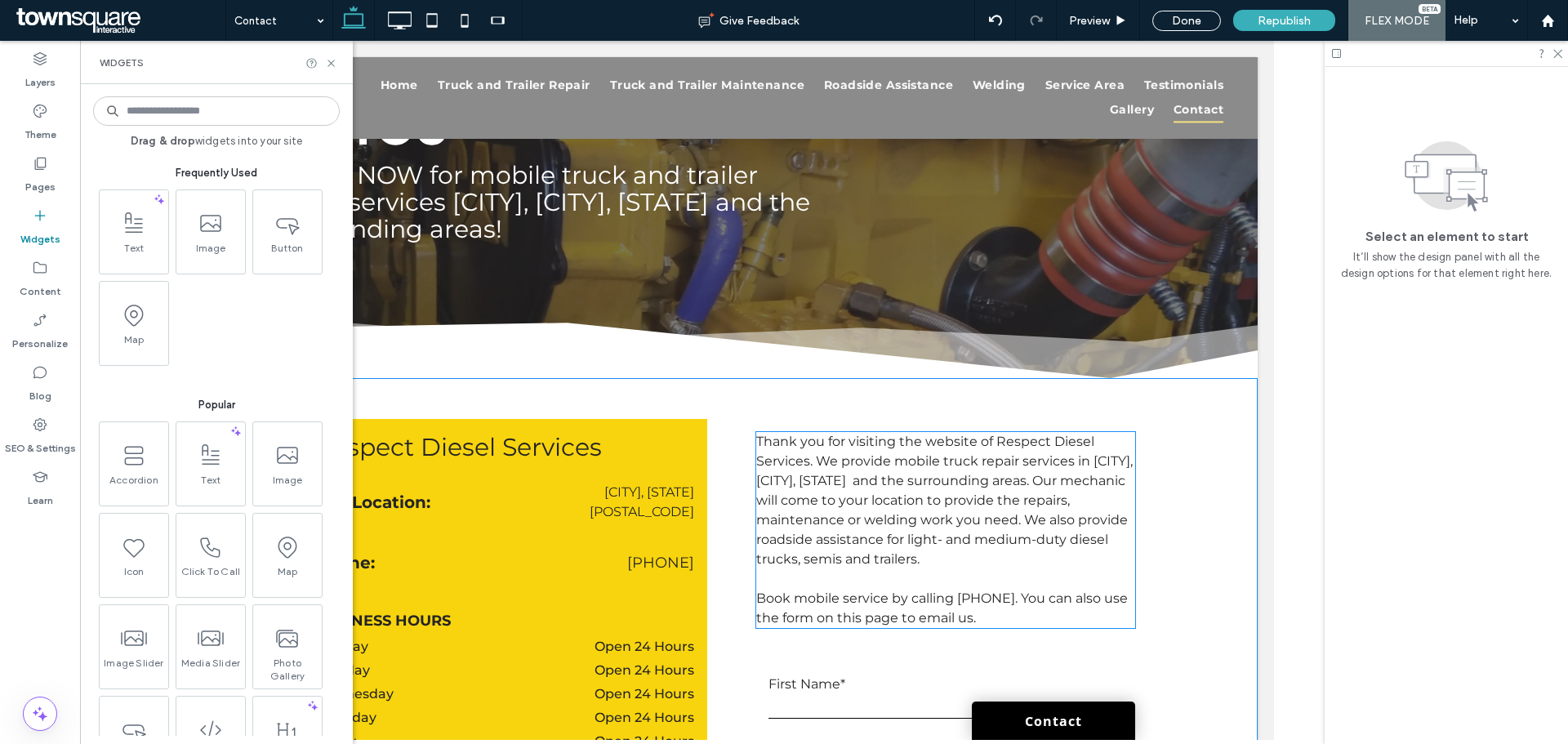 scroll, scrollTop: 406, scrollLeft: 0, axis: vertical 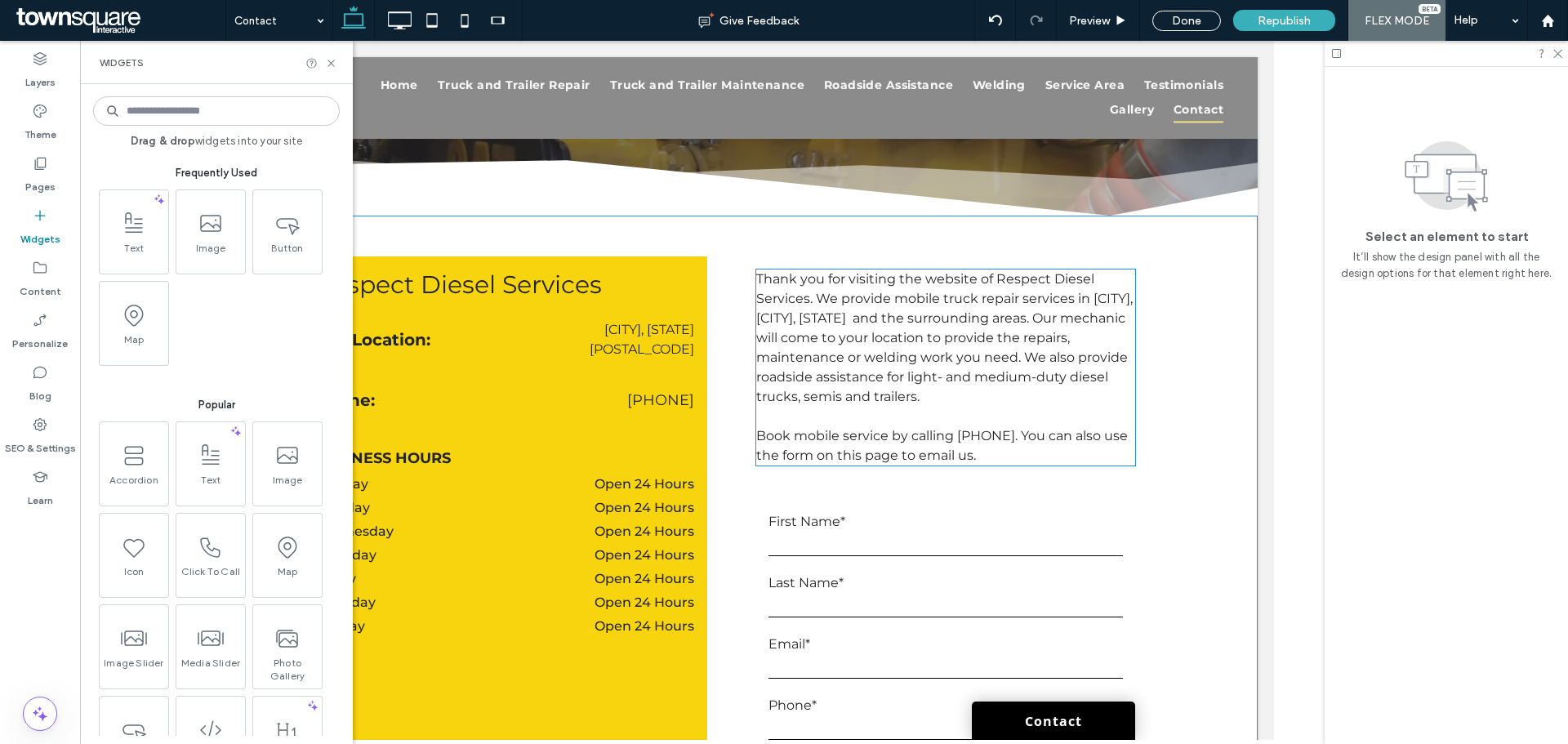 click on "Book mobile service by calling [PHONE]. You can also use the form on this page to email us." at bounding box center [941, 445] 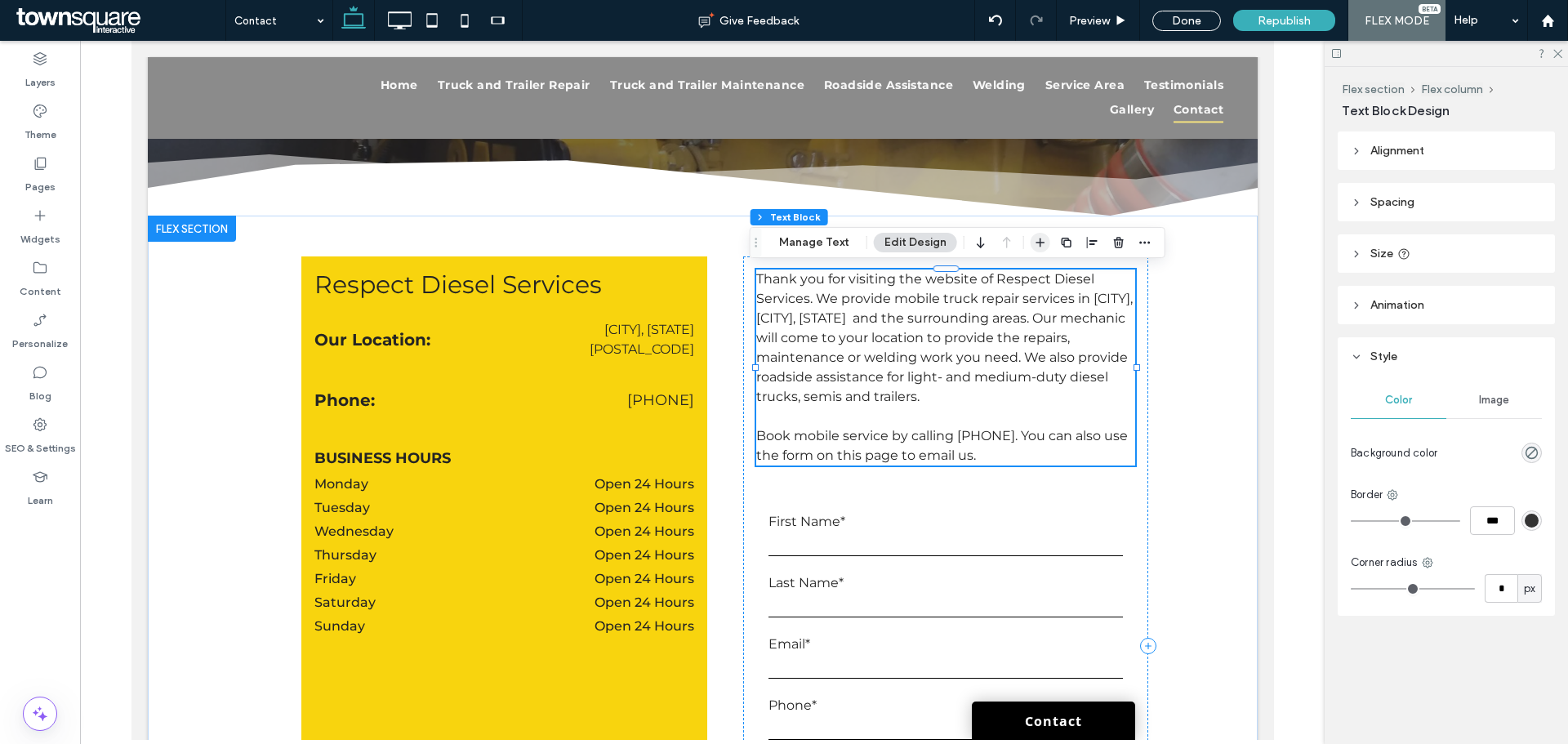click at bounding box center [1040, 243] 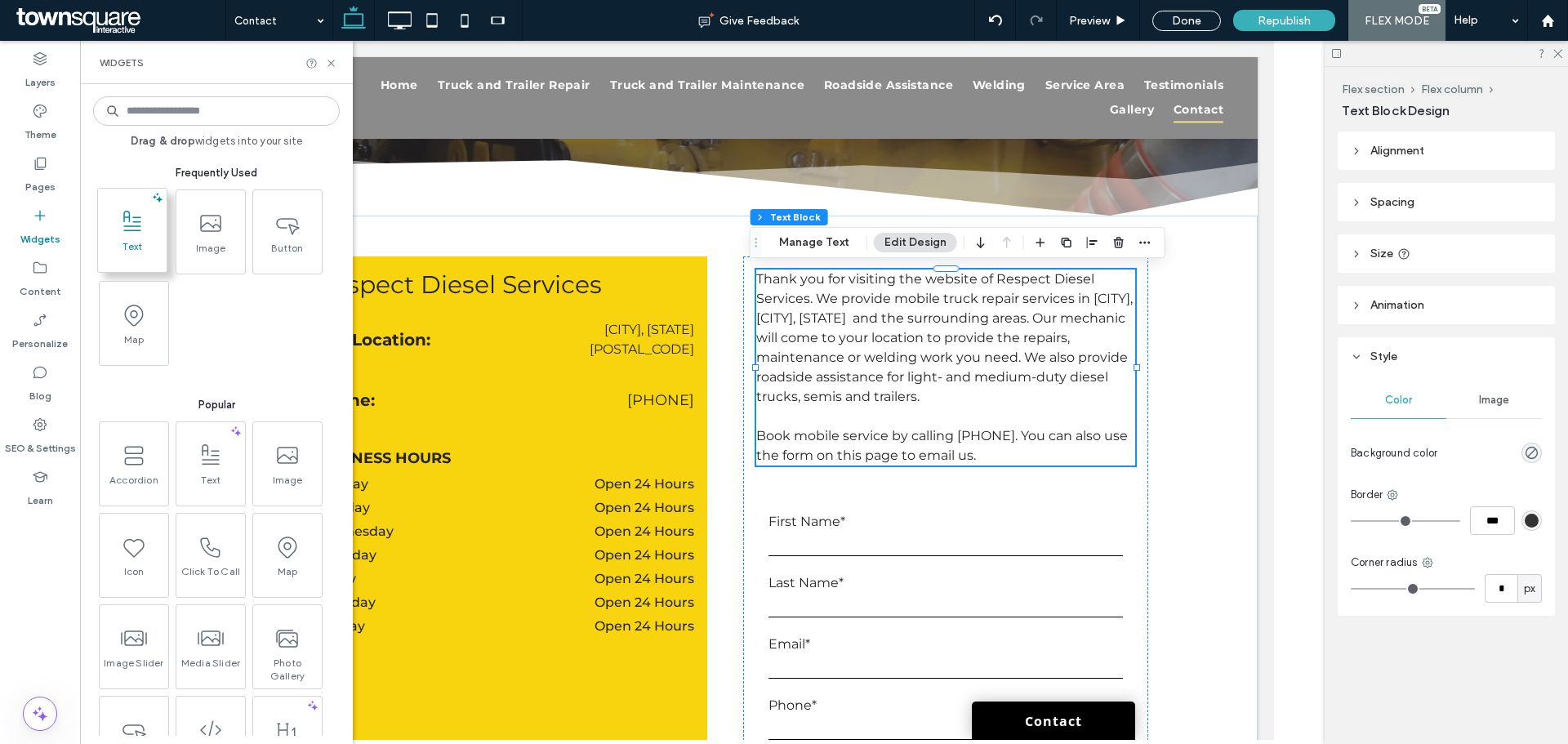 click at bounding box center (132, 221) 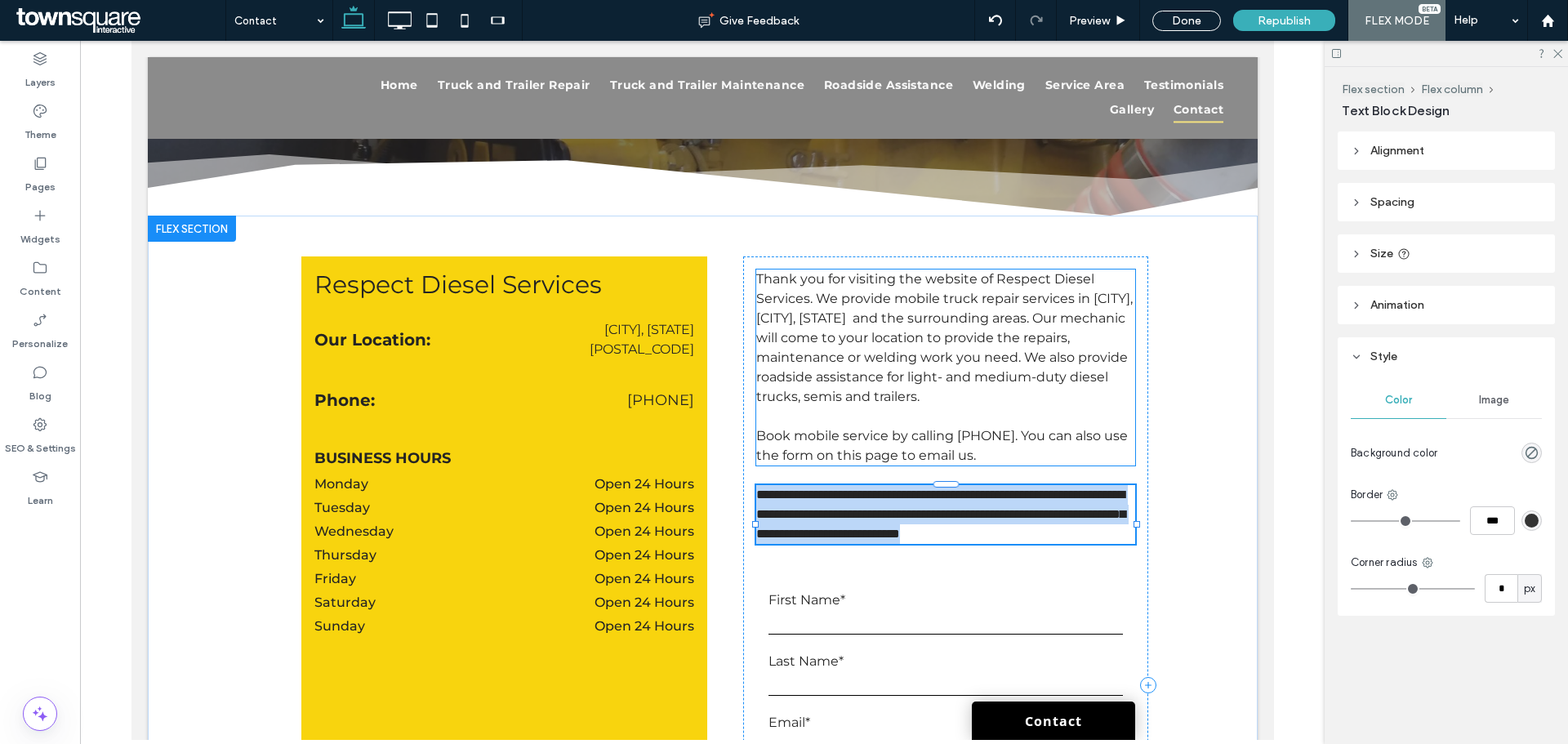 type on "**********" 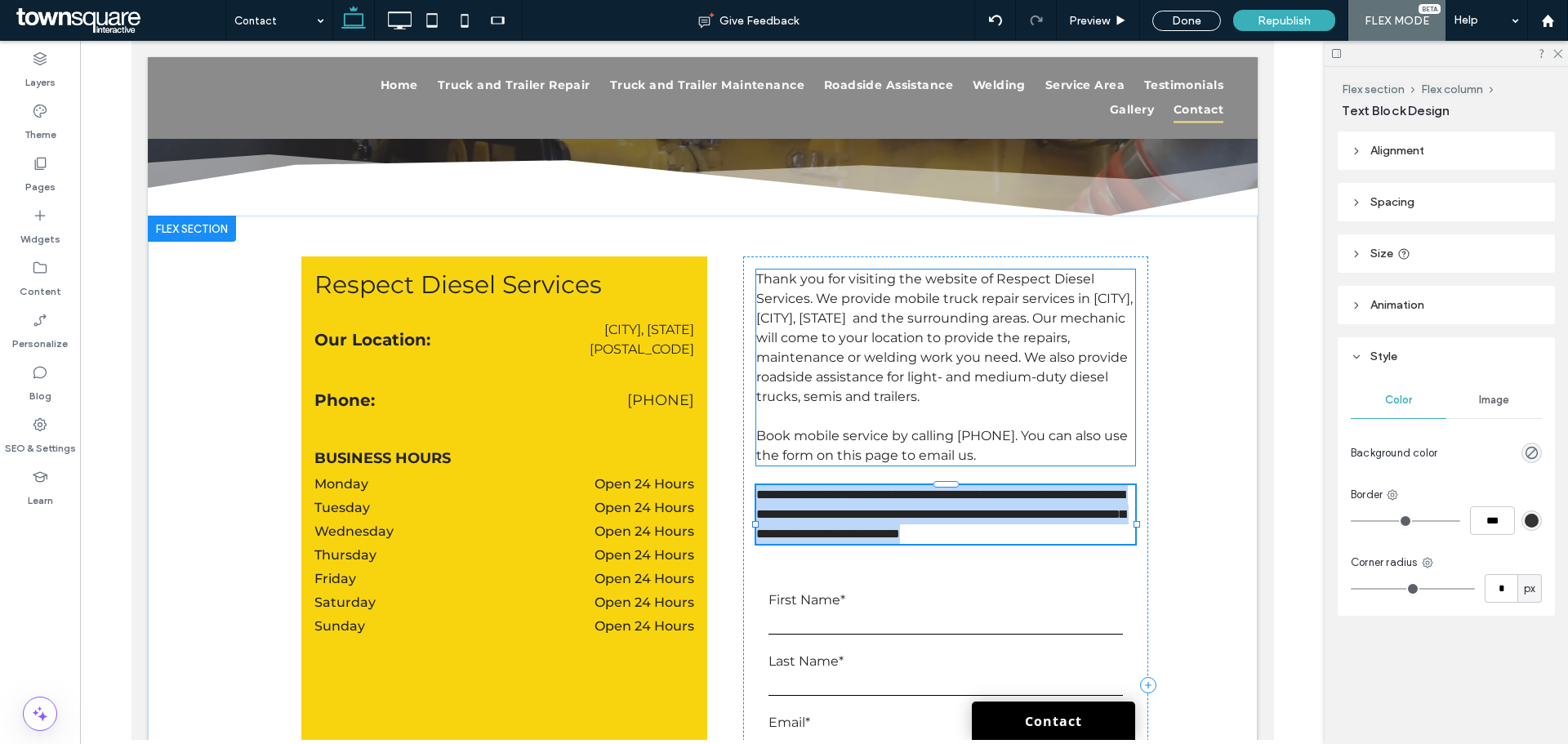 type on "**" 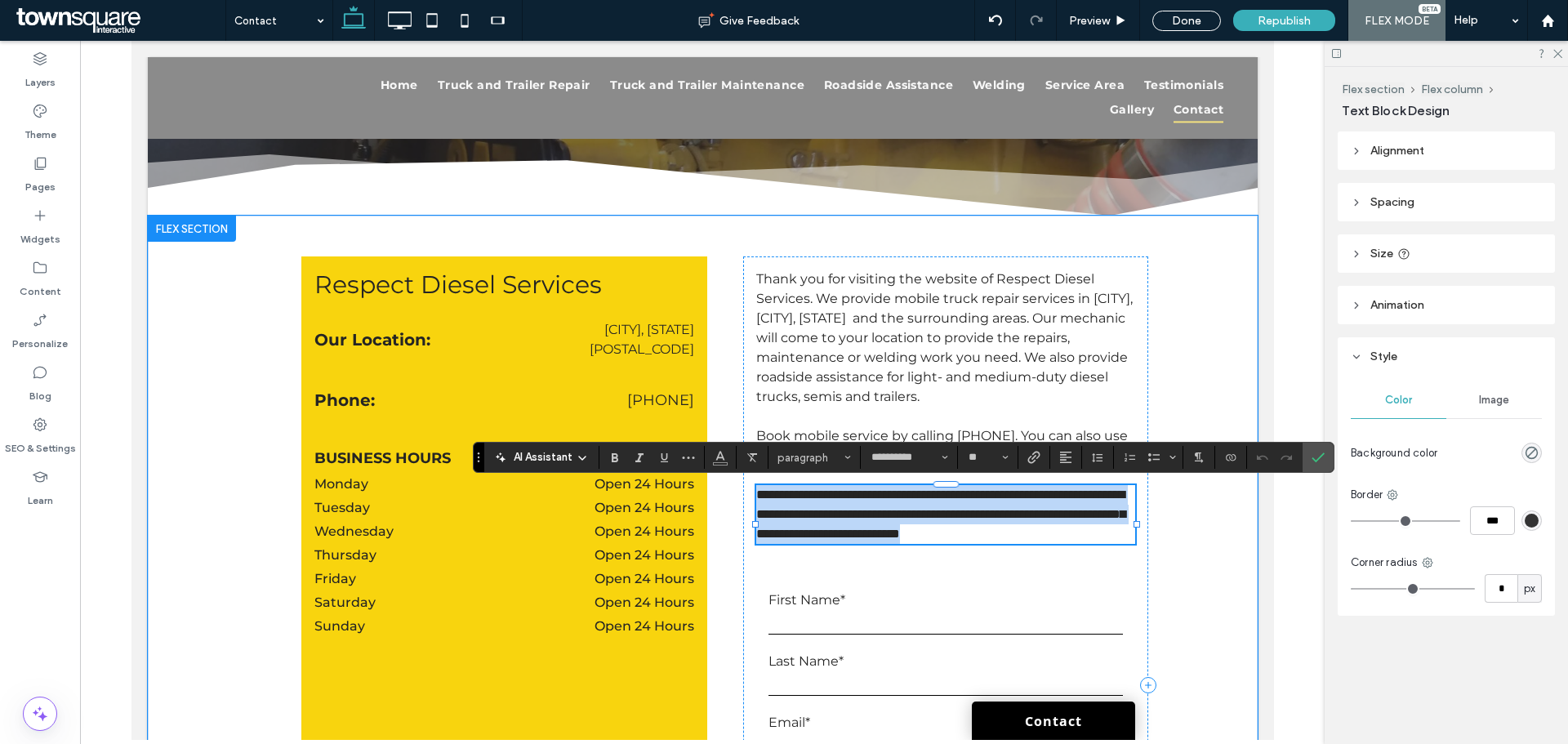 click on "**********" at bounding box center [940, 514] 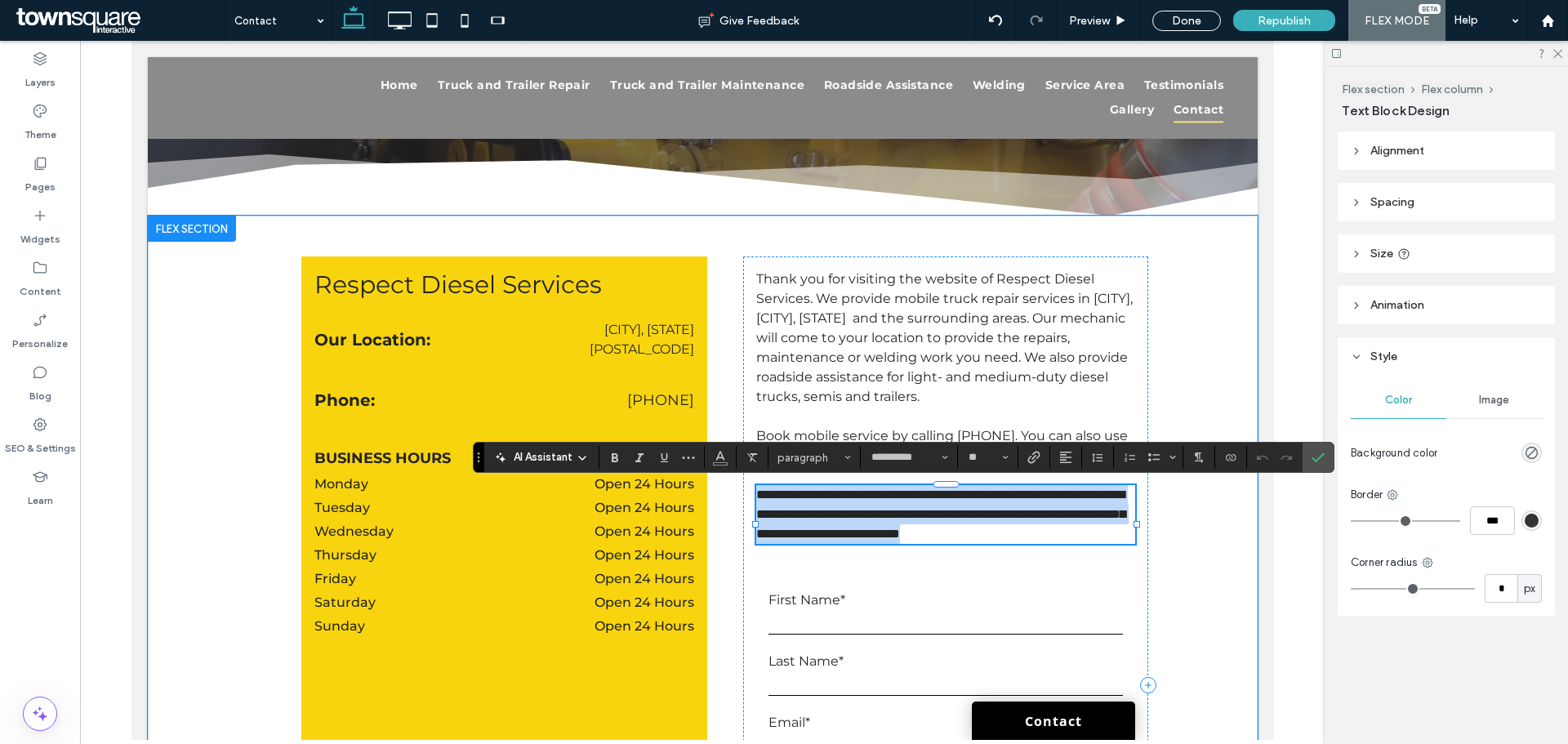 drag, startPoint x: 823, startPoint y: 559, endPoint x: 752, endPoint y: 496, distance: 94.92102 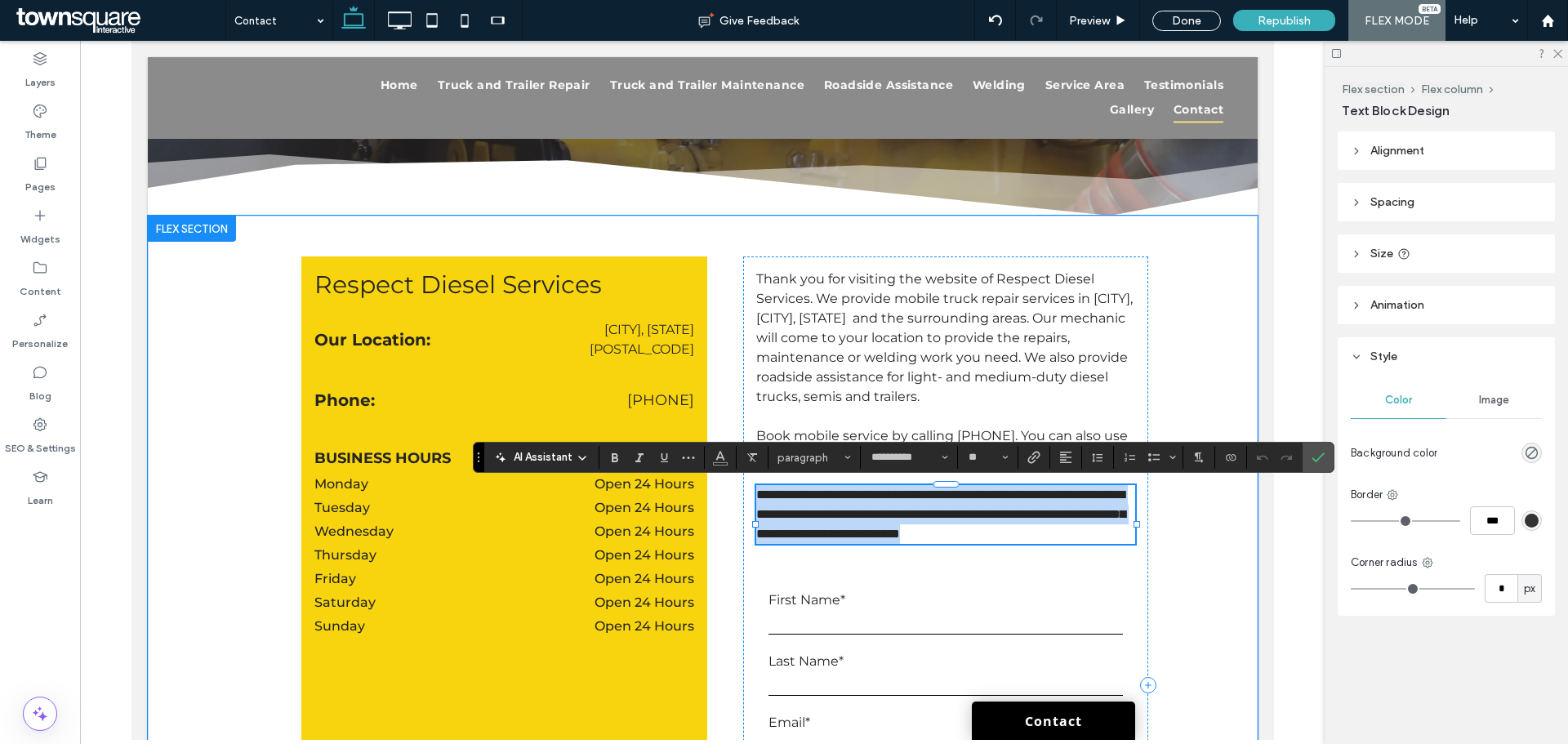 click on "**********" at bounding box center (945, 515) 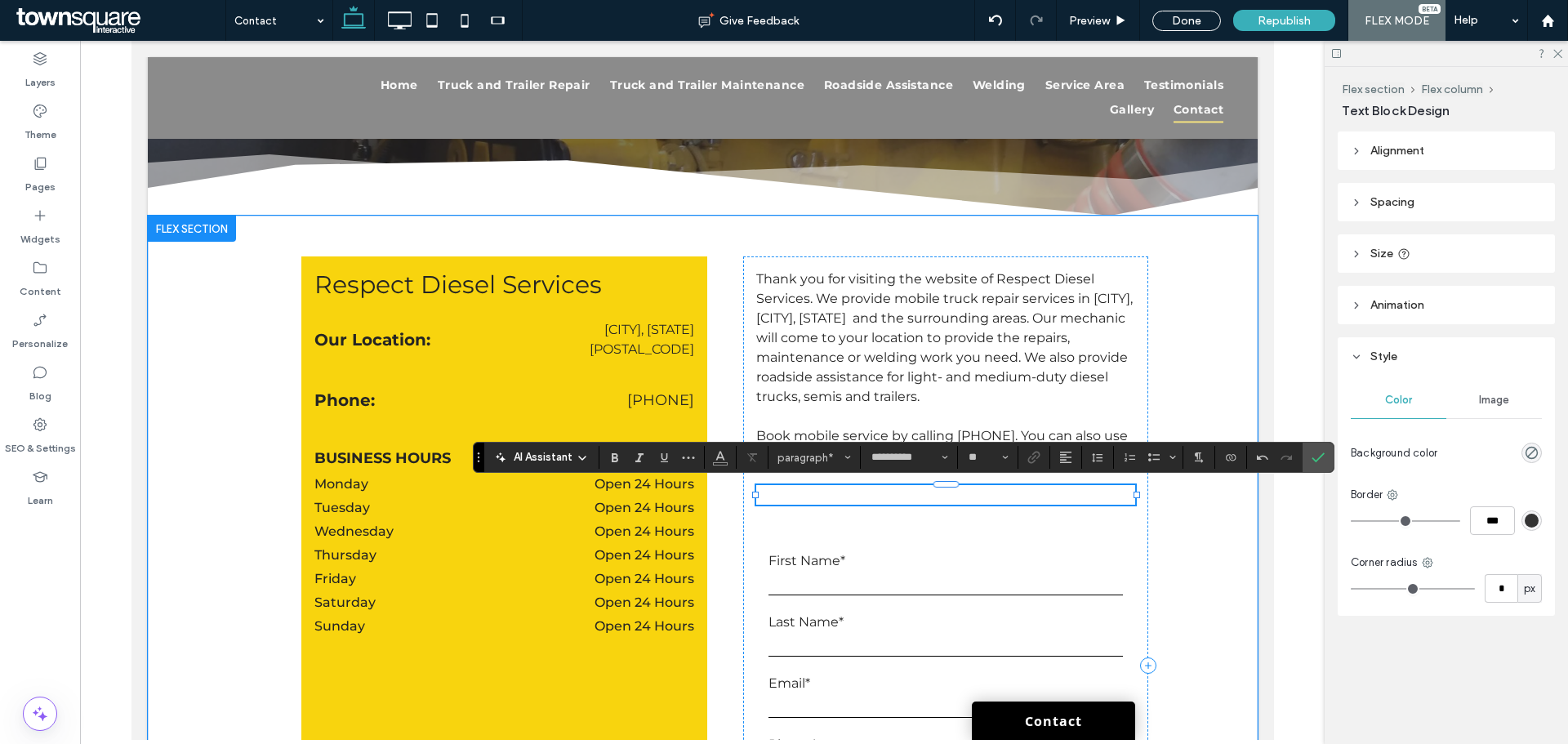 type 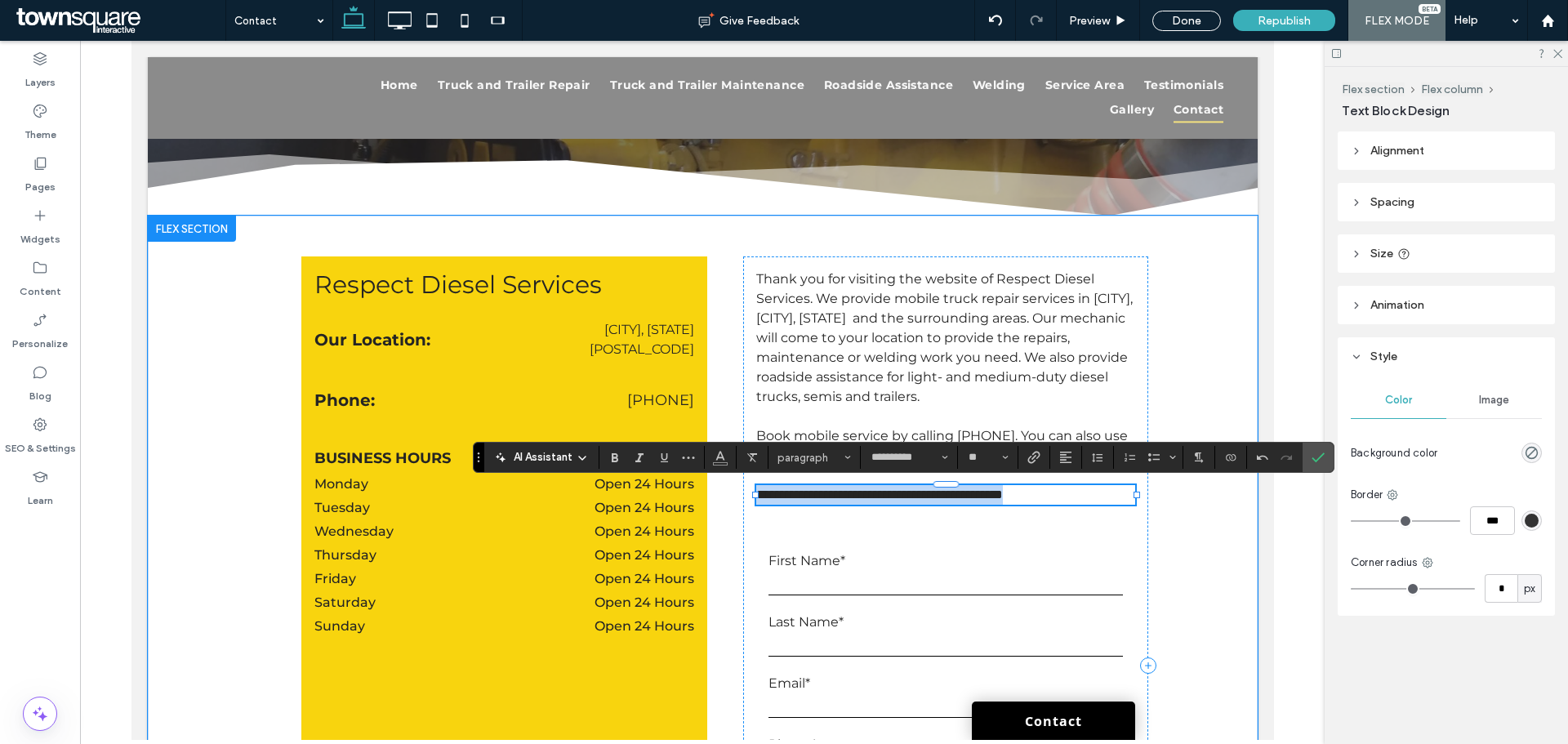 drag, startPoint x: 1093, startPoint y: 492, endPoint x: 1055, endPoint y: 493, distance: 38.013156 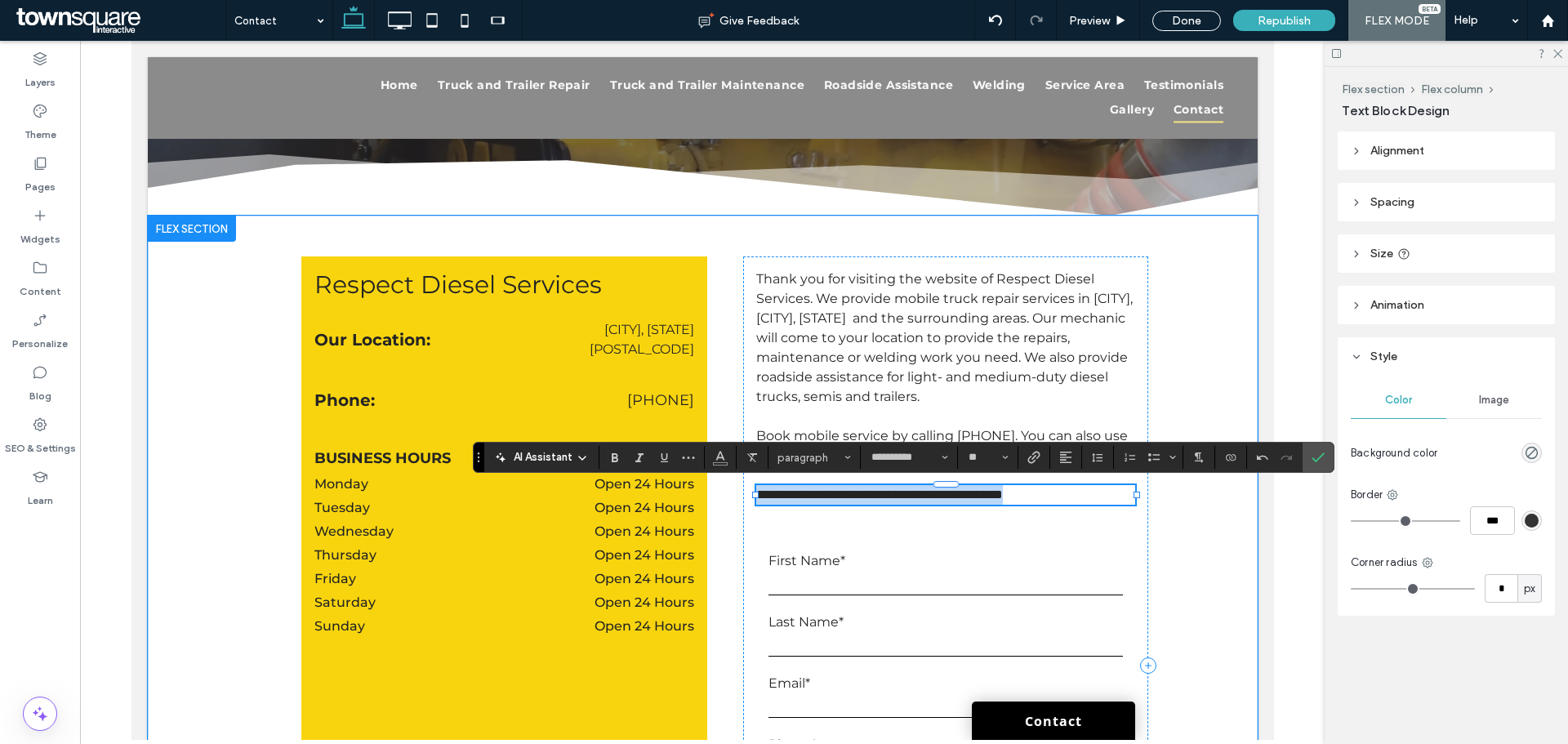 click on "**********" at bounding box center (945, 495) 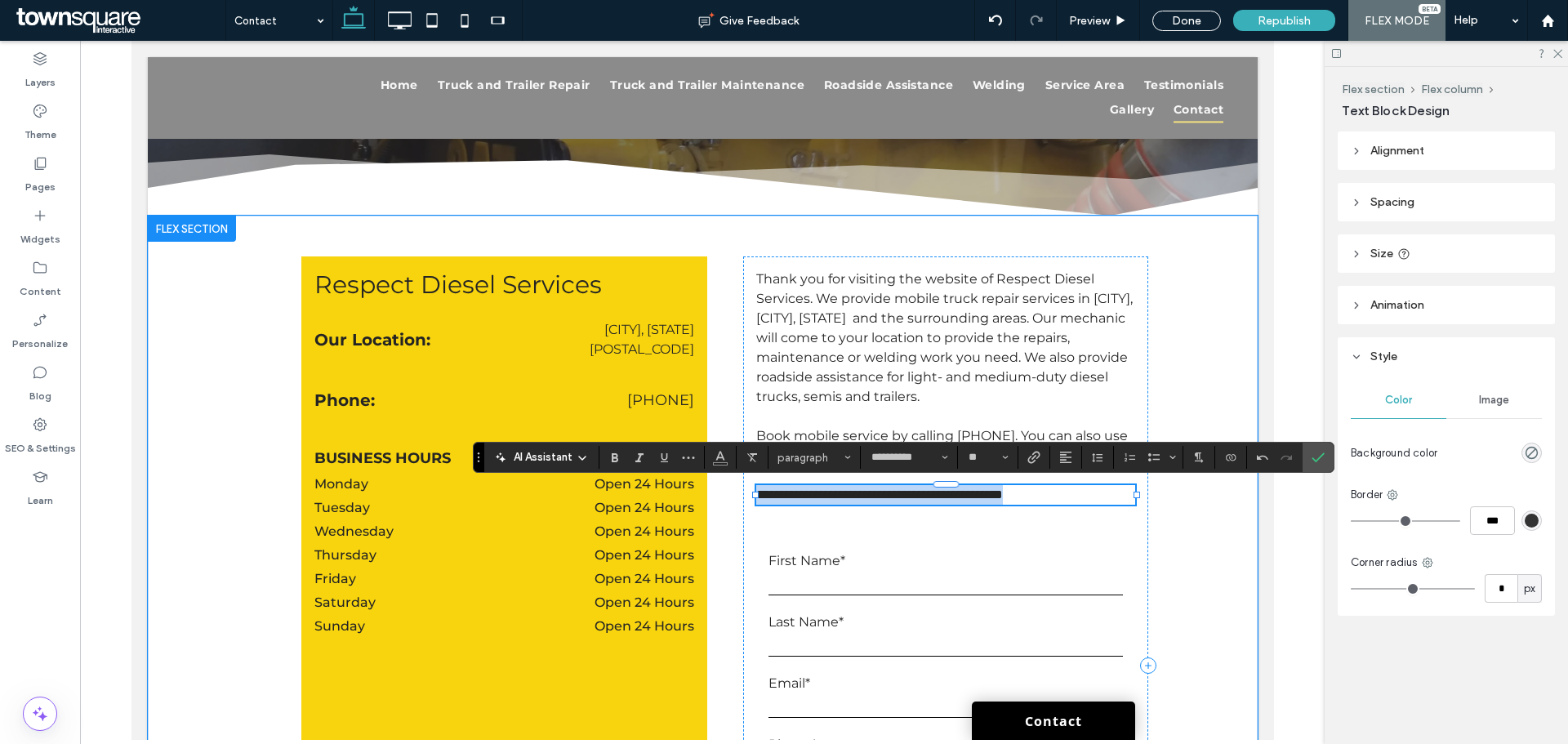 click on "**********" at bounding box center [945, 495] 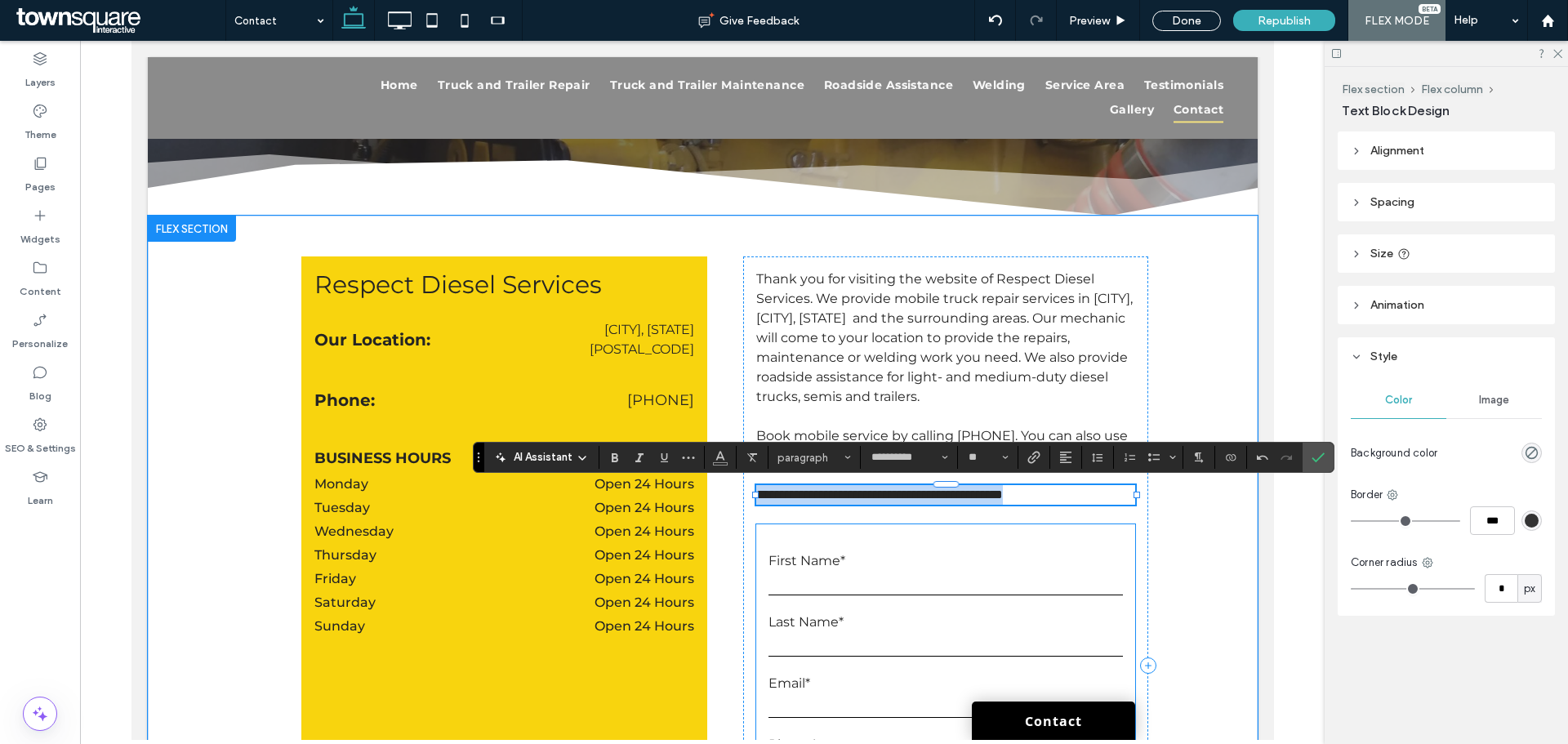 click on "**********" at bounding box center (945, 792) 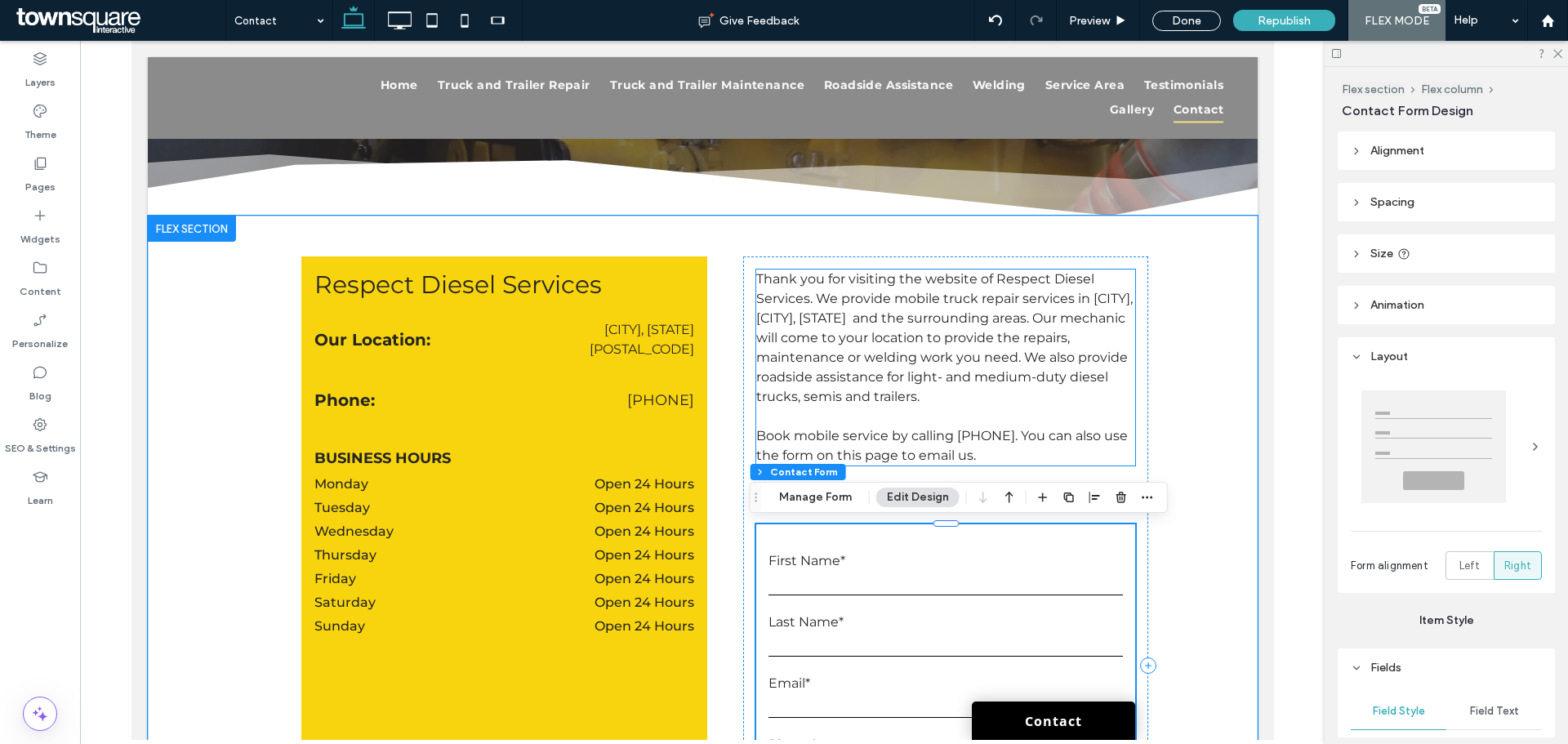 click on "Book mobile service by calling [PHONE]. You can also use the form on this page to email us." at bounding box center [941, 445] 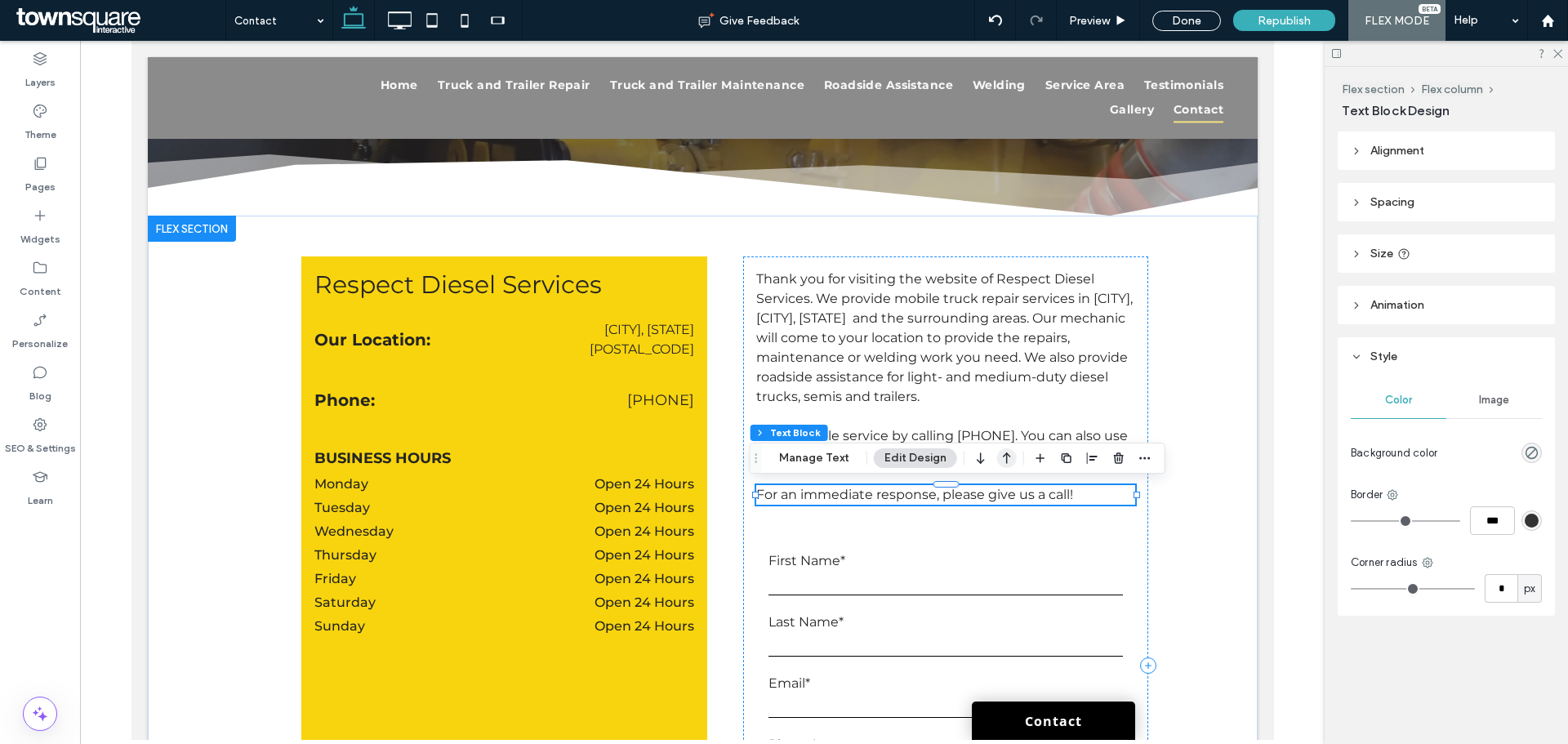 click 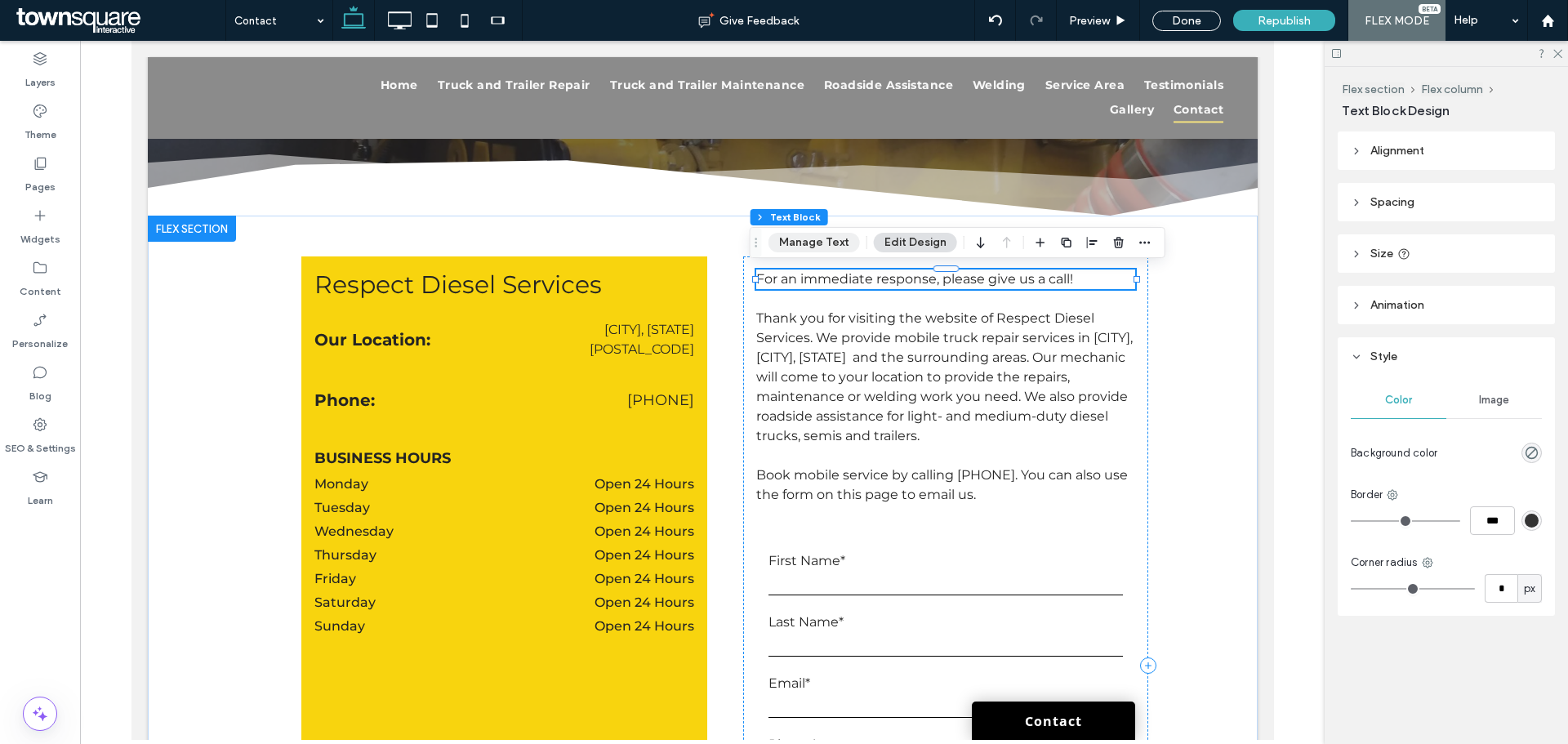 drag, startPoint x: 702, startPoint y: 198, endPoint x: 833, endPoint y: 239, distance: 137.2662 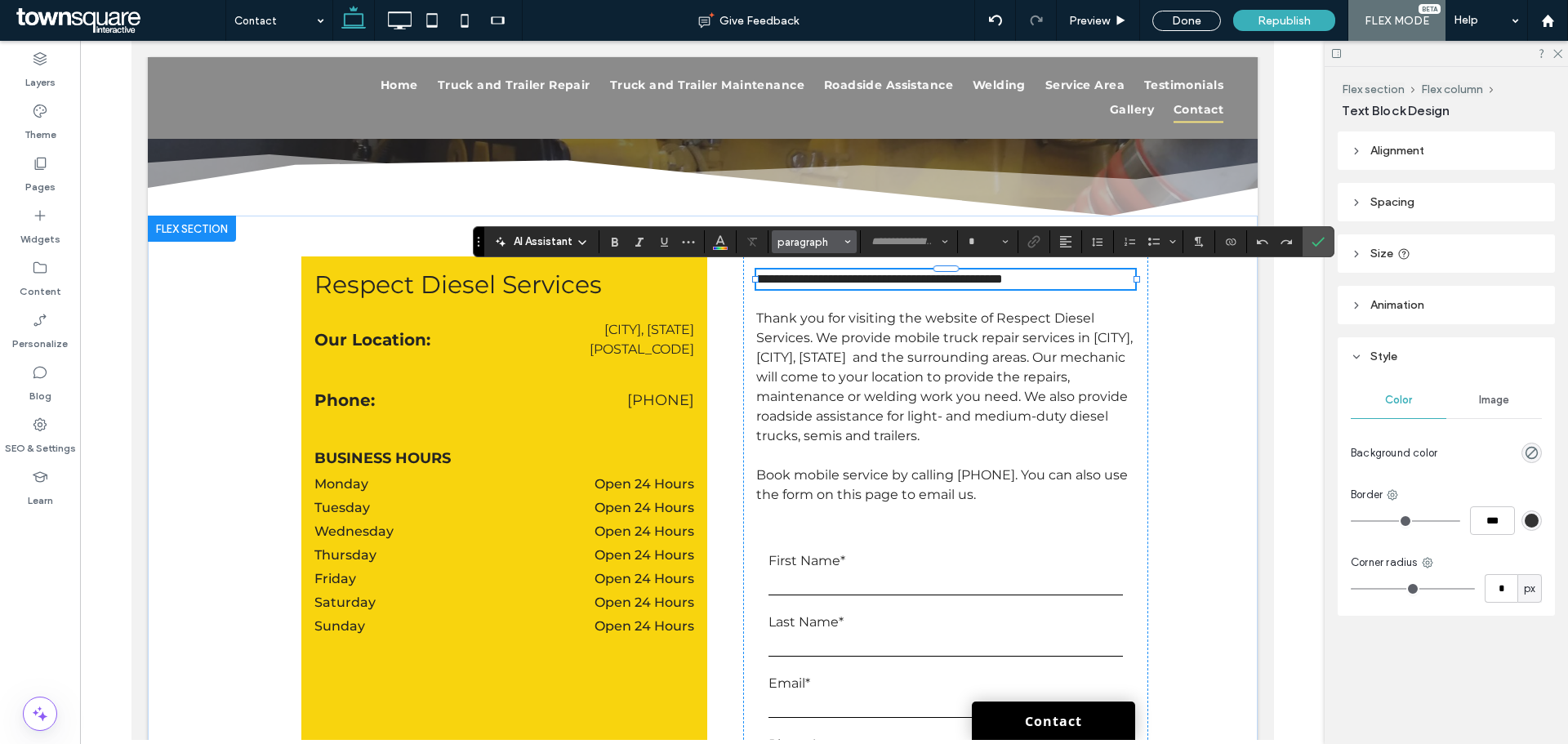 type on "**********" 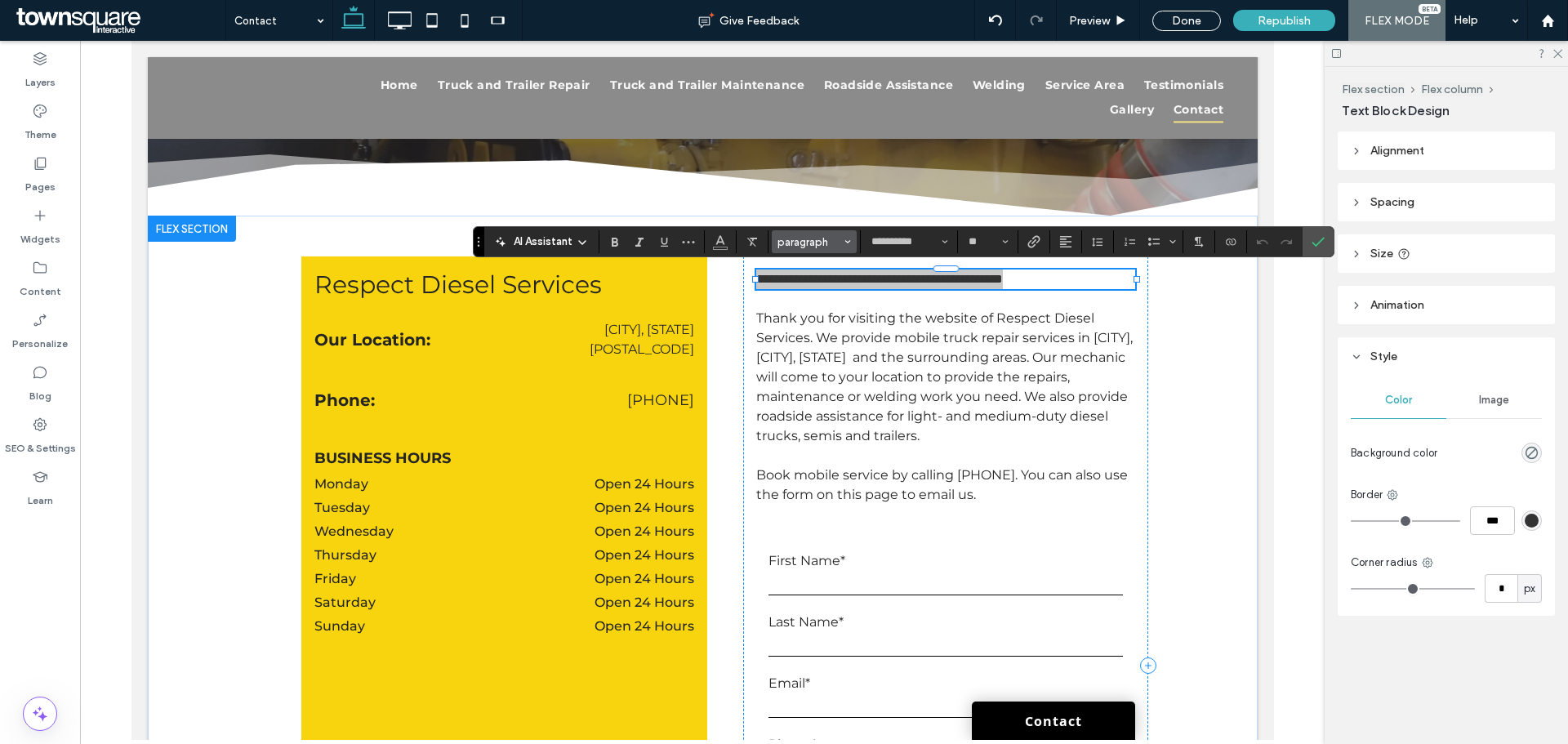 click on "paragraph" at bounding box center [809, 242] 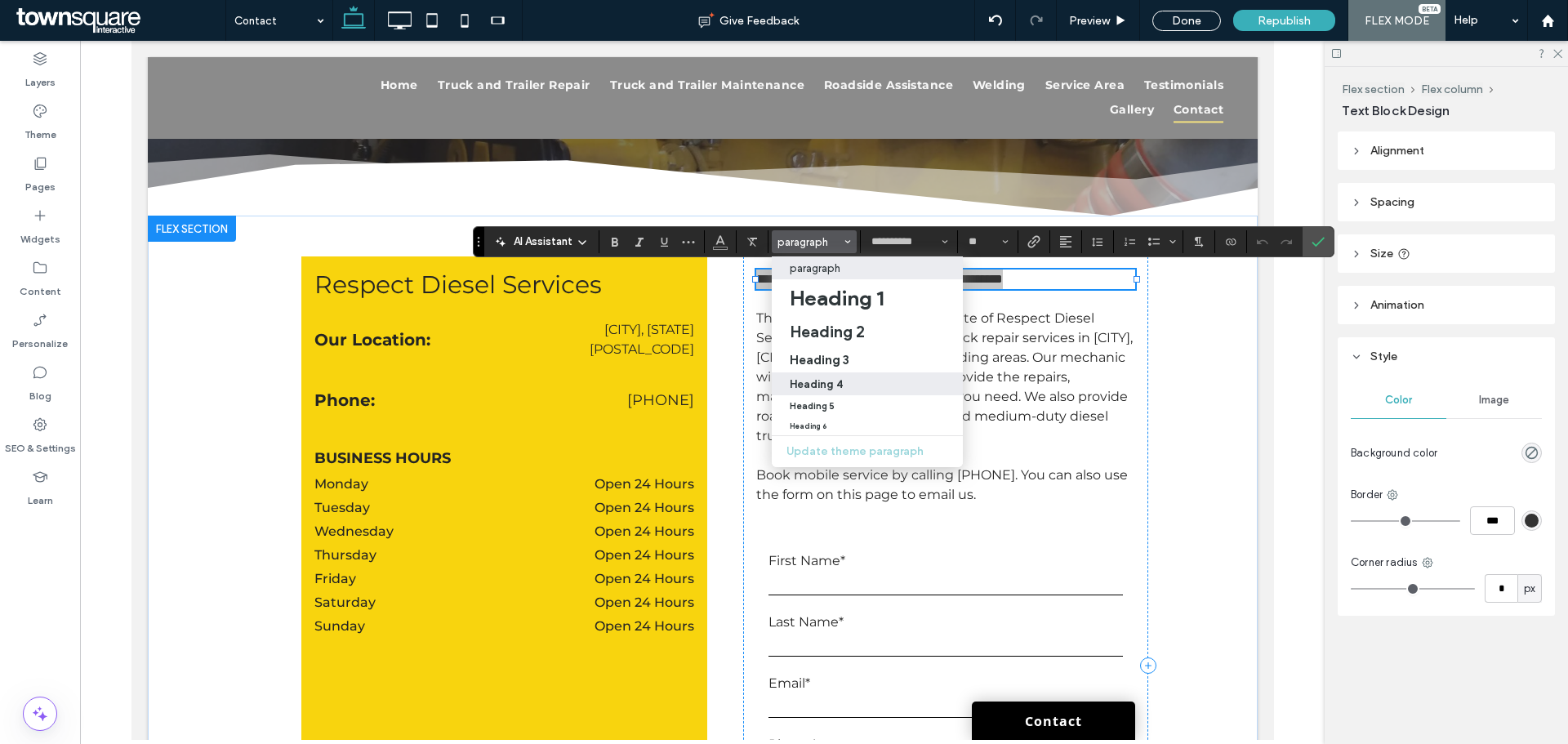 click on "Heading 4" at bounding box center (867, 384) 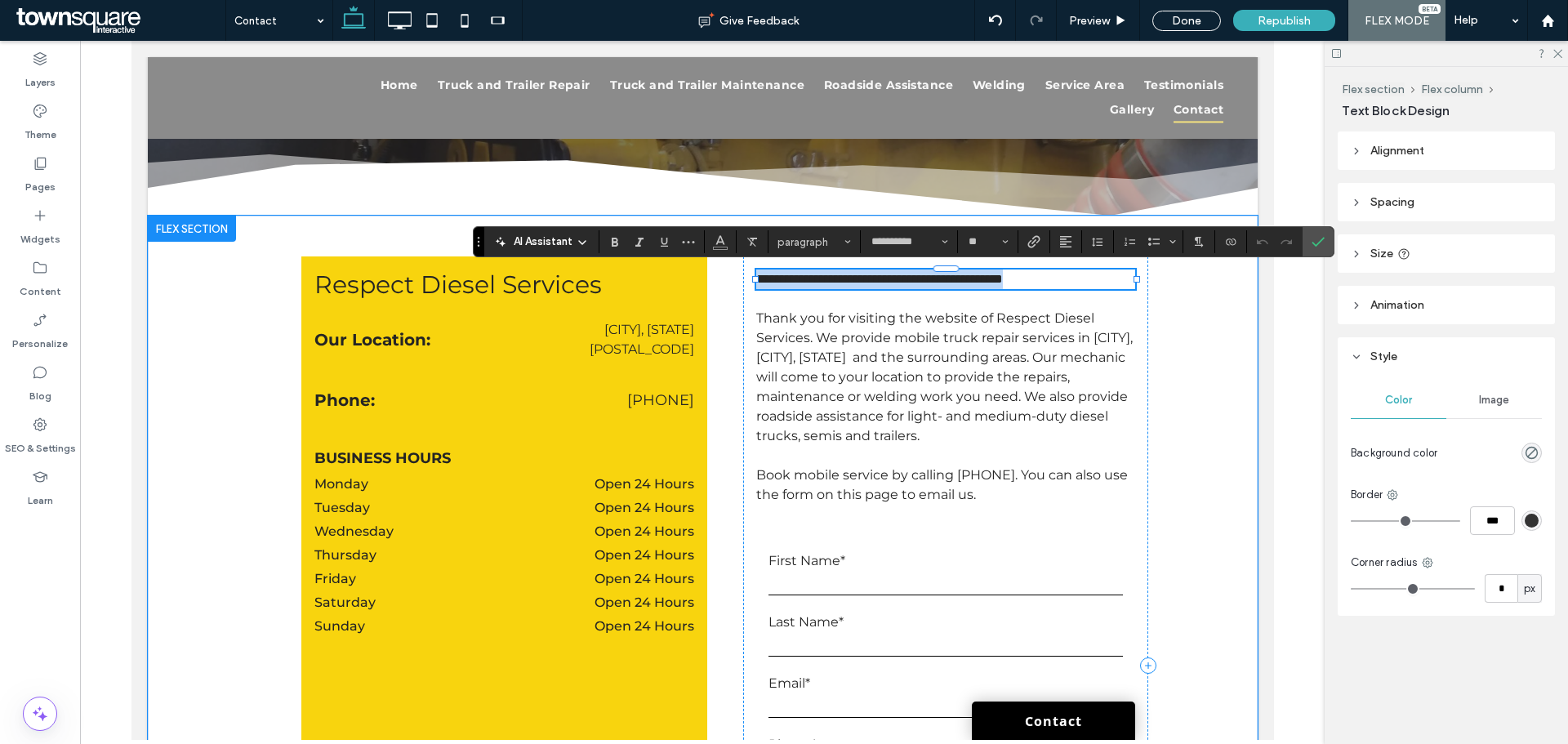 type on "**" 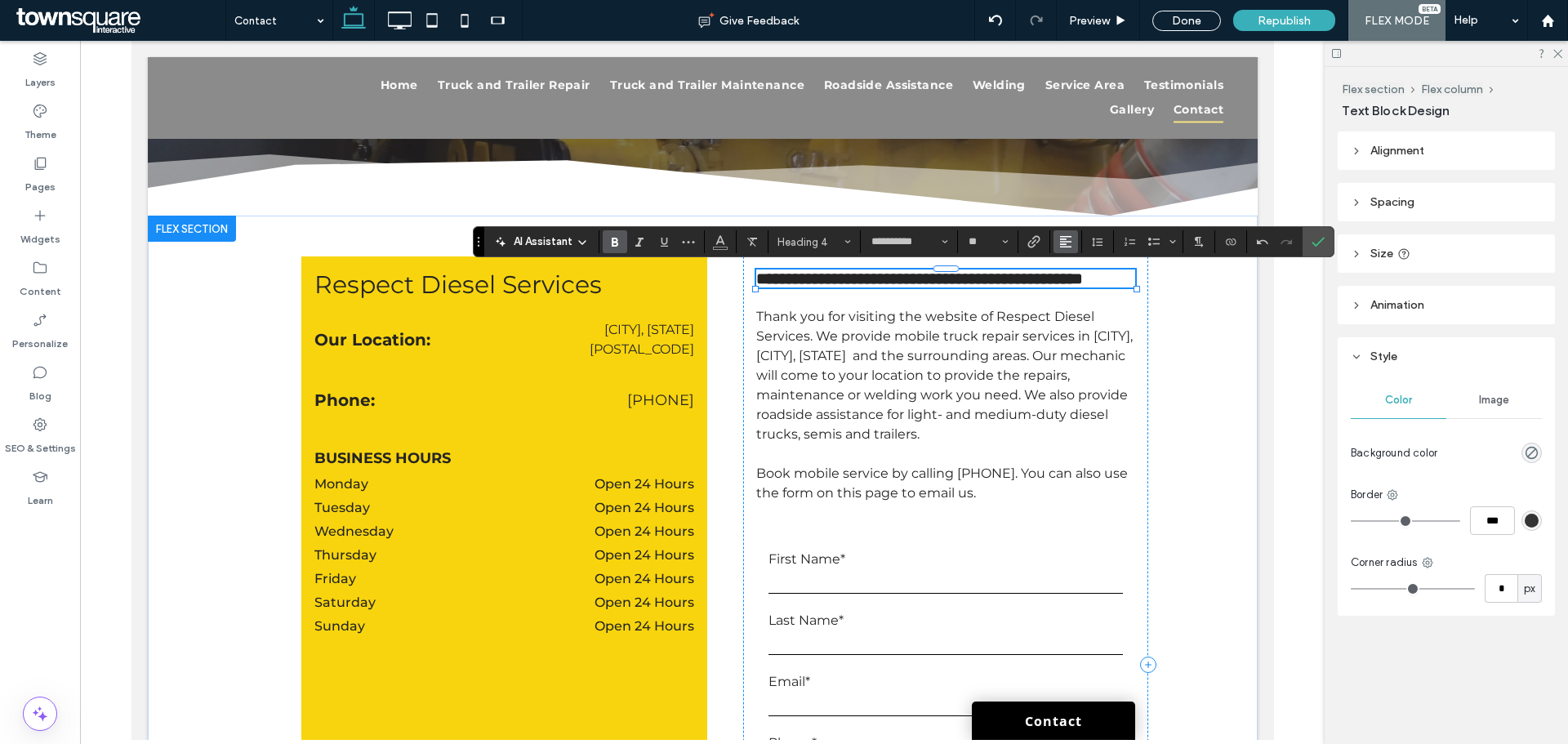 click 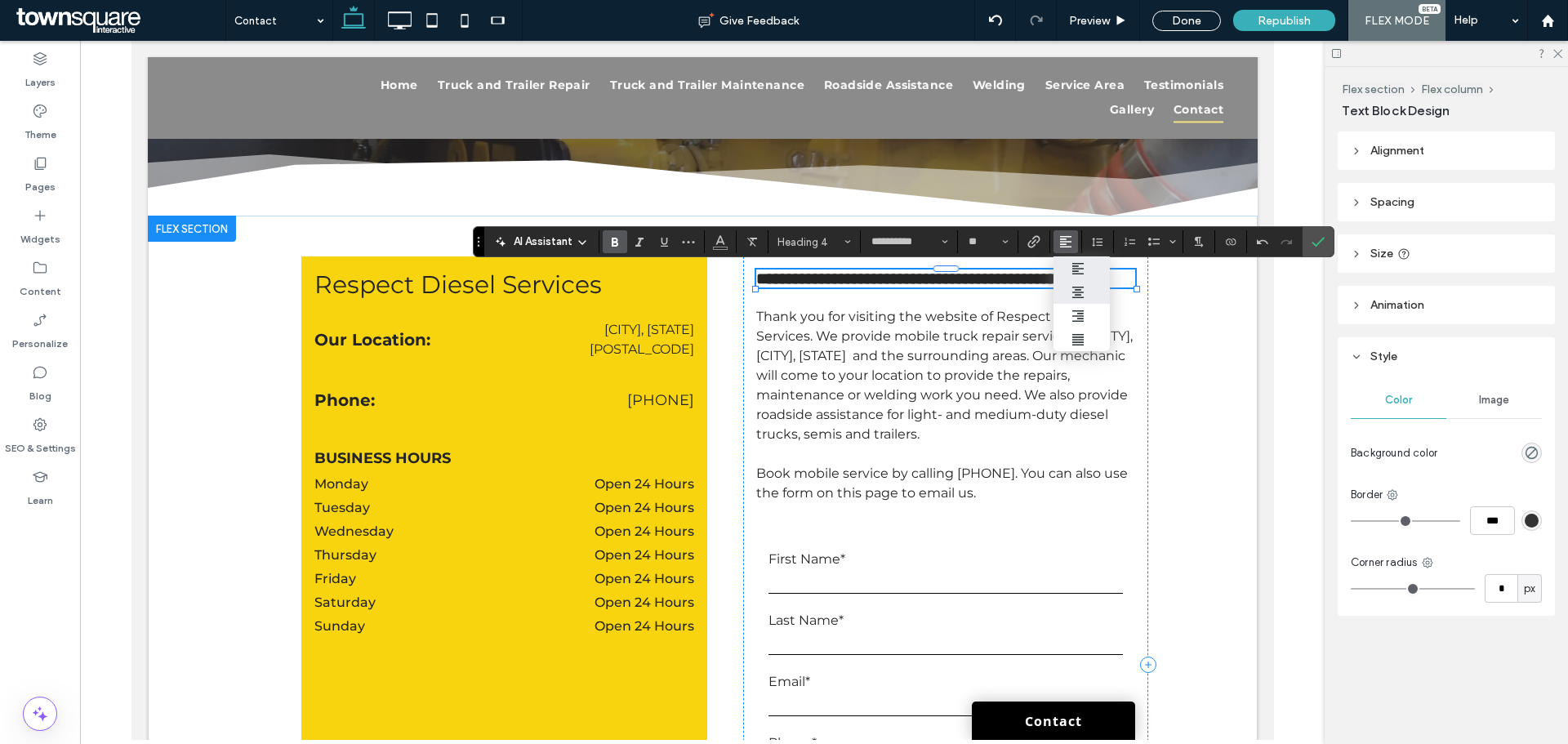 drag, startPoint x: 1080, startPoint y: 292, endPoint x: 955, endPoint y: 283, distance: 125.32358 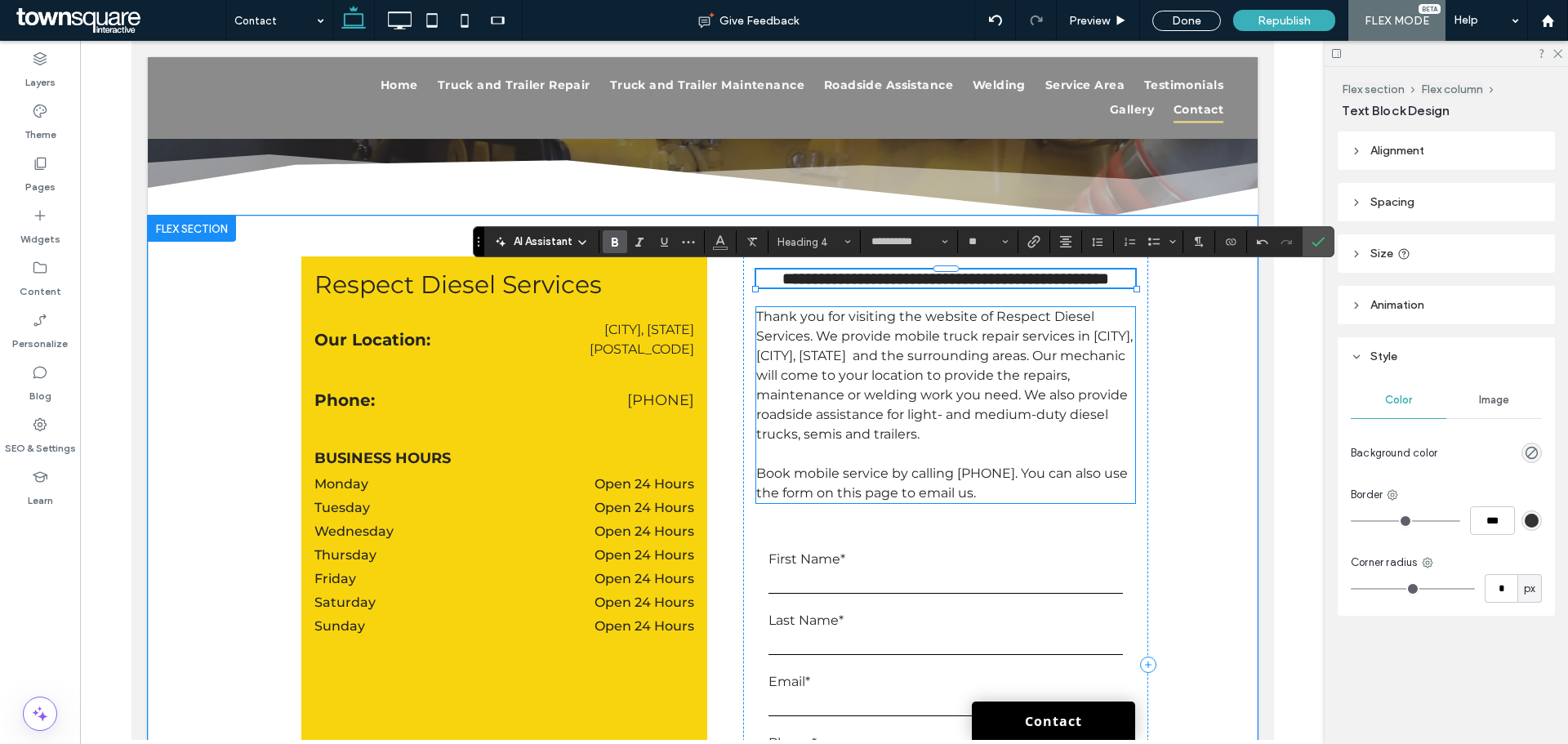click on "Thank you for visiting the website of Respect Diesel Services. We provide mobile truck repair services in [CITY], [CITY], [STATE]  and the surrounding areas. Our mechanic will come to your location to provide the repairs, maintenance or welding work you need. We also provide roadside assistance for light- and medium-duty diesel trucks, semis and trailers." at bounding box center [943, 375] 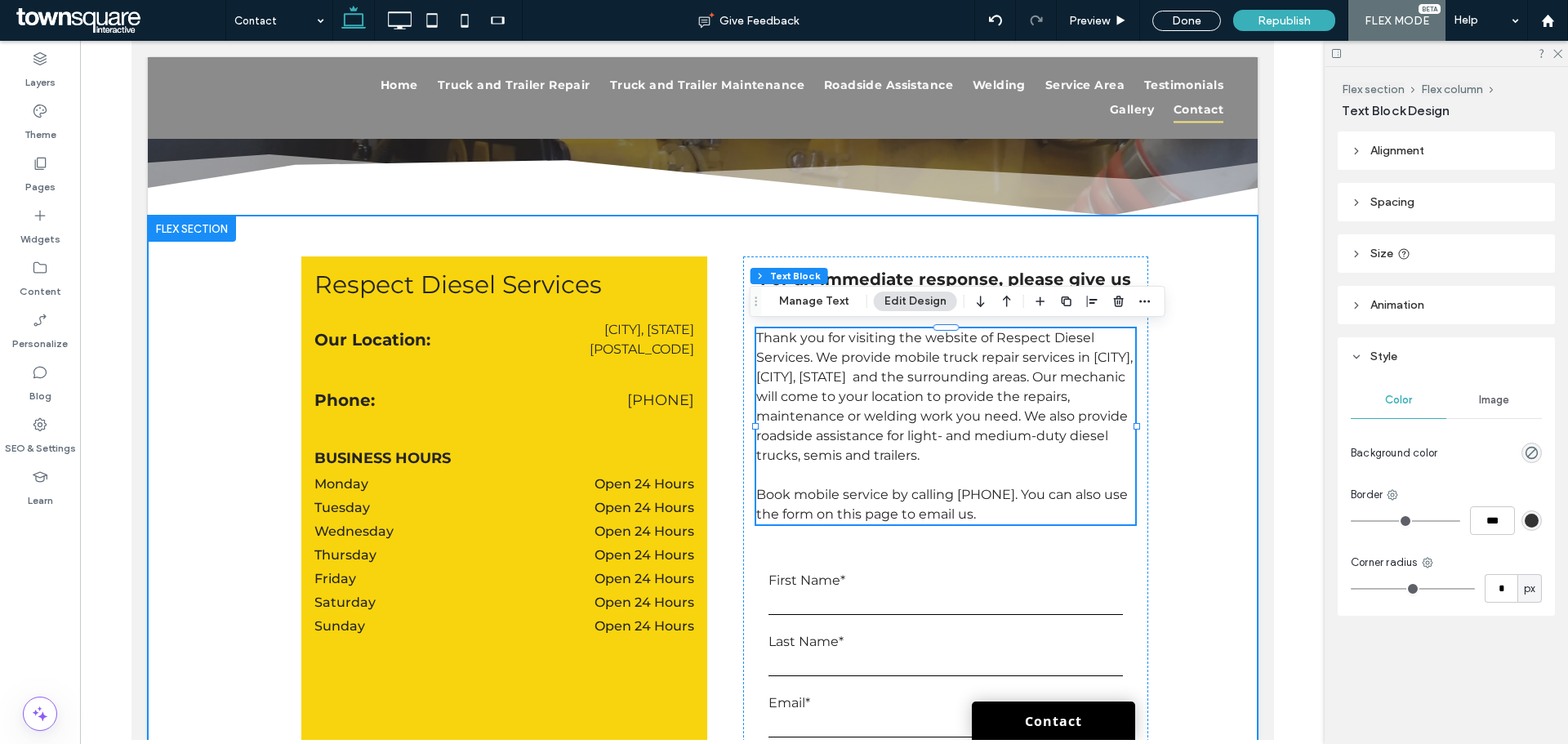 click on "Phone:
([PHONE])
Respect Diesel Services
Our Location:
[CITY], [STATE] [POSTAL_CODE]
Business Hours
Monday
Open 24 Hours
Tuesday
Open 24 Hours
Wednesday
Open 24 Hours
Thursday
Open 24 Hours
Friday
Open 24 Hours
Saturday
Open 24 Hours
Sunday
Open 24 Hours
For an immediate response, please give us a call!    Thank you for visiting the website of Respect Diesel Services. We provide mobile truck repair services in [CITY], [CITY], [STATE]  and the surrounding areas. Our mechanic will come to your location to provide the repairs, maintenance or welding work you need. We also provide roadside assistance for light- and medium-duty diesel trucks, semis and trailers. Book mobile service by calling [PHONE]. You can also use the form on this page to email us.
Contact Us
First Name*" at bounding box center (702, 675) 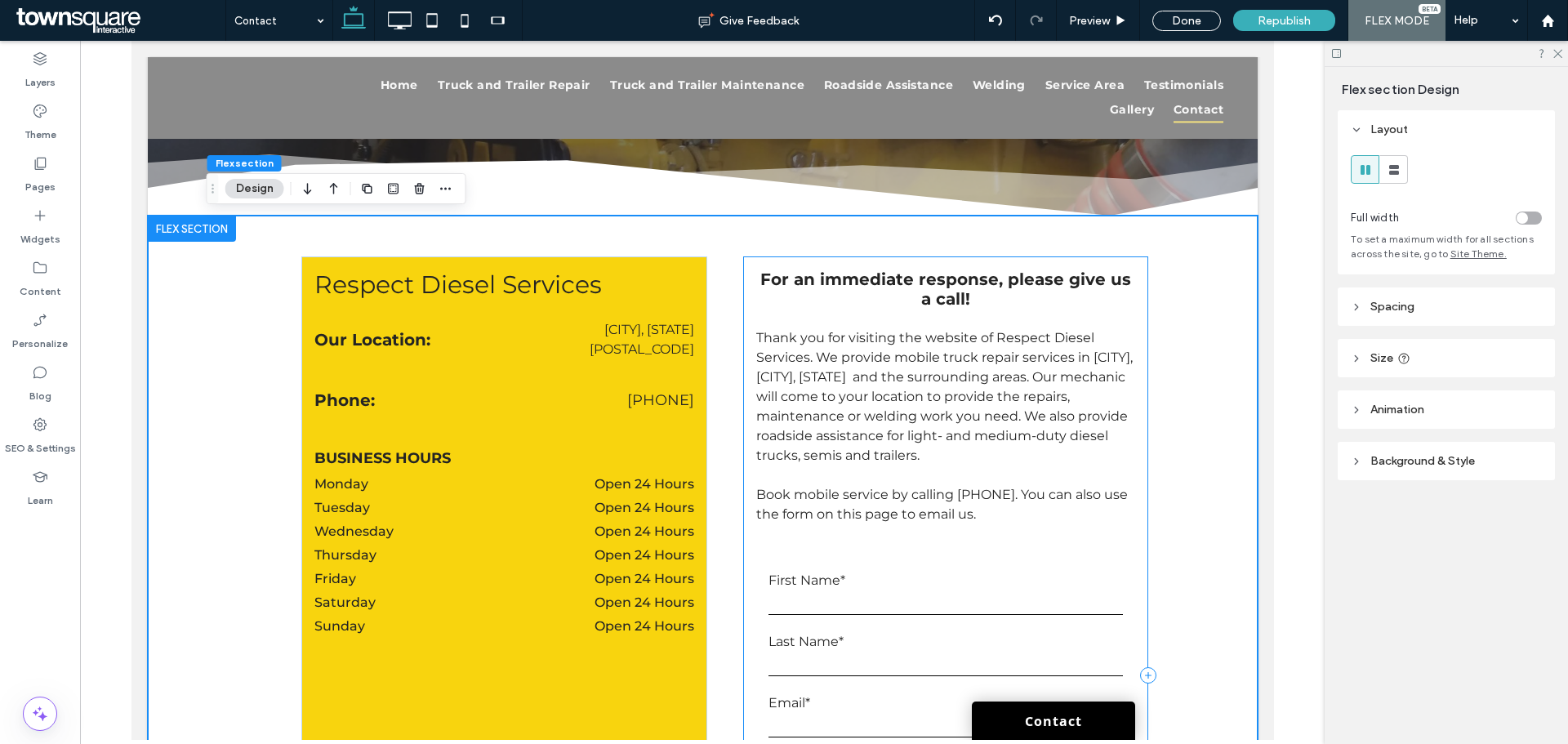 click on "For an immediate response, please give us a call!" at bounding box center [945, 289] 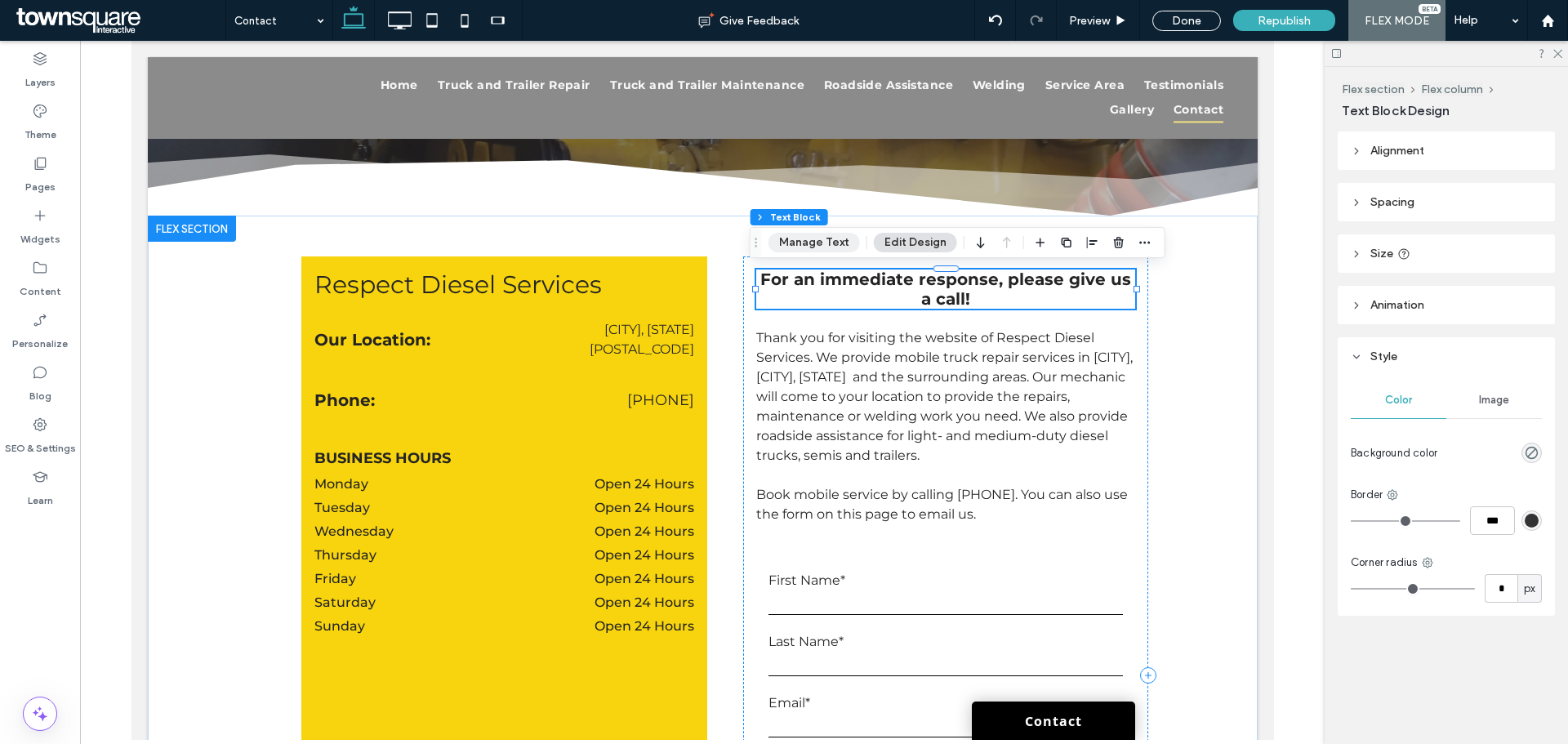 click on "Manage Text" at bounding box center (814, 243) 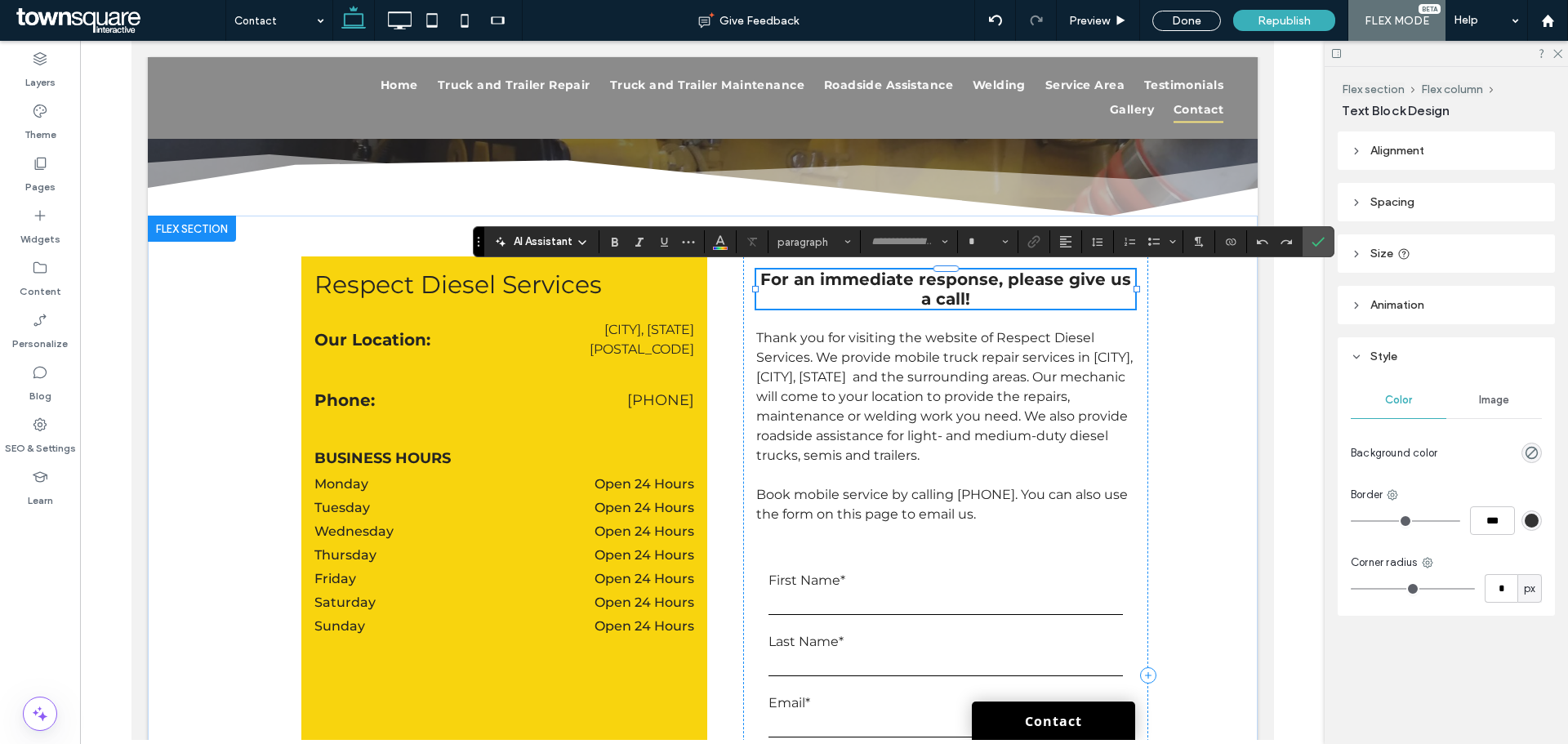type on "**********" 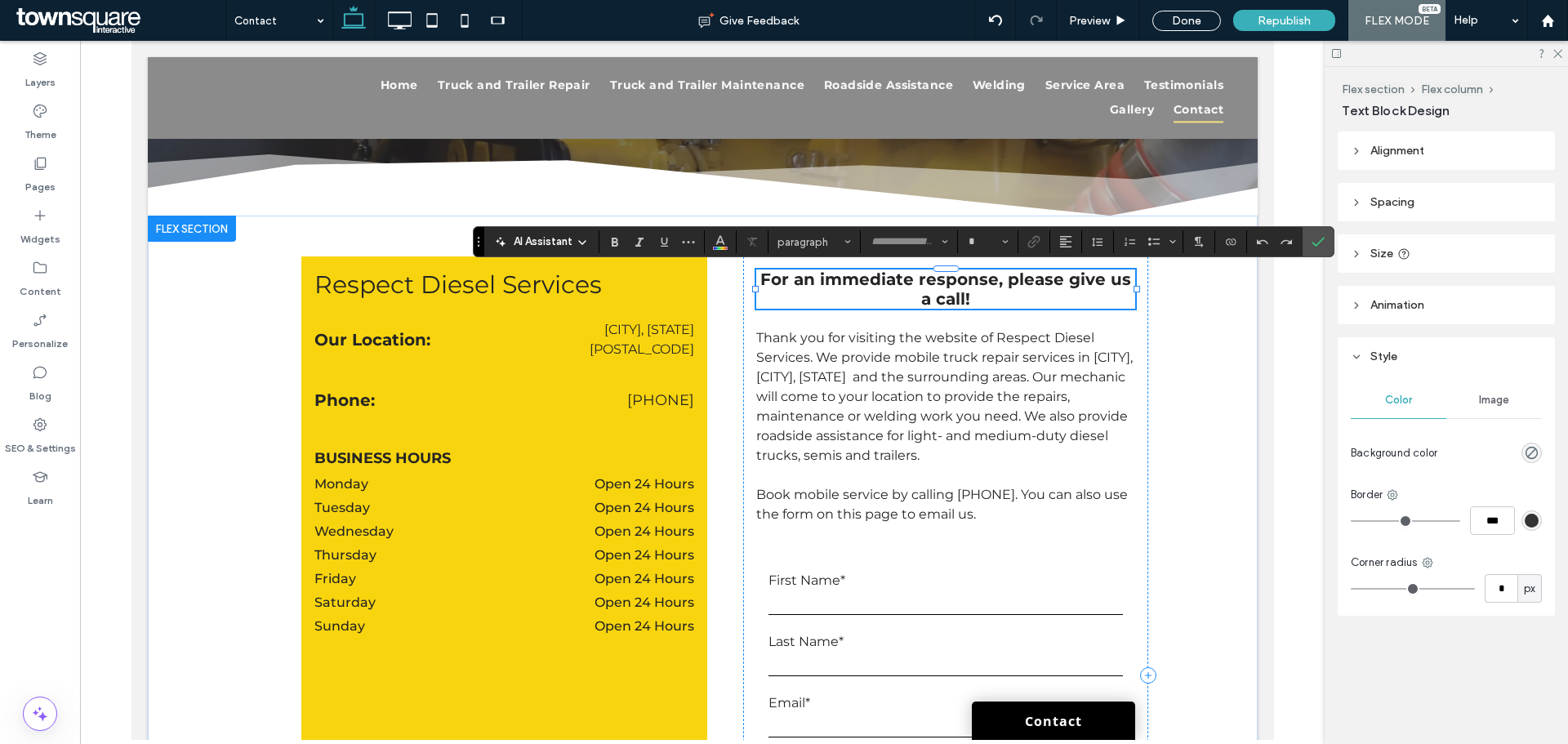 type on "**" 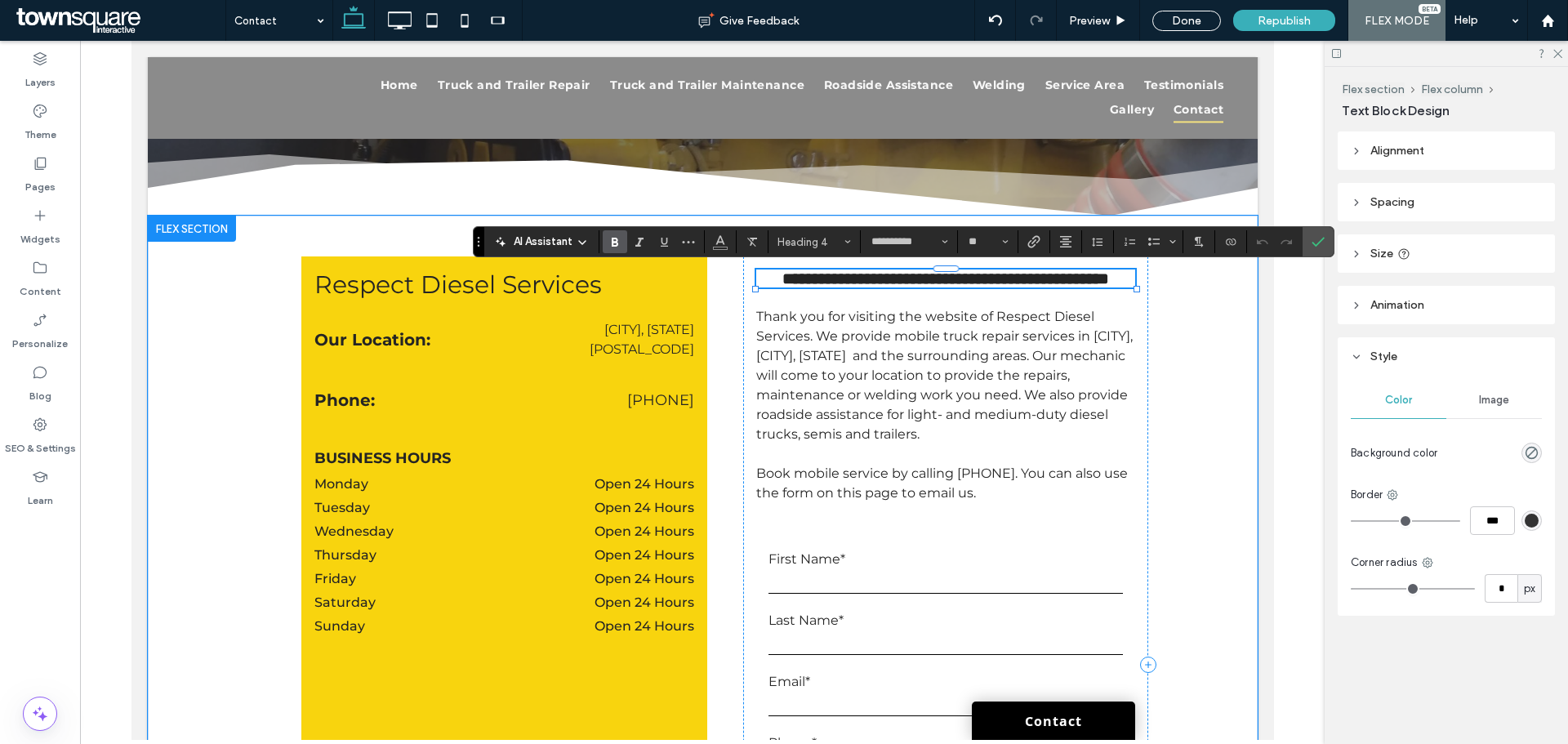 click on "**********" at bounding box center [945, 278] 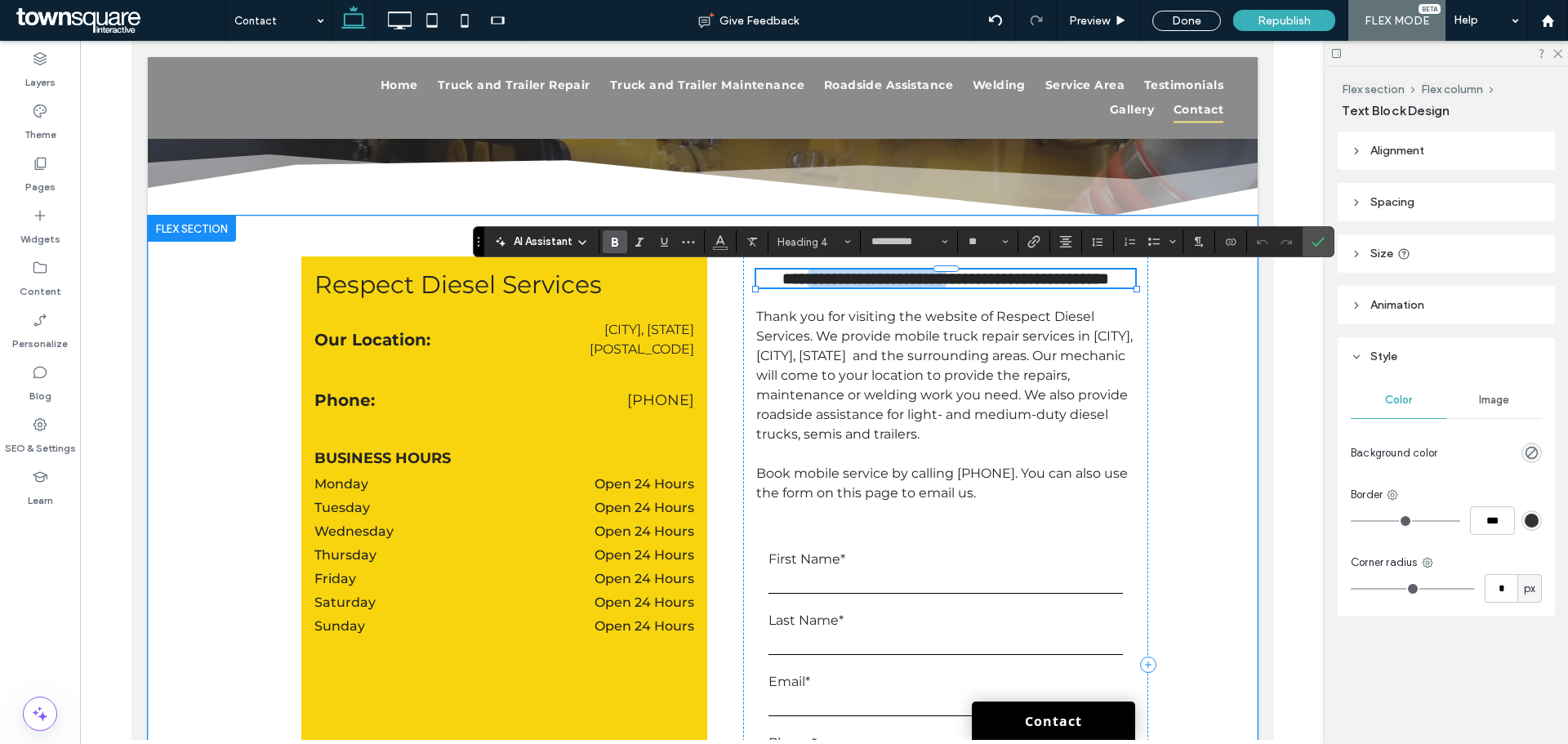 drag, startPoint x: 981, startPoint y: 278, endPoint x: 786, endPoint y: 287, distance: 195.208 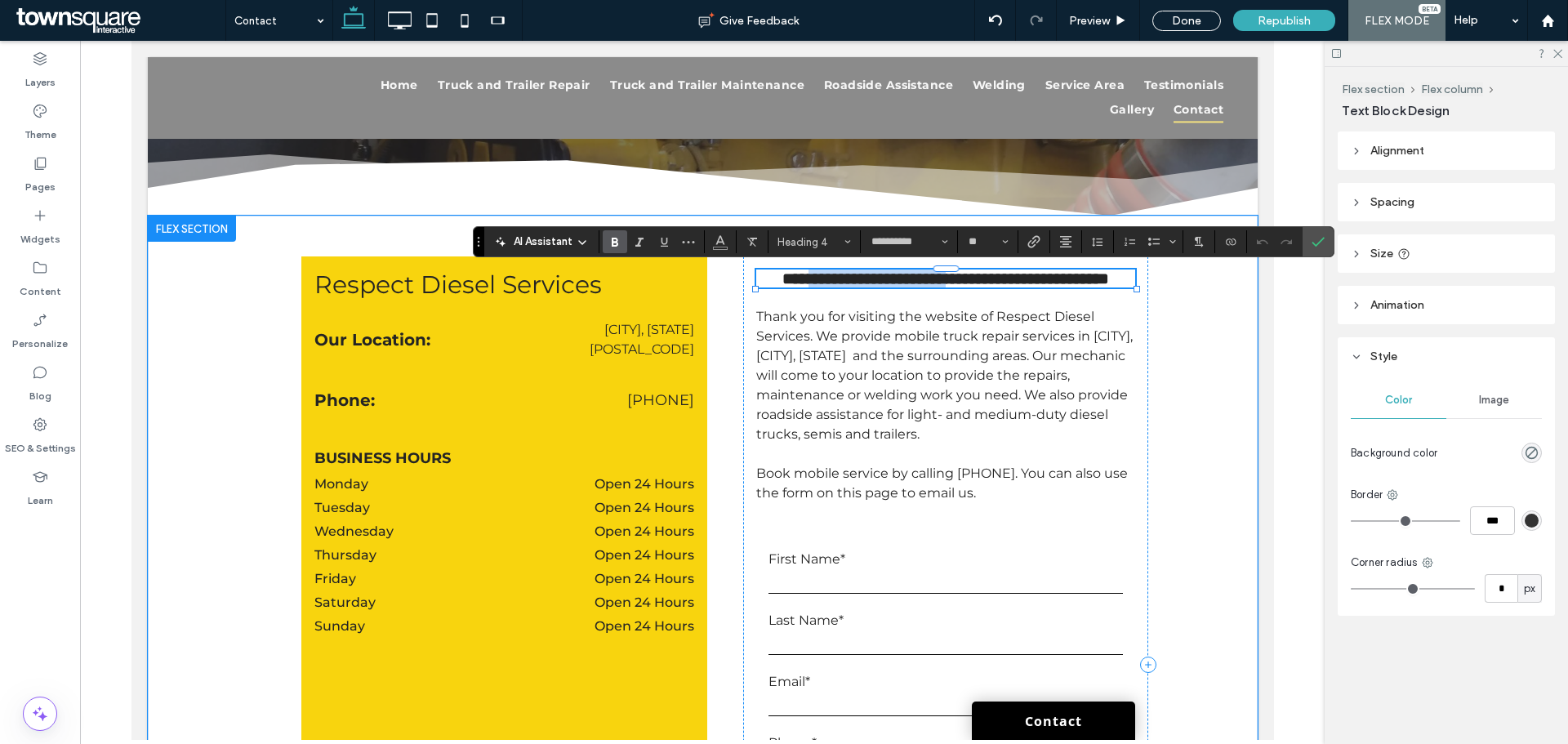 click on "**********" at bounding box center [945, 278] 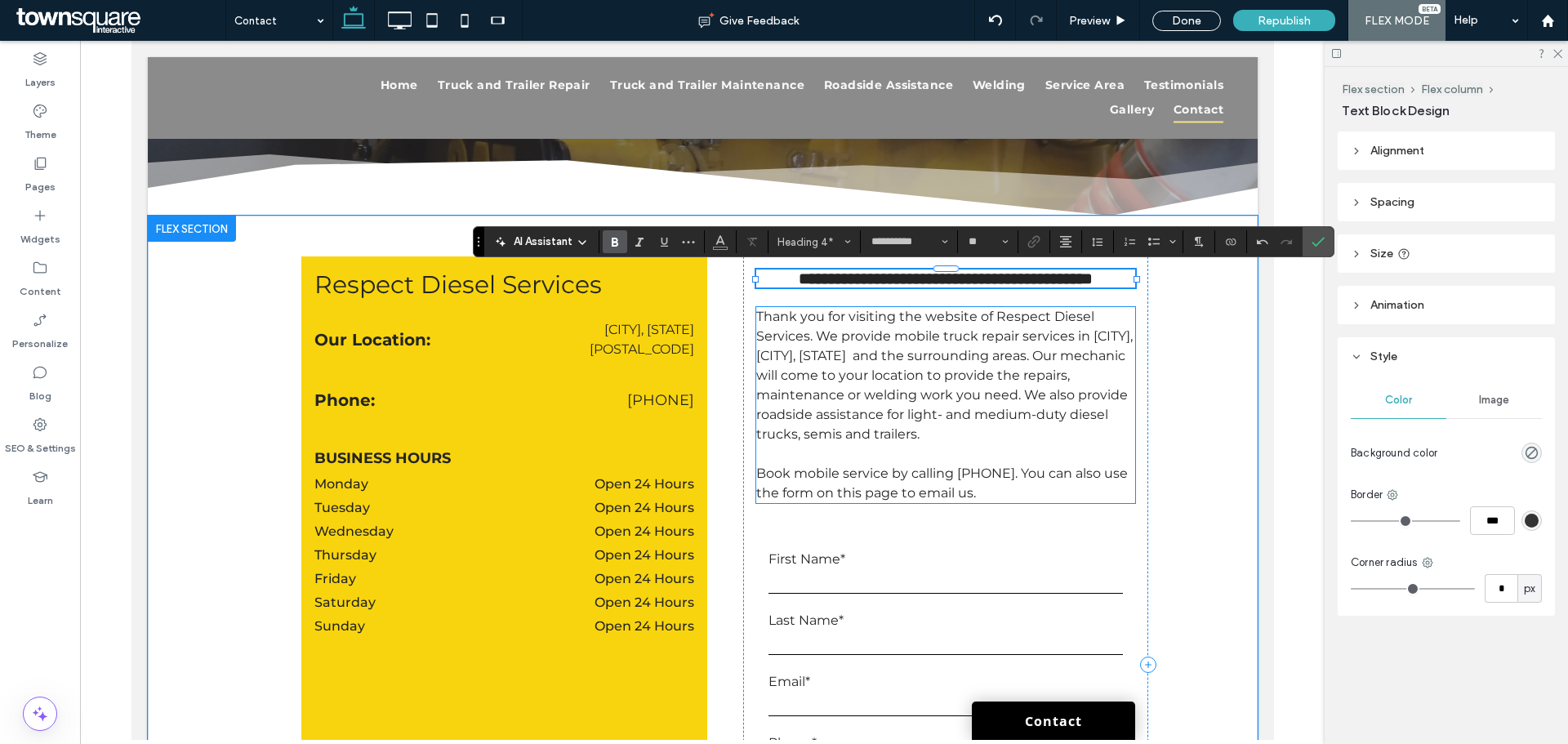 click on "Thank you for visiting the website of Respect Diesel Services. We provide mobile truck repair services in [CITY], [CITY], [STATE]  and the surrounding areas. Our mechanic will come to your location to provide the repairs, maintenance or welding work you need. We also provide roadside assistance for light- and medium-duty diesel trucks, semis and trailers." at bounding box center [943, 375] 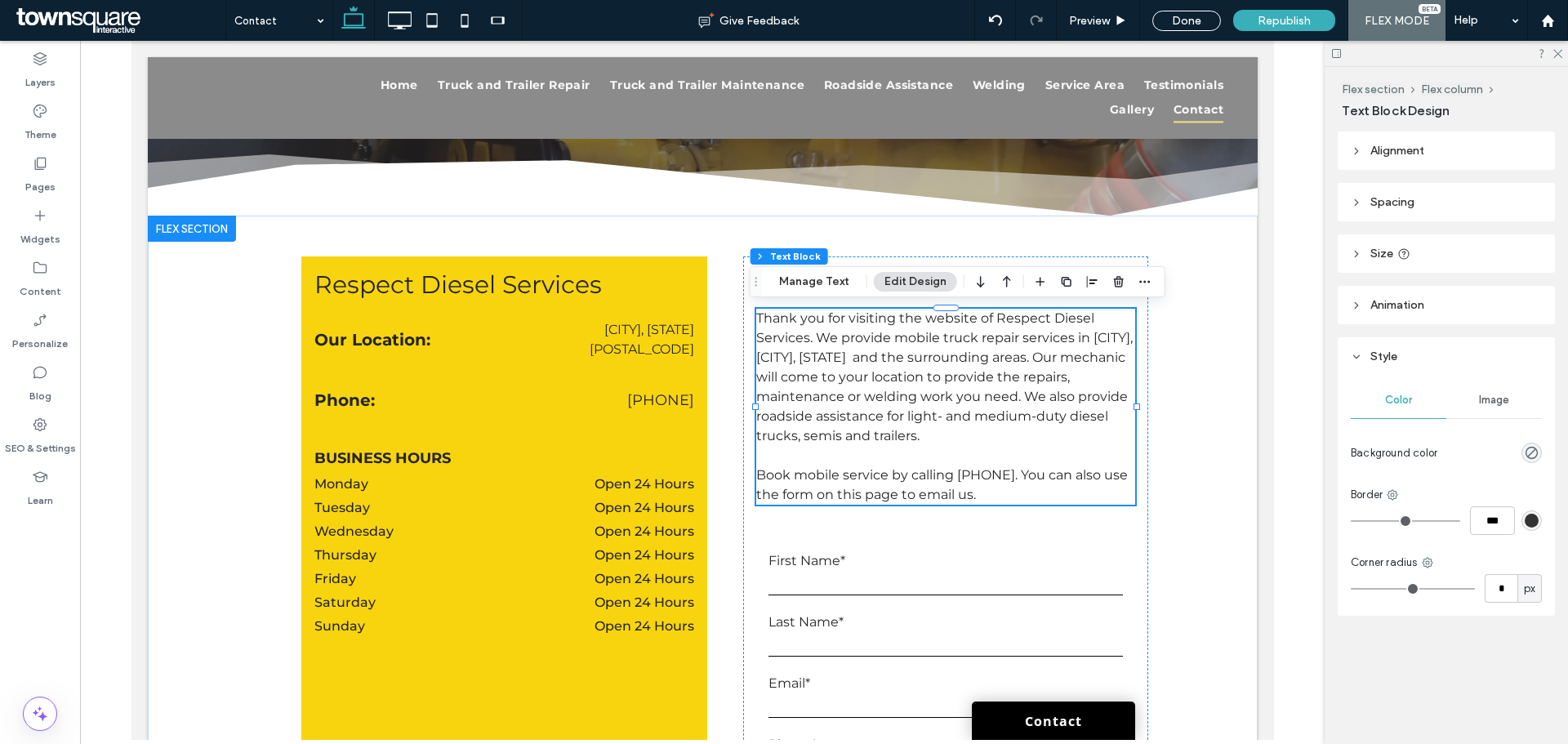 click at bounding box center [824, 390] 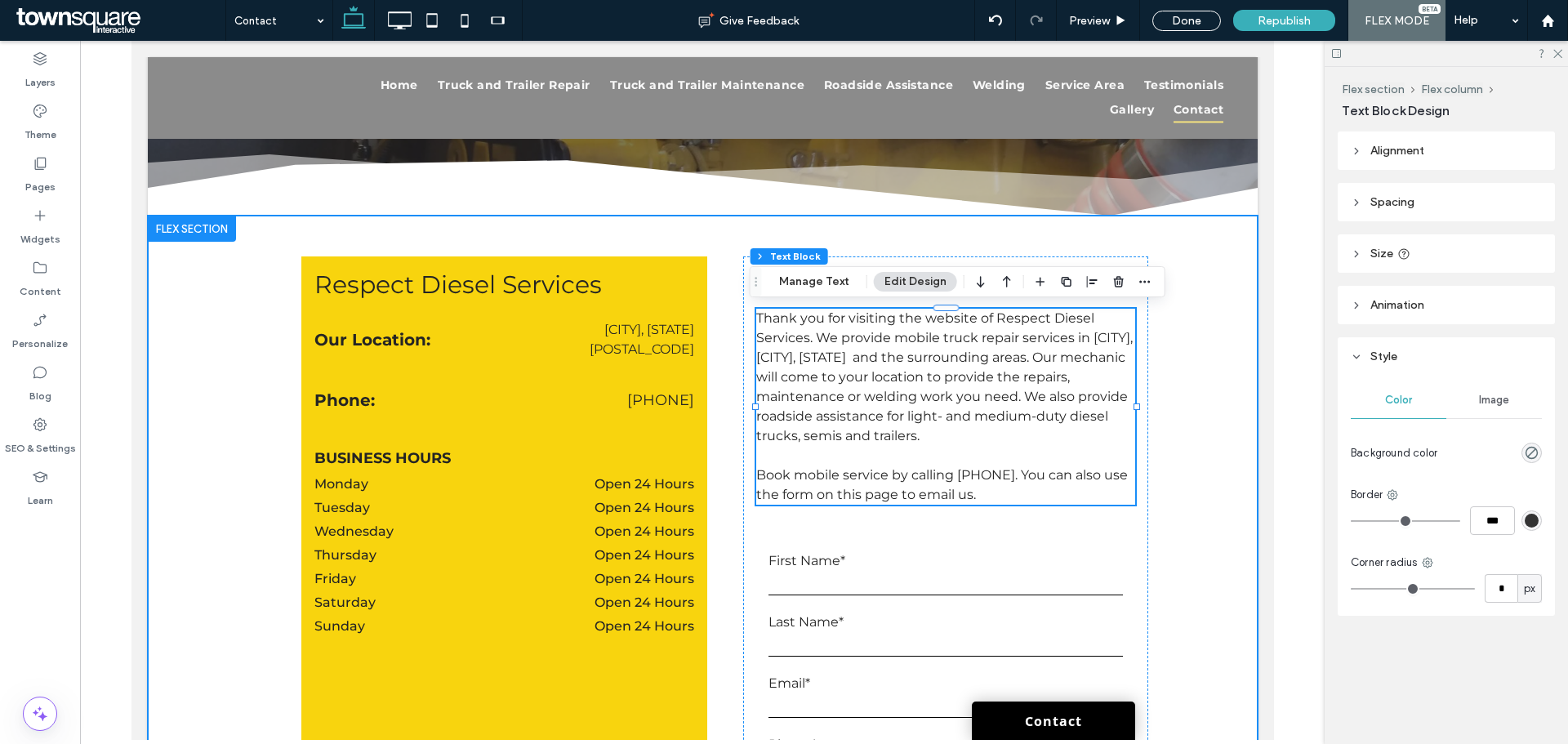 click on "Phone:
([PHONE])
Respect Diesel Services
Our Location:
[CITY], [STATE] [POSTAL_CODE]
Business Hours
Monday
Open 24 Hours
Tuesday
Open 24 Hours
Wednesday
Open 24 Hours
Thursday
Open 24 Hours
Friday
Open 24 Hours
Saturday
Open 24 Hours
Sunday
Open 24 Hours
For same day service, please give us a call!    Thank you for visiting the website of Respect Diesel Services. We provide mobile truck repair services in [CITY], [CITY], [STATE]  and the surrounding areas. Our mechanic will come to your location to provide the repairs, maintenance or welding work you need. We also provide roadside assistance for light- and medium-duty diesel trucks, semis and trailers. Book mobile service by calling [PHONE]. You can also use the form on this page to email us.
Contact Us
First Name*
Last Name*" at bounding box center [702, 665] 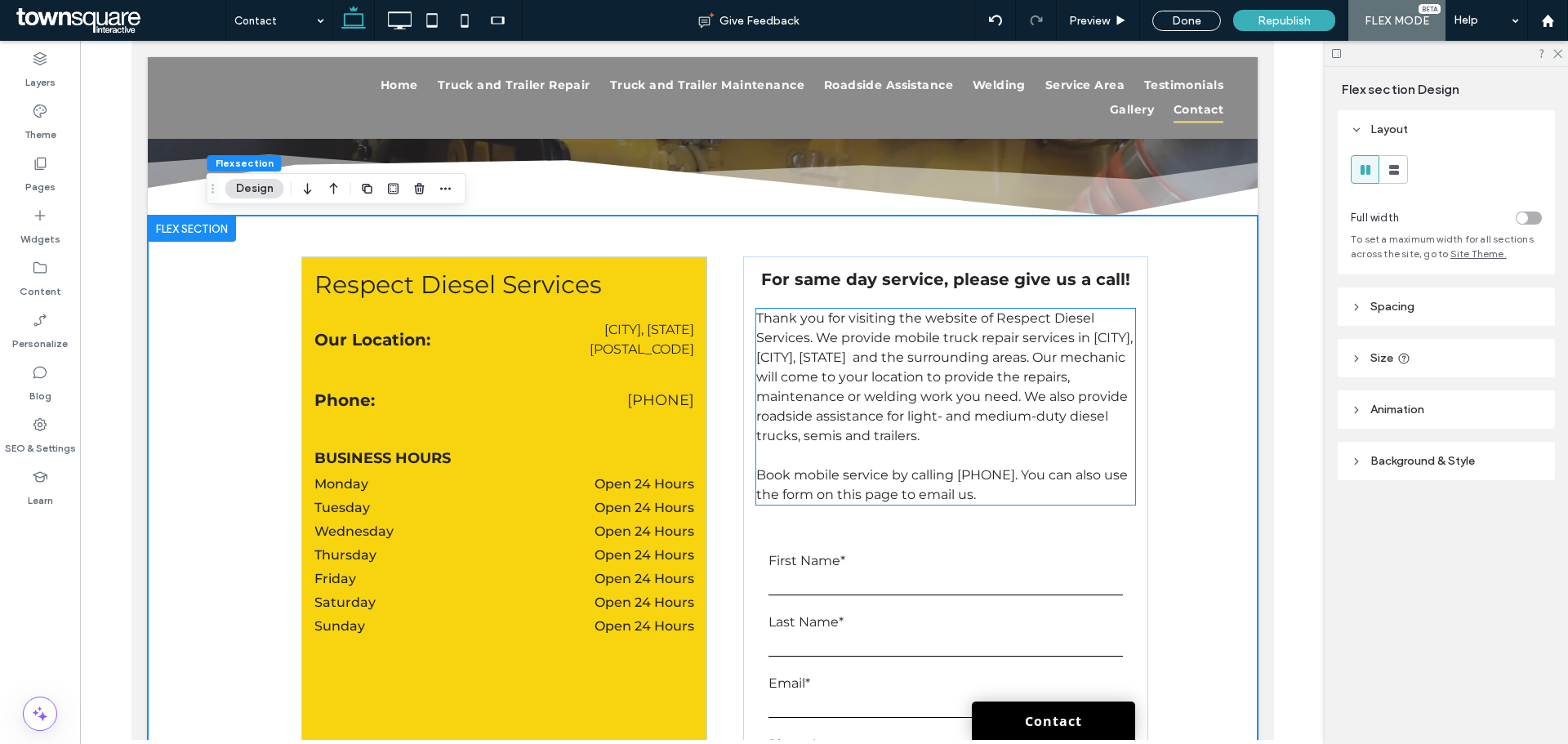 click on "Book mobile service by calling [PHONE]. You can also use the form on this page to email us." at bounding box center (941, 484) 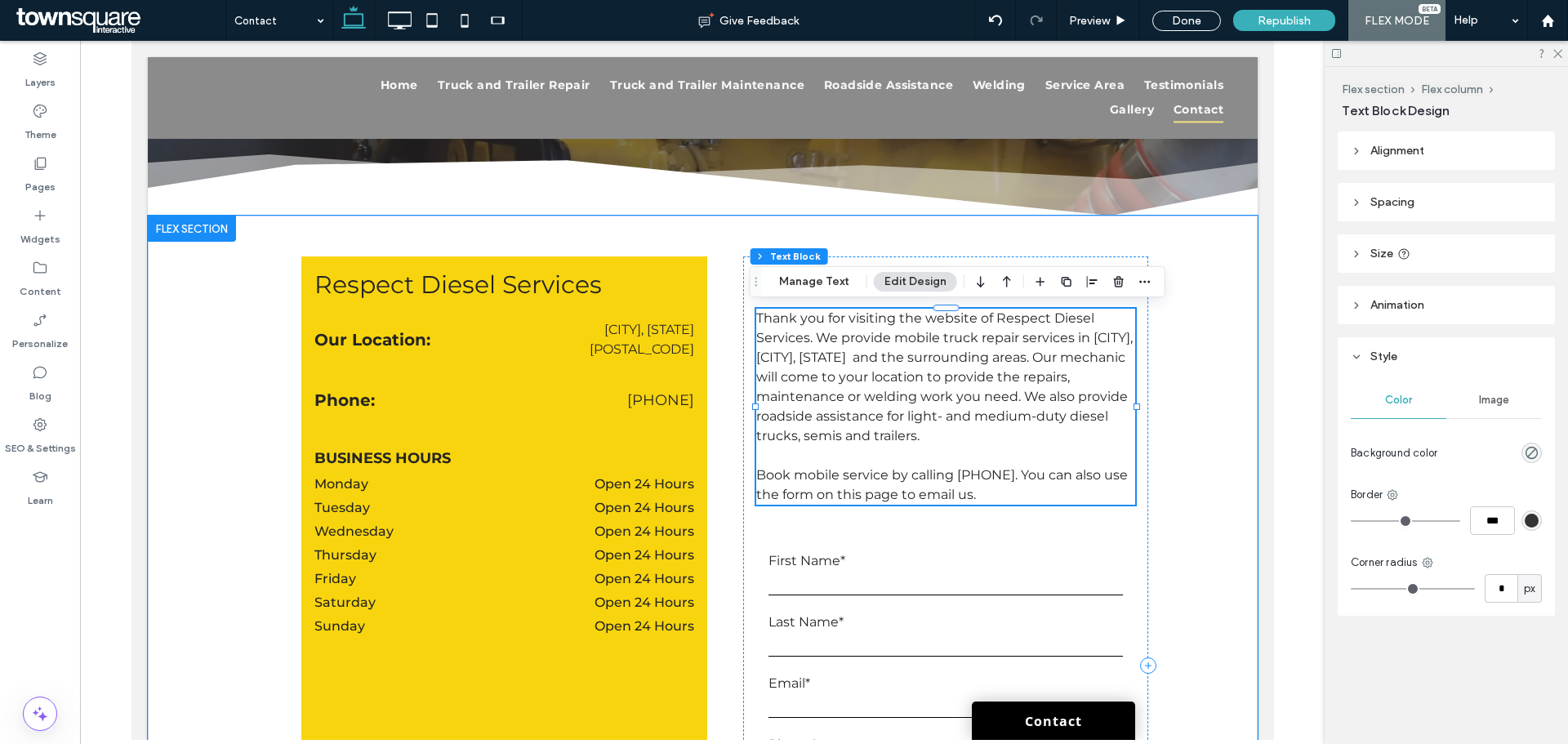 click on "Book mobile service by calling [PHONE]. You can also use the form on this page to email us." at bounding box center (941, 484) 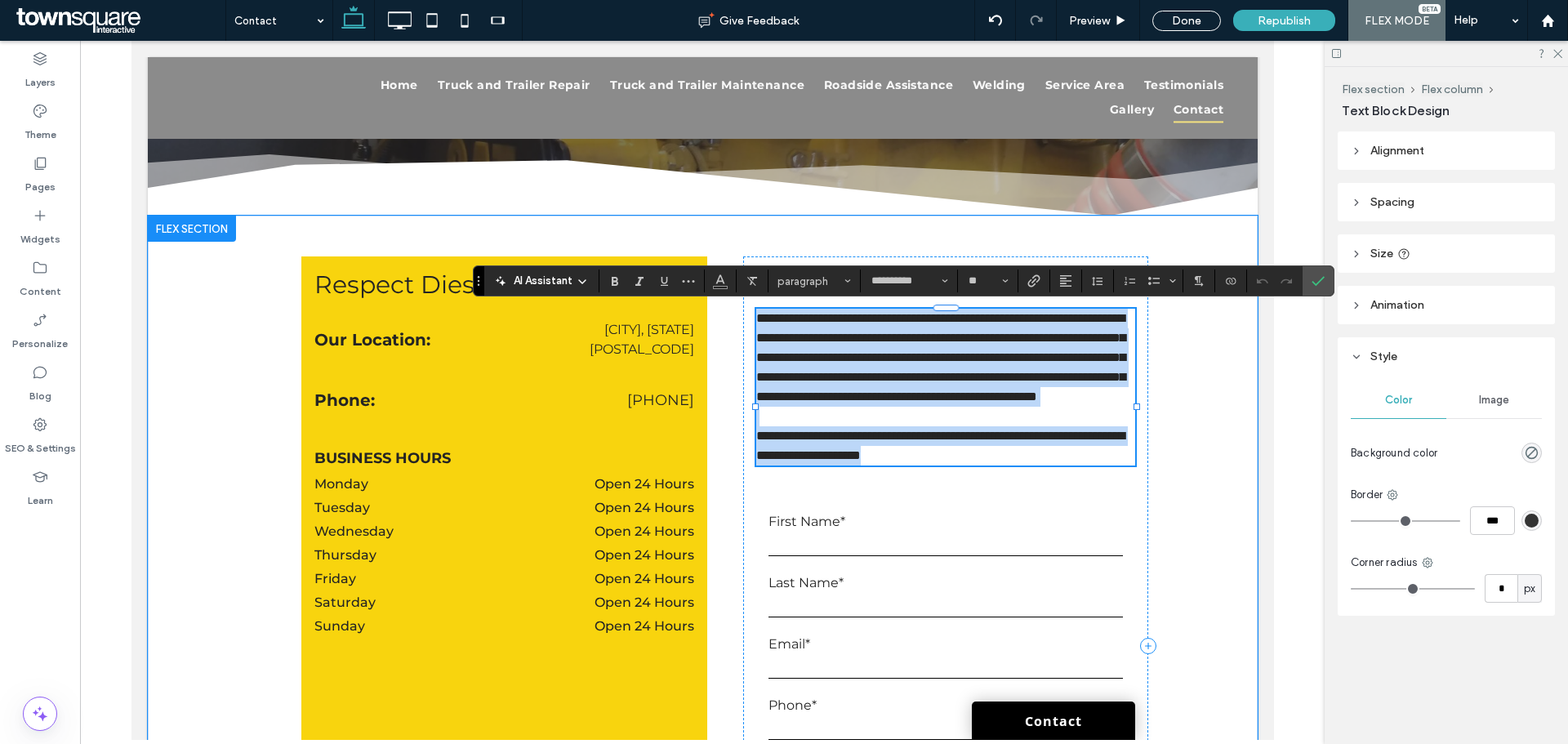 click on "**********" at bounding box center [939, 445] 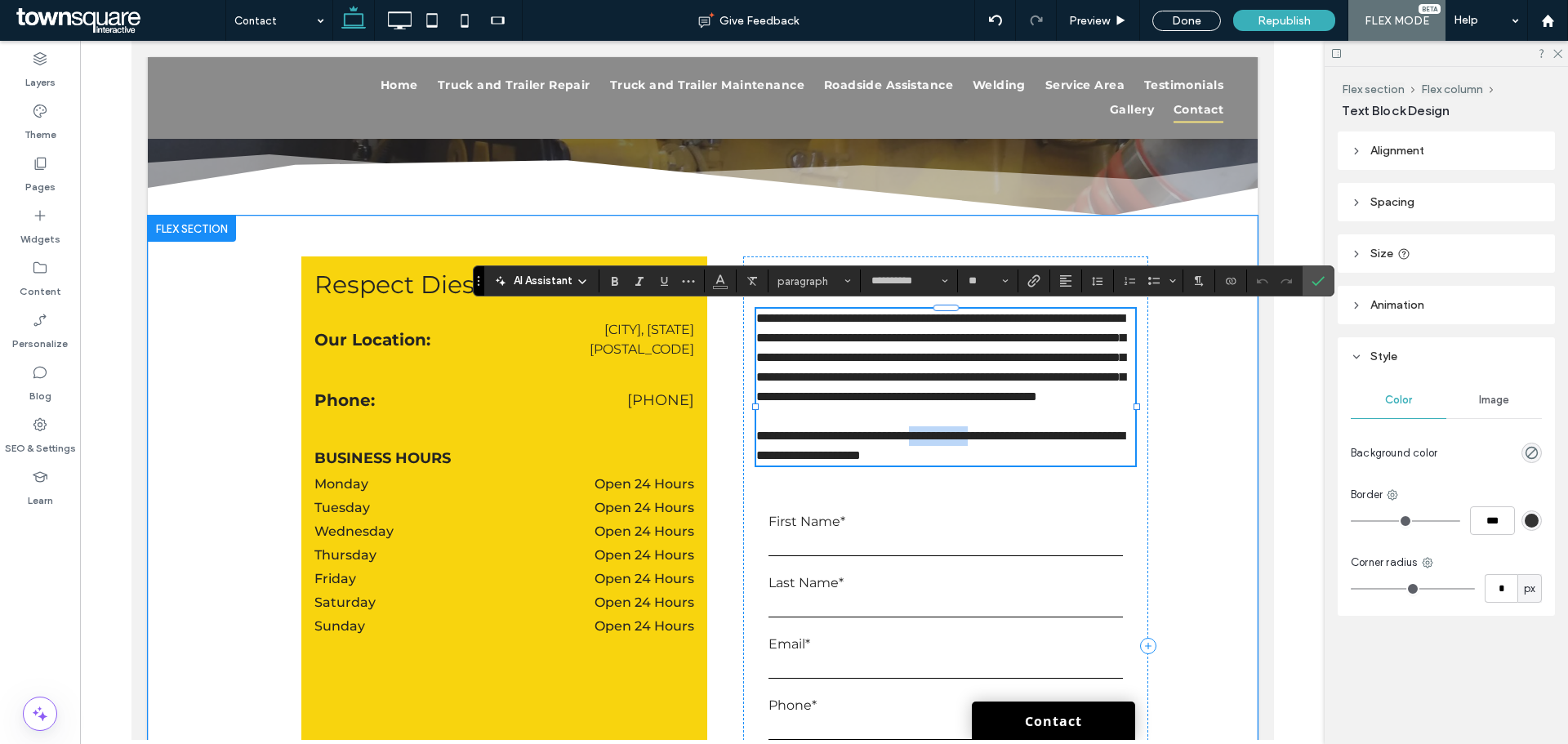 drag, startPoint x: 951, startPoint y: 475, endPoint x: 1038, endPoint y: 477, distance: 87.02299 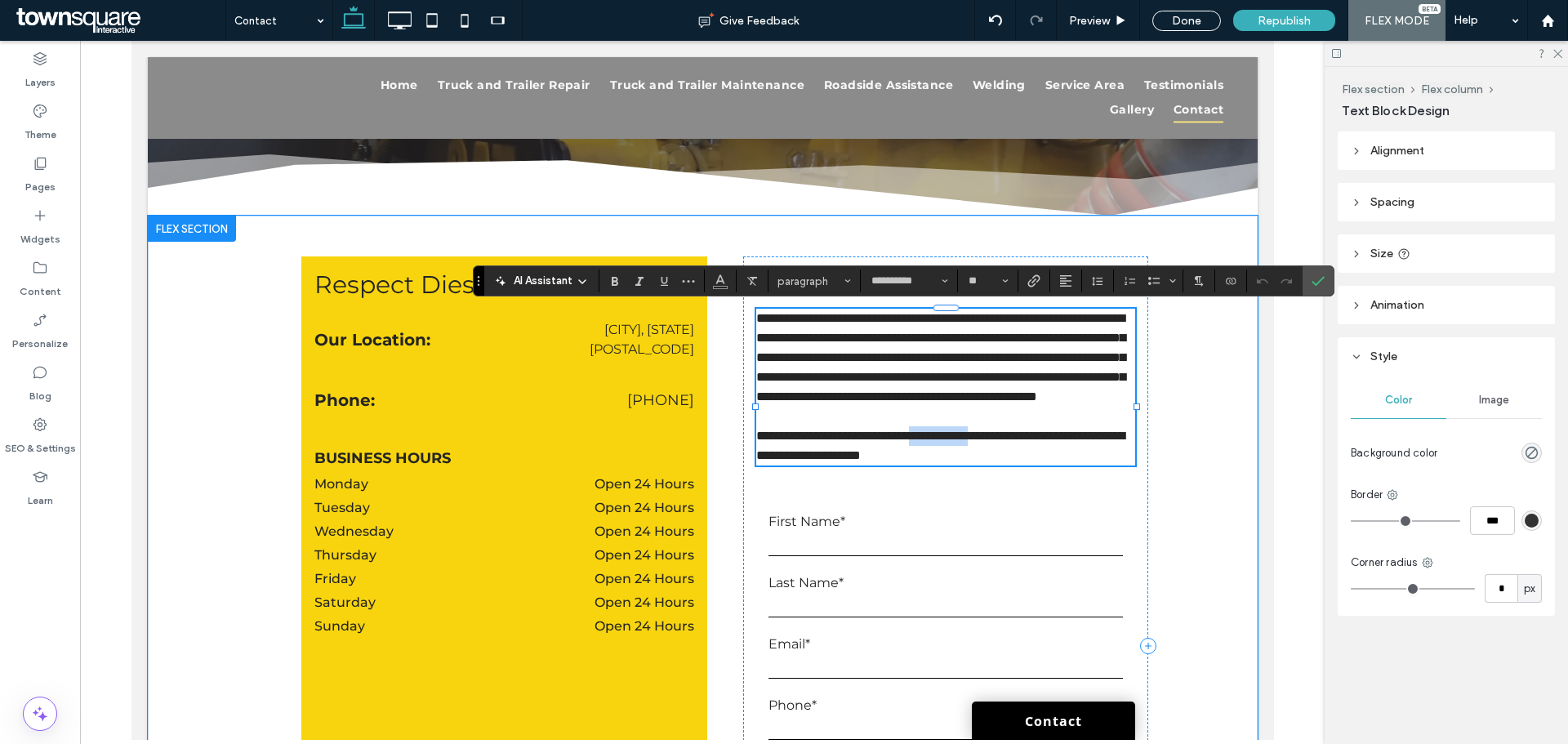 click on "**********" at bounding box center [939, 445] 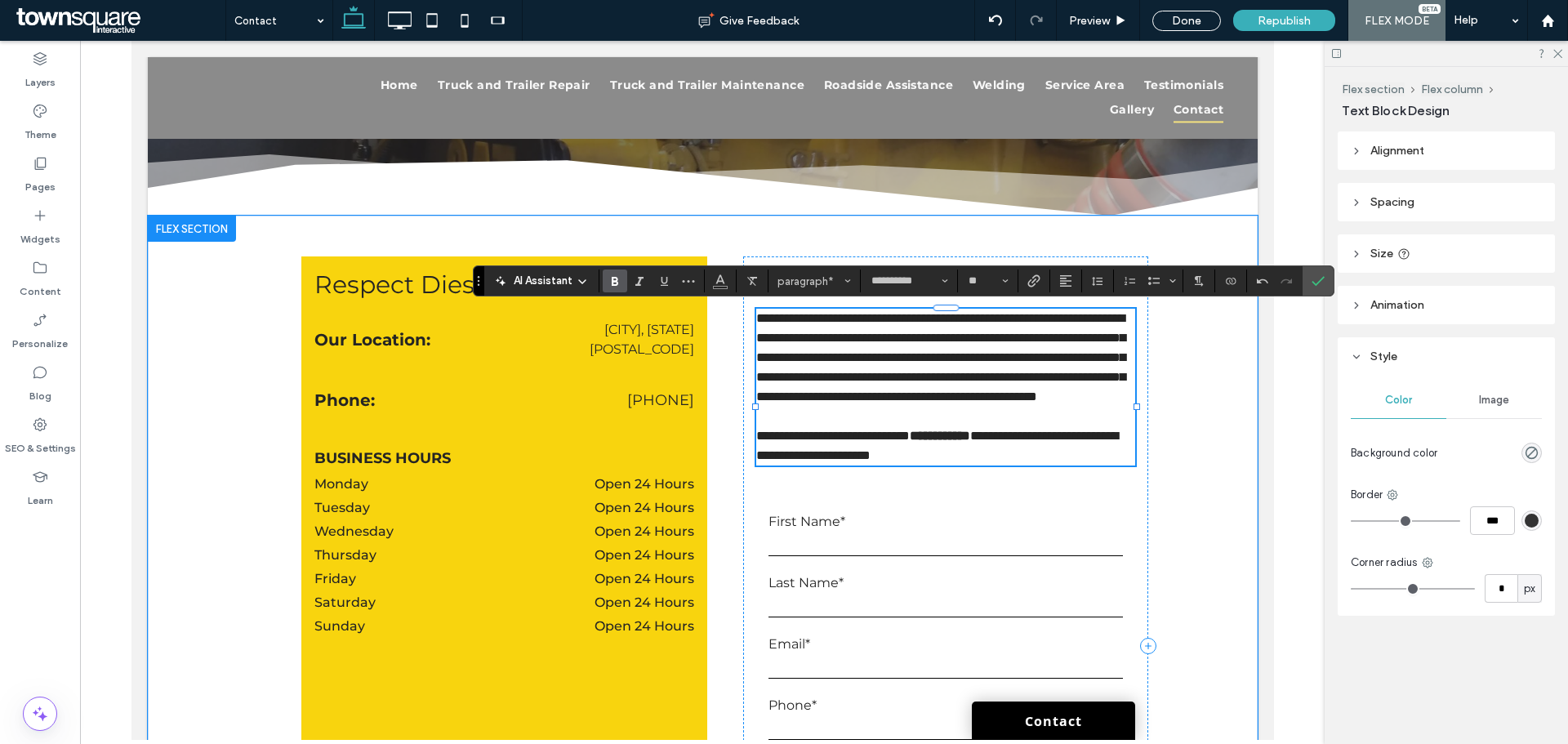 click on "**********" at bounding box center (945, 358) 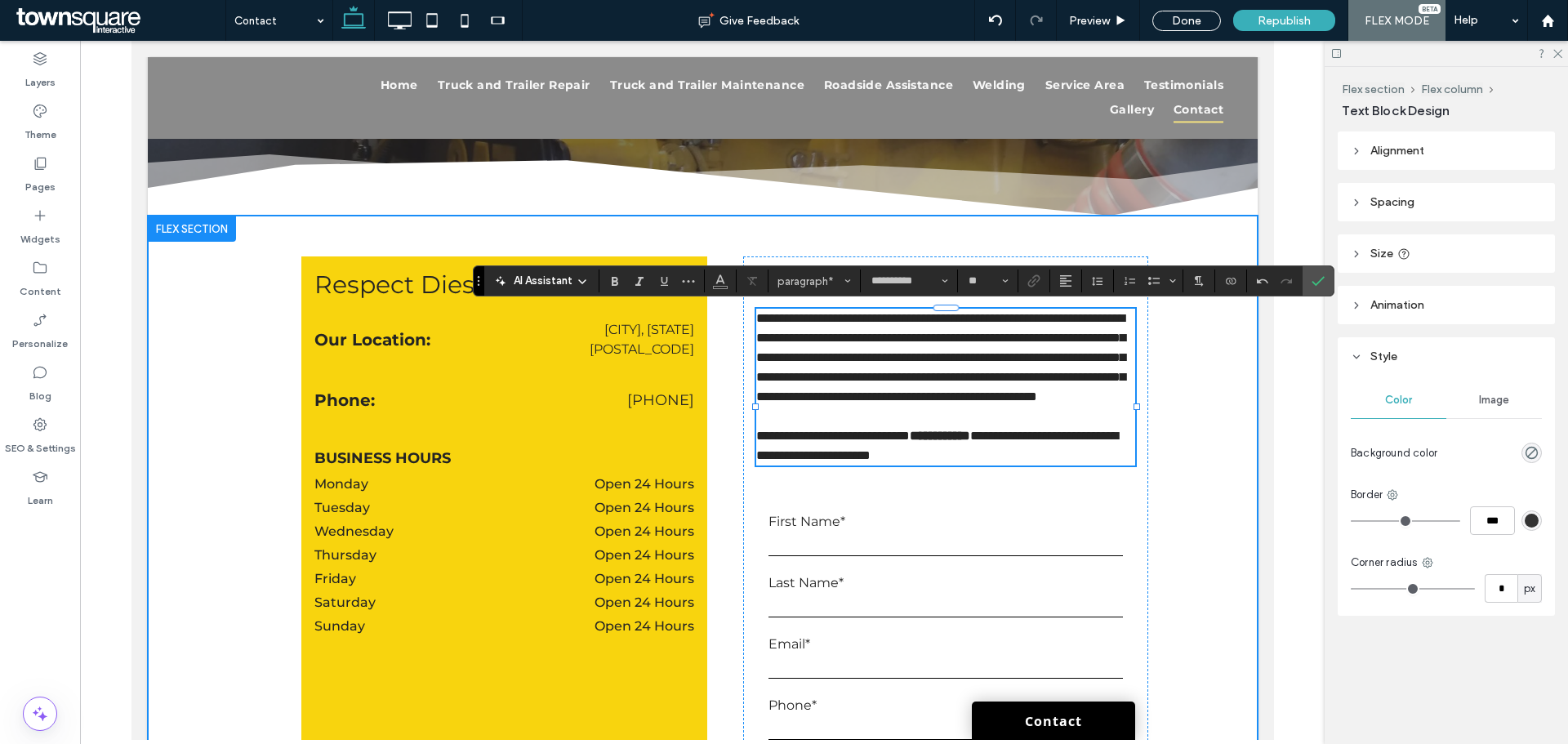 click on "Phone:
([PHONE])
Respect Diesel Services
Our Location:
[CITY], [STATE] [POSTAL_CODE]
Business Hours
Monday
Open 24 Hours
Tuesday
Open 24 Hours
Wednesday
Open 24 Hours
Thursday
Open 24 Hours
Friday
Open 24 Hours
Saturday
Open 24 Hours
Sunday
Open 24 Hours
For an immediate response, please give us a call!    Thank you for visiting the website of Respect Diesel Services. We provide mobile truck repair services in [CITY], [CITY], [STATE]  and the surrounding areas. Our mechanic will come to your location to provide the repairs, maintenance or welding work you need. We also provide roadside assistance for light- and medium-duty diesel trucks, semis and trailers. Book mobile service by calling [PHONE]. You can also use the form on this page to email us.
Contact Us
First Name*
Last Name*" at bounding box center [702, 645] 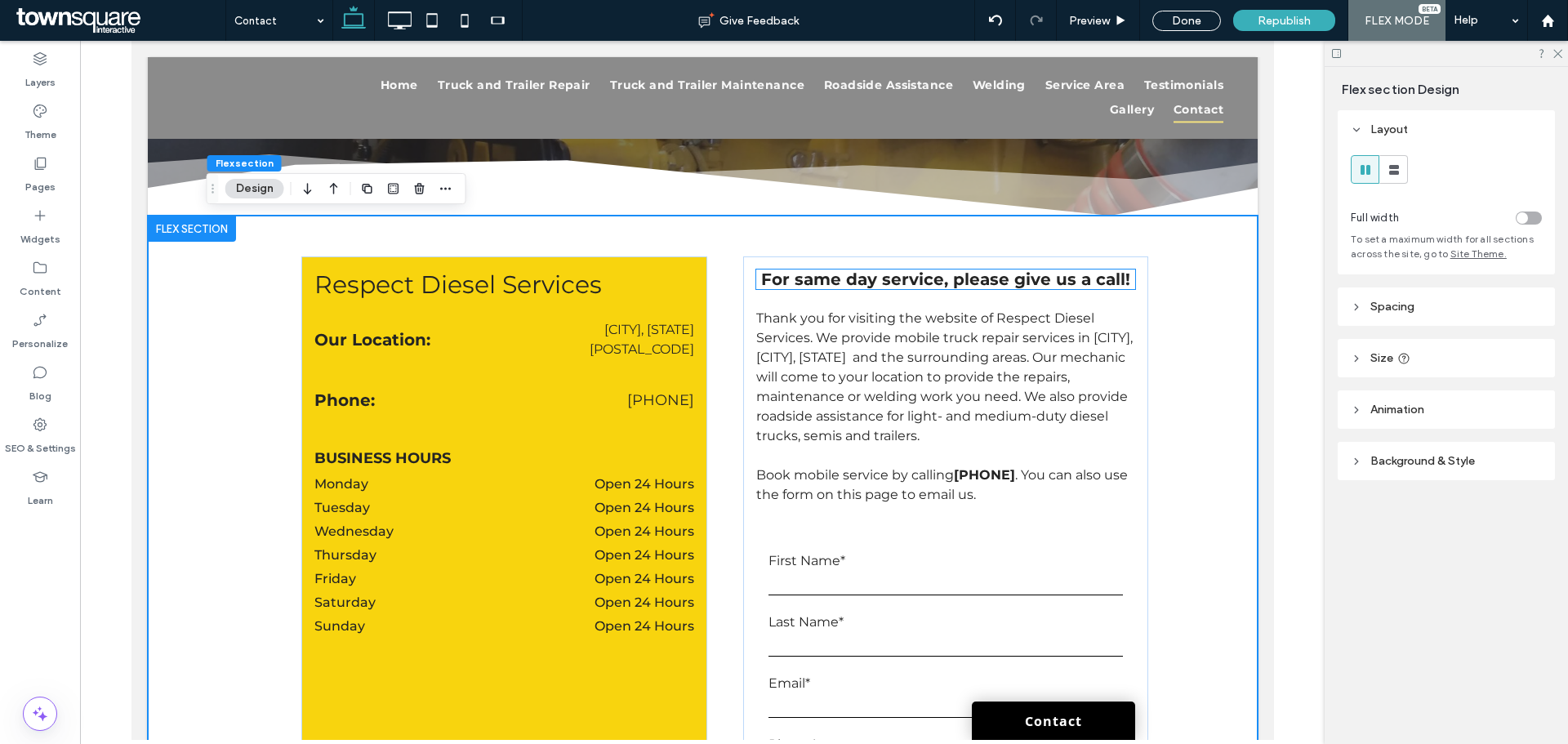 click on "For same day service, please give us a call!" at bounding box center (945, 279) 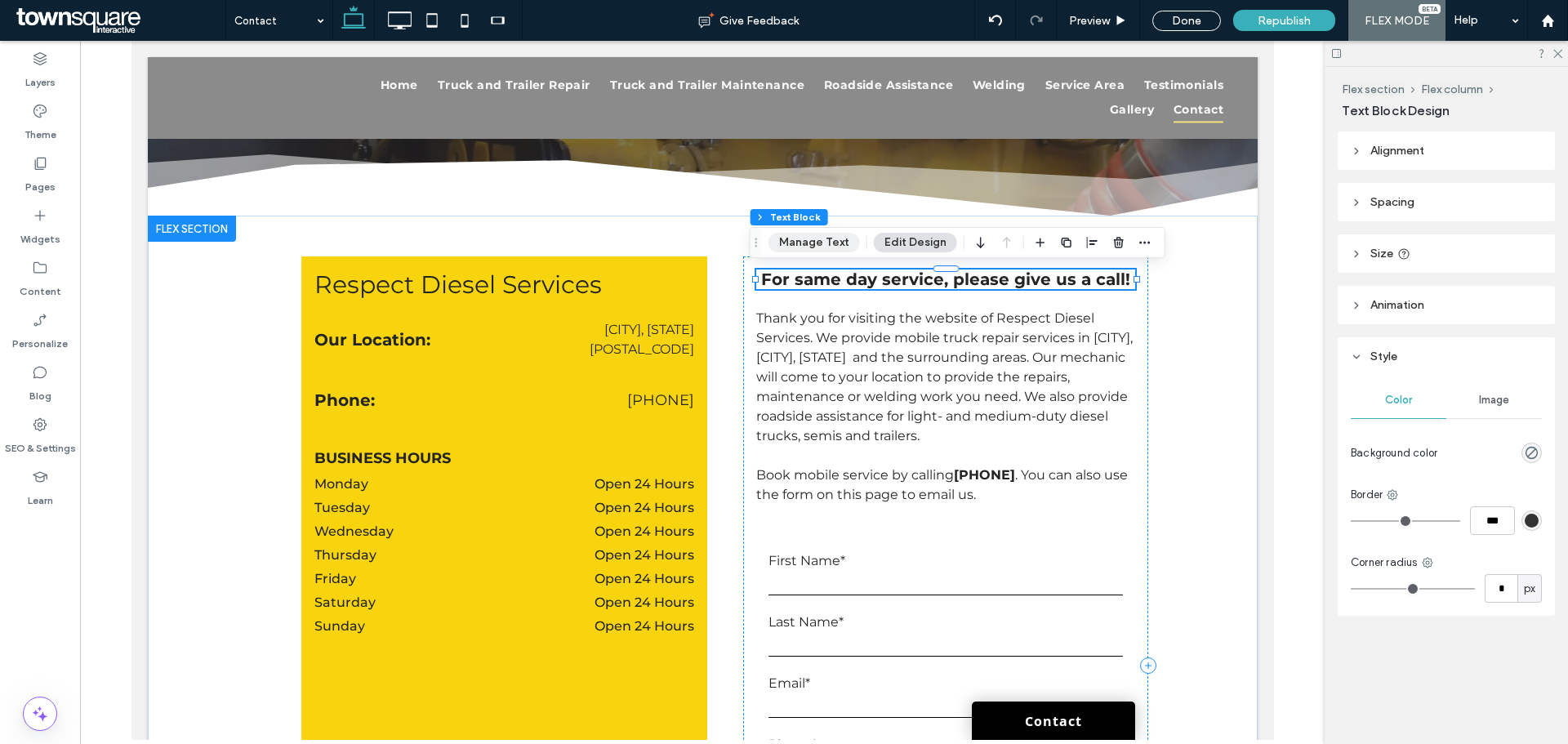 drag, startPoint x: 826, startPoint y: 242, endPoint x: 876, endPoint y: 249, distance: 50.48762 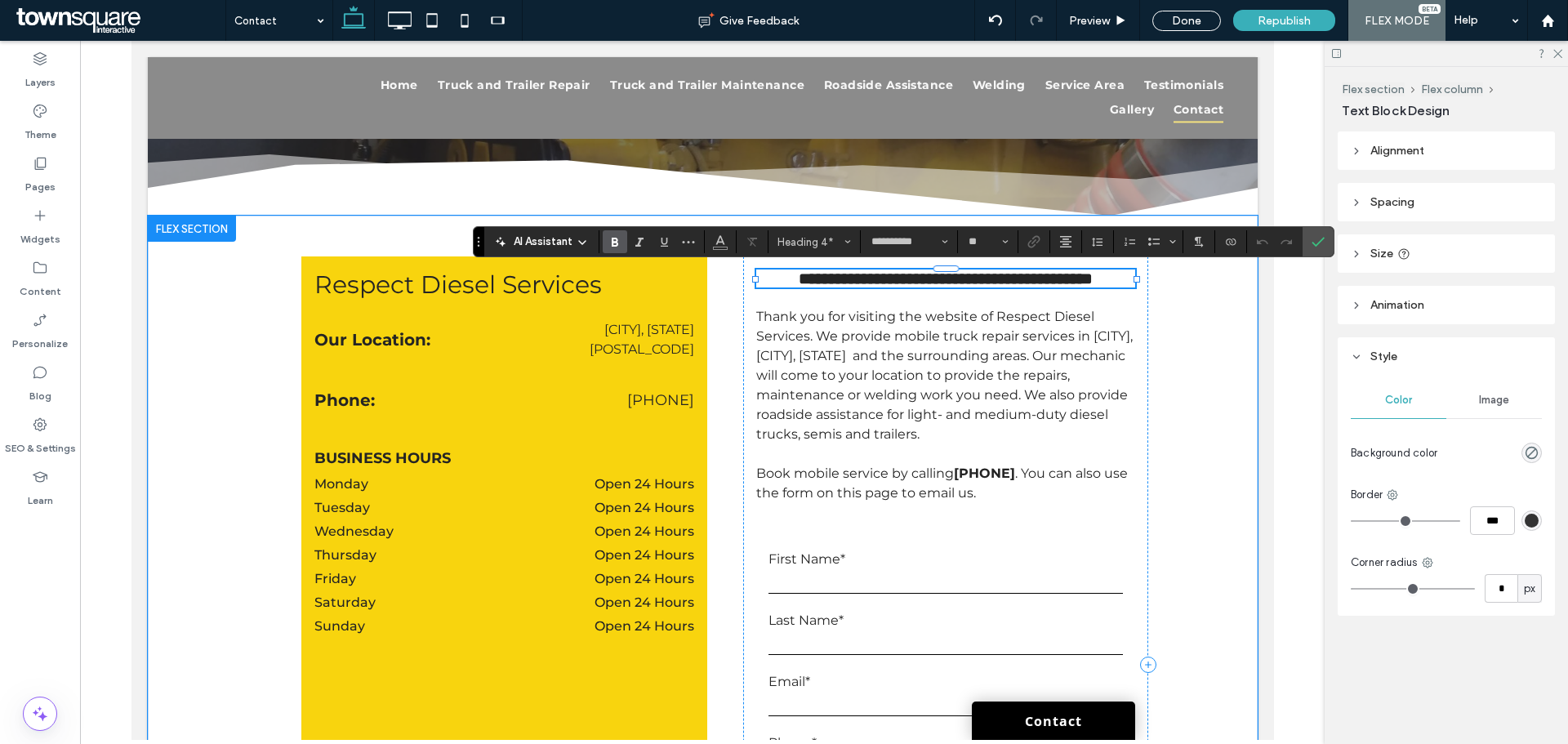 click on "**********" at bounding box center [945, 278] 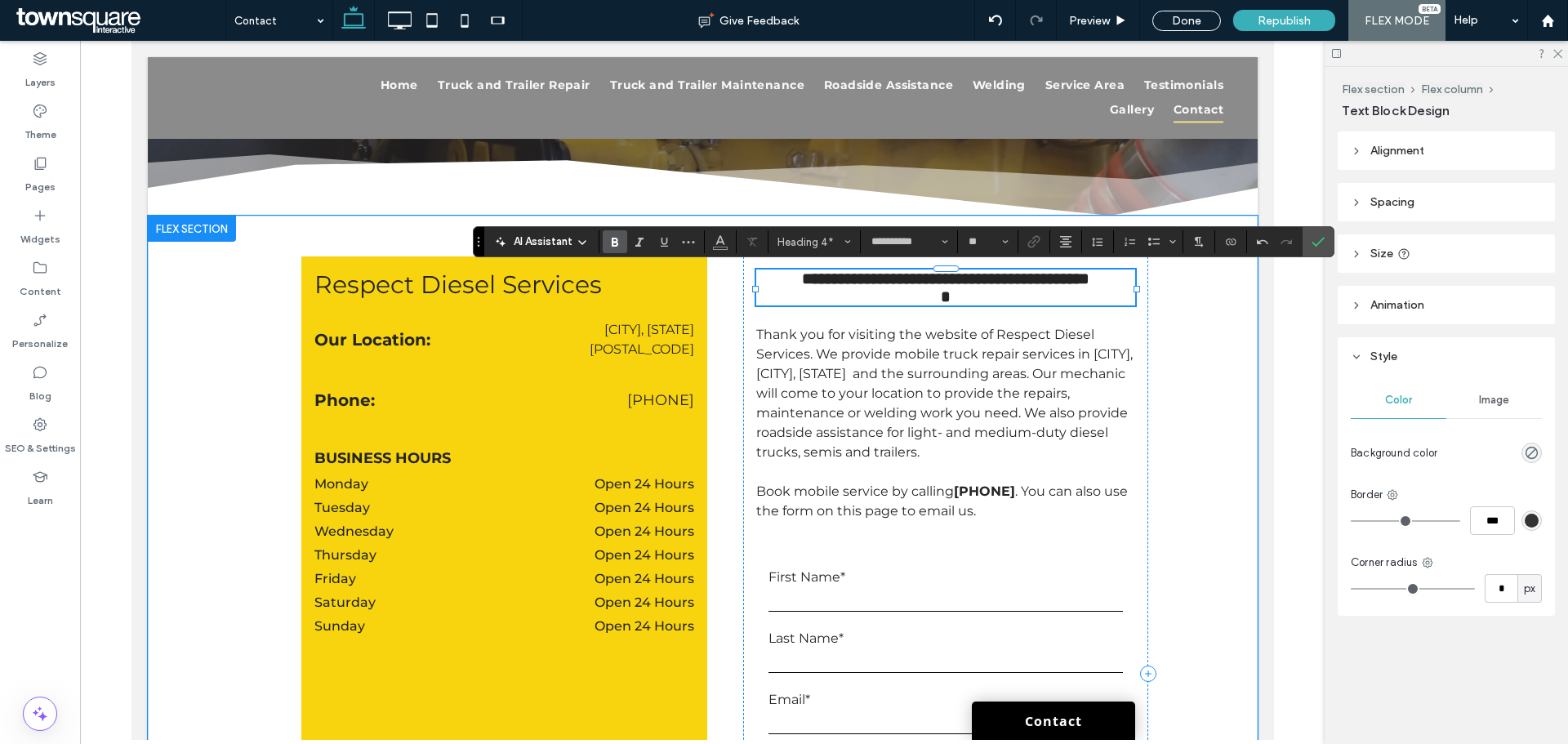 type 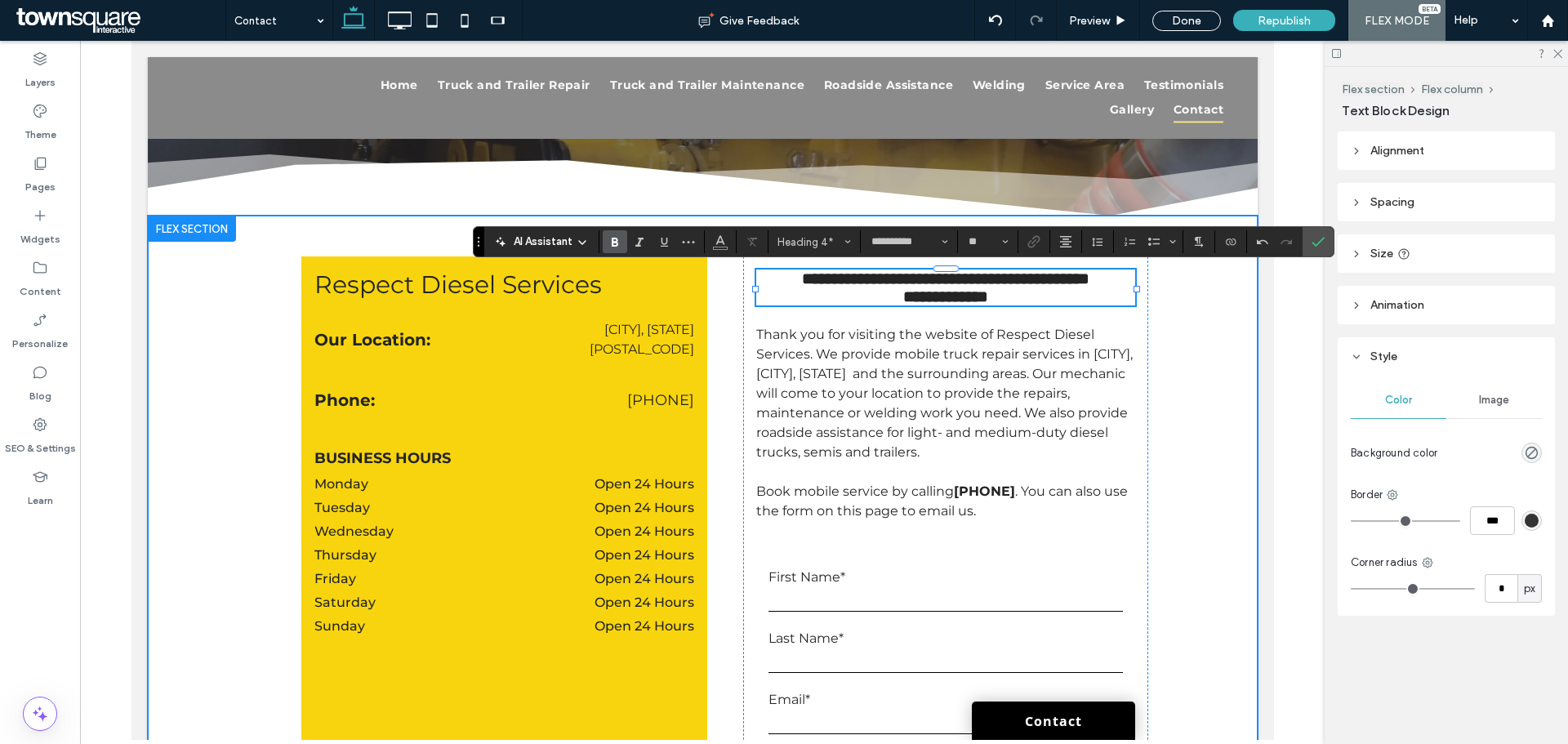 click on "**********" at bounding box center [702, 673] 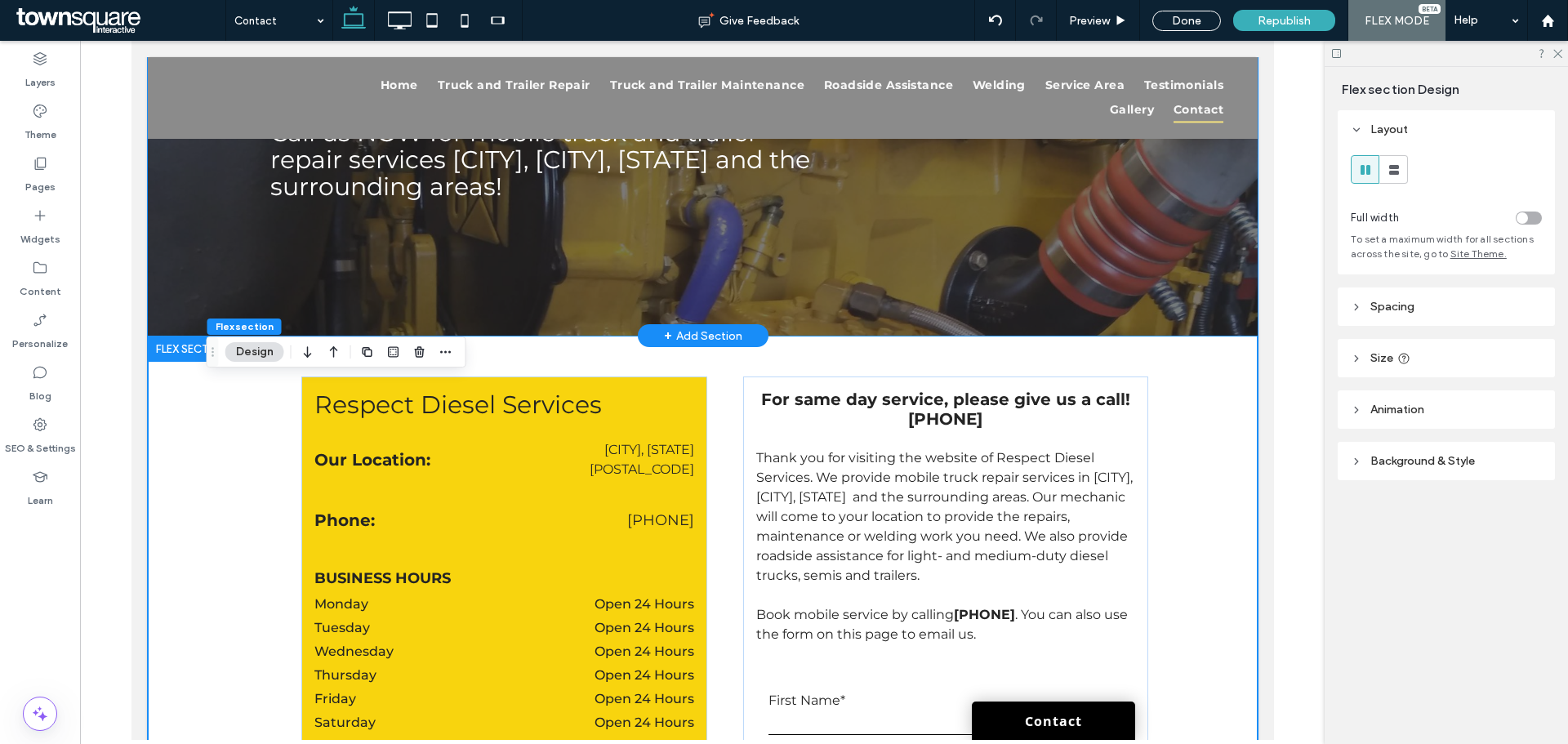 scroll, scrollTop: 0, scrollLeft: 0, axis: both 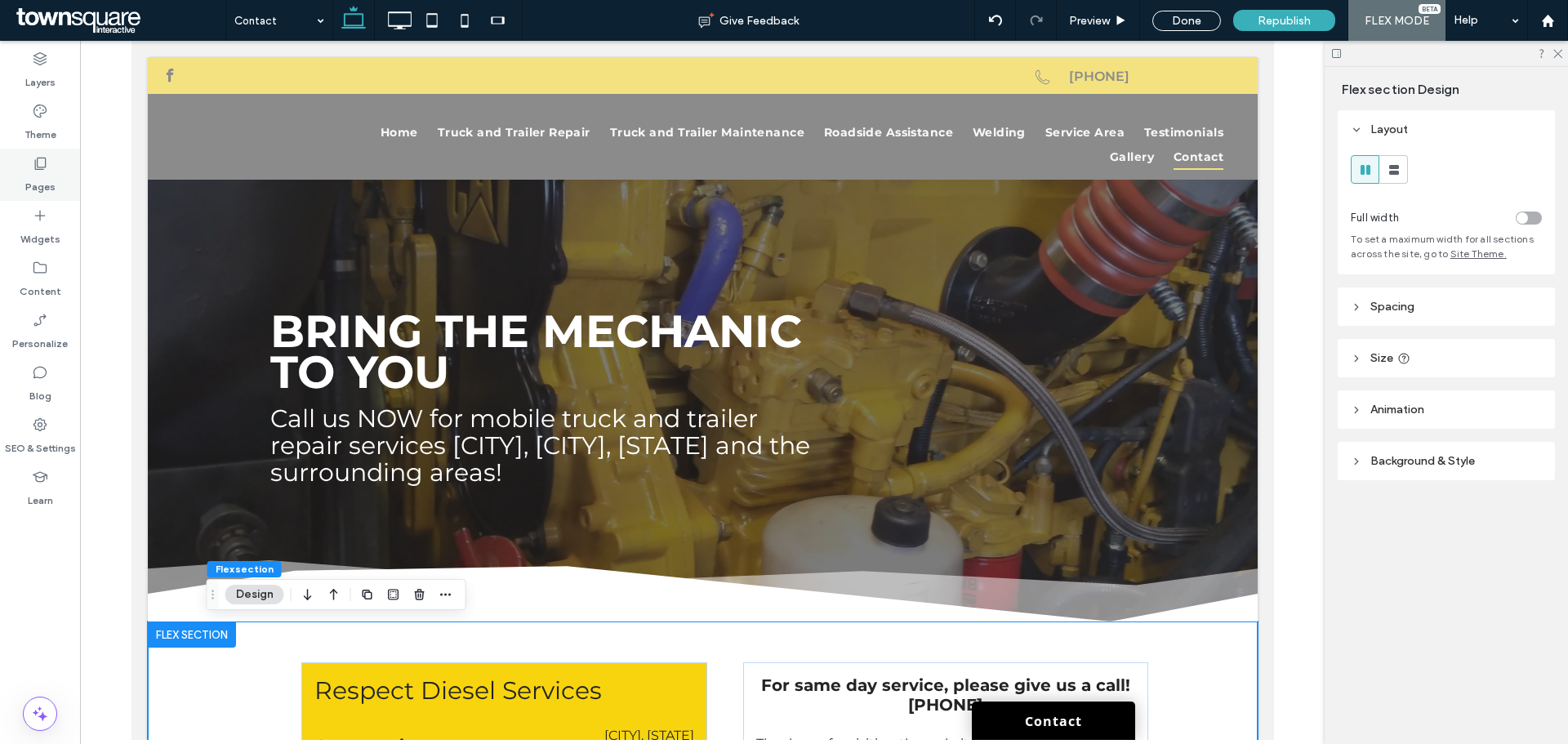 click on "Pages" at bounding box center (40, 183) 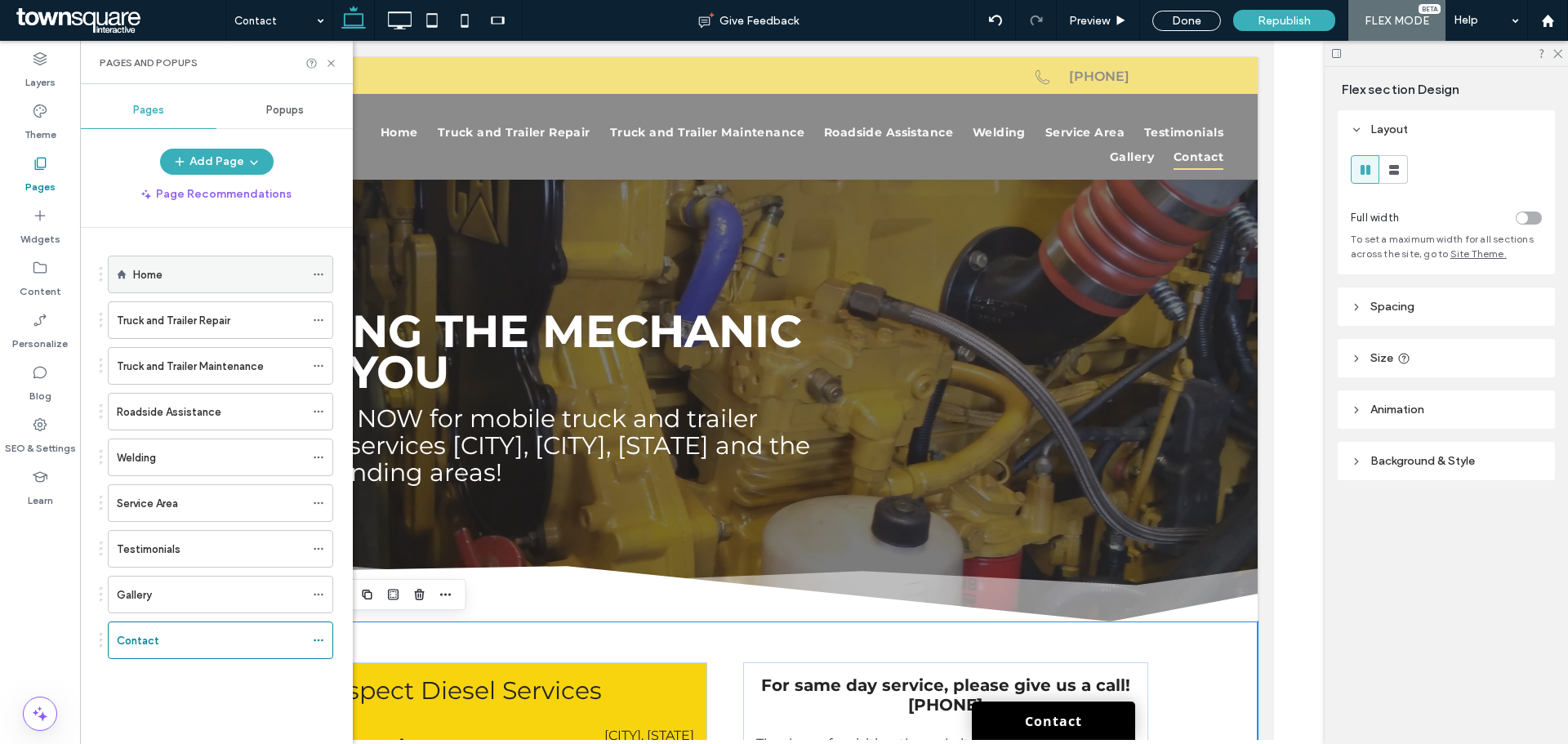 click on "Home" at bounding box center (219, 274) 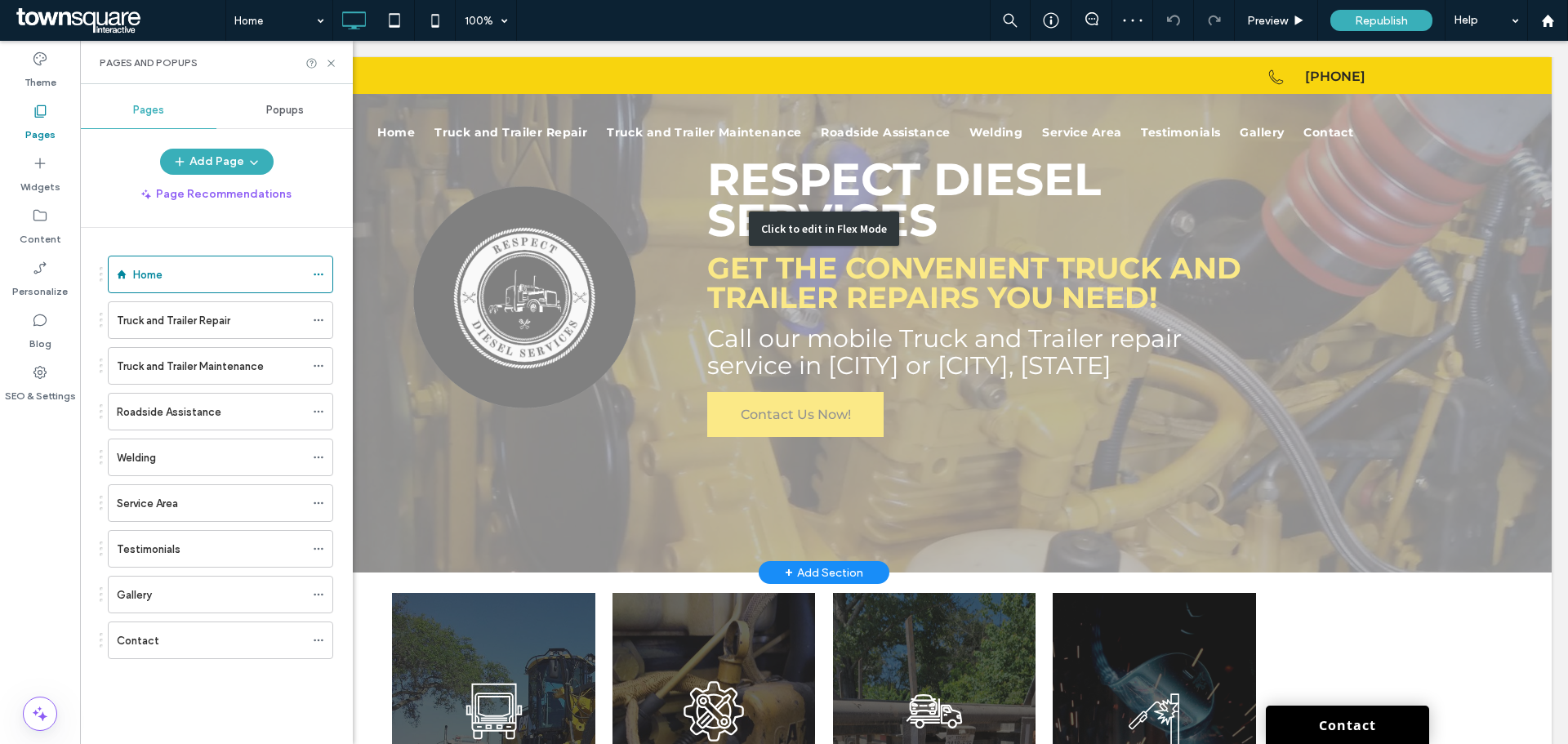 scroll, scrollTop: 82, scrollLeft: 0, axis: vertical 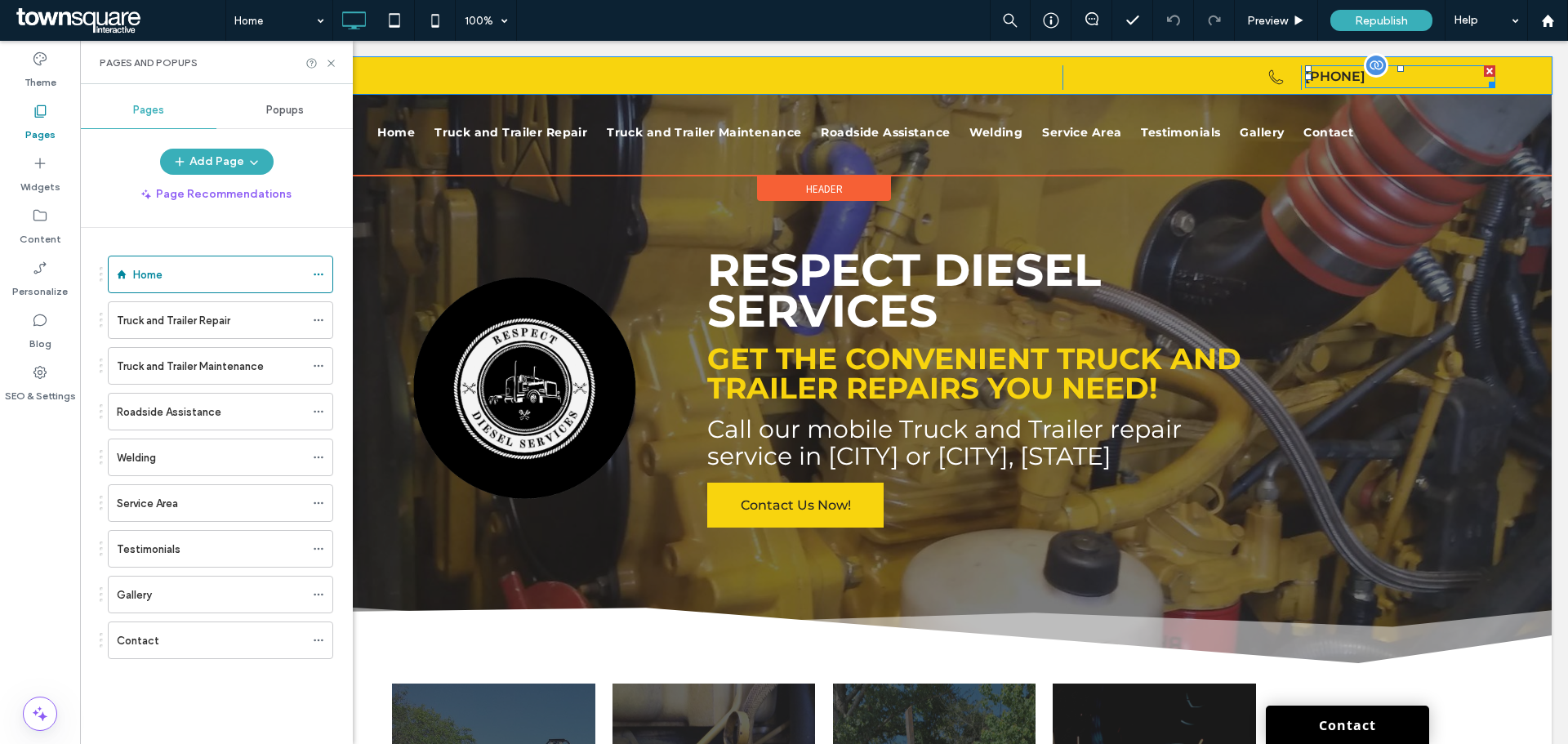 click on "[PHONE]" at bounding box center (1400, 77) 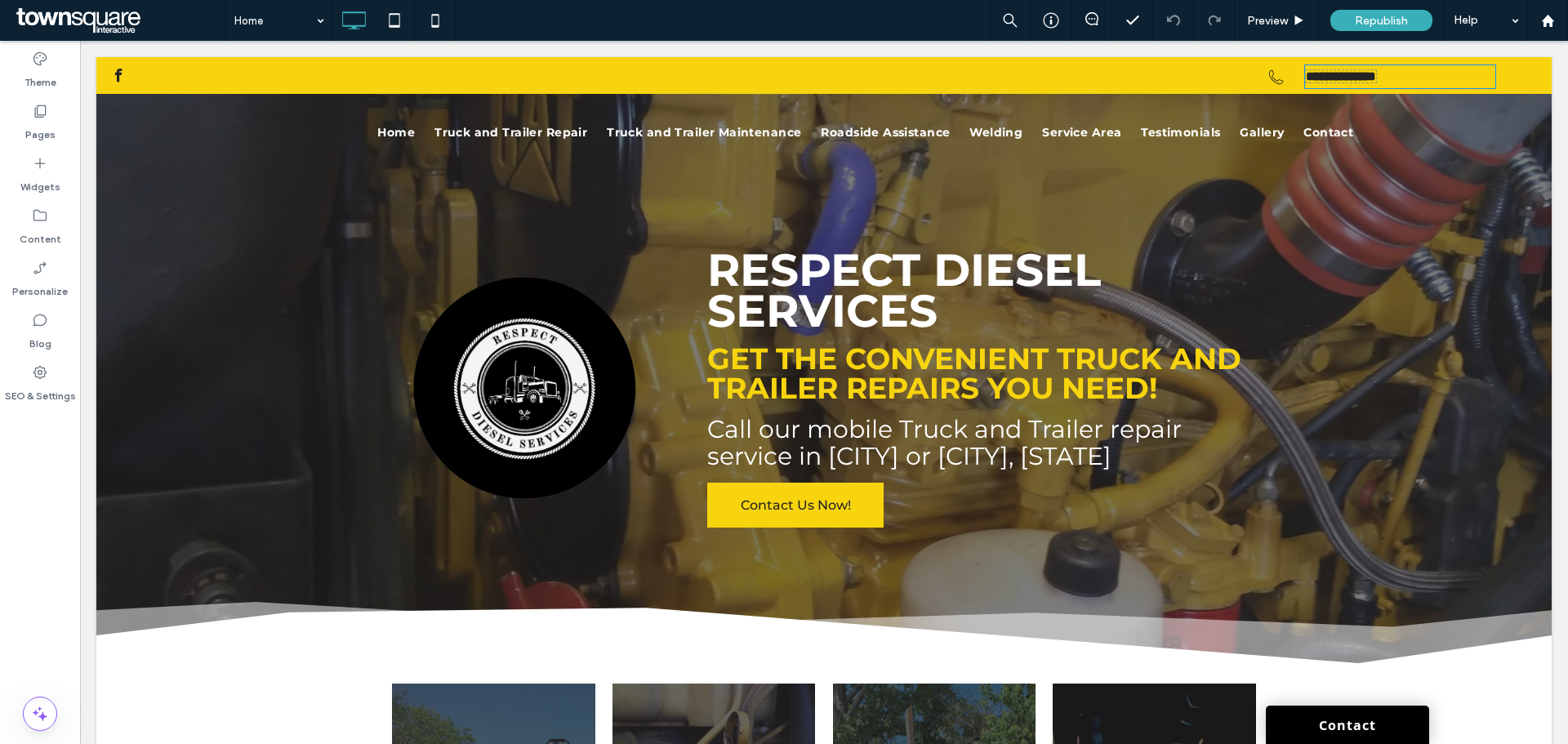 type on "**********" 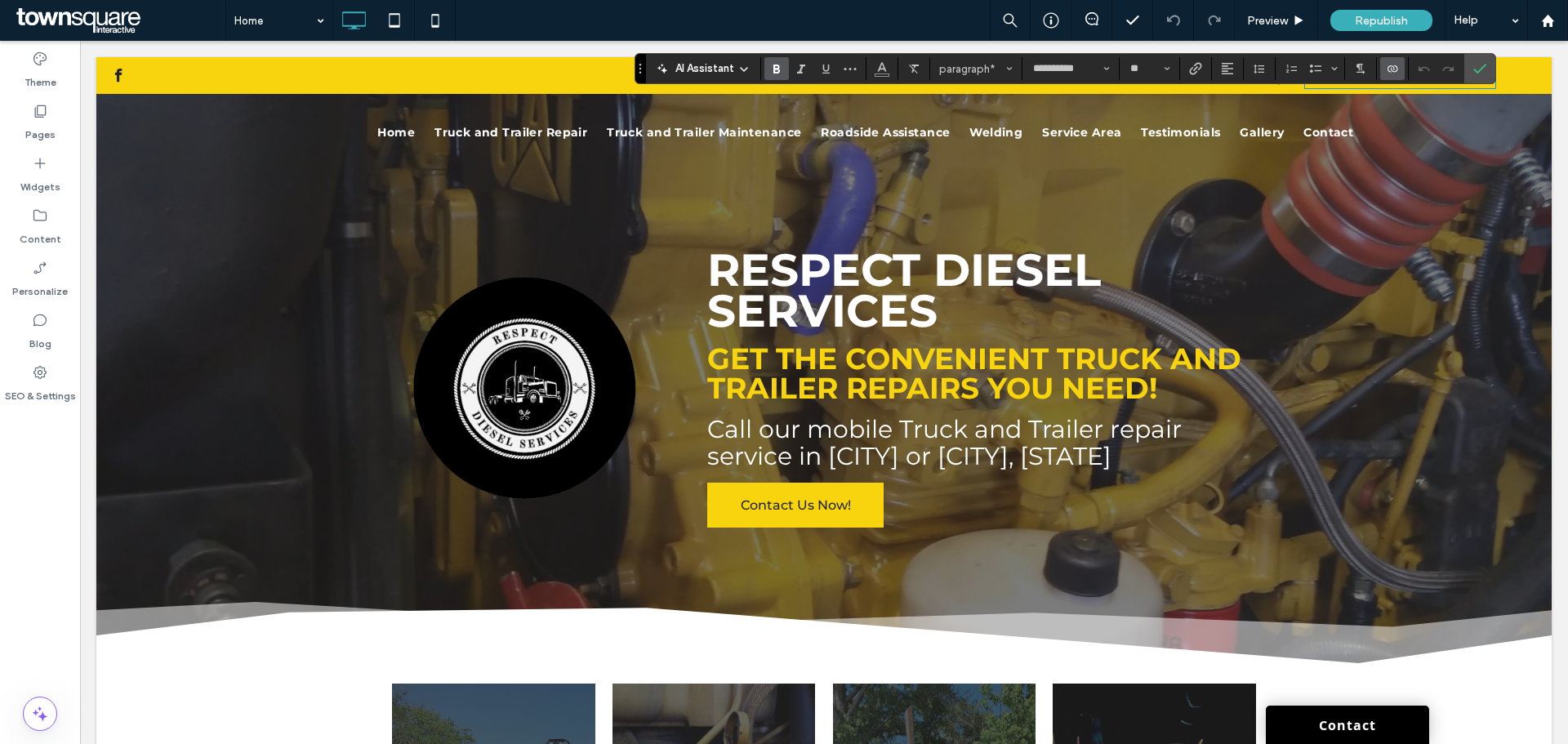 click on "Click To Paste     Click To Paste" at bounding box center [586, 78] 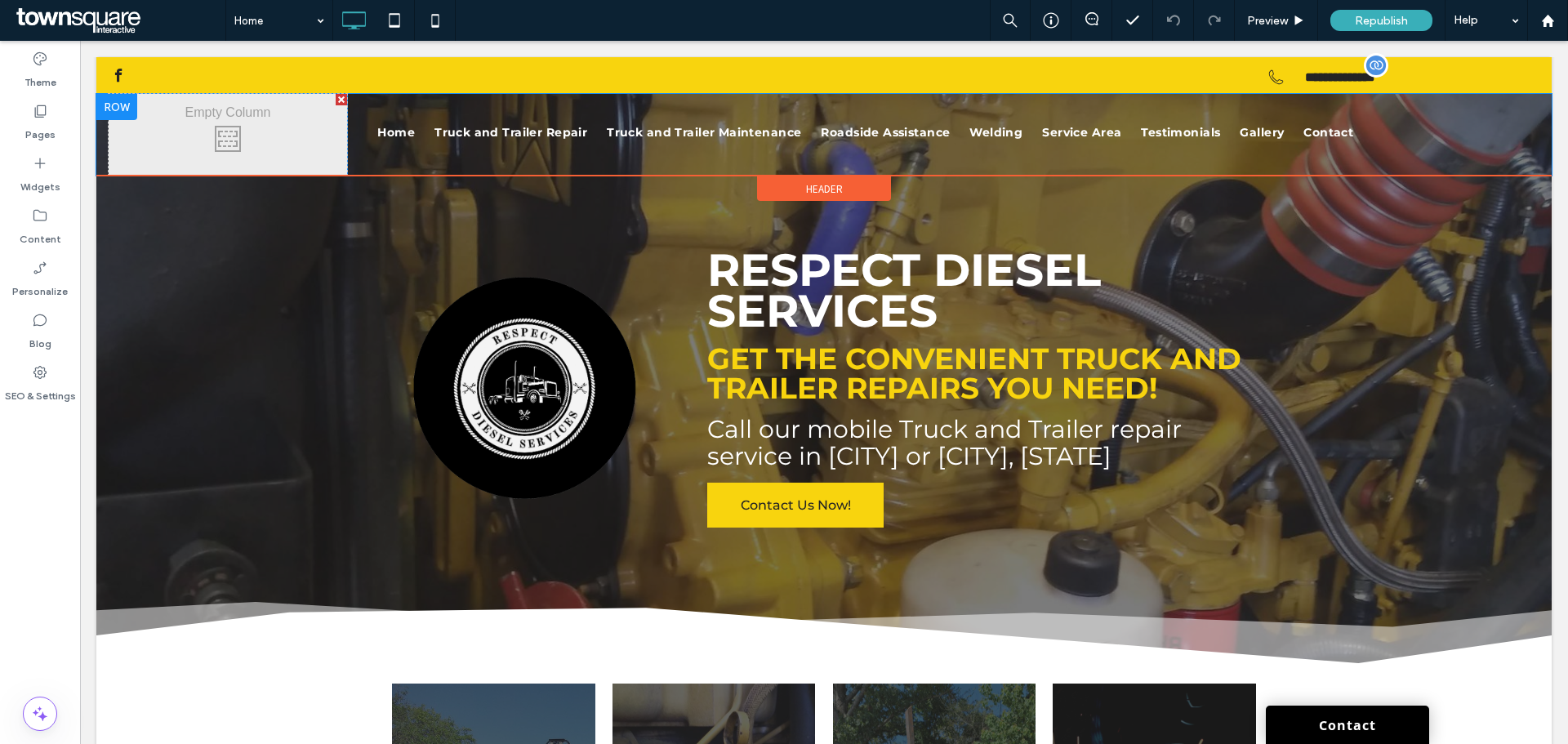 click on "Click To Paste     Click To Paste" at bounding box center [228, 135] 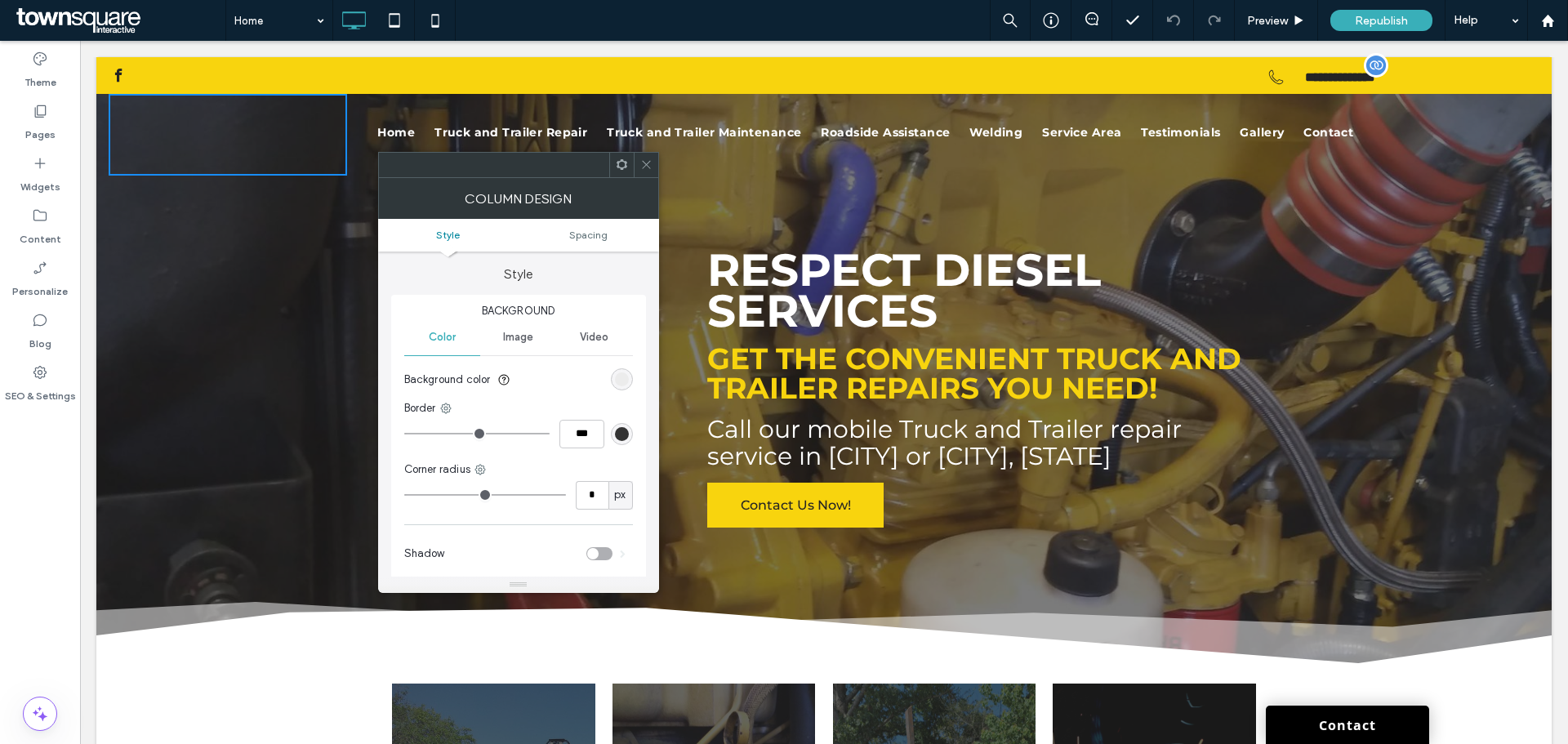 scroll, scrollTop: 0, scrollLeft: 0, axis: both 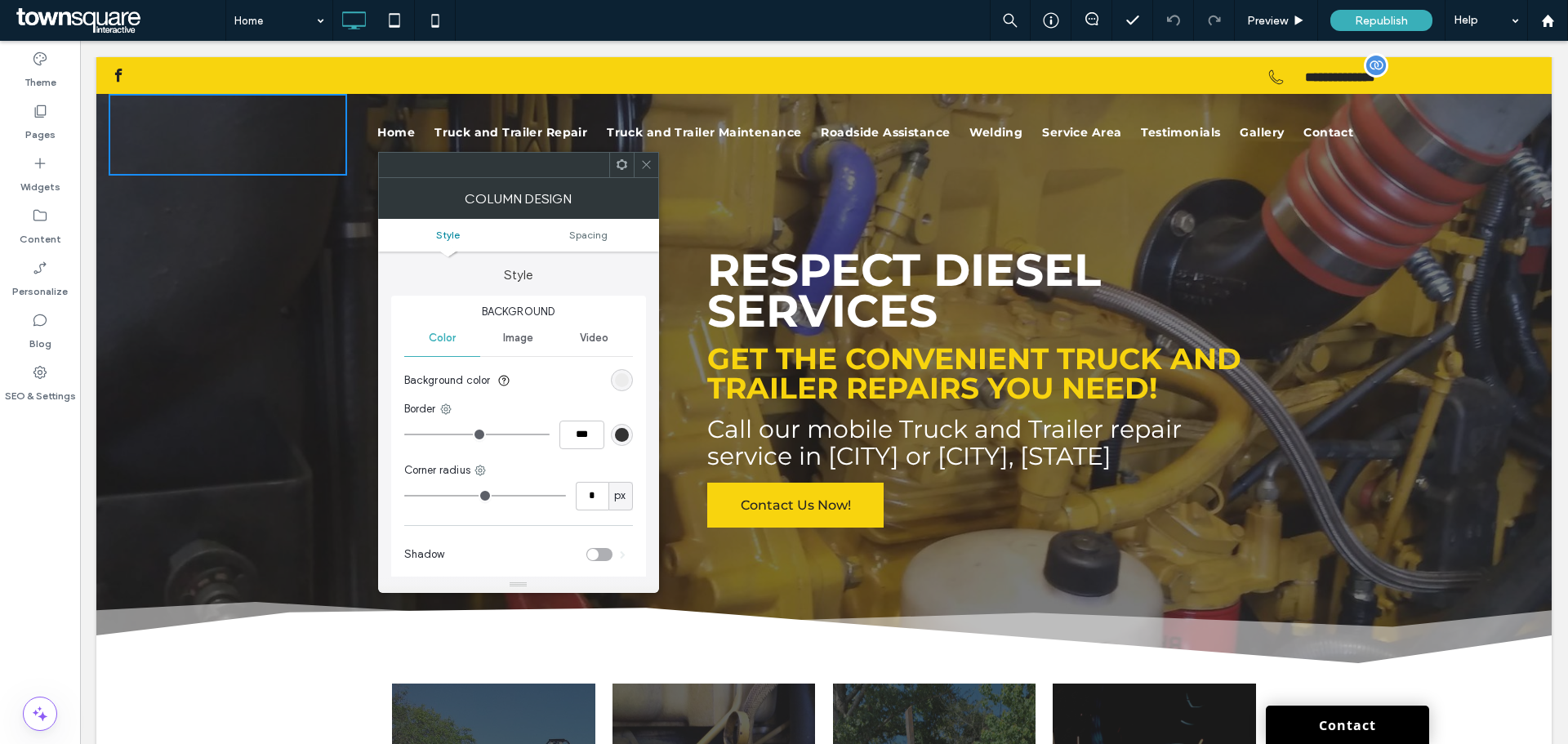 click 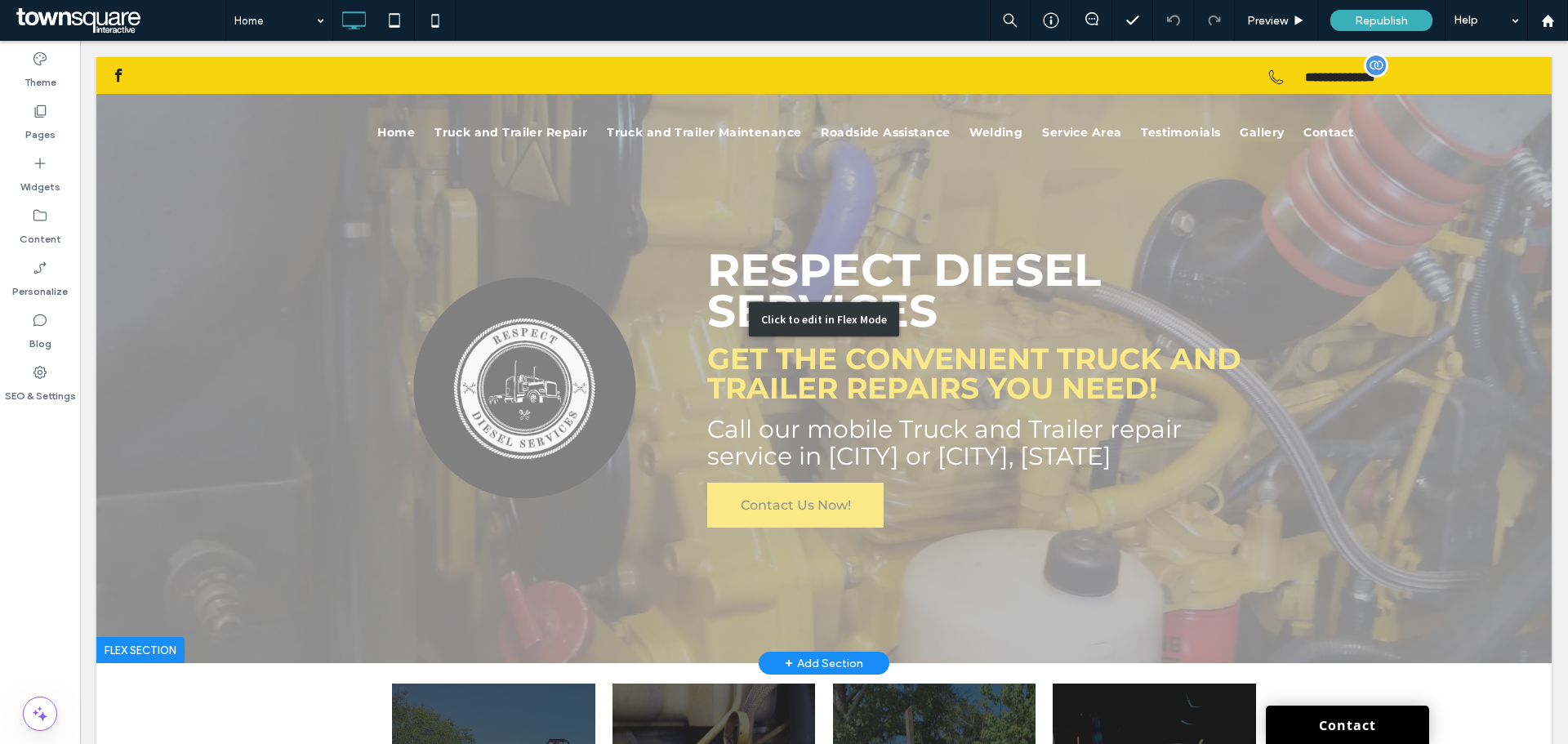click on "Click to edit in Flex Mode" at bounding box center (824, 319) 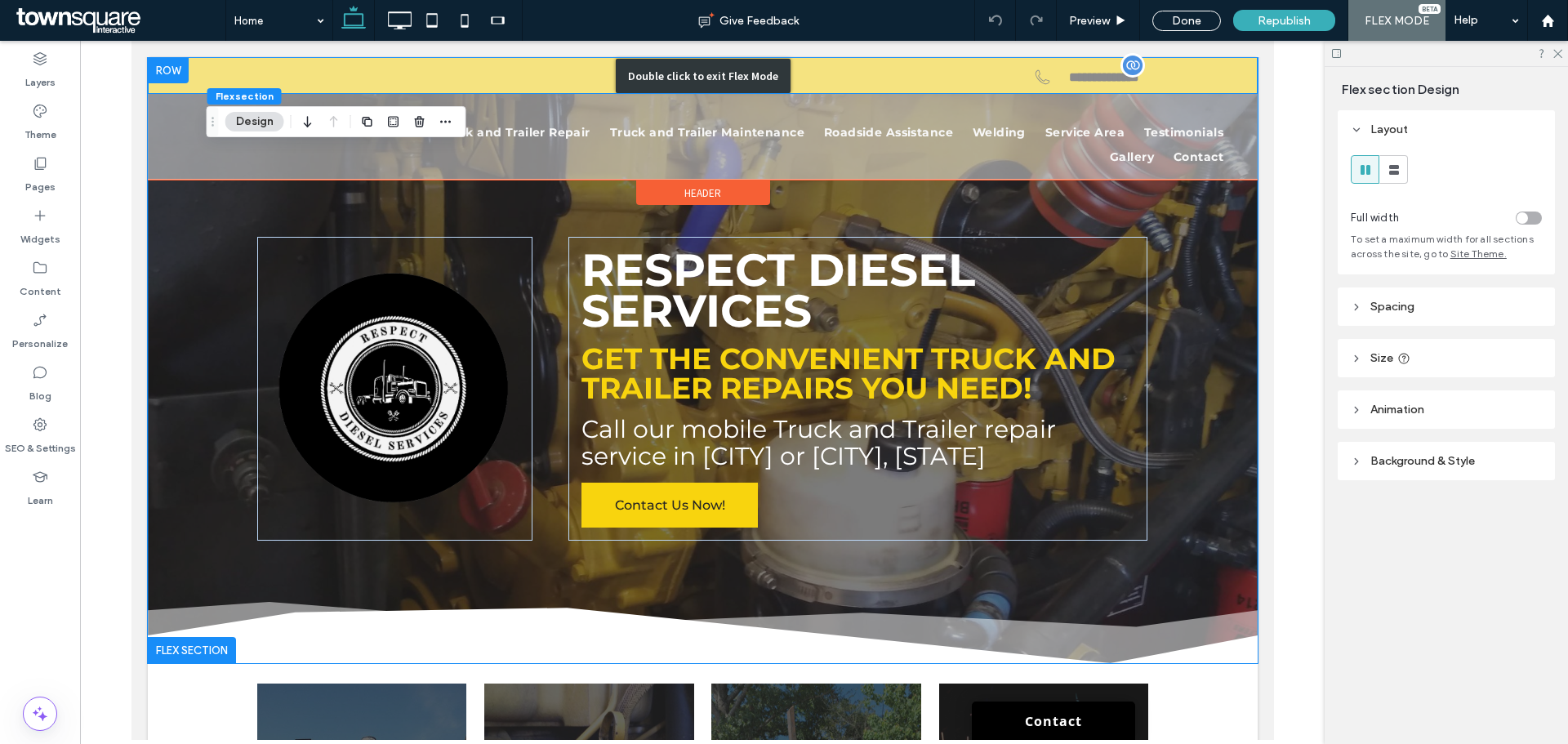 click on "Double click to exit Flex Mode" at bounding box center (702, 75) 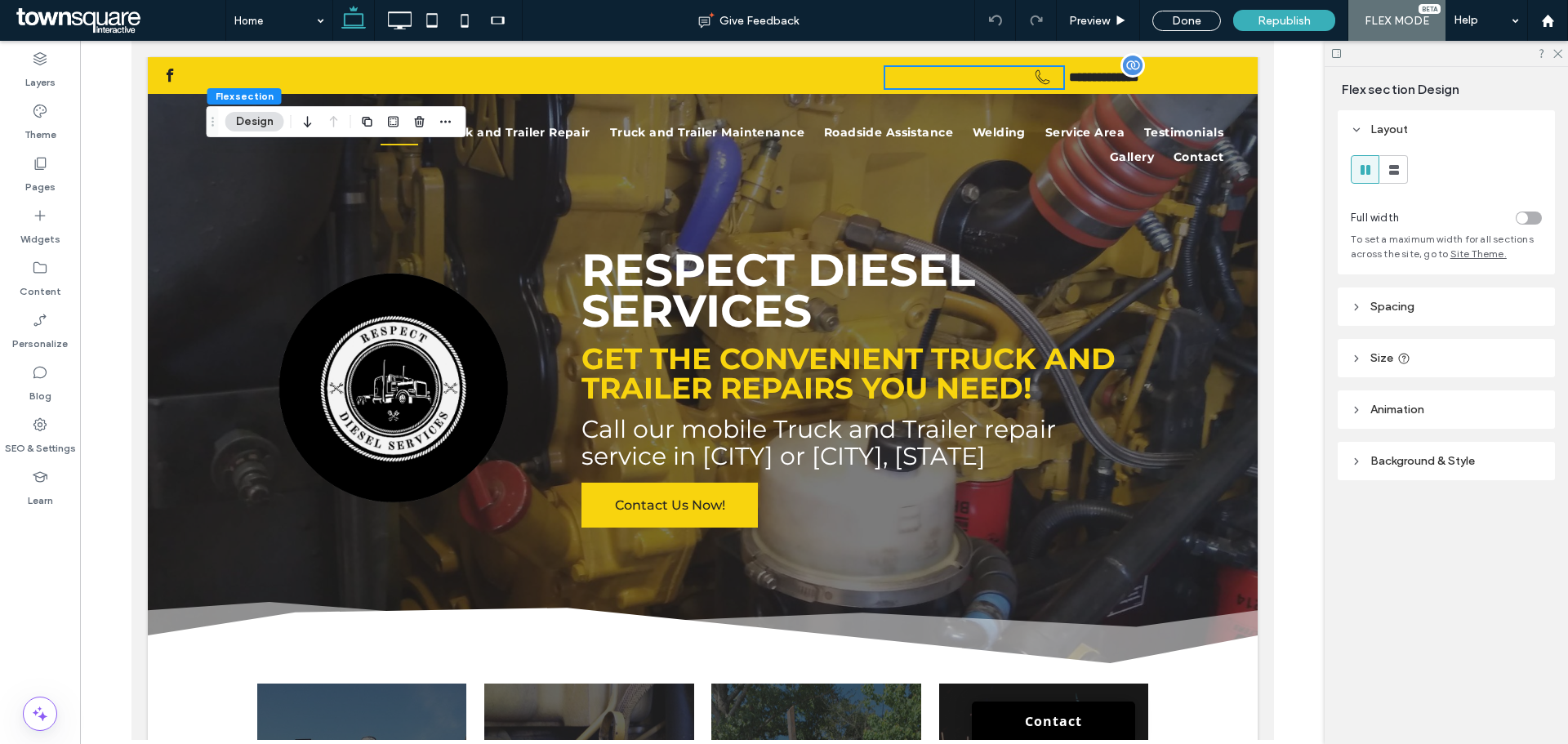 click on "A black and white drawing of a telephone on a white background.
Click To Paste     Click To Paste     Click To Paste     Click To Paste     Click To Paste     Click To Paste" at bounding box center (973, 78) 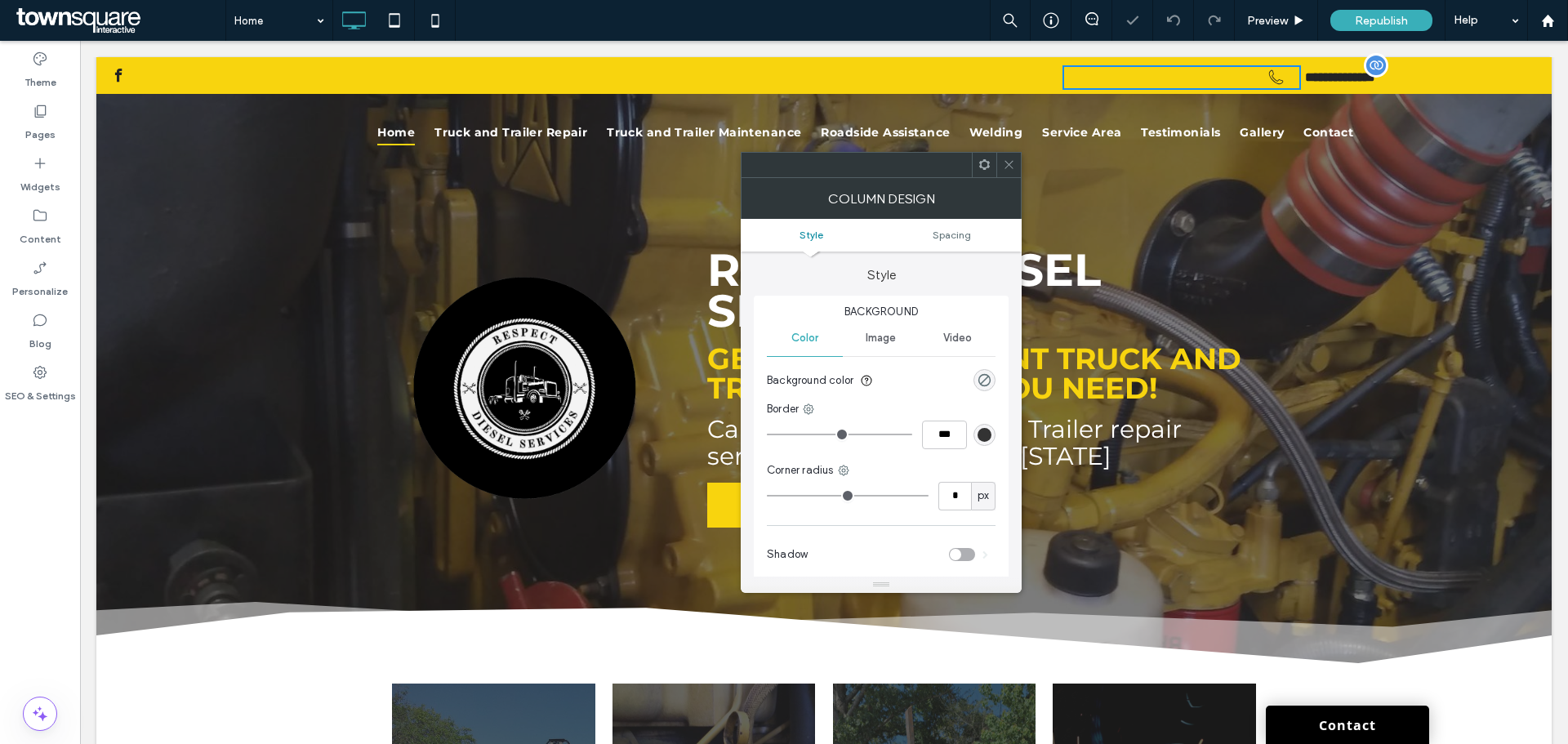 click on "**********" at bounding box center (1340, 77) 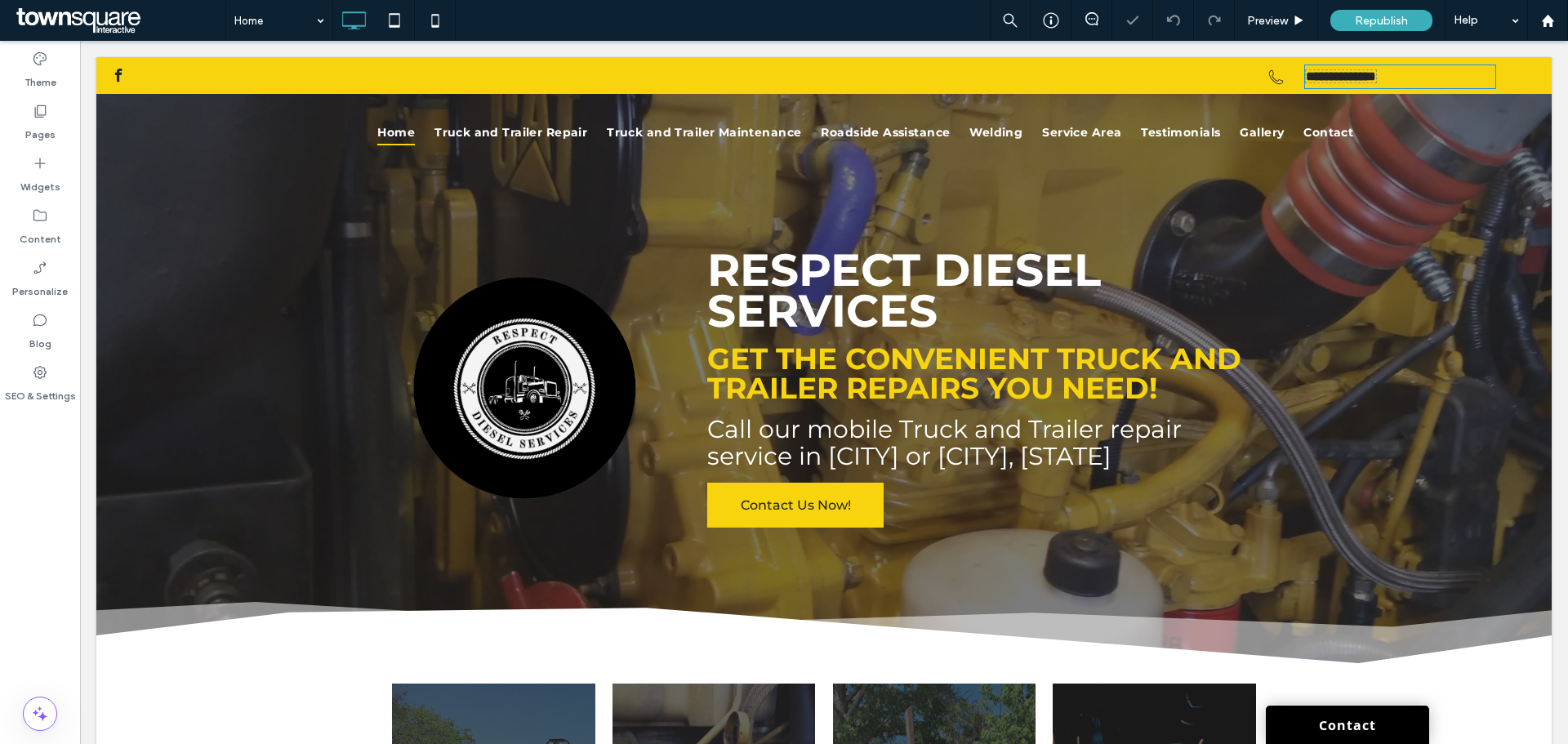 type on "**********" 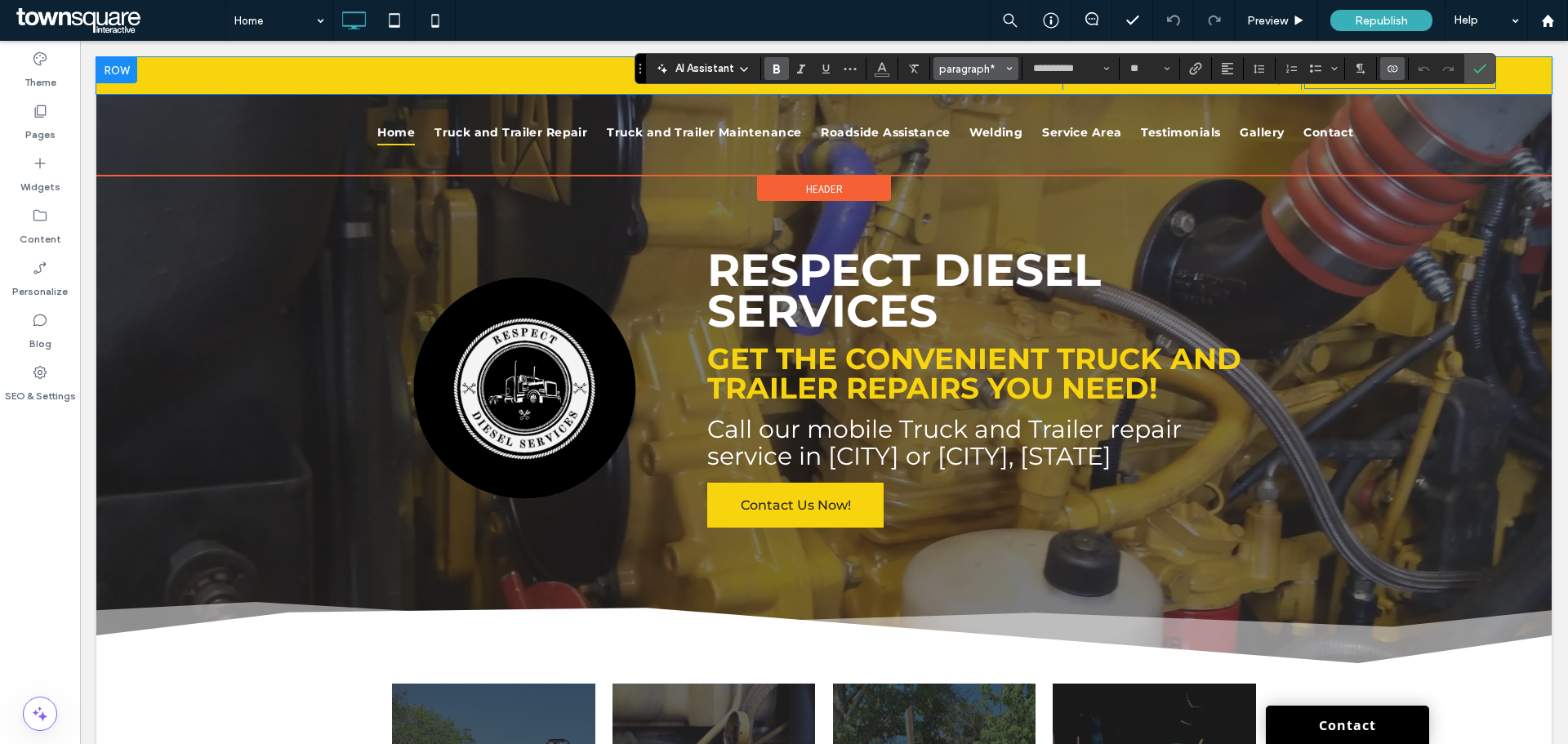 click on "paragraph*" at bounding box center [971, 69] 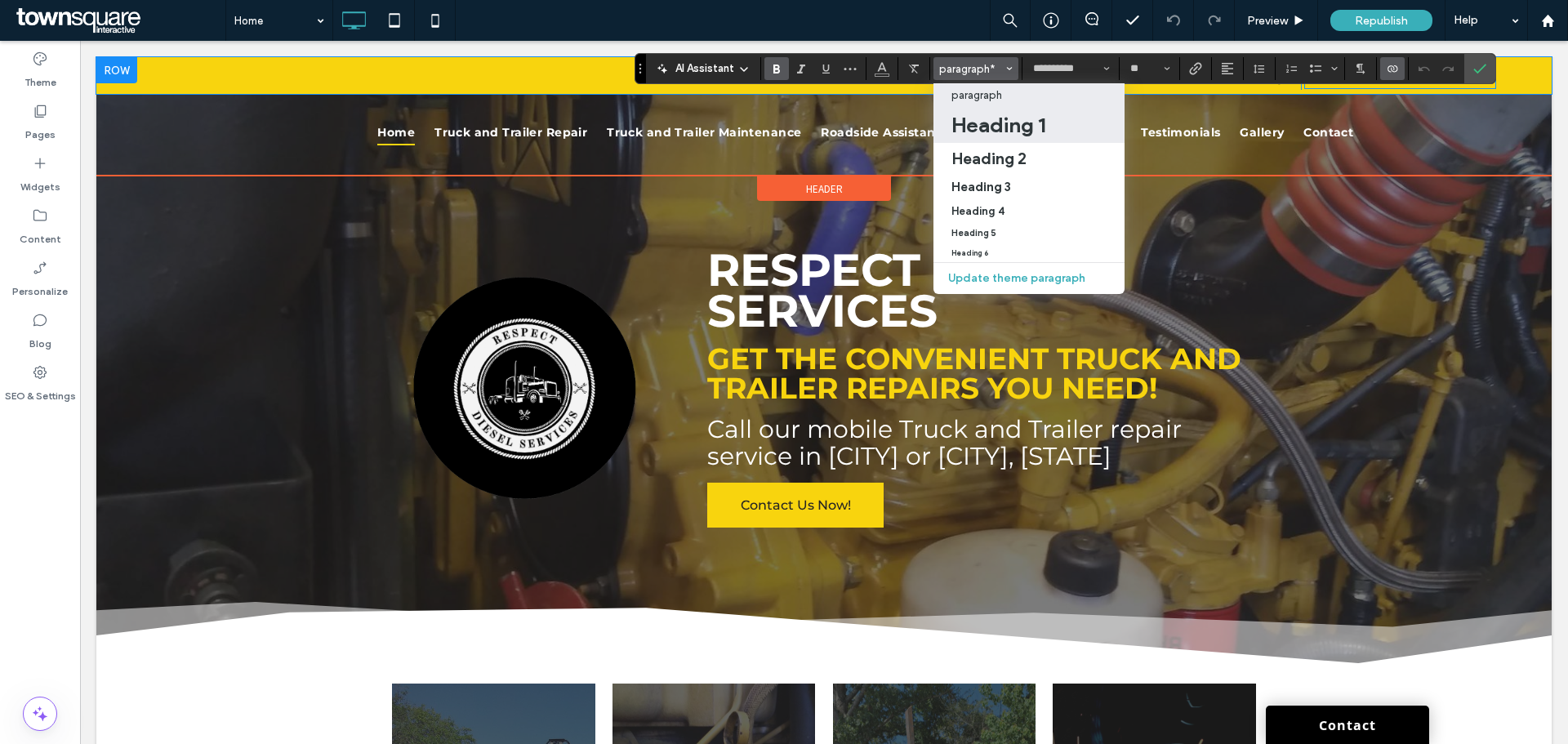 click on "Heading 1" at bounding box center [998, 125] 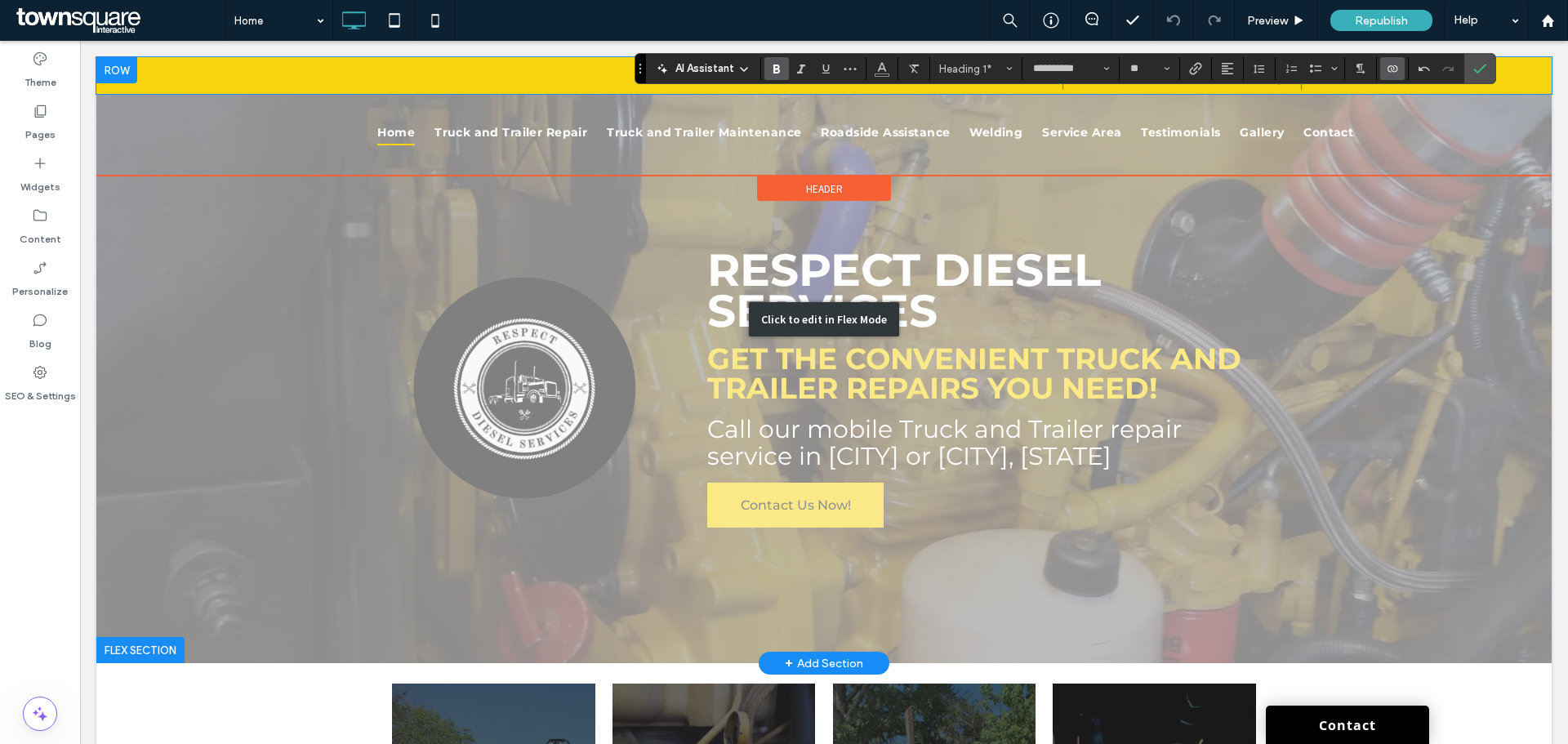 click on "Click to edit in Flex Mode" at bounding box center [824, 319] 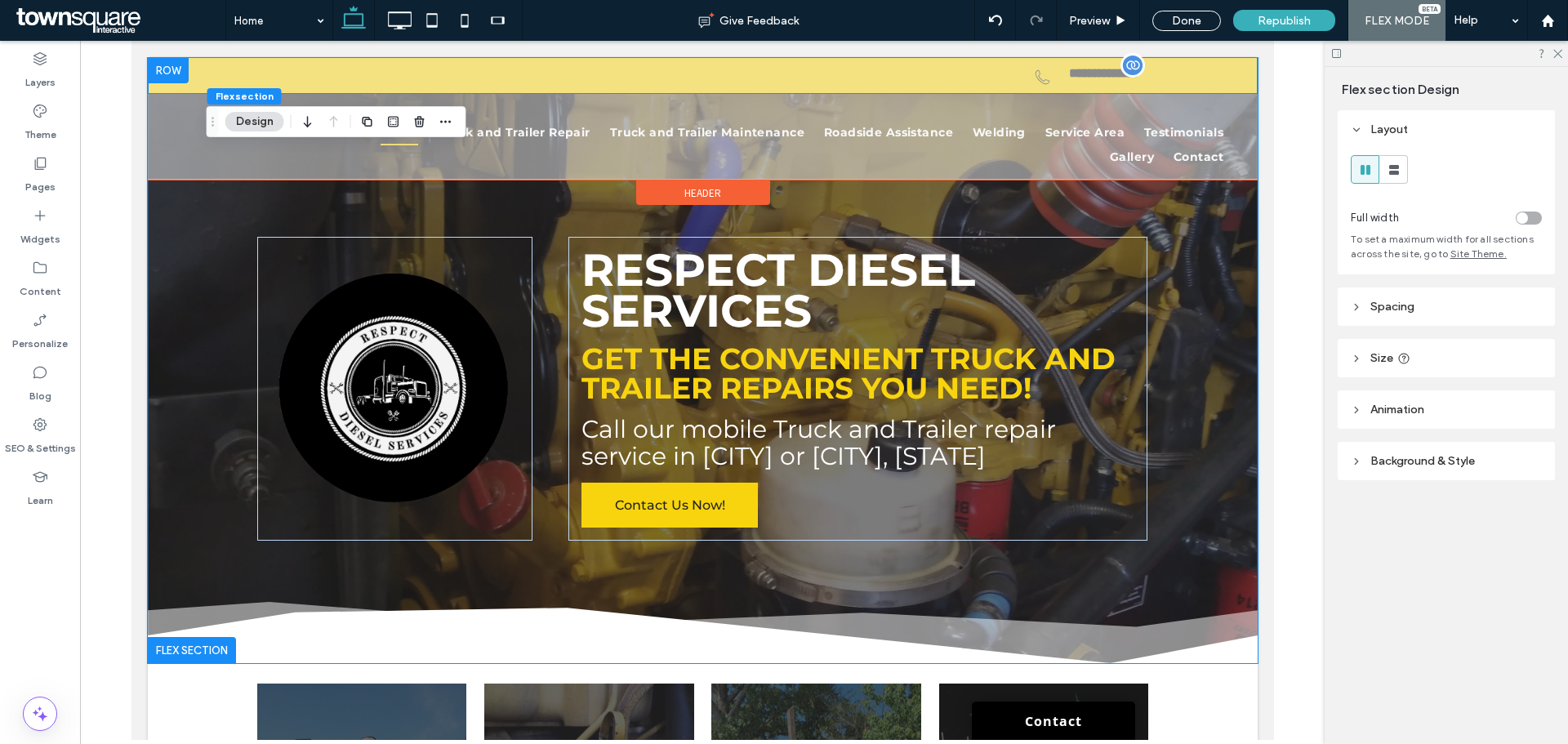 click at bounding box center [824, 390] 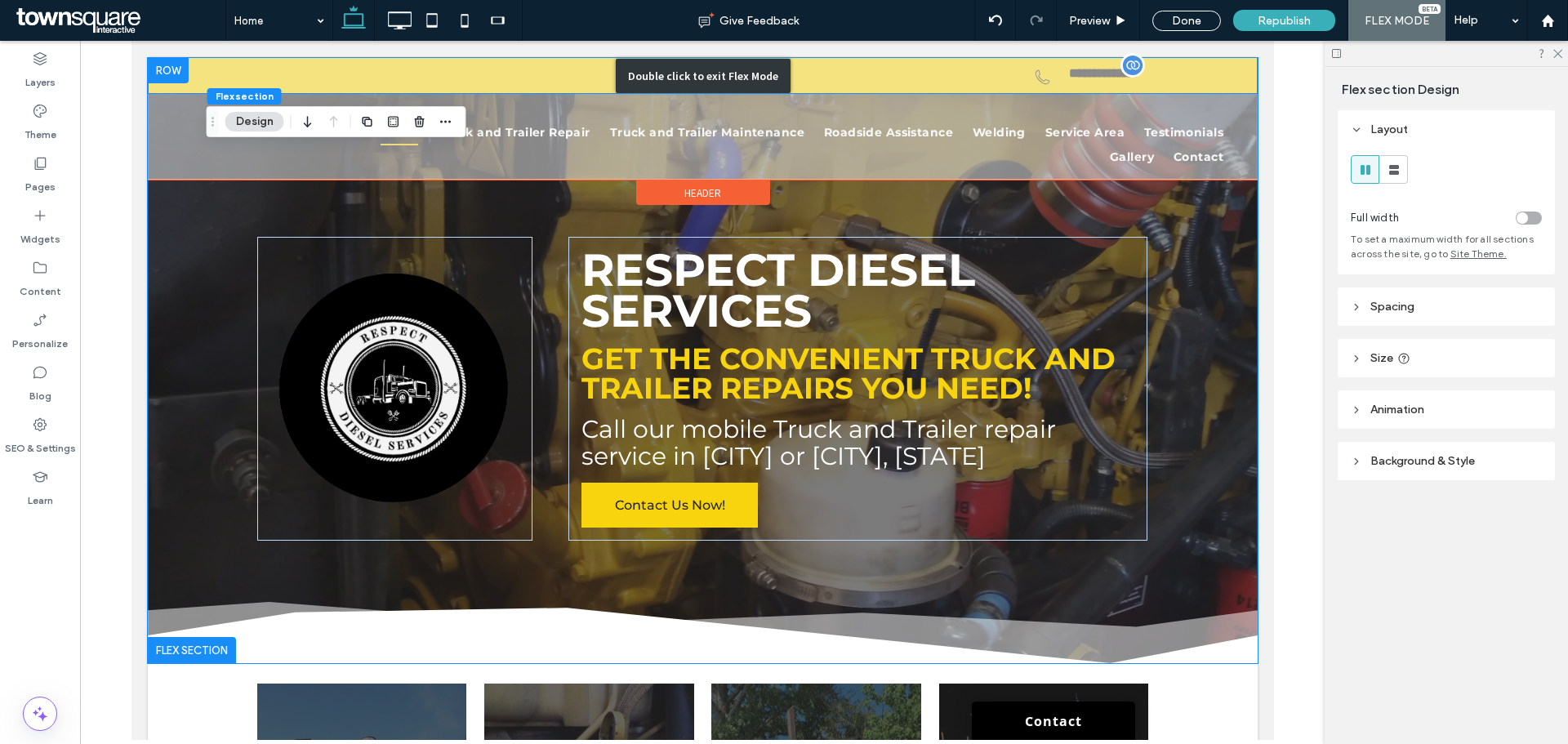 click on "Double click to exit Flex Mode" at bounding box center [702, 75] 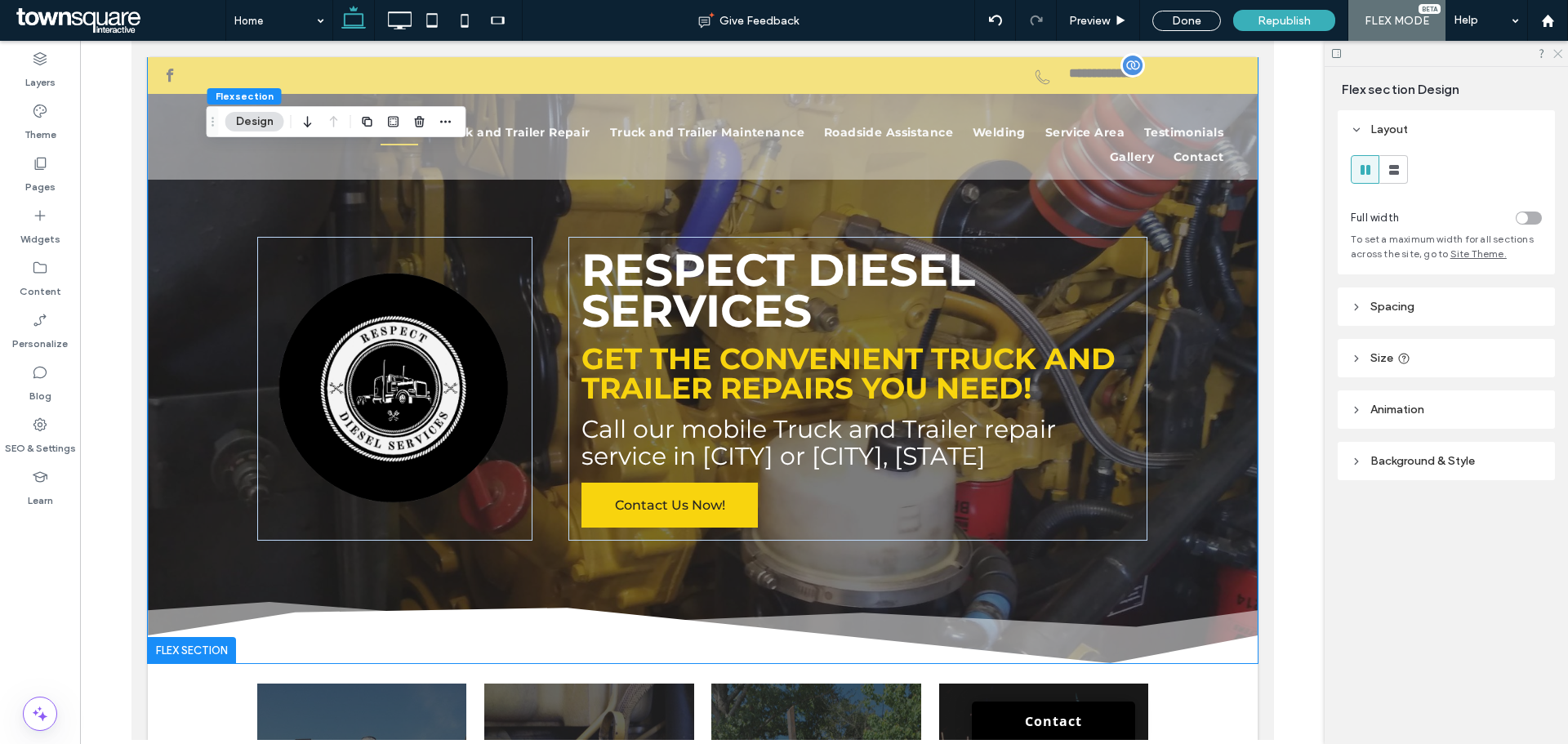 click 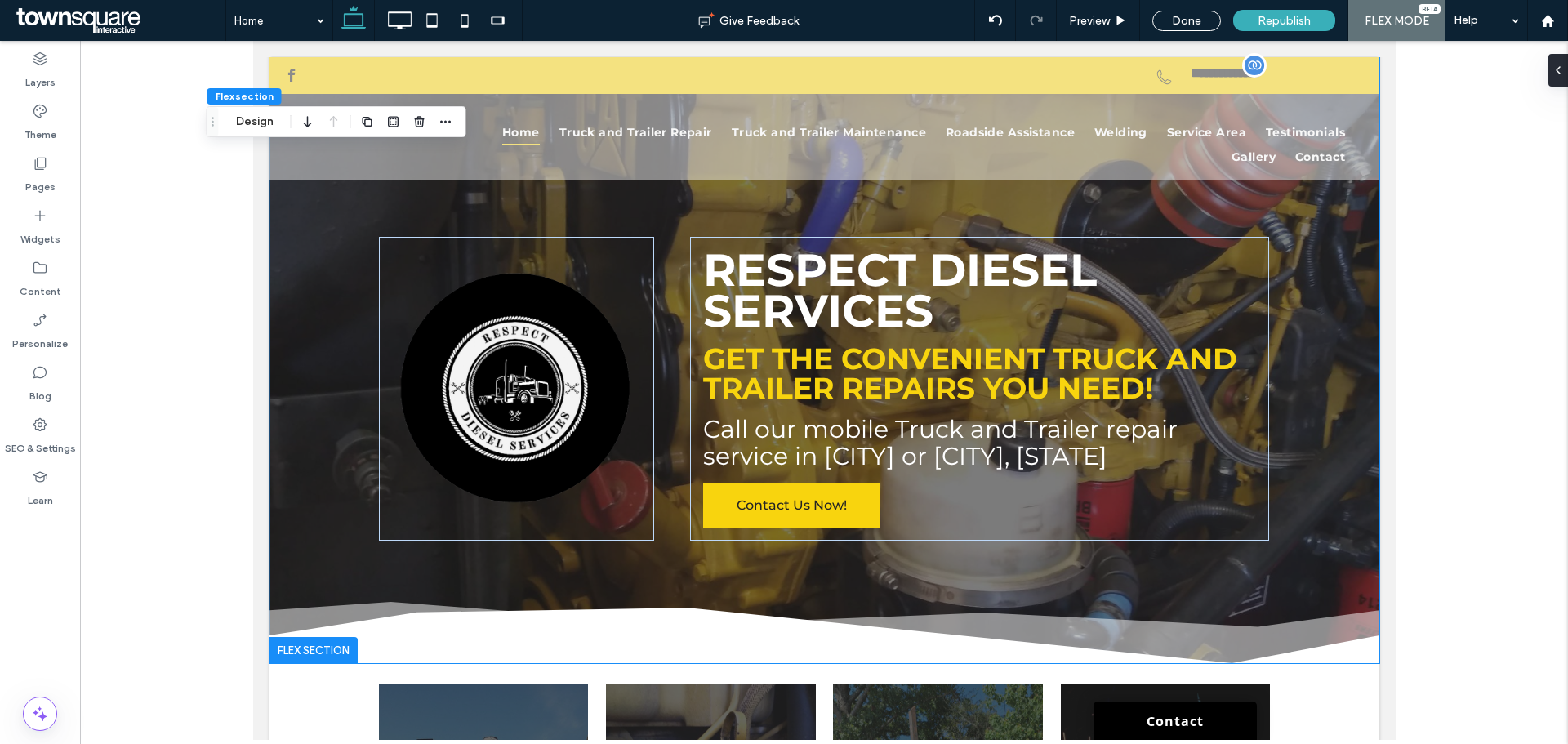 click at bounding box center [824, 390] 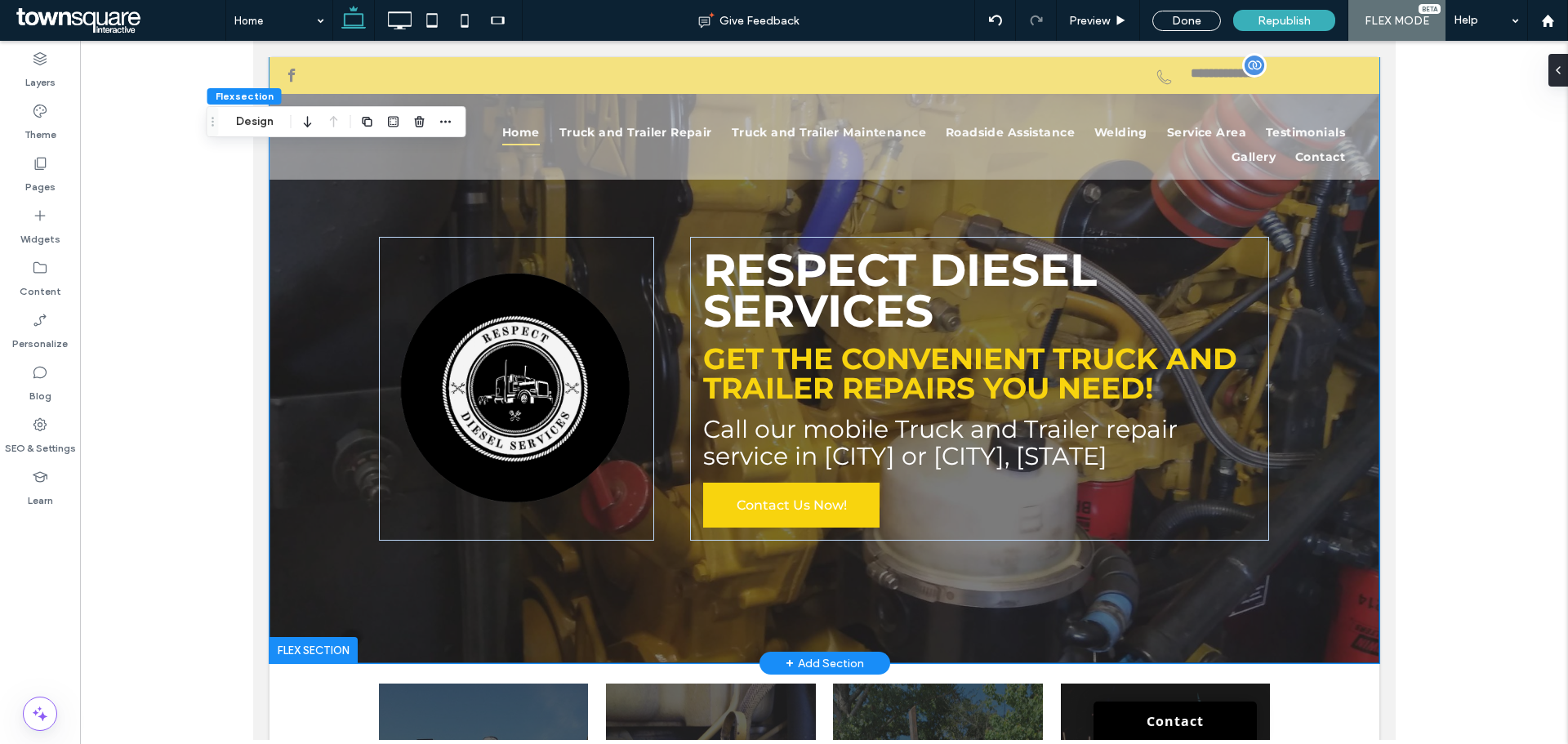 click on "Contact Us Now!" at bounding box center (791, 505) 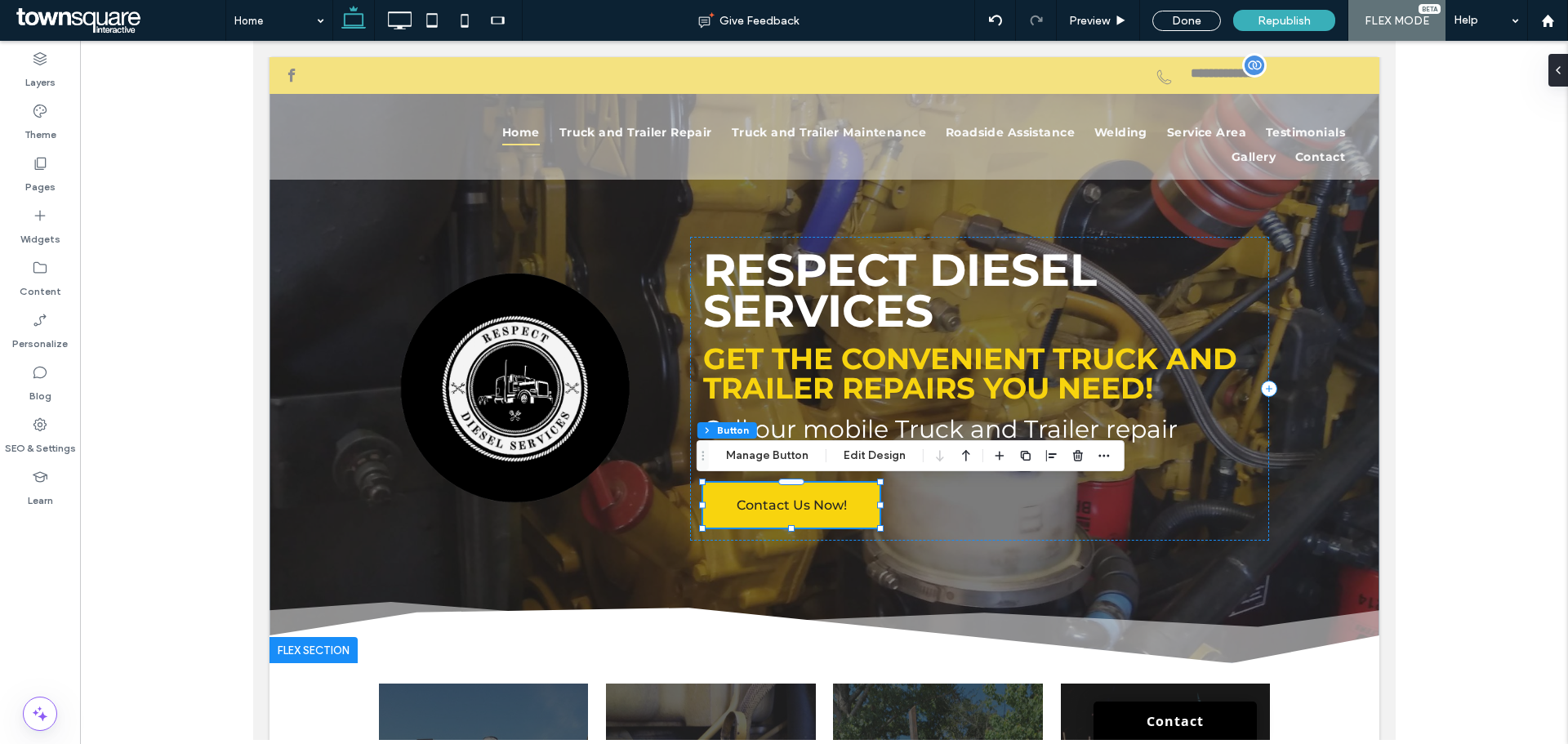 drag, startPoint x: 790, startPoint y: 458, endPoint x: 795, endPoint y: 470, distance: 13 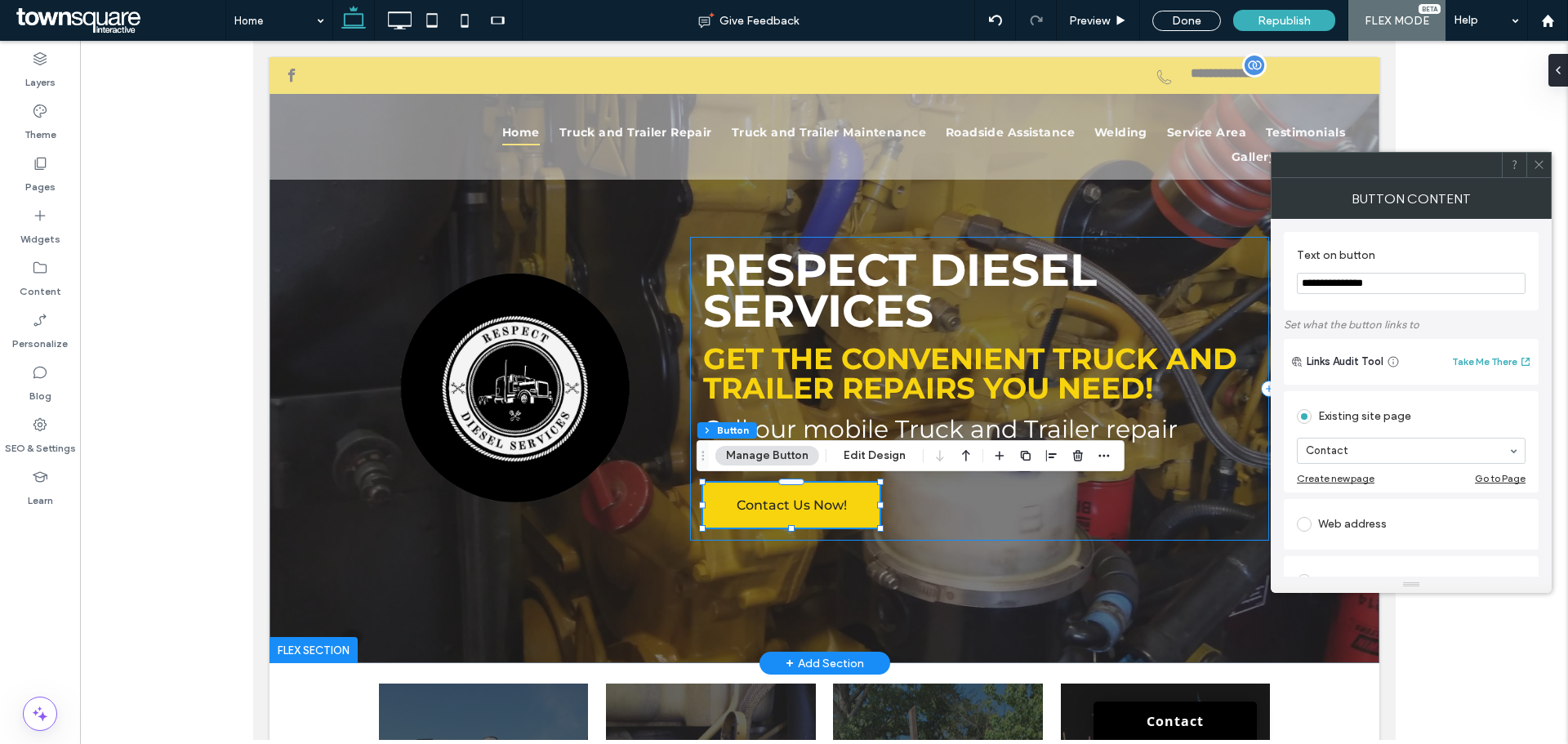 drag, startPoint x: 1661, startPoint y: 319, endPoint x: 1255, endPoint y: 278, distance: 408.06495 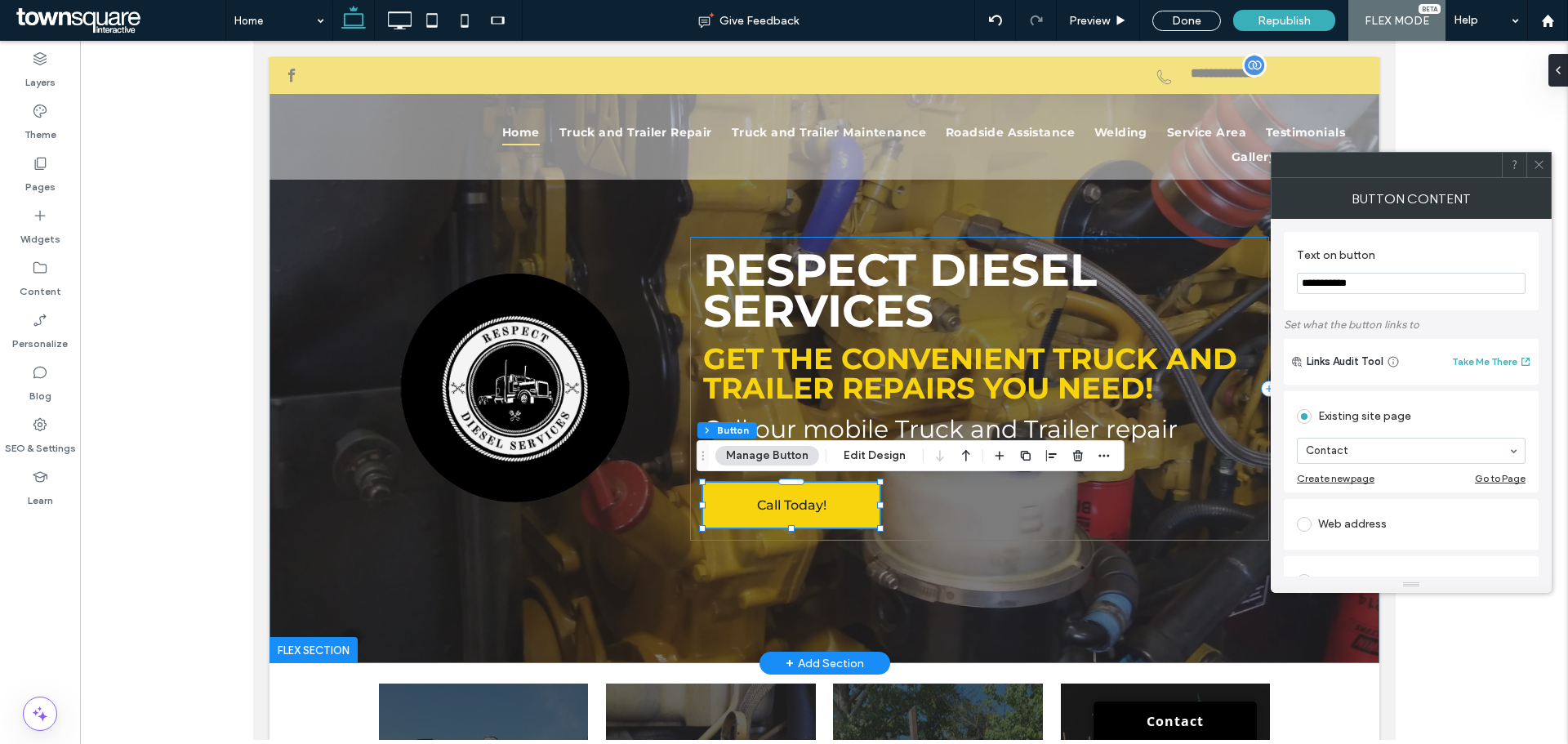 type on "**********" 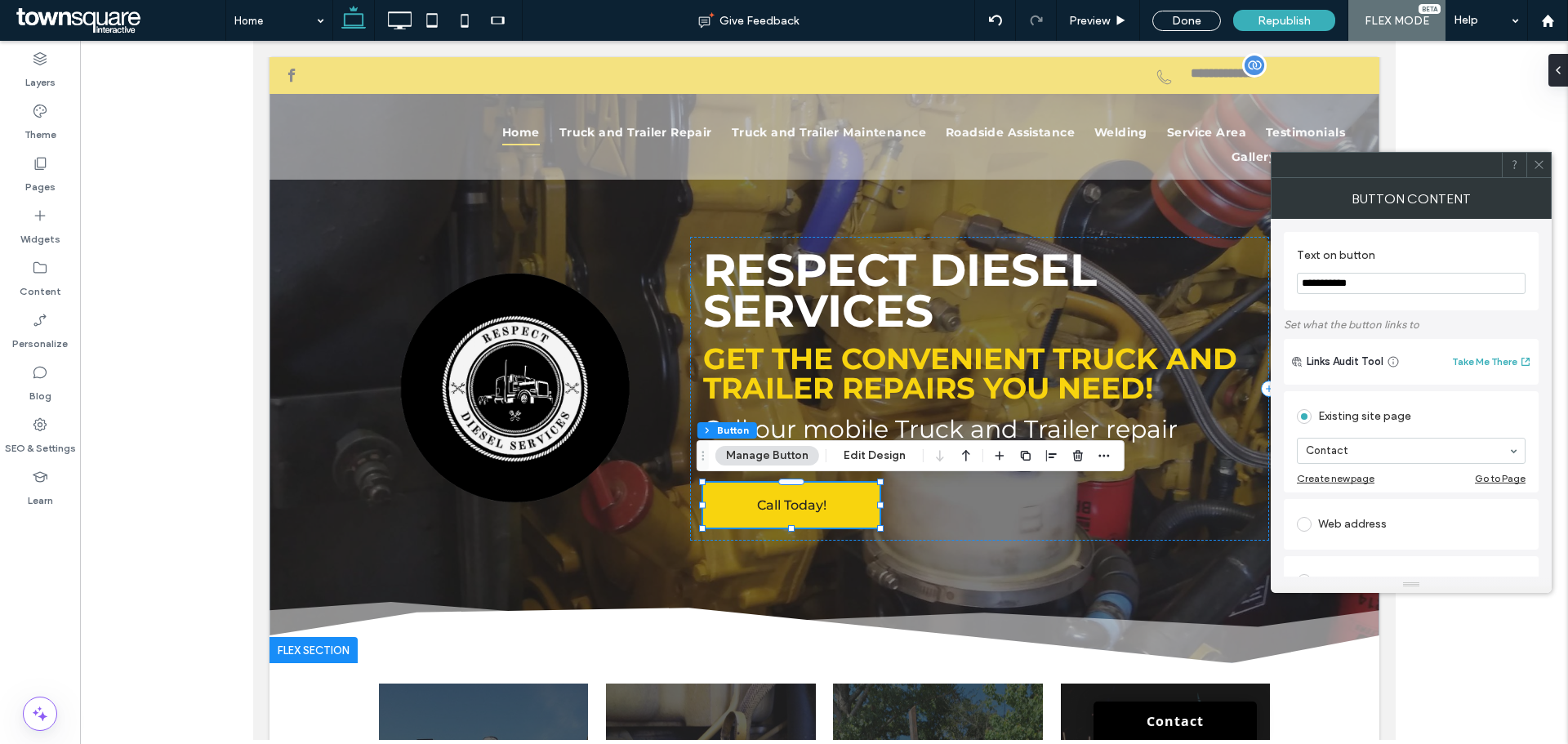 click at bounding box center [824, 390] 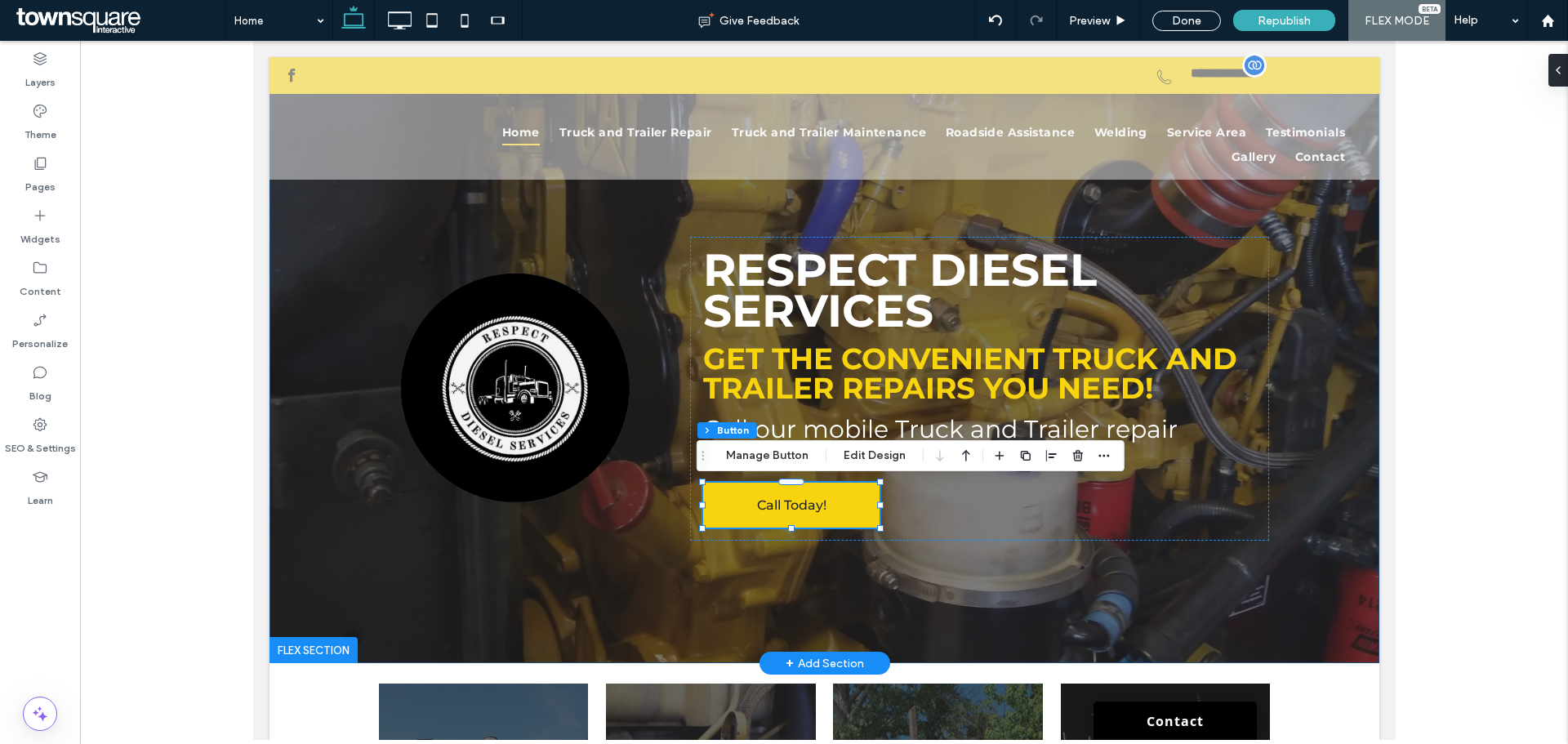 click on "Call Today!
Respect Diesel Services
Get the Convenient Truck and Trailer Repairs You Need!
Call our mobile Truck and Trailer repair service in [CITY] or [CITY], [STATE]" at bounding box center (824, 319) 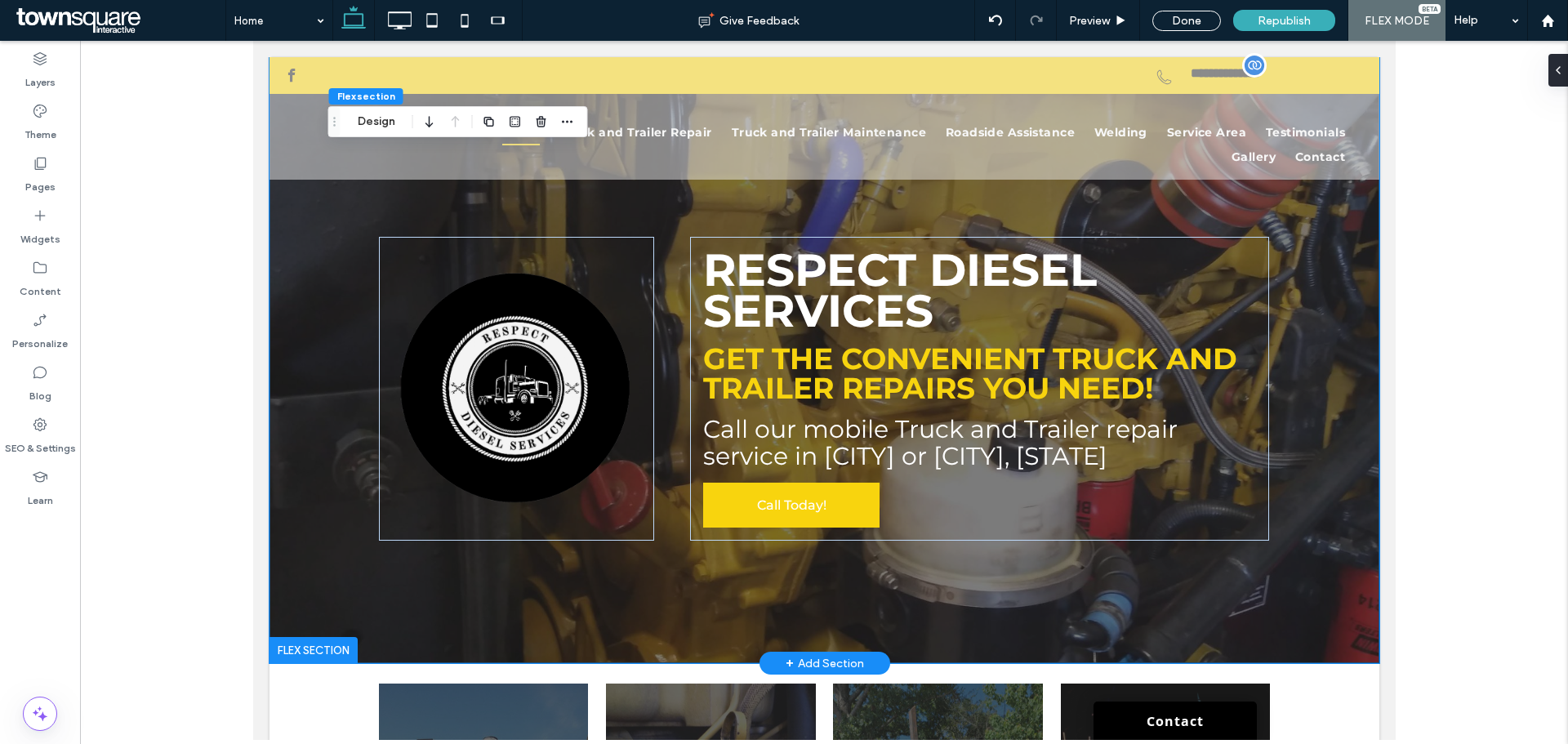 click on "Call Today!" at bounding box center [791, 505] 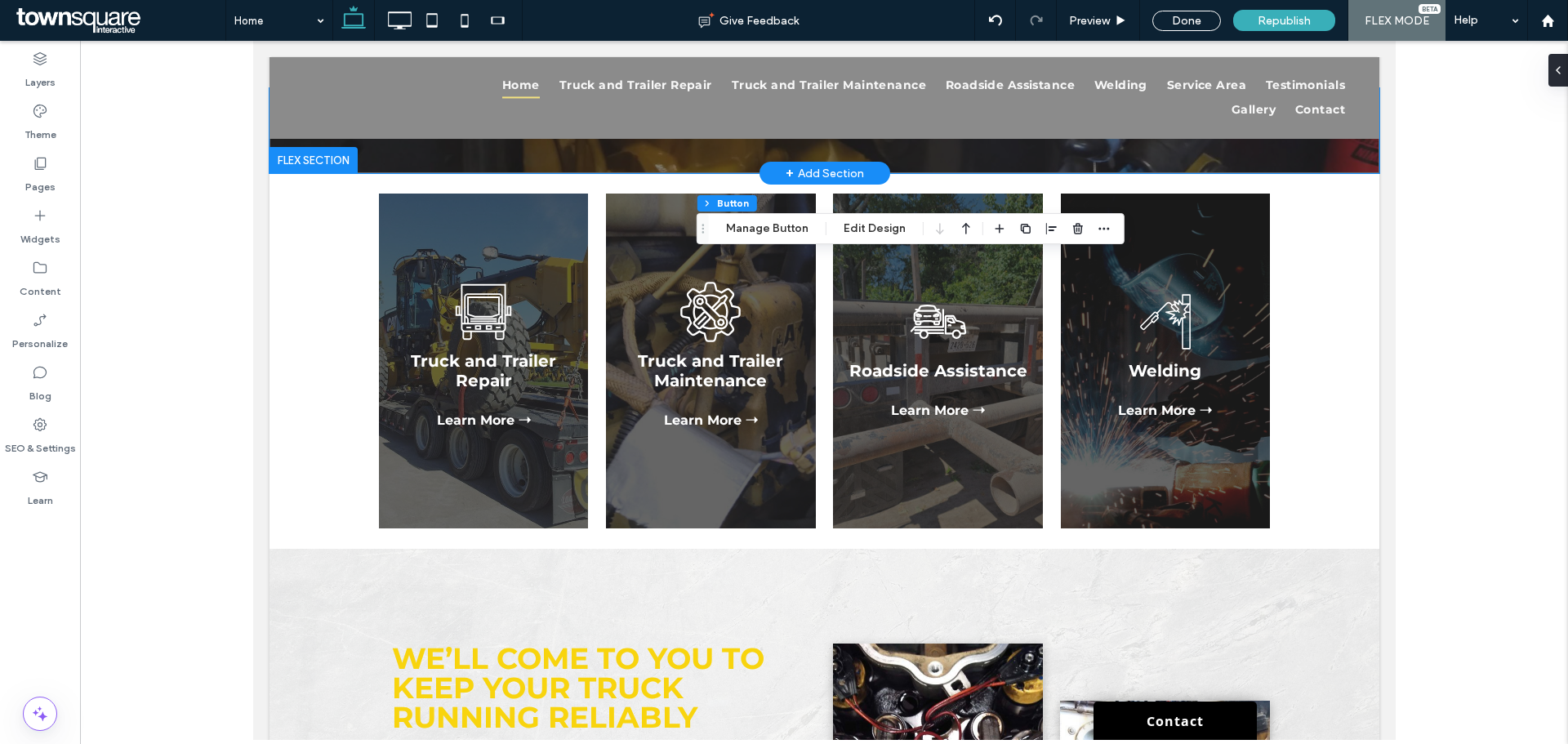 scroll, scrollTop: 245, scrollLeft: 0, axis: vertical 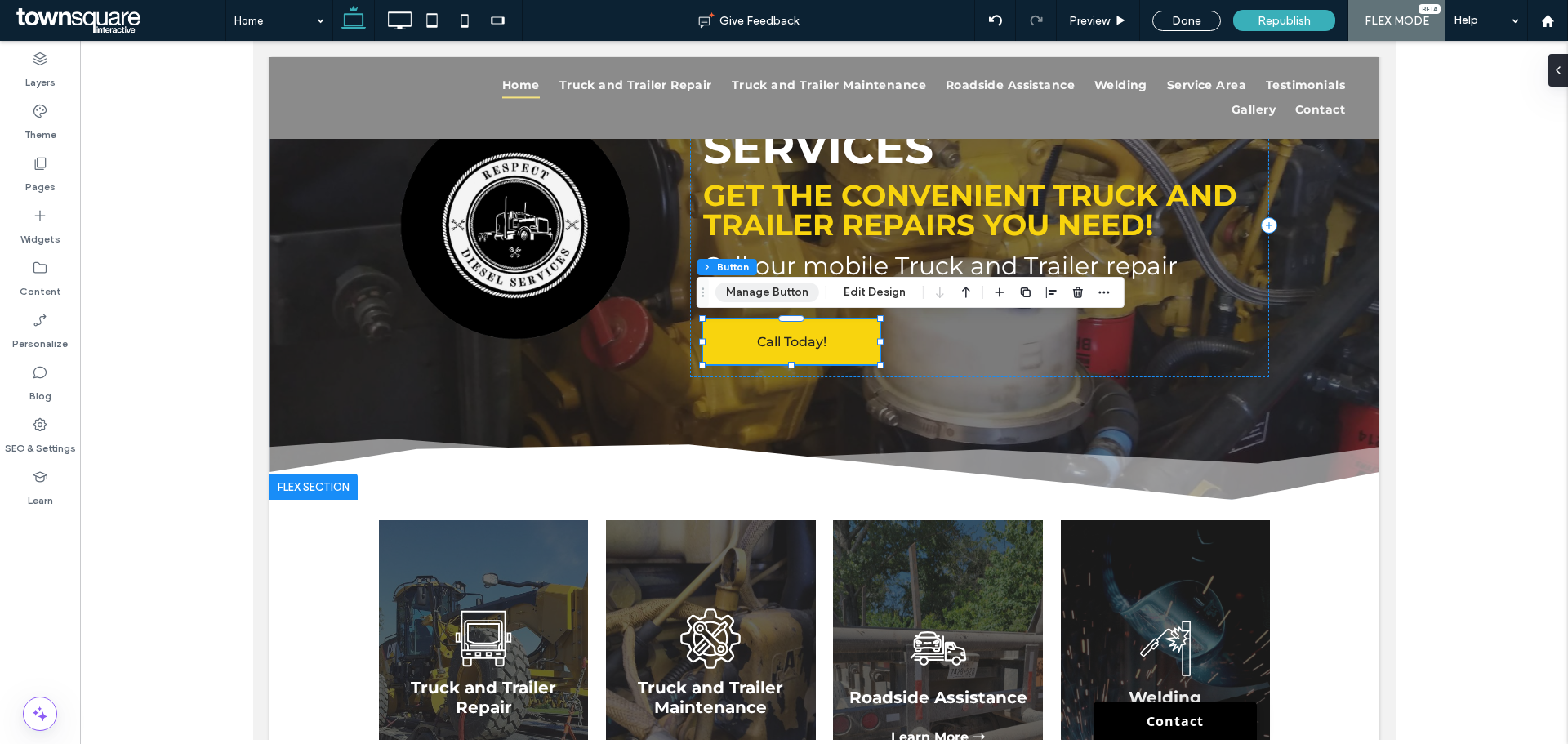 drag, startPoint x: 764, startPoint y: 294, endPoint x: 662, endPoint y: 280, distance: 102.9563 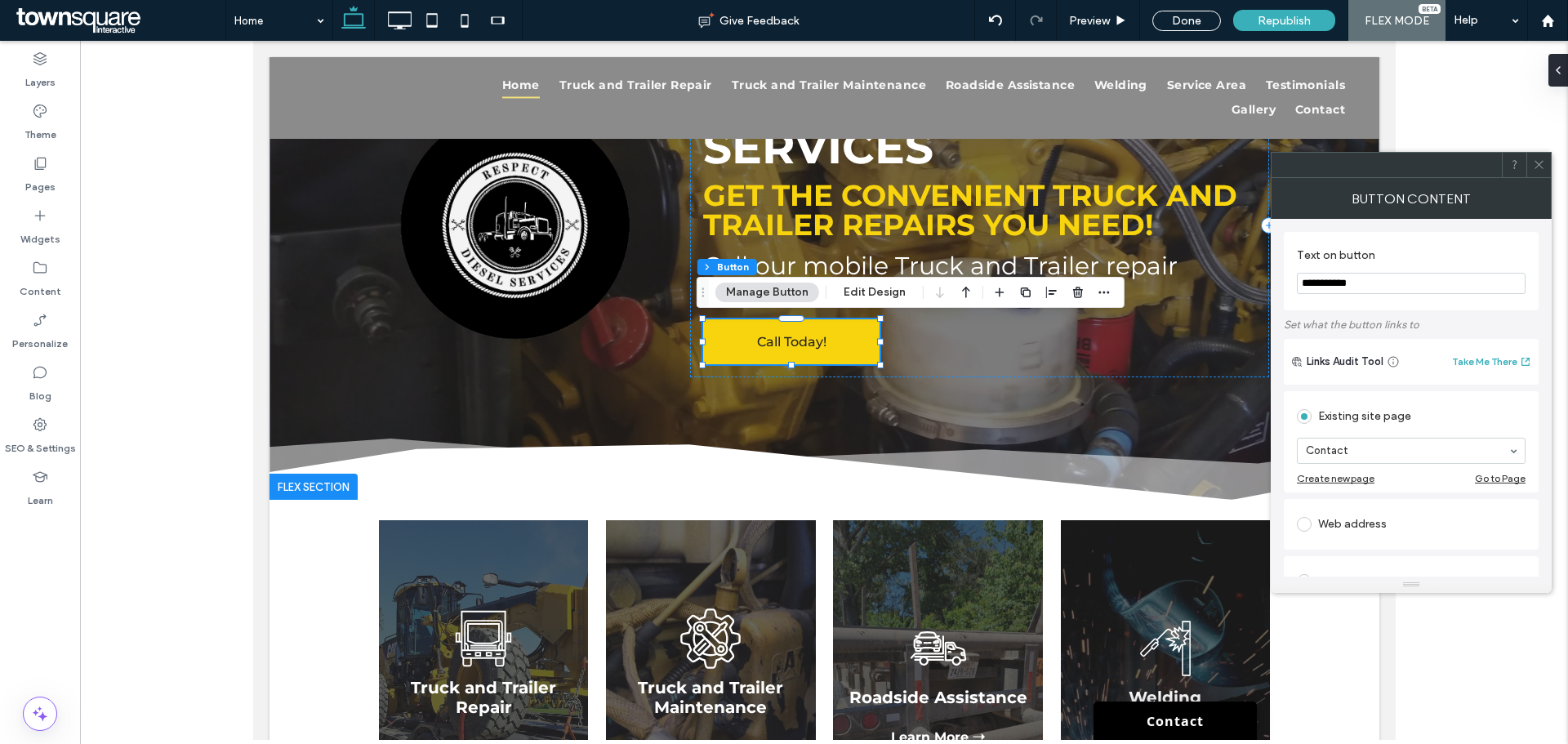 click on "**********" at bounding box center [1411, 283] 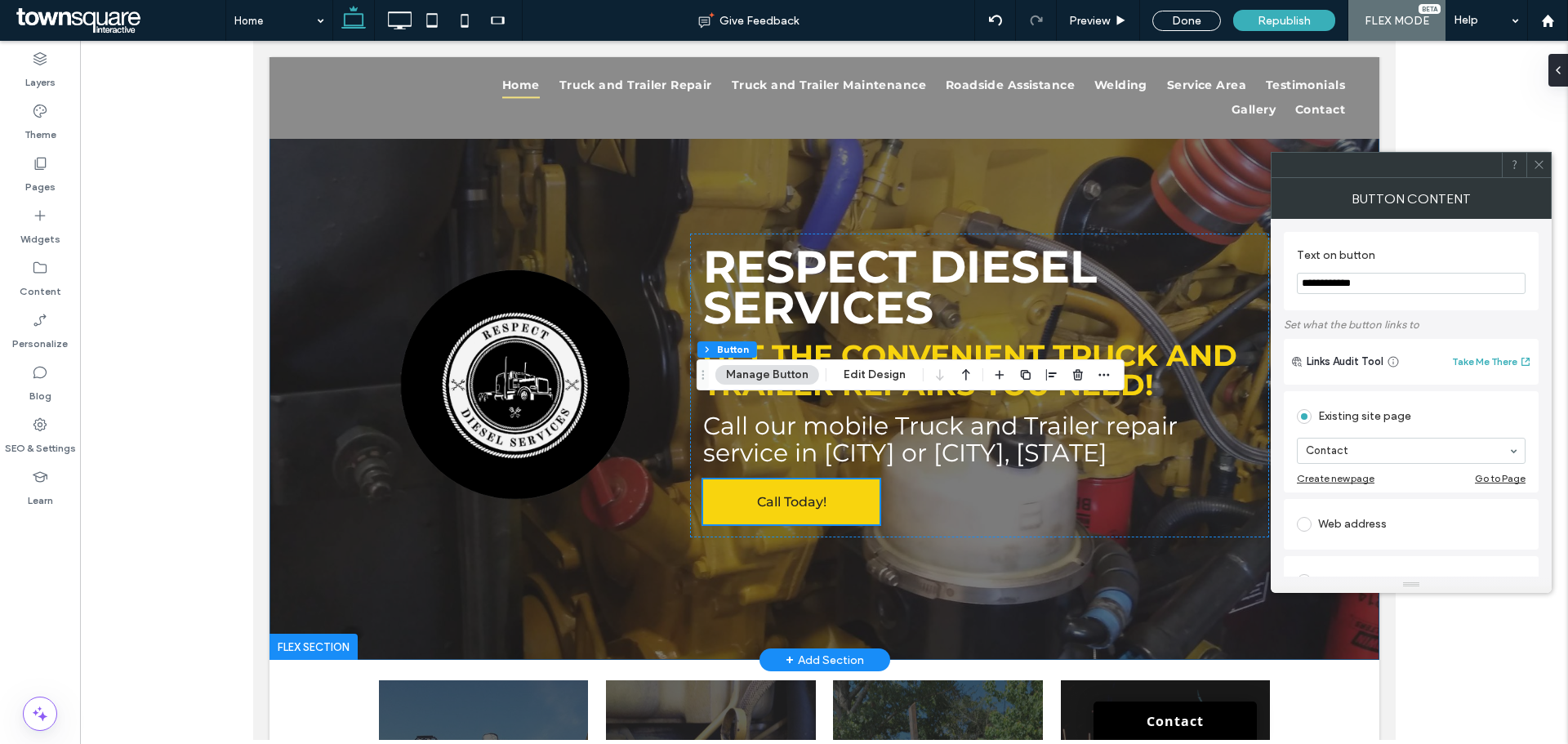 scroll, scrollTop: 0, scrollLeft: 0, axis: both 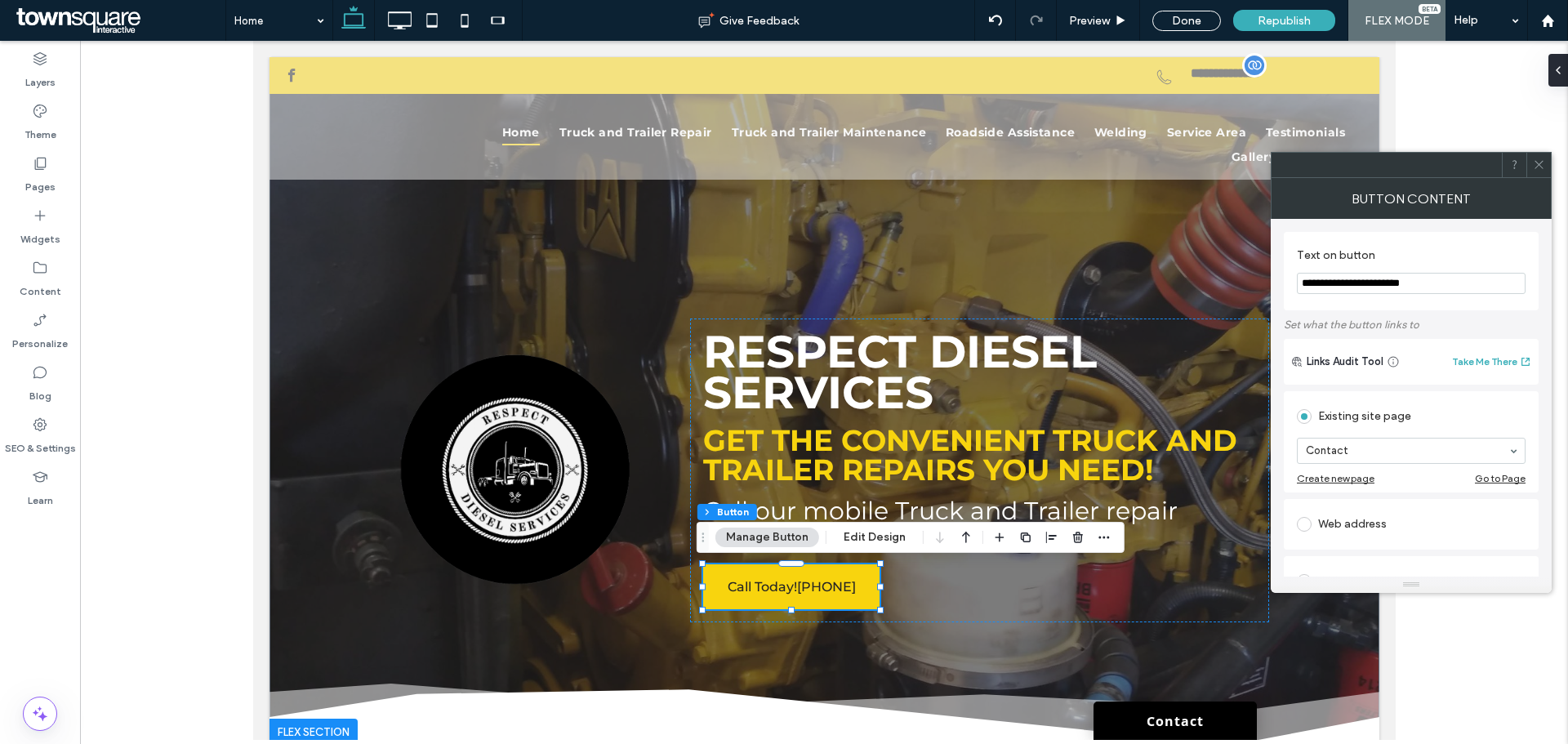 type on "**********" 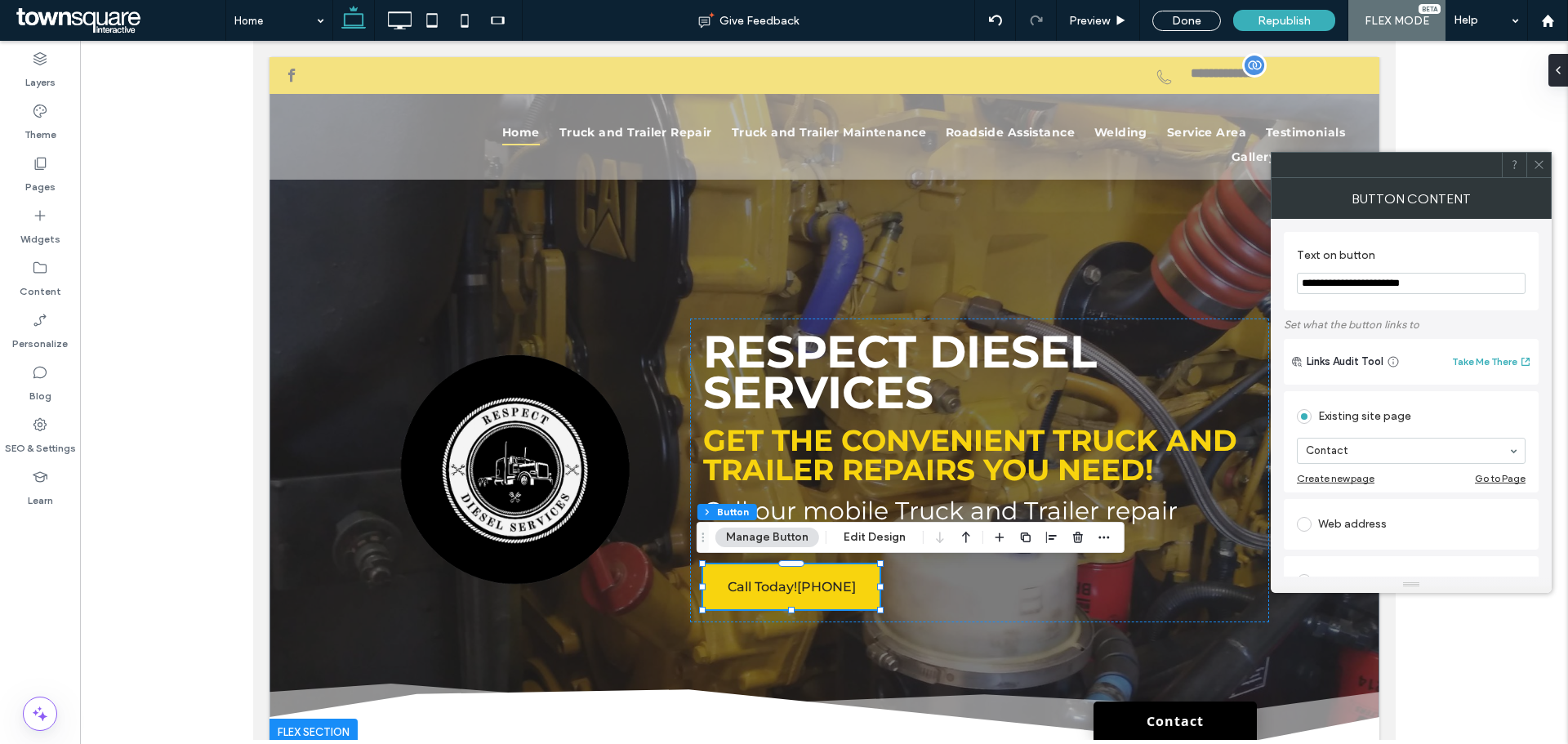 click on "**********" at bounding box center (1411, 271) 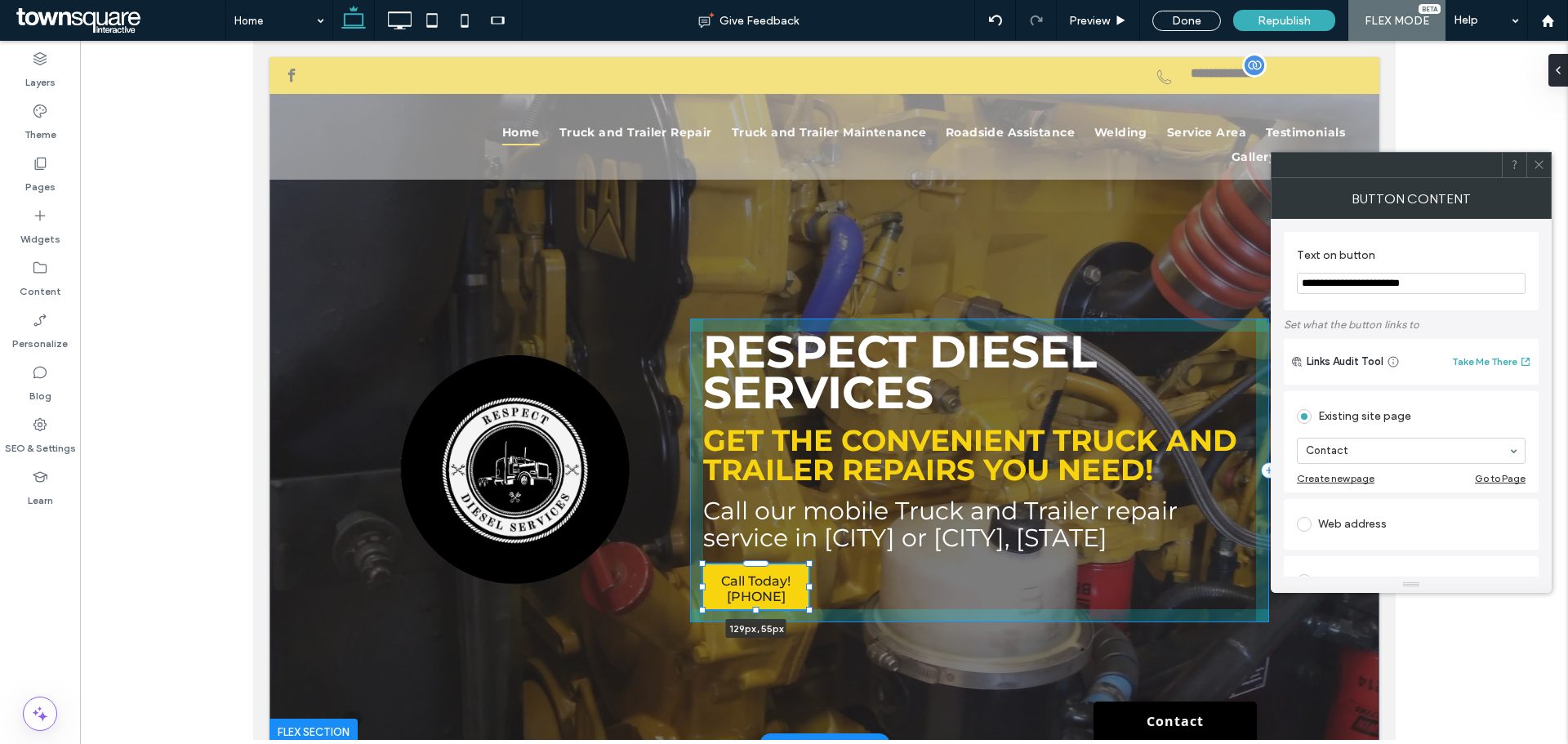 drag, startPoint x: 874, startPoint y: 586, endPoint x: 803, endPoint y: 593, distance: 71.34424 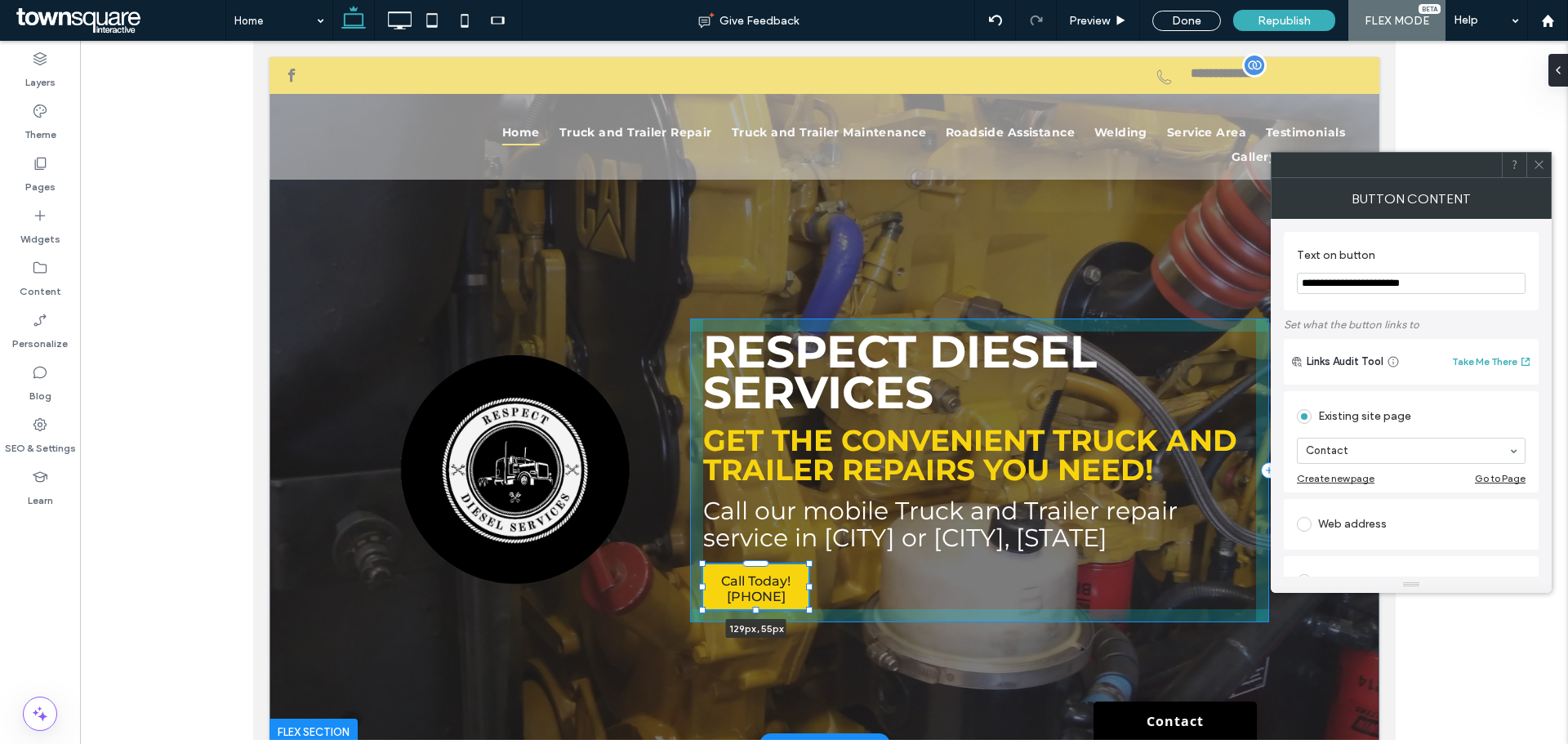 click on "Call Today! [PHONE]
129px , 55px
Respect Diesel Services
Get the Convenient Truck and Trailer Repairs You Need!
Call our mobile Truck and Trailer repair service in [CITY] or [CITY], [STATE]" at bounding box center (824, 401) 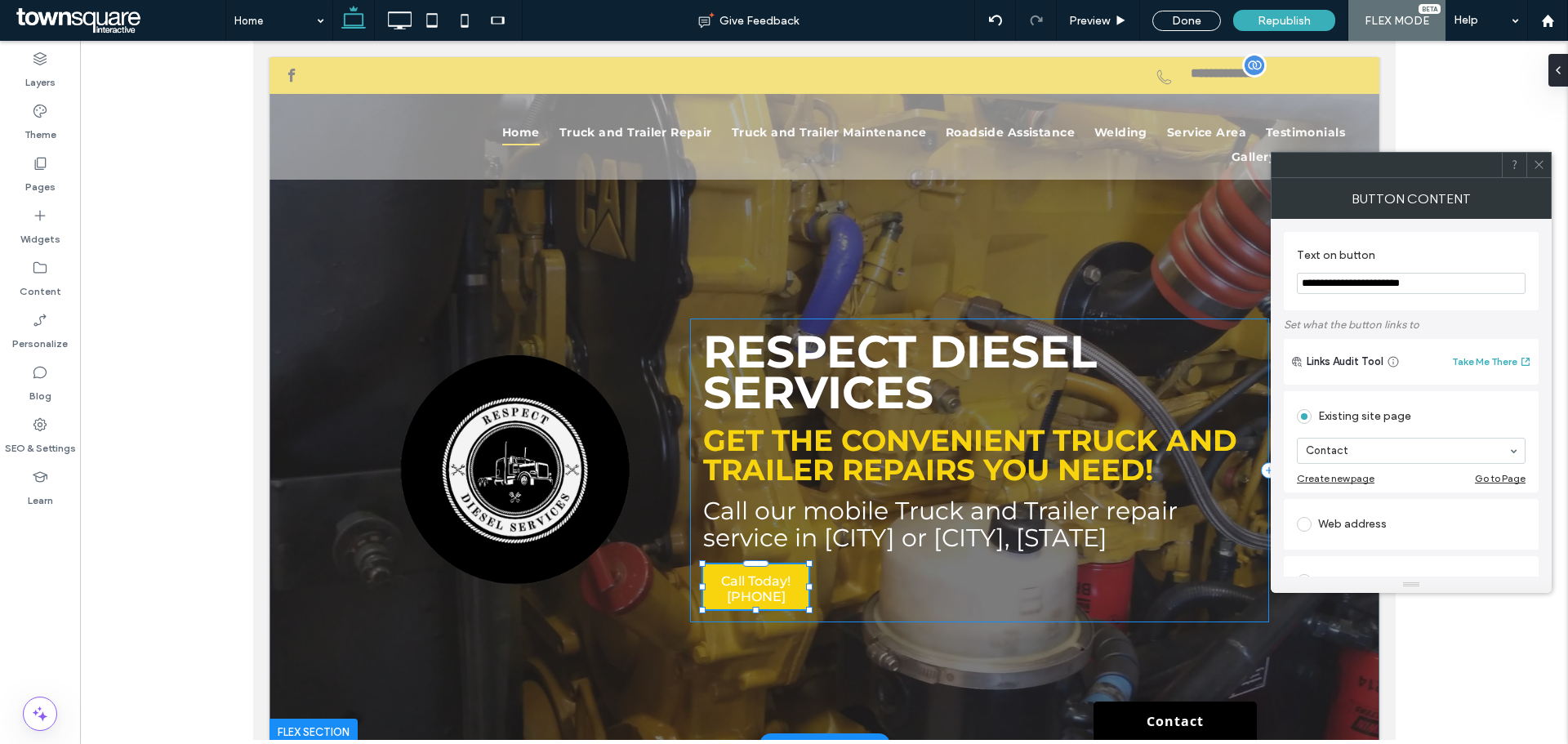 type on "***" 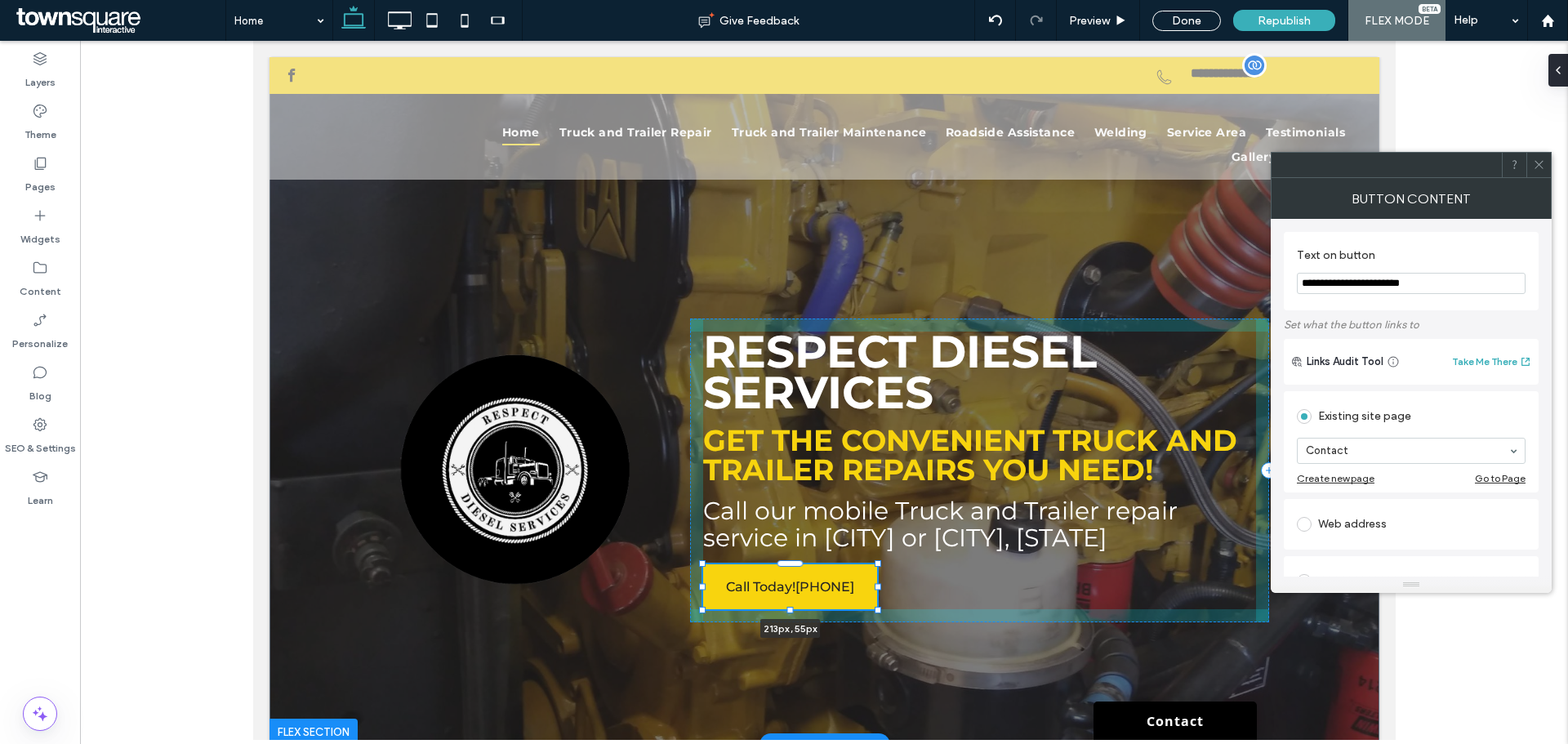 drag, startPoint x: 803, startPoint y: 589, endPoint x: 871, endPoint y: 590, distance: 68.0074 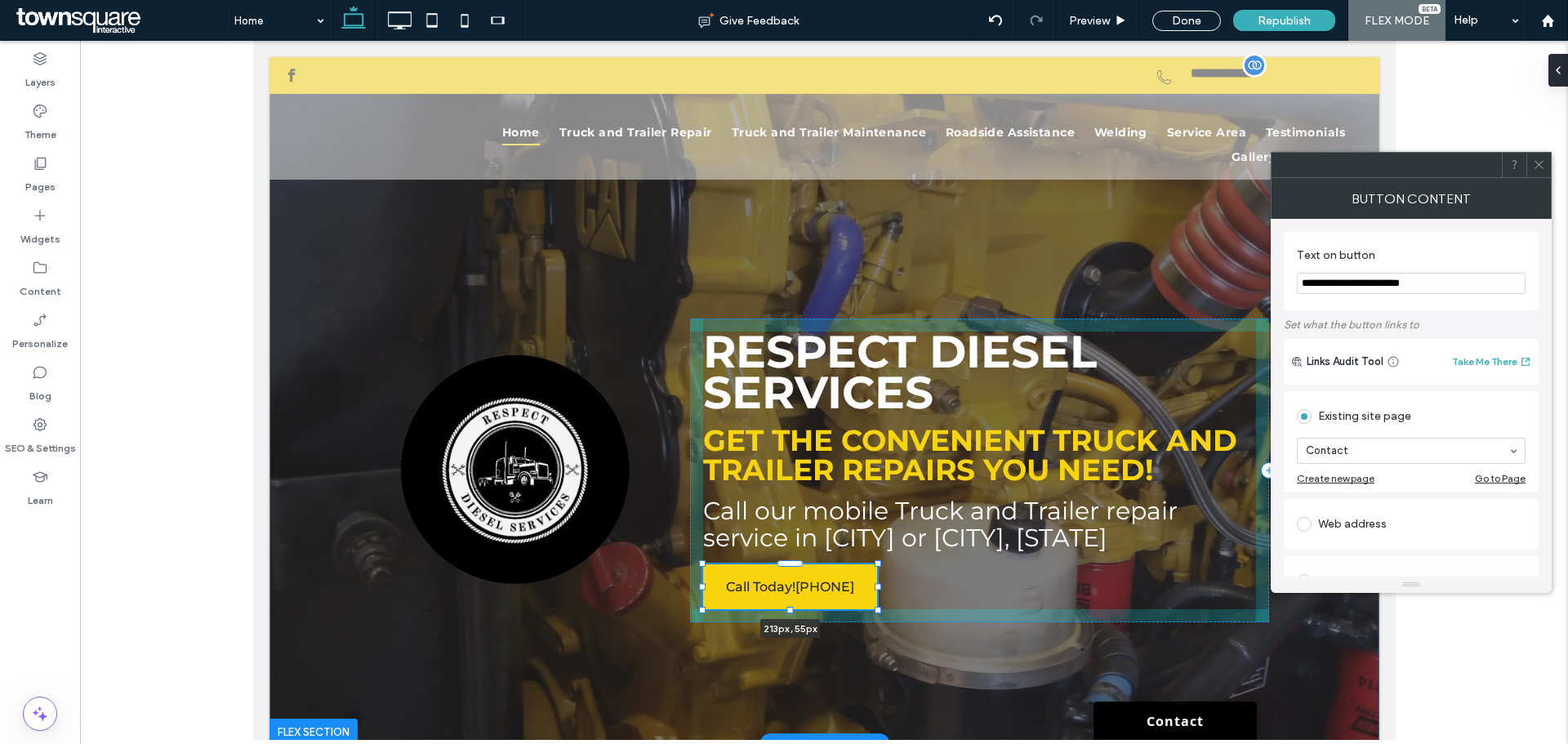 click on "Call Today! [PHONE]
213px , 55px
Respect Diesel Services
Get the Convenient Truck and Trailer Repairs You Need!
Call our mobile Truck and Trailer repair service in [CITY] or [CITY], [STATE]" at bounding box center [824, 401] 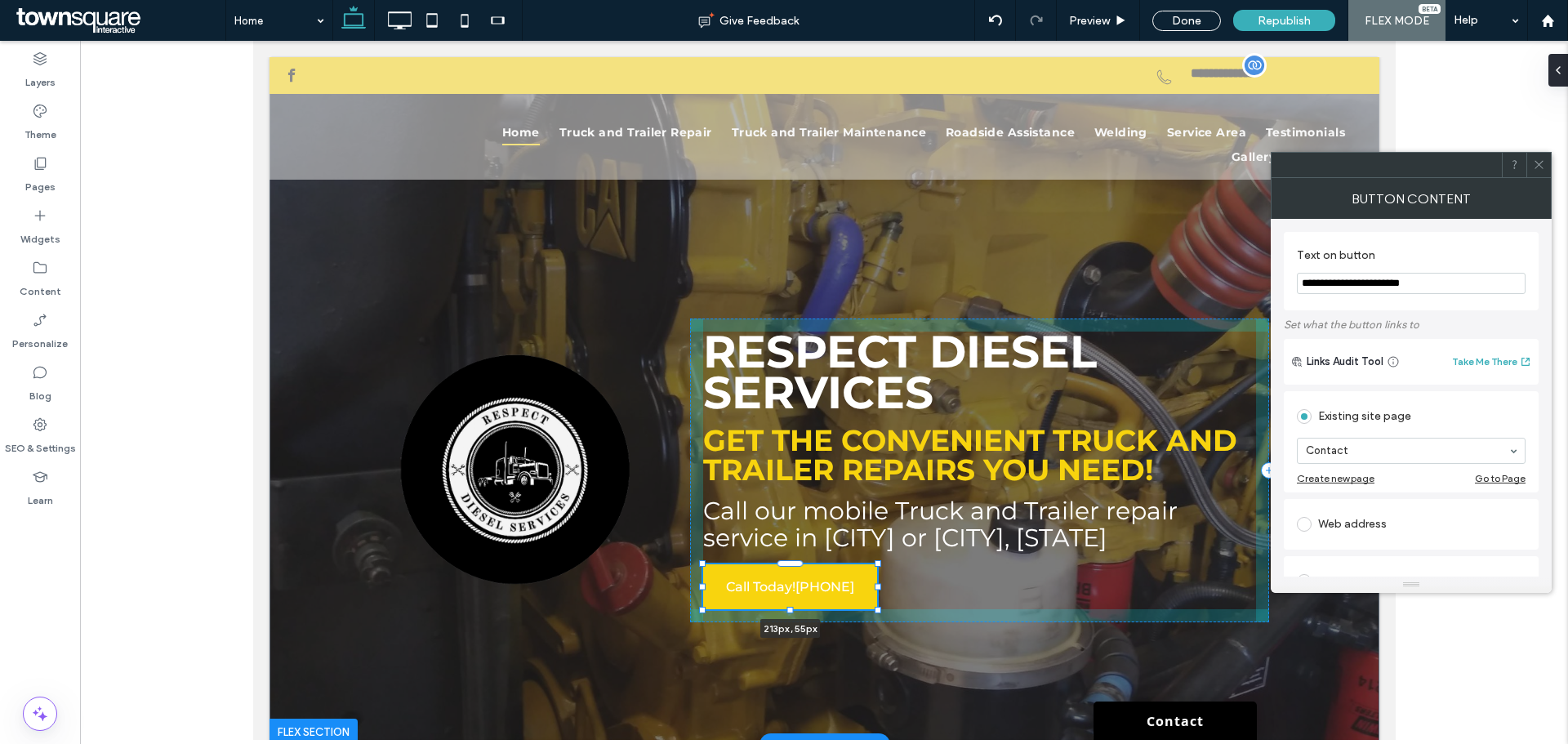 type on "***" 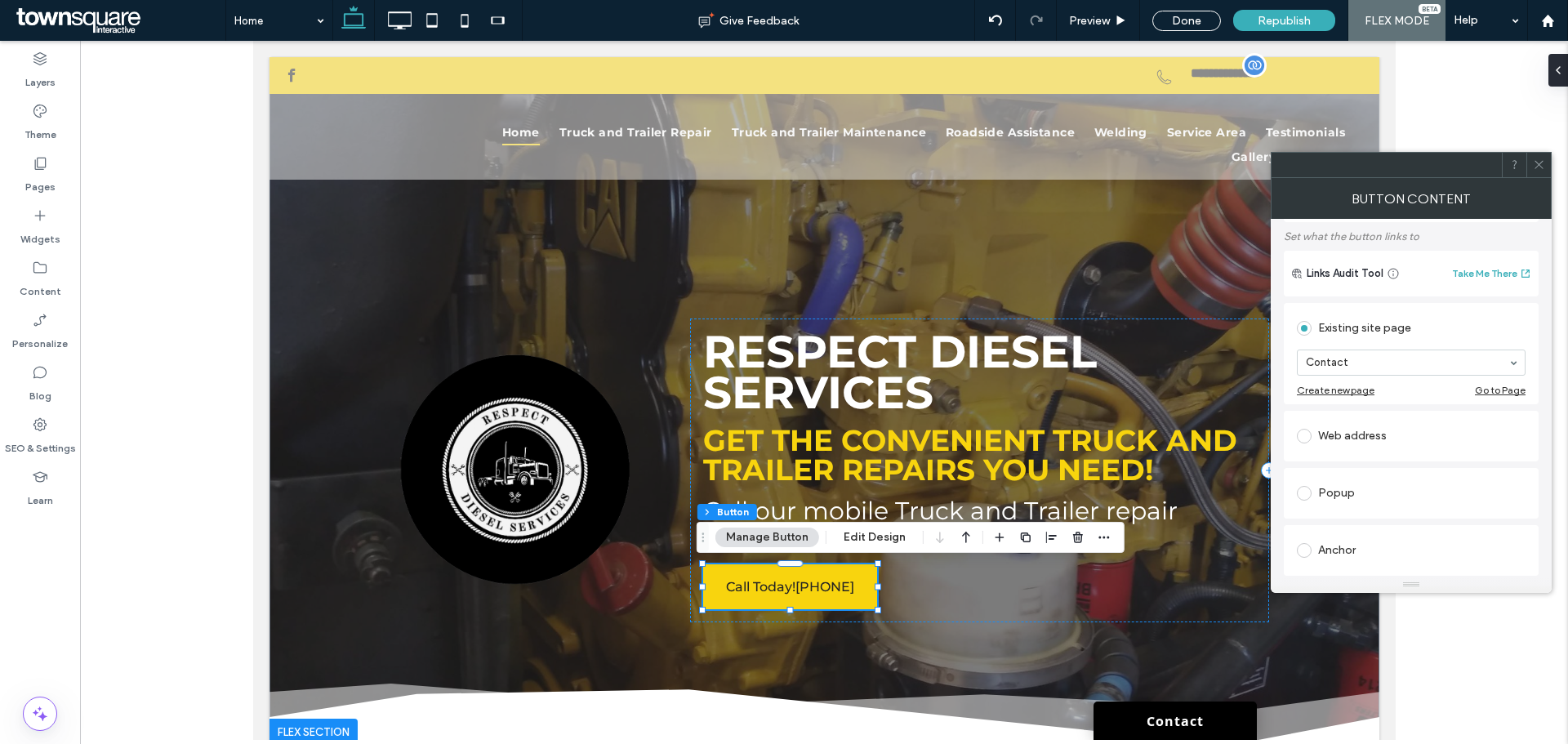 scroll, scrollTop: 0, scrollLeft: 0, axis: both 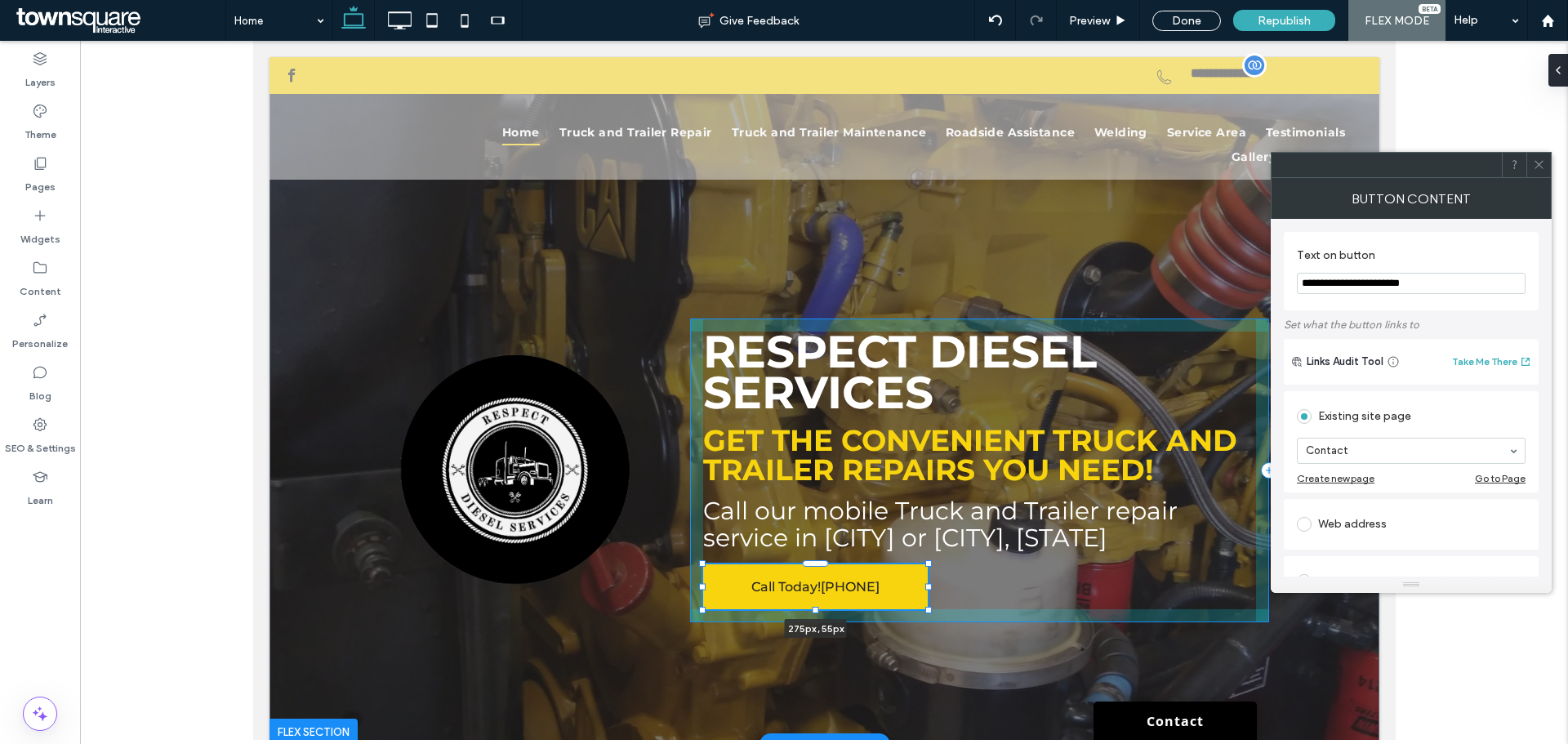 drag, startPoint x: 881, startPoint y: 590, endPoint x: 921, endPoint y: 590, distance: 40 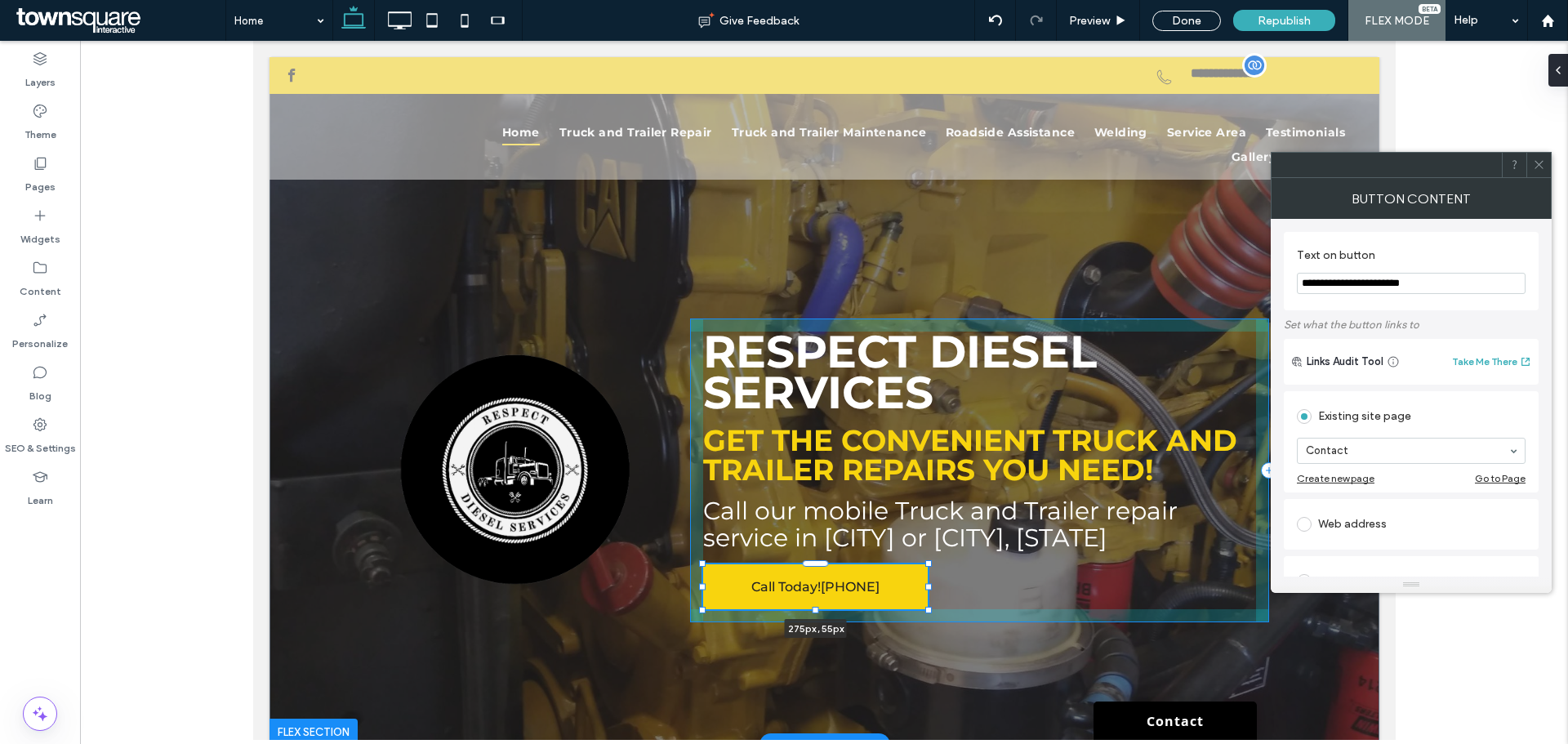click on "Call Today! [PHONE]
275px , 55px
Respect Diesel Services
Get the Convenient Truck and Trailer Repairs You Need!
Call our mobile Truck and Trailer repair service in [CITY] or [CITY], [STATE]" at bounding box center [824, 401] 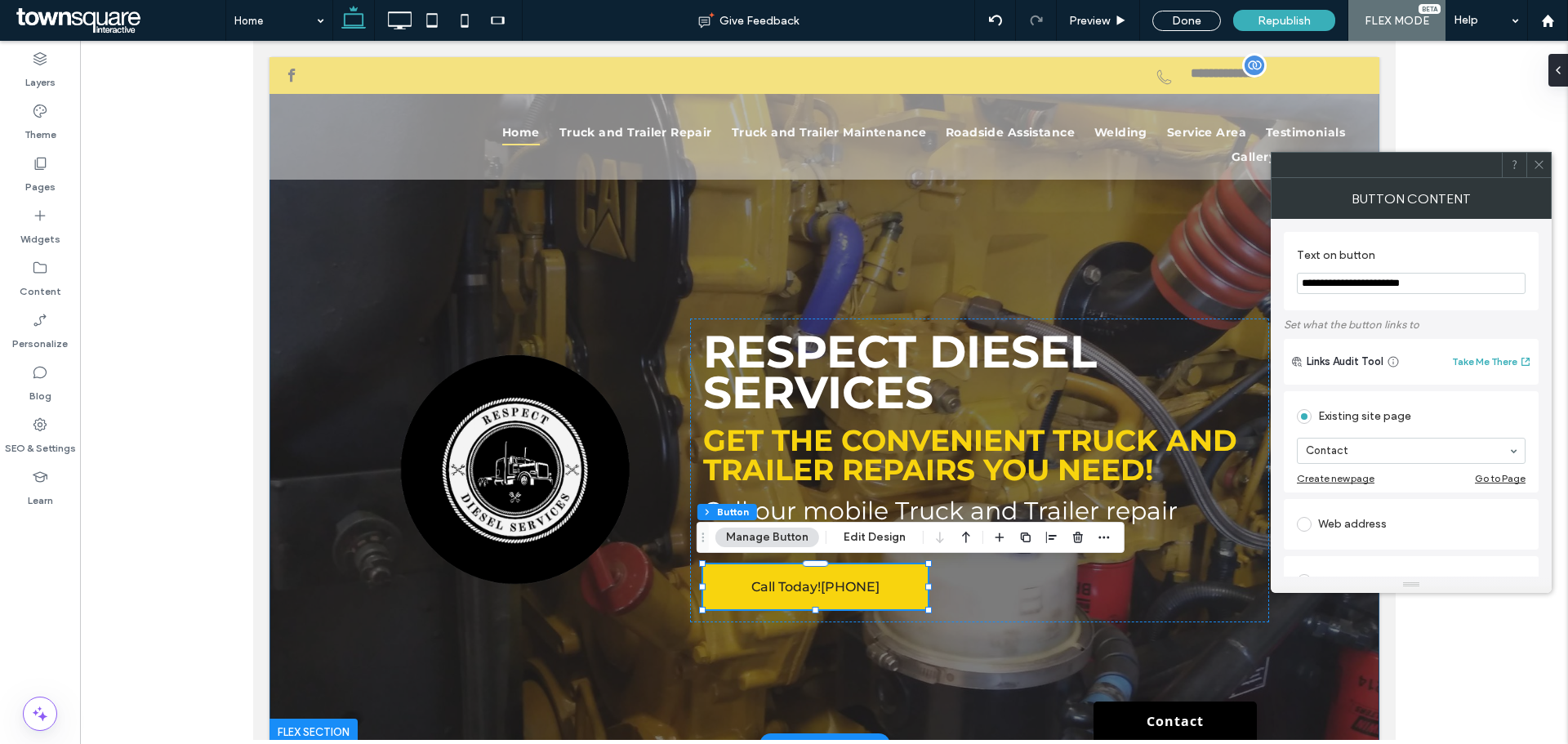 click on "Call Today! [PHONE]
275px , 55px
Respect Diesel Services
Get the Convenient Truck and Trailer Repairs You Need!
Call our mobile Truck and Trailer repair service in [CITY] or [CITY], [STATE]" at bounding box center [824, 401] 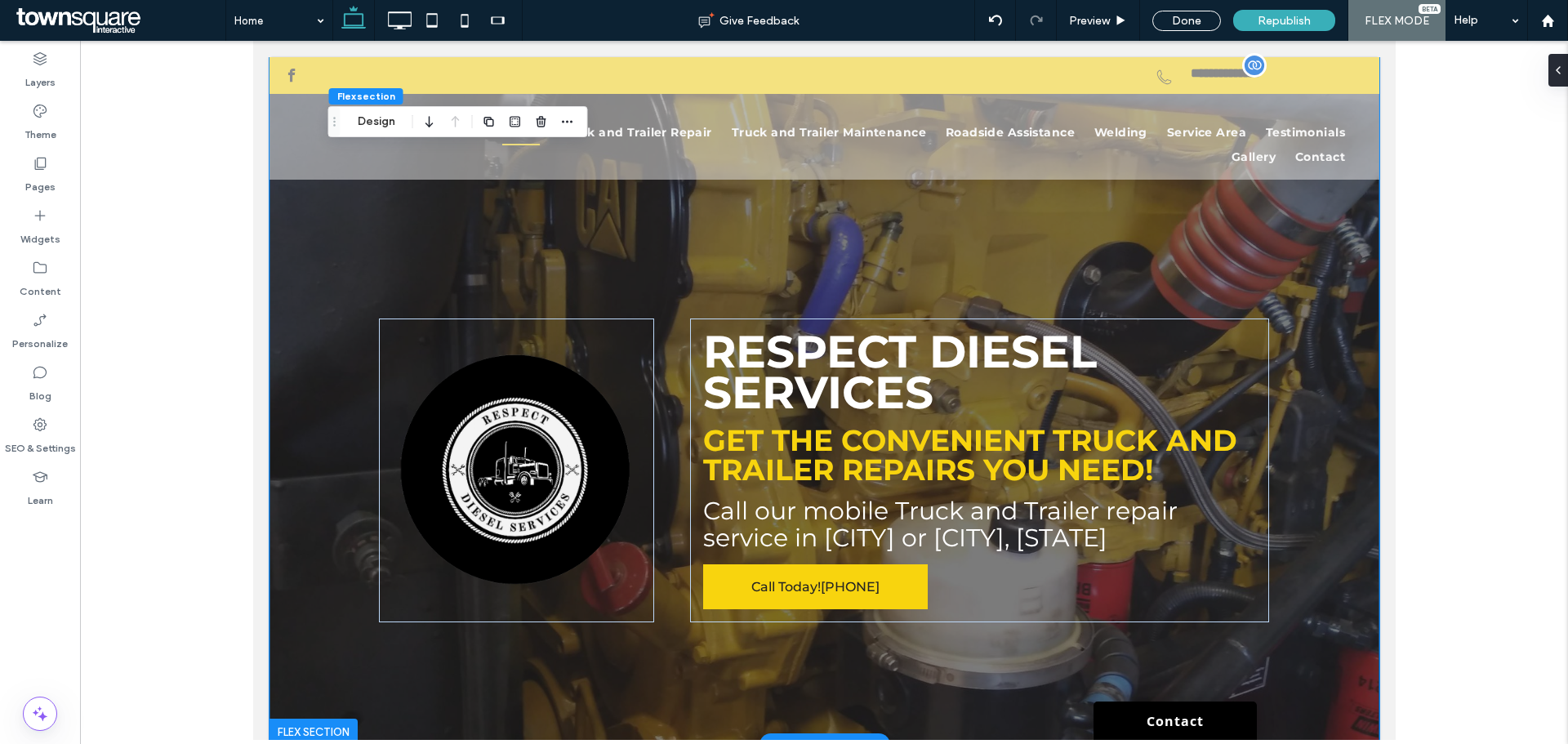 click on "Call Today! [PHONE]
Respect Diesel Services
Get the Convenient Truck and Trailer Repairs You Need!
Call our mobile Truck and Trailer repair service in [CITY] or [CITY], [STATE]" at bounding box center [824, 401] 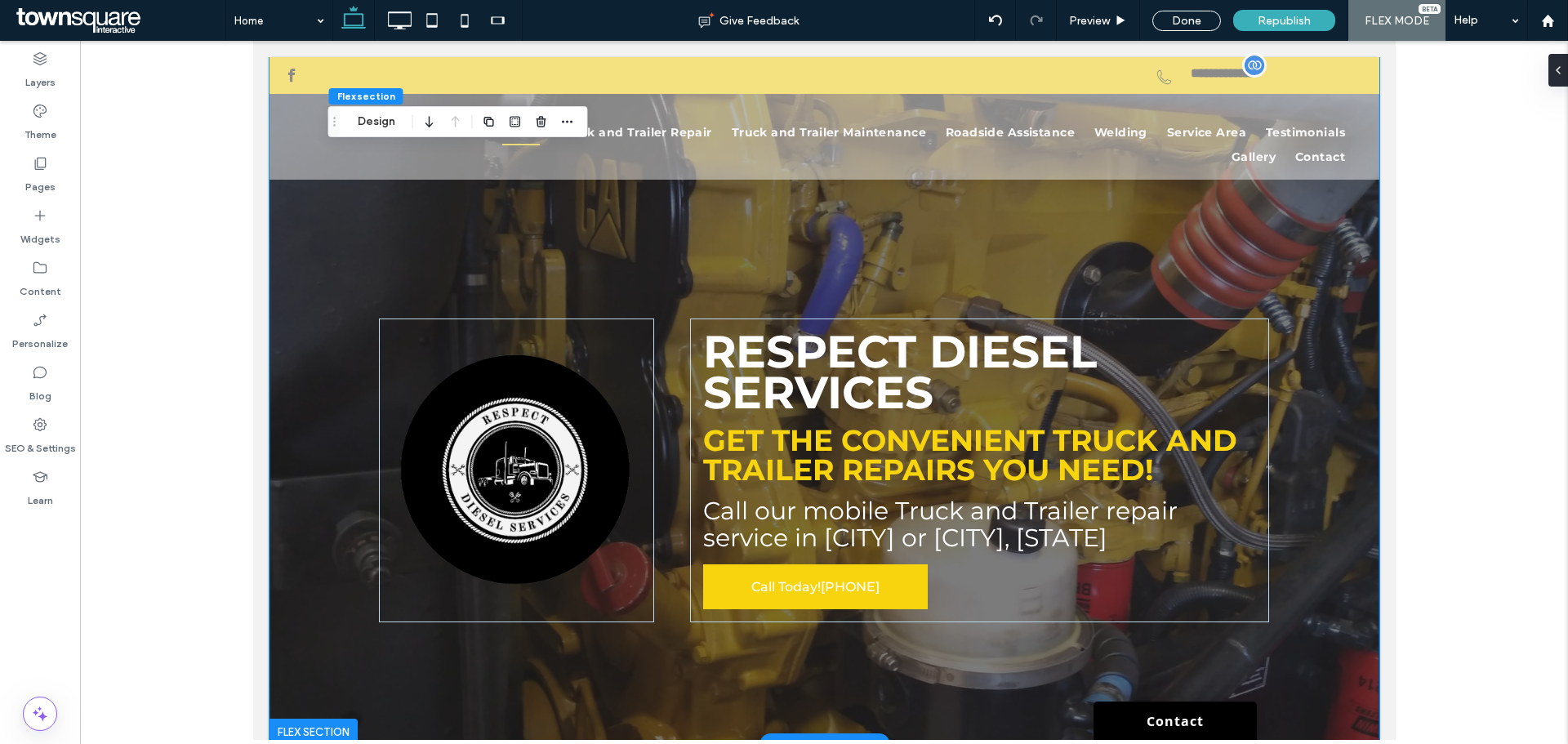 click on "Call Today! [PHONE]" at bounding box center [814, 586] 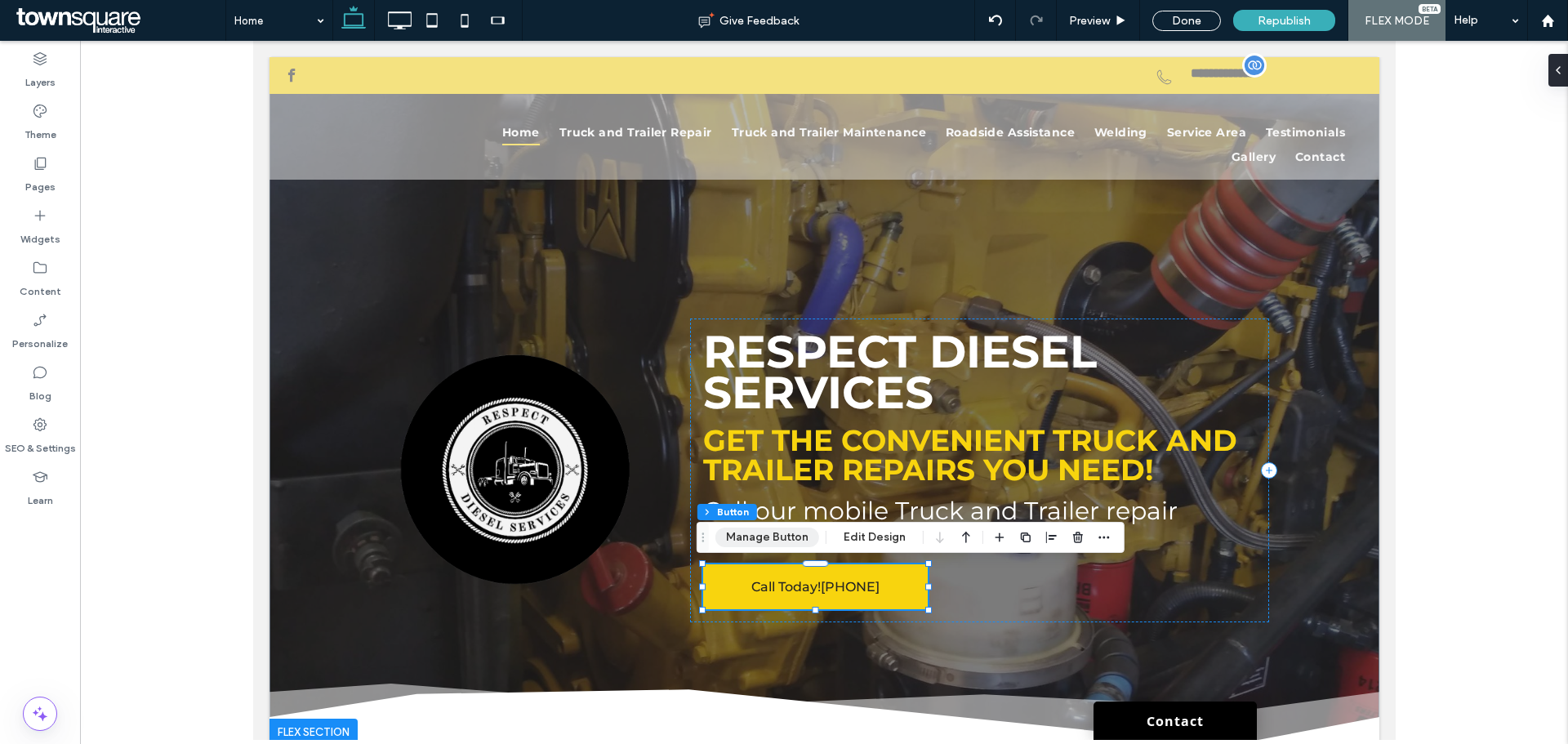click on "Manage Button" at bounding box center [767, 537] 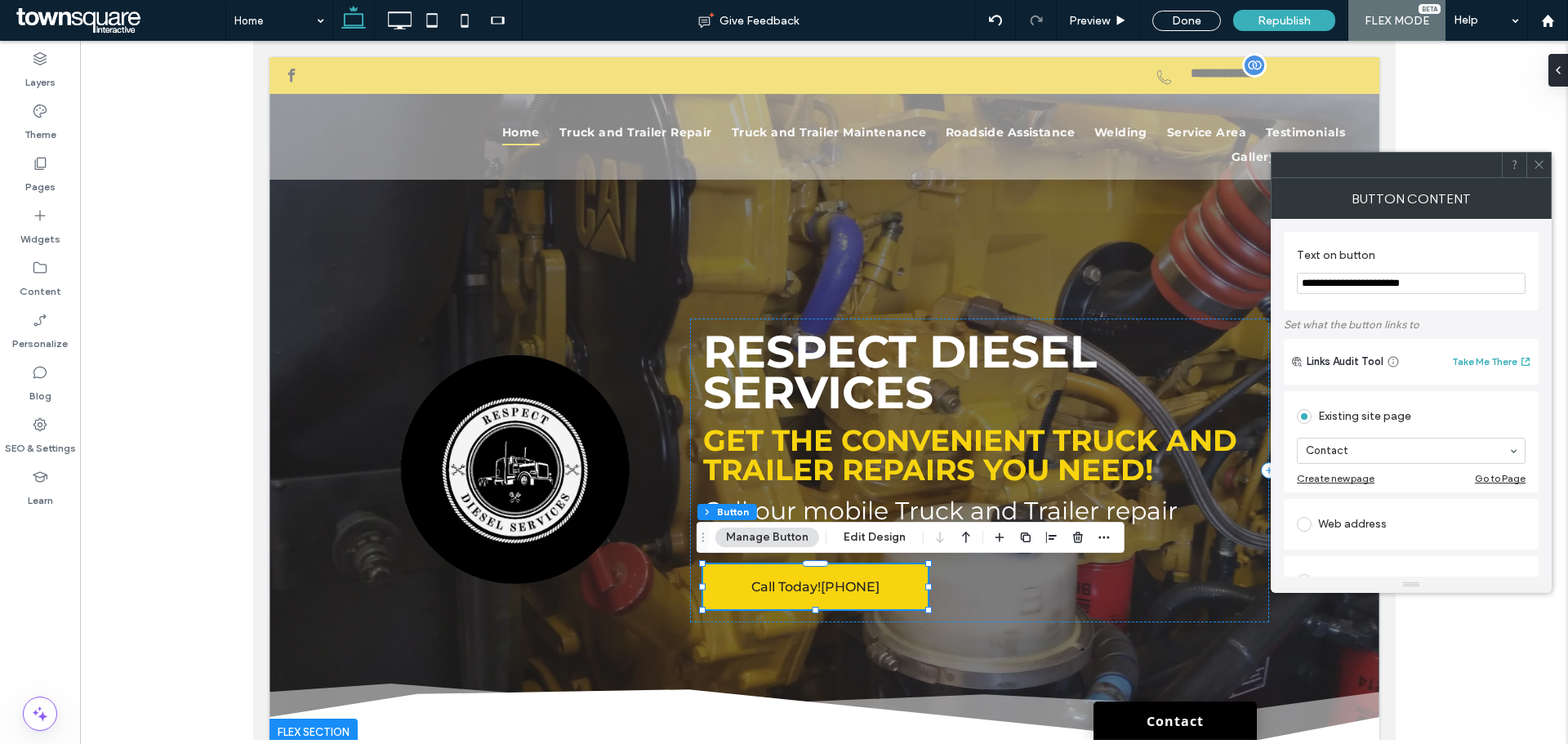 drag, startPoint x: 1429, startPoint y: 289, endPoint x: 1357, endPoint y: 296, distance: 72.339477 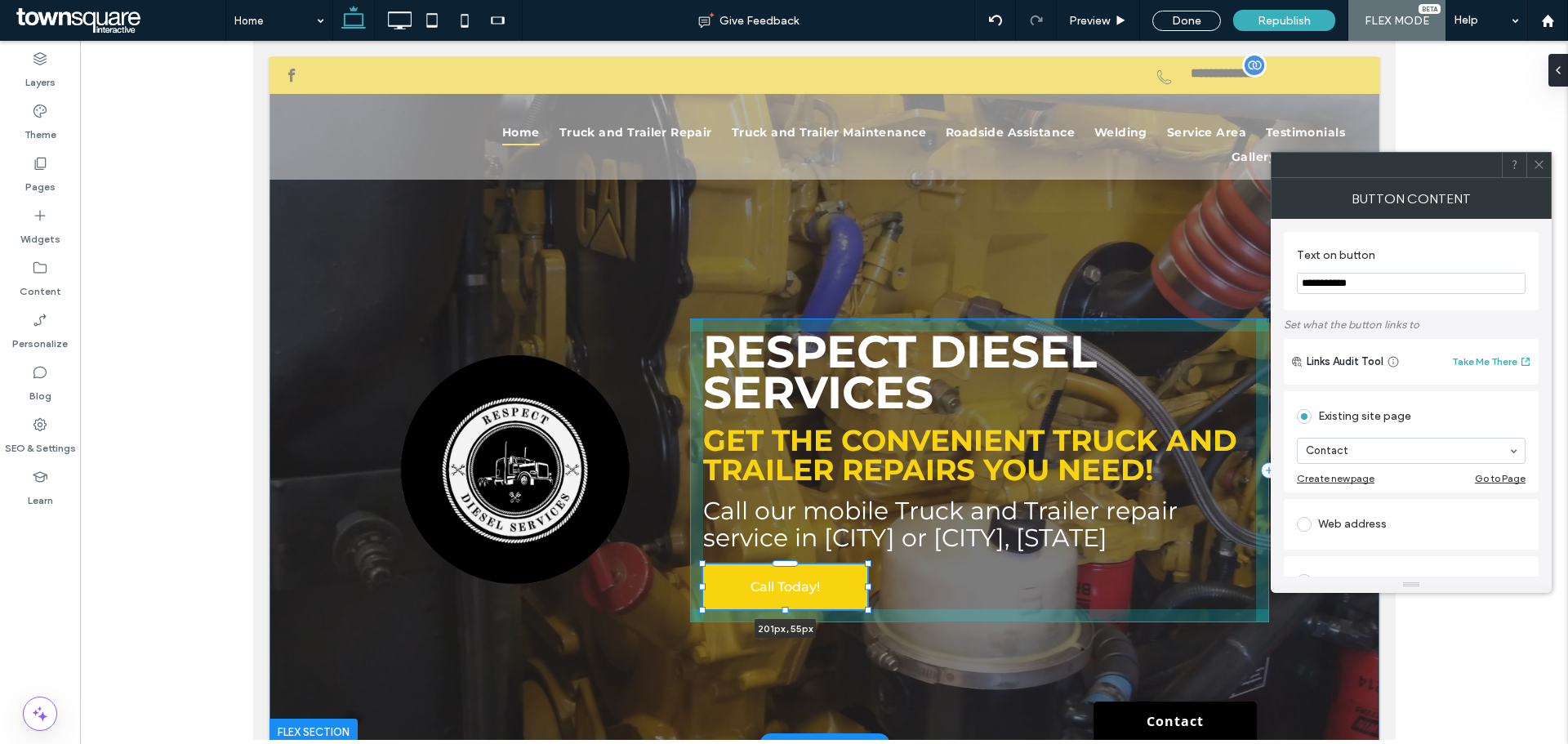 drag, startPoint x: 920, startPoint y: 588, endPoint x: 848, endPoint y: 589, distance: 72.006944 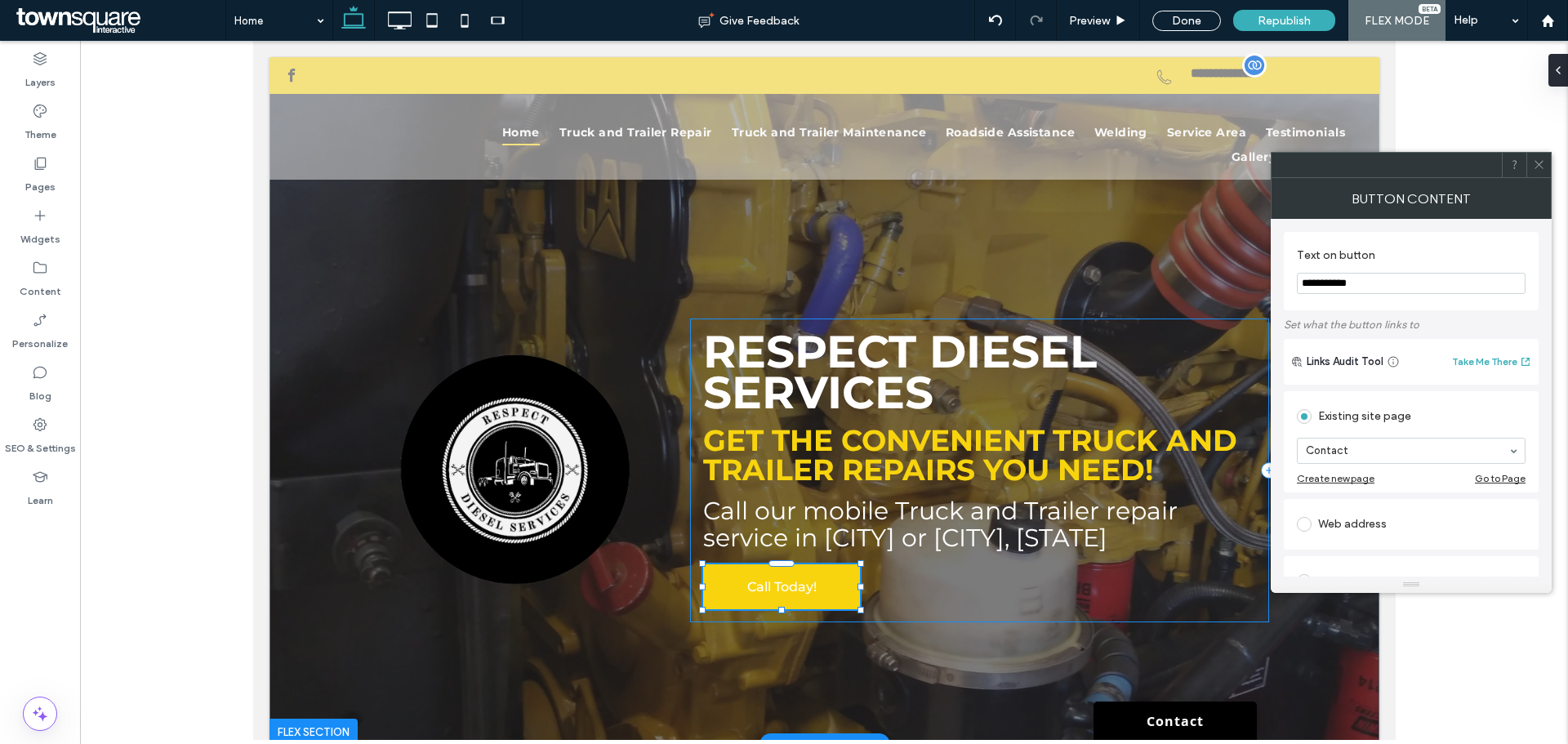 type on "***" 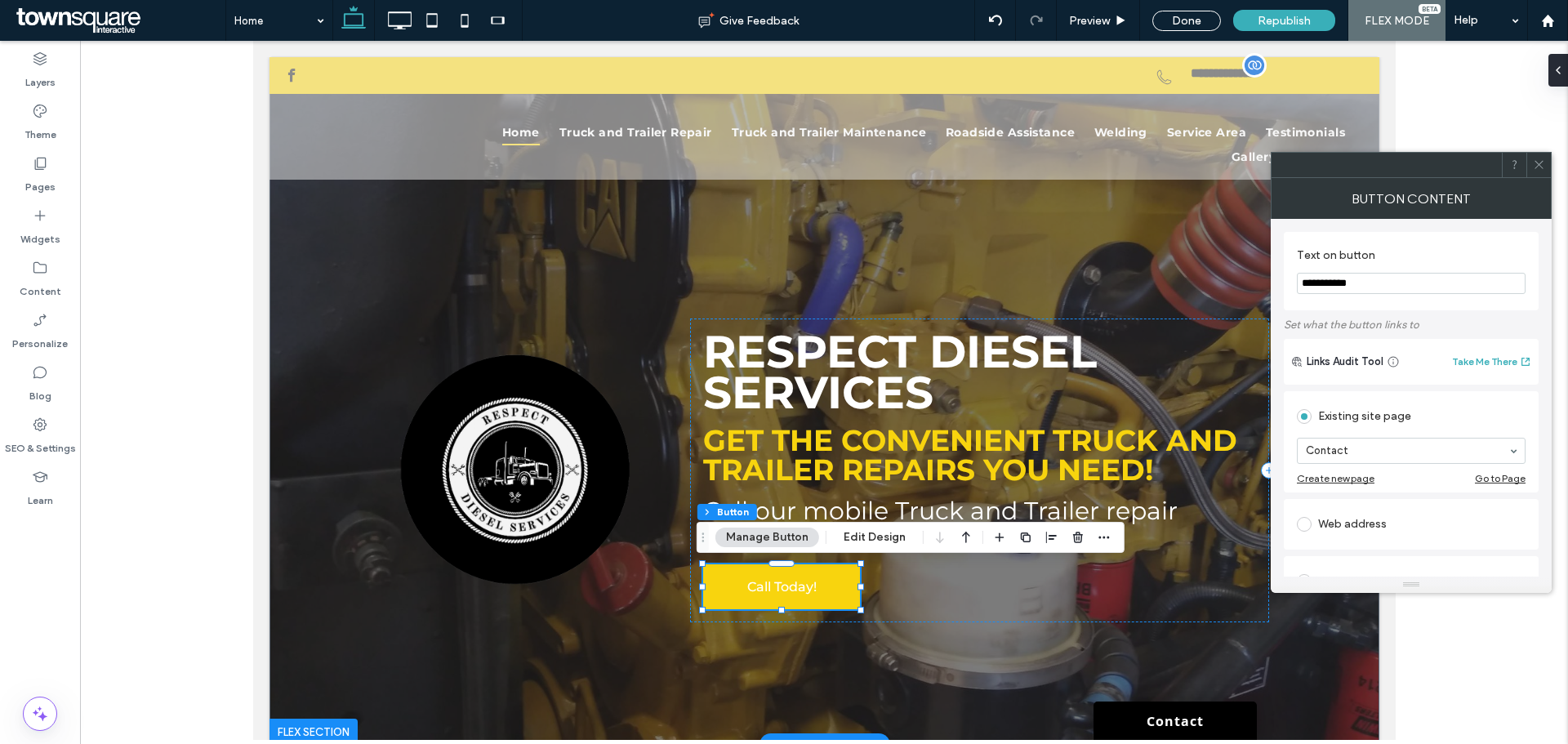 click on "Call Today!" at bounding box center (781, 586) 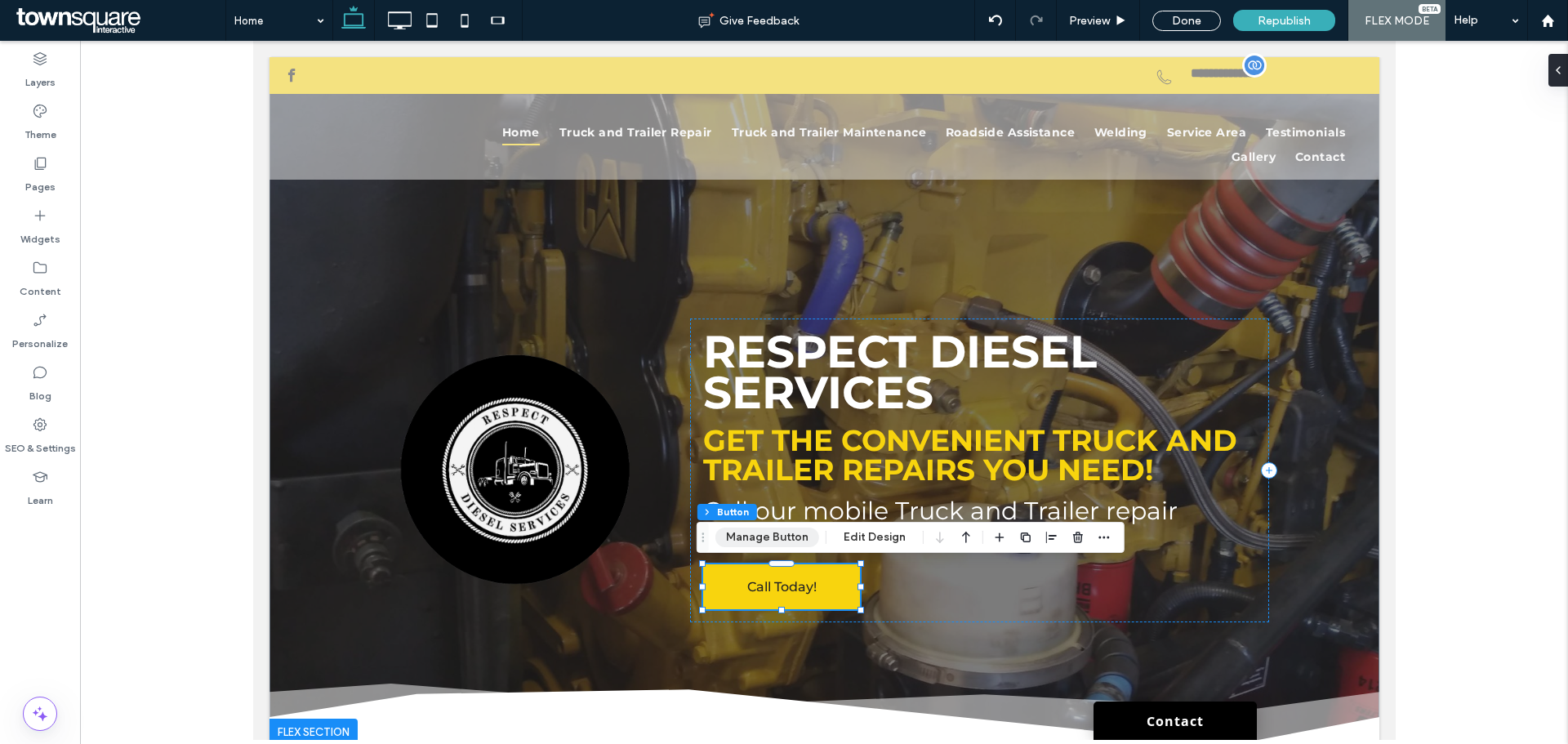 click on "Manage Button" at bounding box center (767, 537) 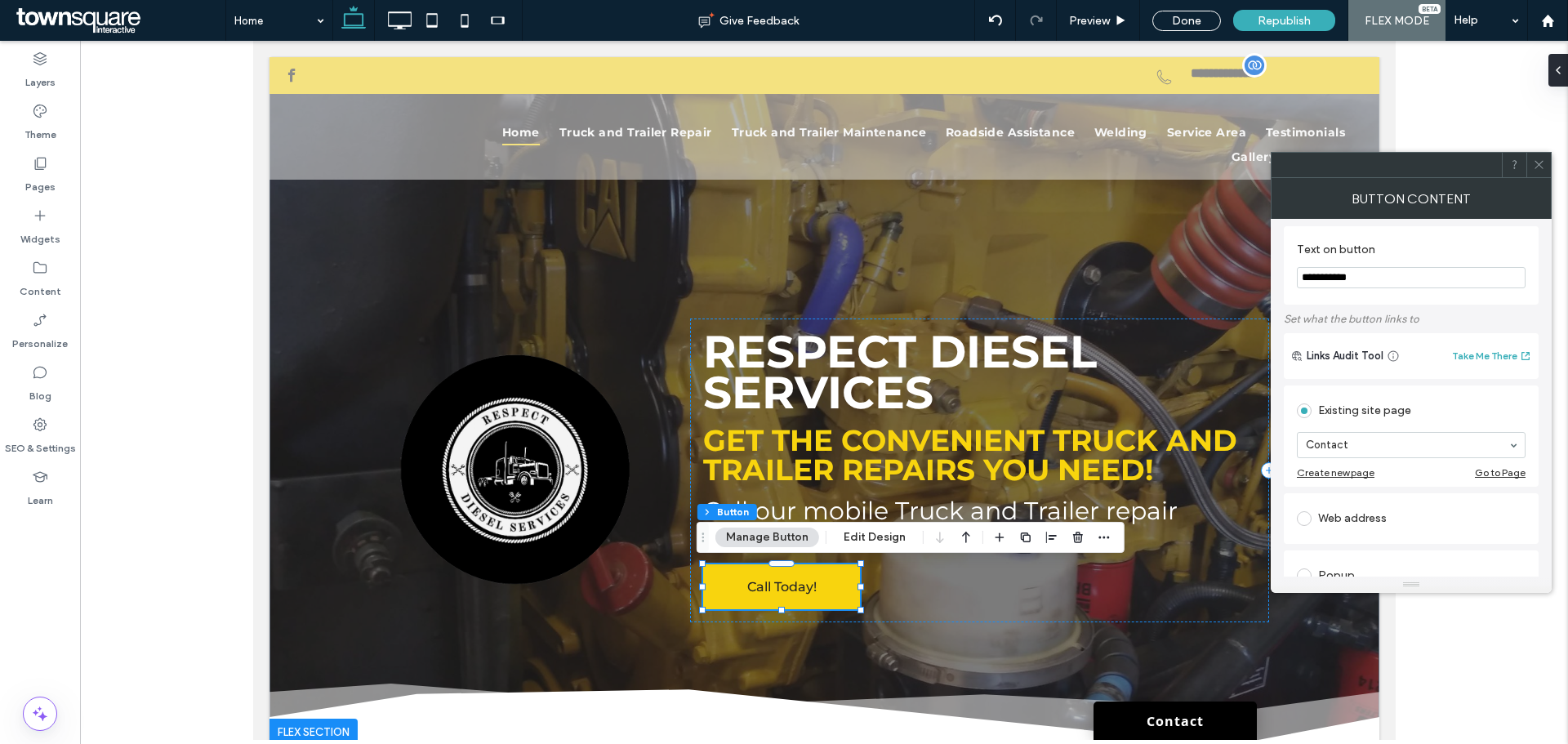 scroll, scrollTop: 0, scrollLeft: 0, axis: both 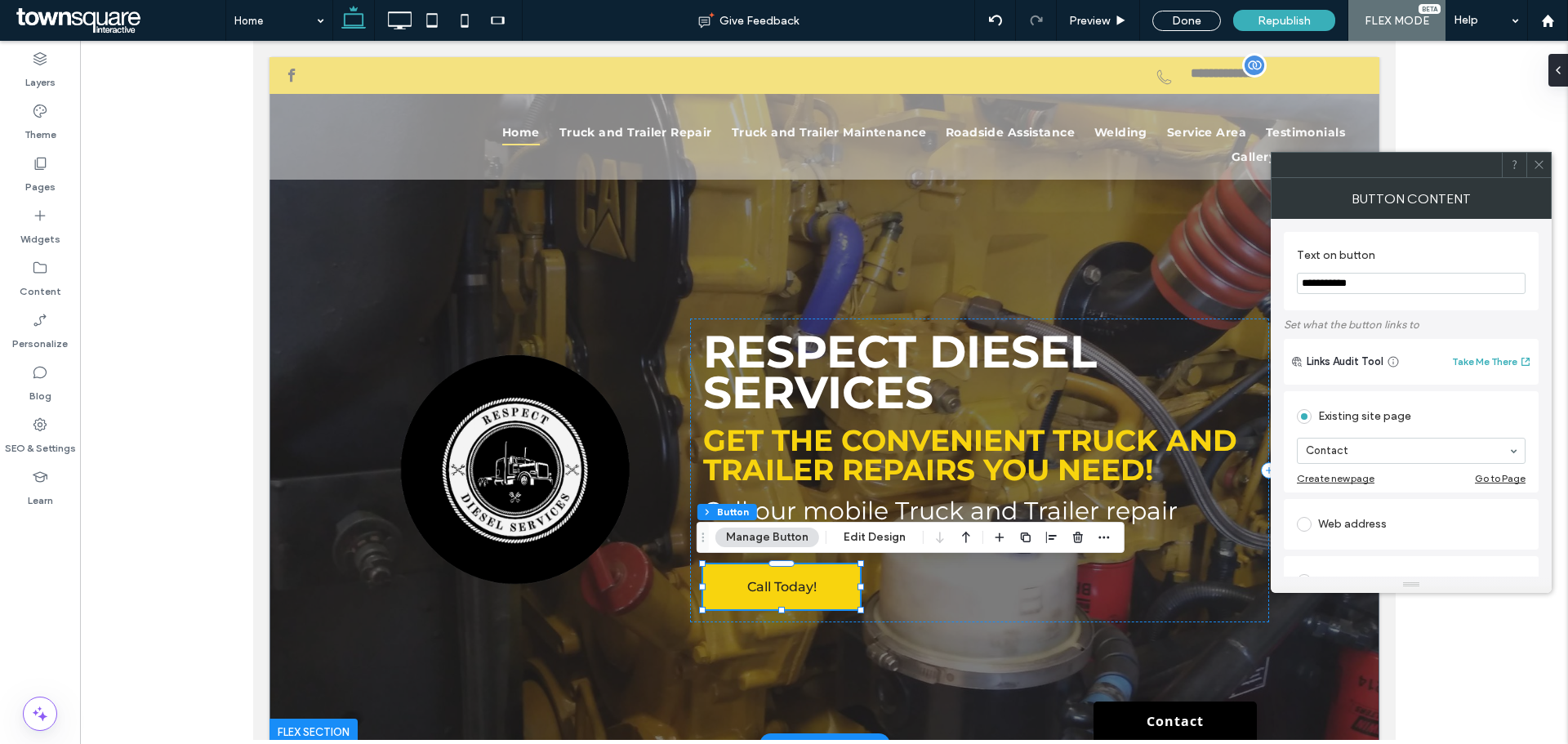 drag, startPoint x: 1630, startPoint y: 324, endPoint x: 1242, endPoint y: 289, distance: 389.57541 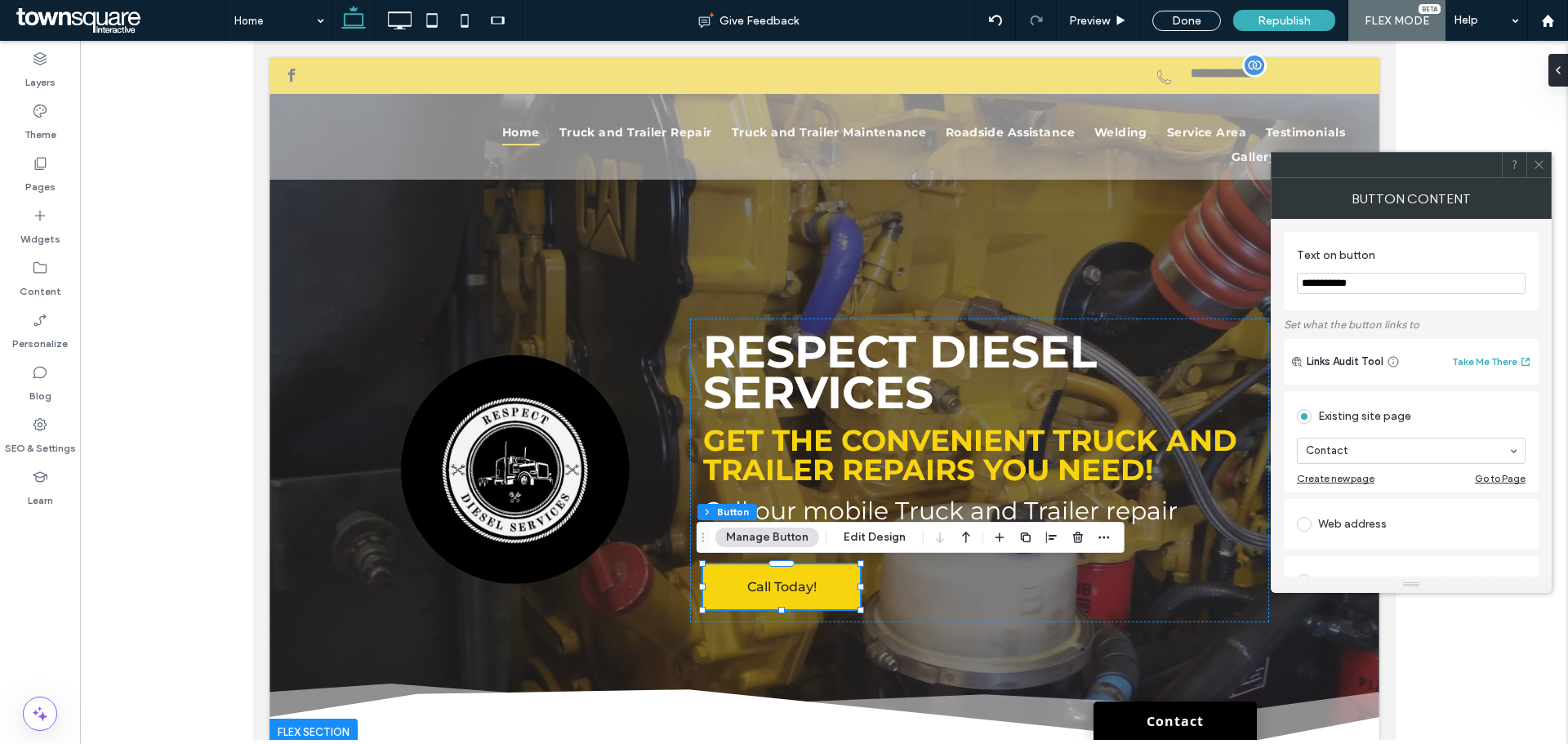 click on "**********" at bounding box center (1411, 271) 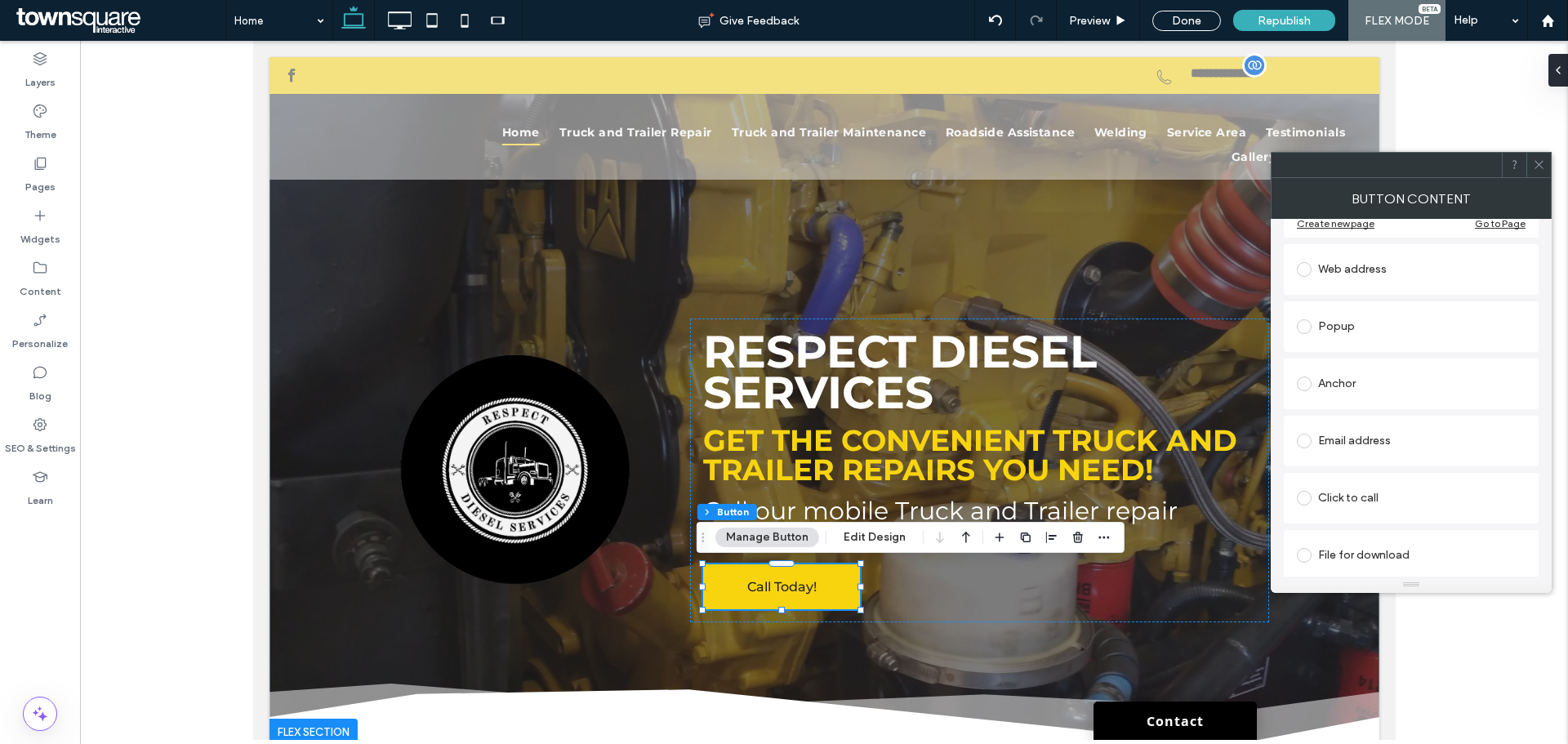 scroll, scrollTop: 260, scrollLeft: 0, axis: vertical 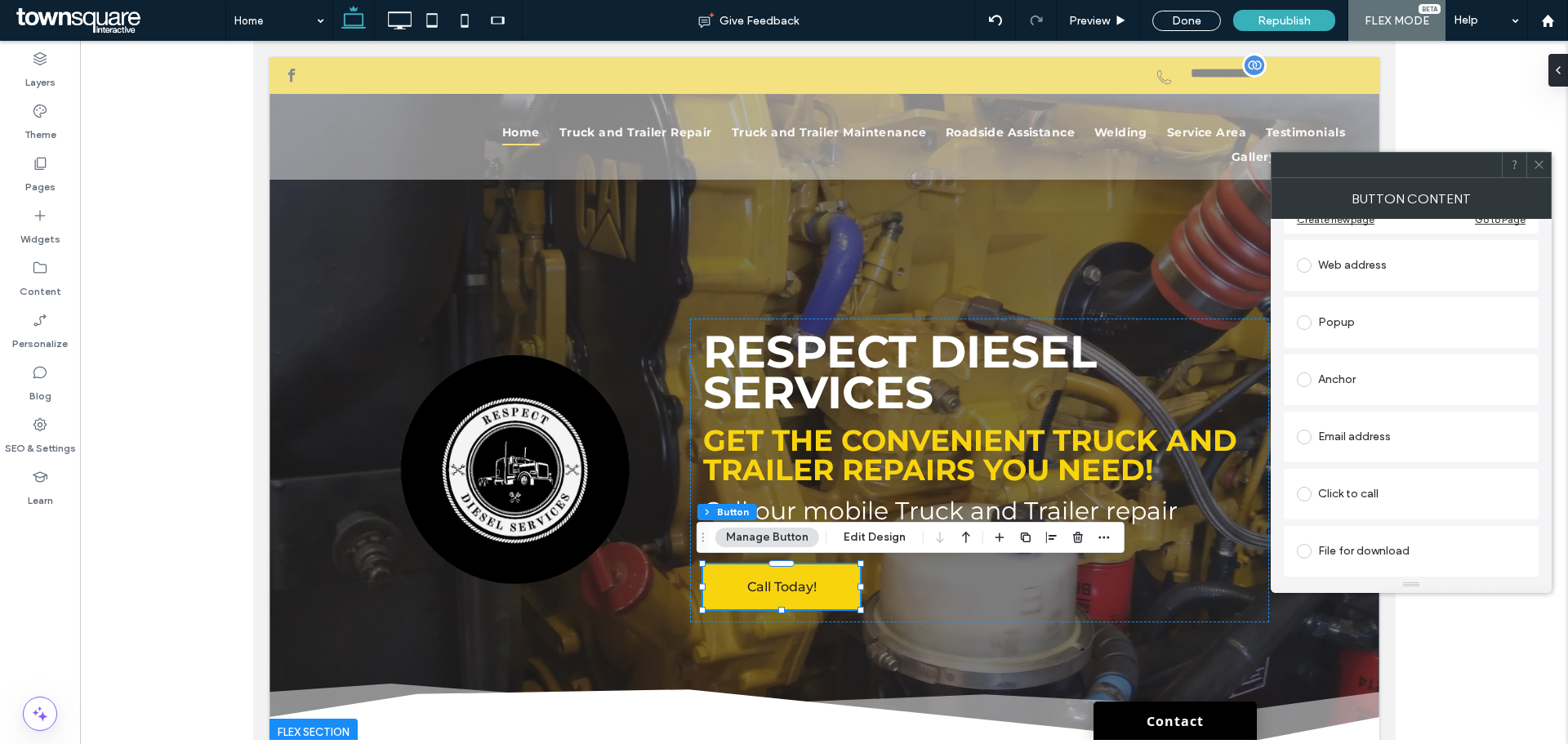 click at bounding box center (824, 390) 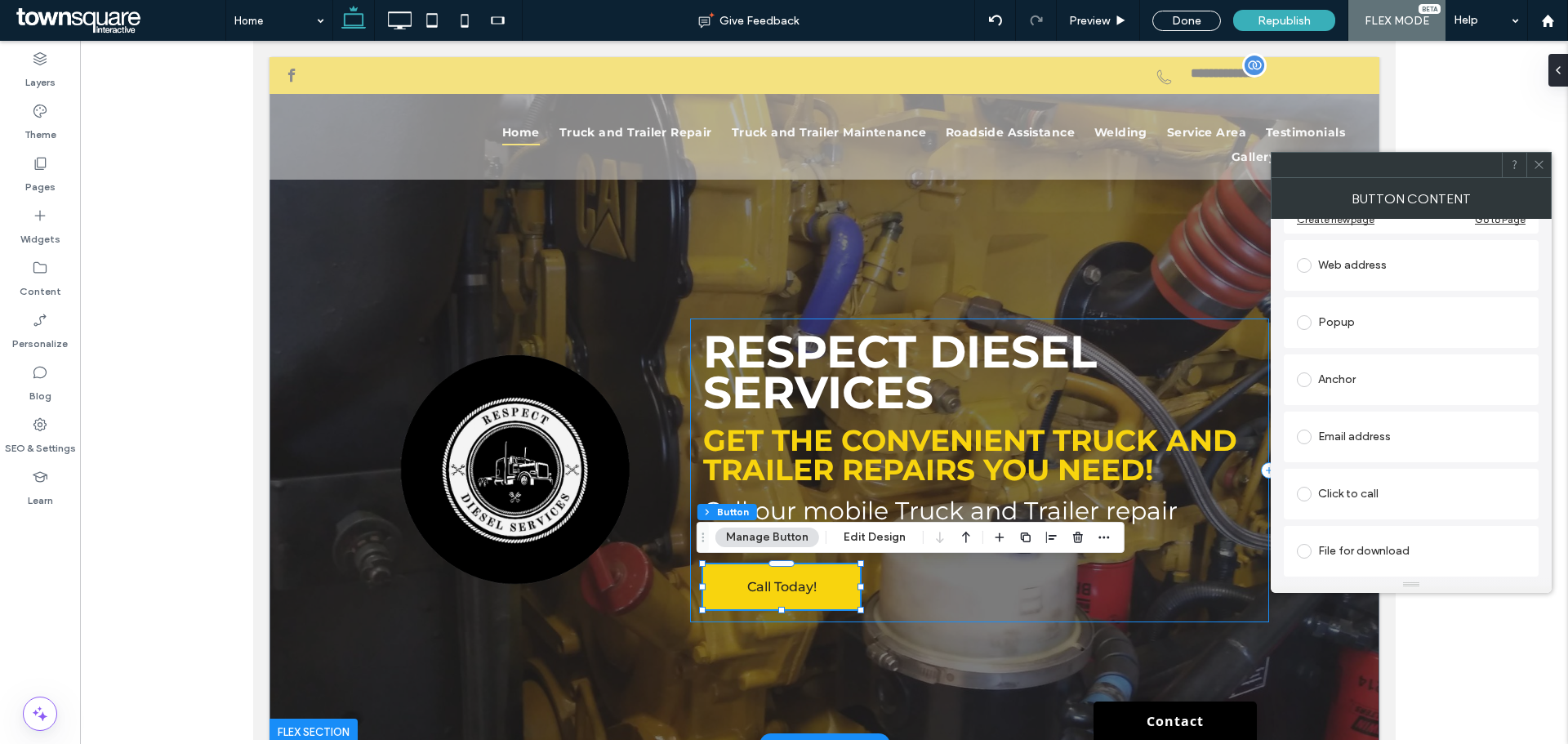 click on "Call Today!
Respect Diesel Services
Get the Convenient Truck and Trailer Repairs You Need!
Call our mobile Truck and Trailer repair service in [CITY] or [CITY], [STATE]" at bounding box center [978, 470] 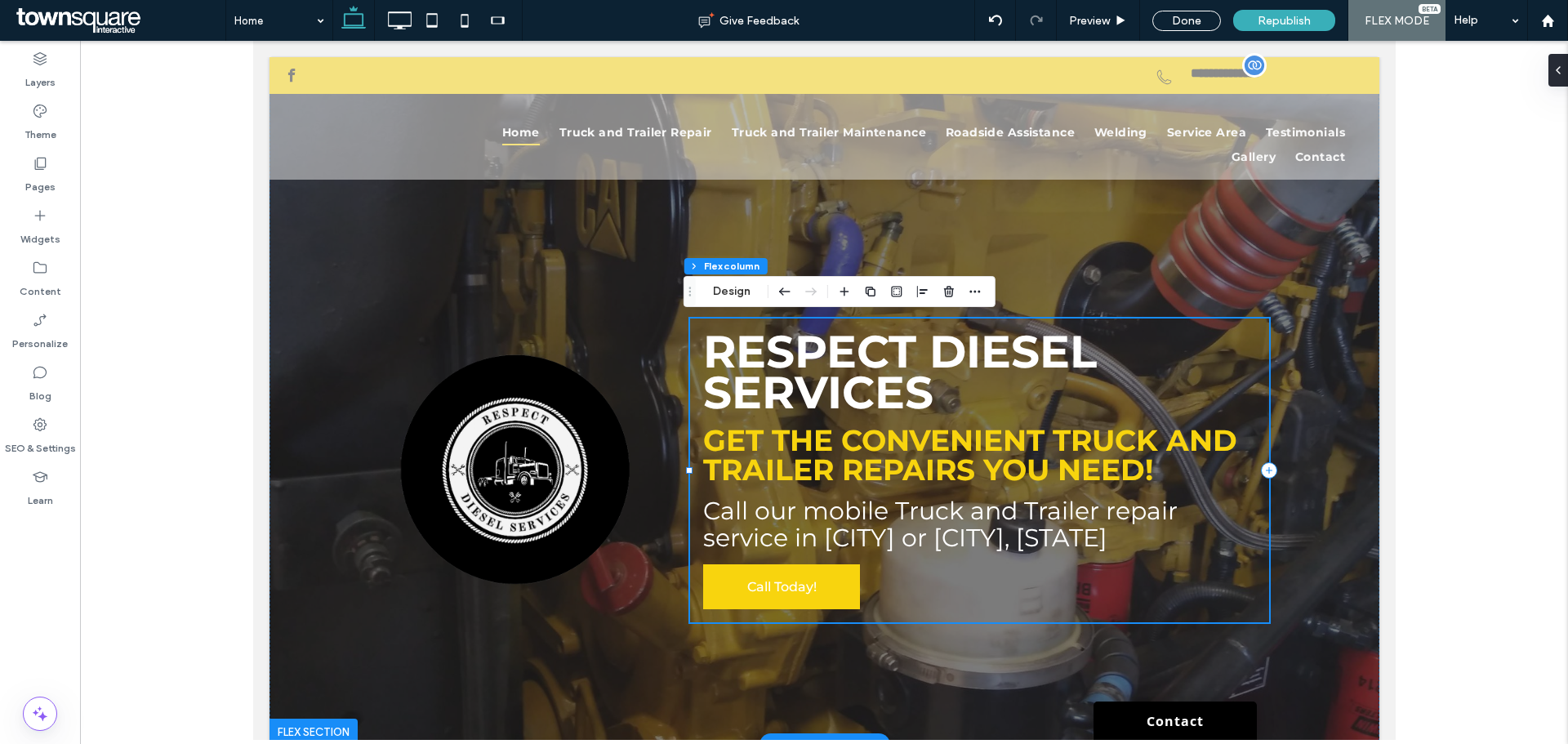 click on "Call Today!" at bounding box center (781, 586) 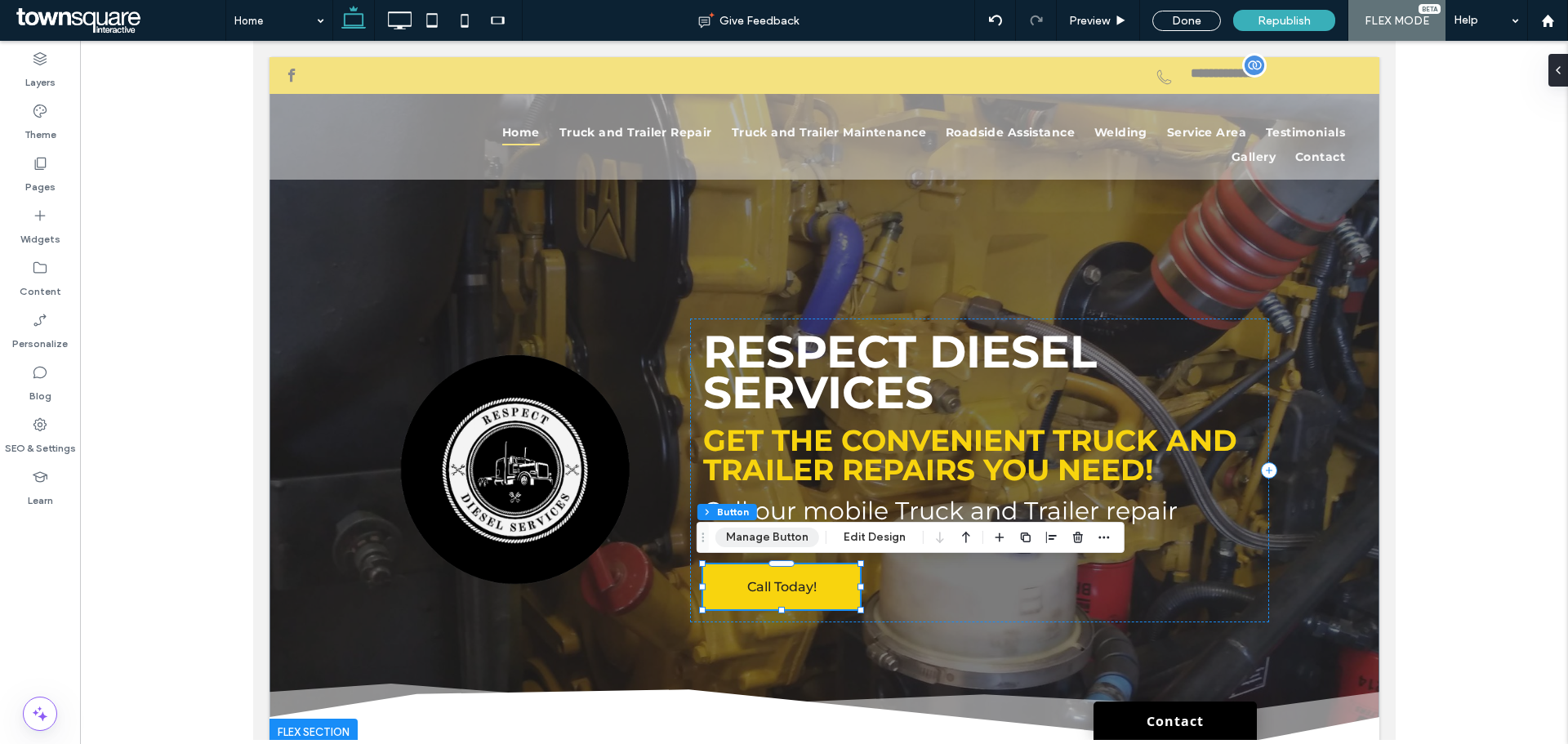 click on "Manage Button" at bounding box center (767, 537) 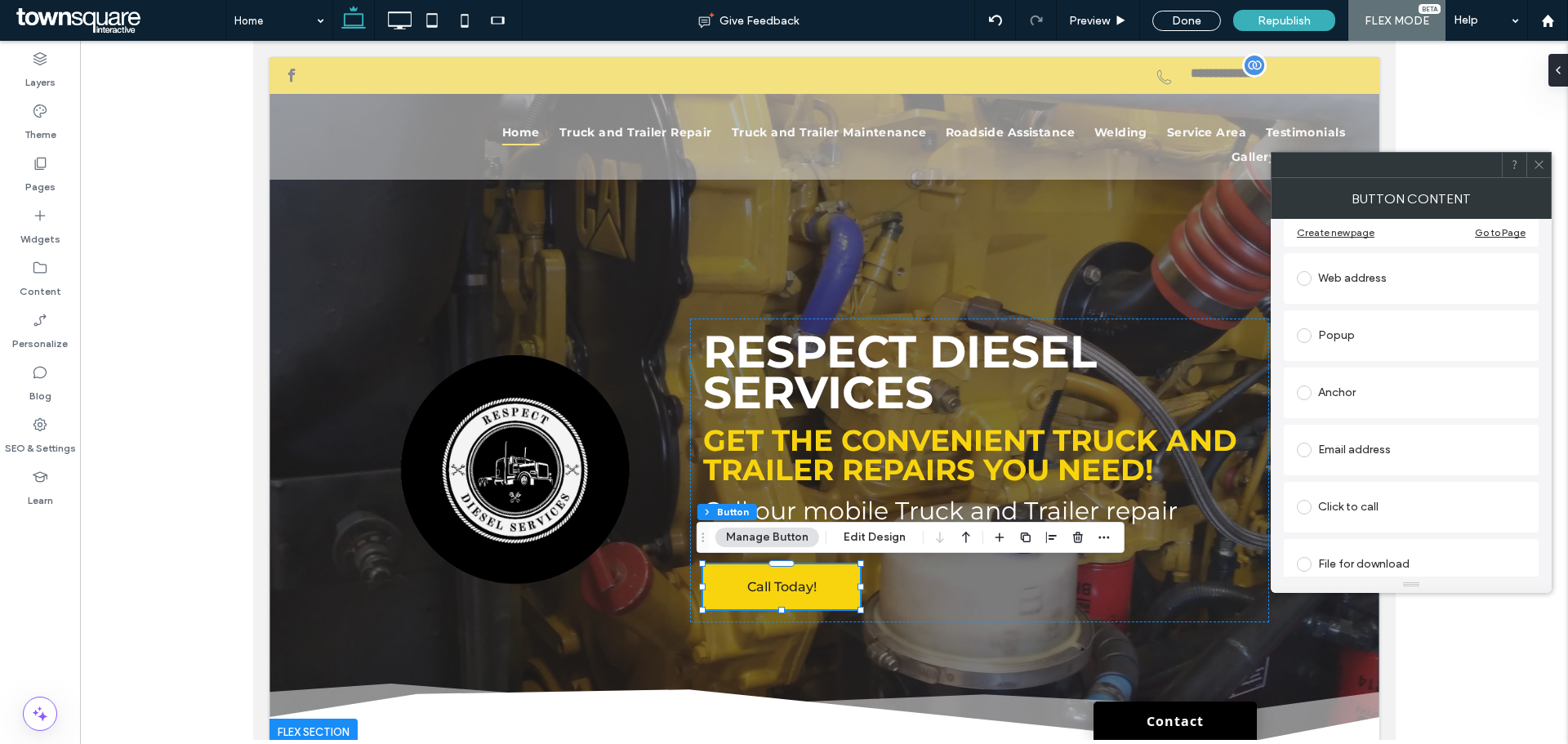 scroll, scrollTop: 260, scrollLeft: 0, axis: vertical 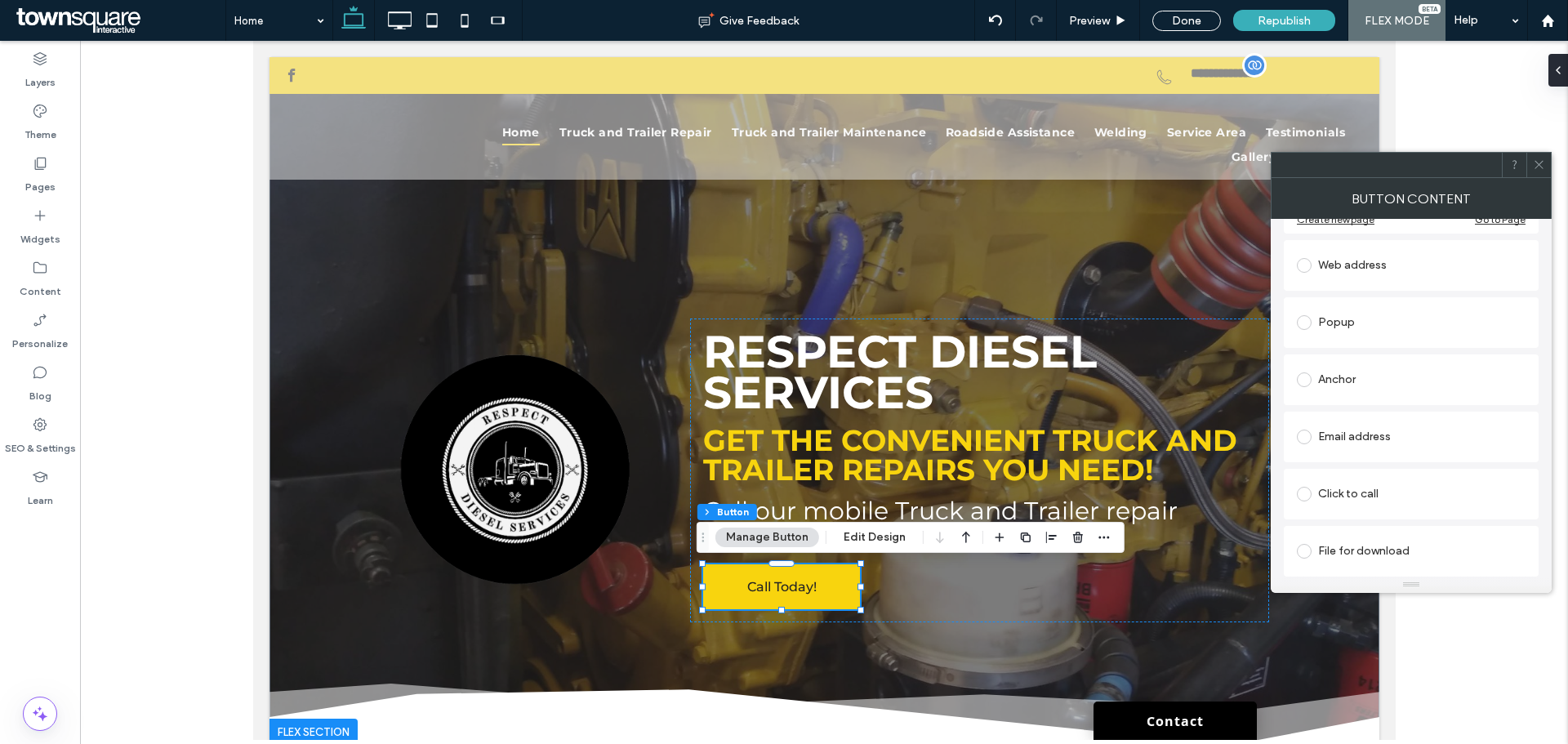 click at bounding box center (1307, 494) 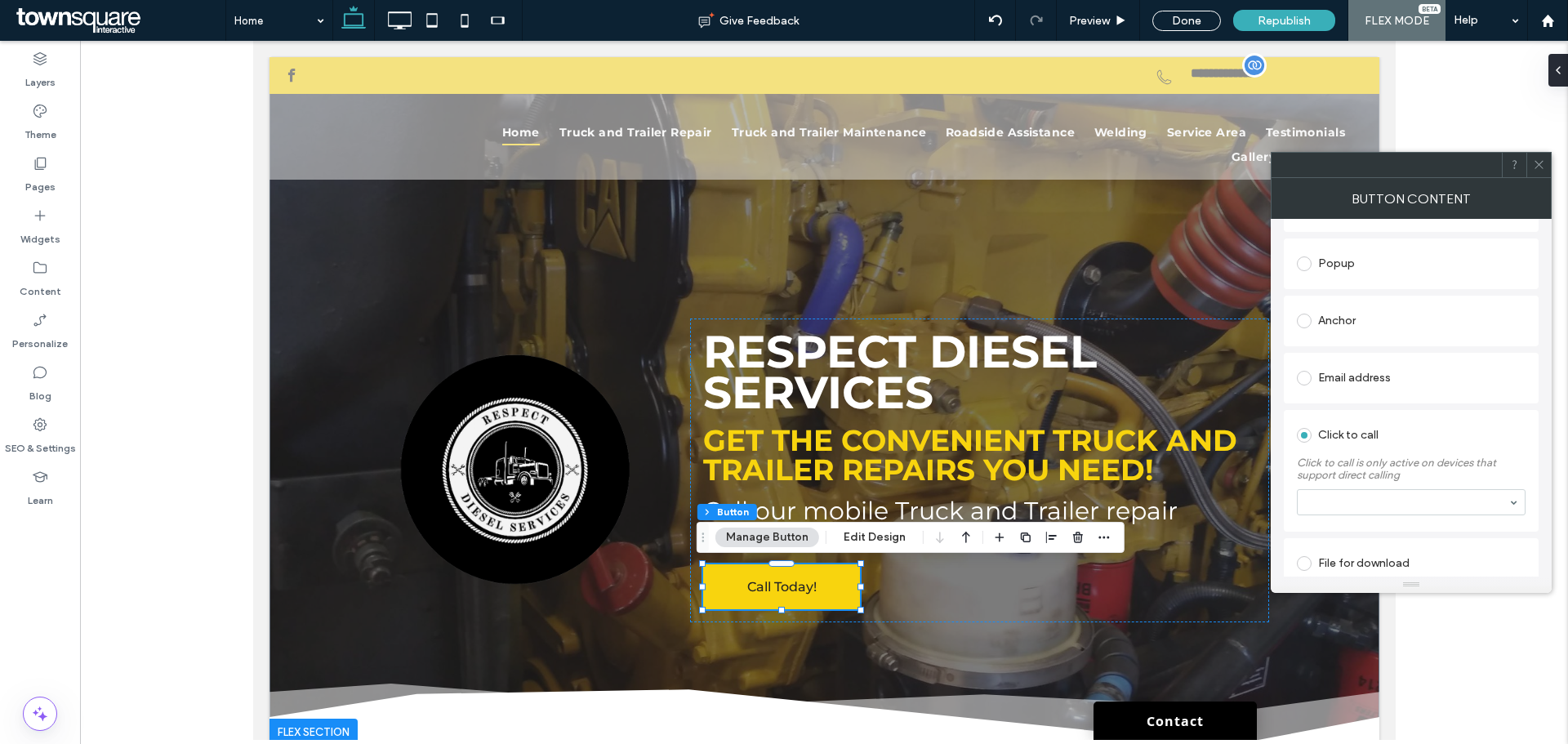 scroll, scrollTop: 280, scrollLeft: 0, axis: vertical 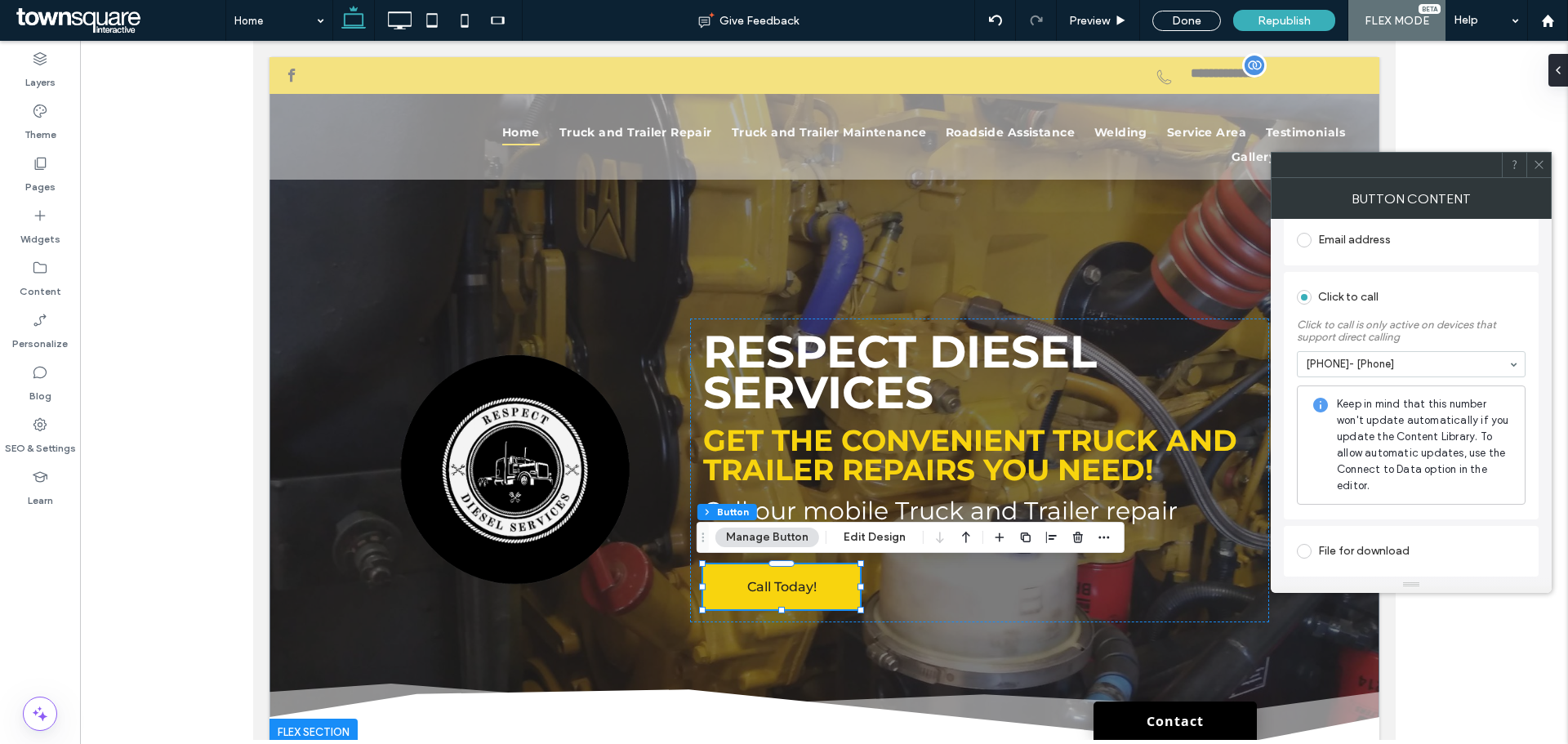 click at bounding box center (824, 390) 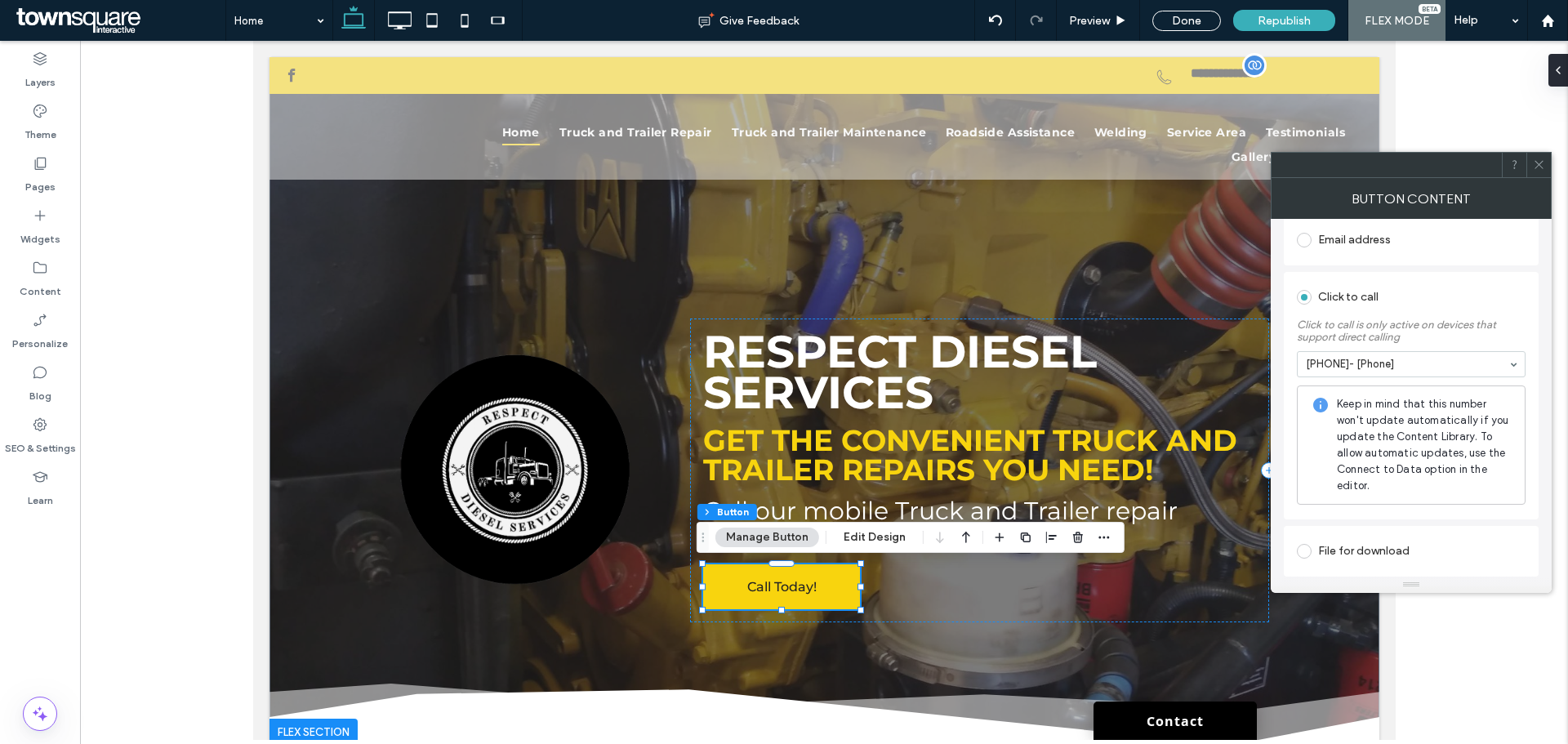 click at bounding box center [1539, 165] 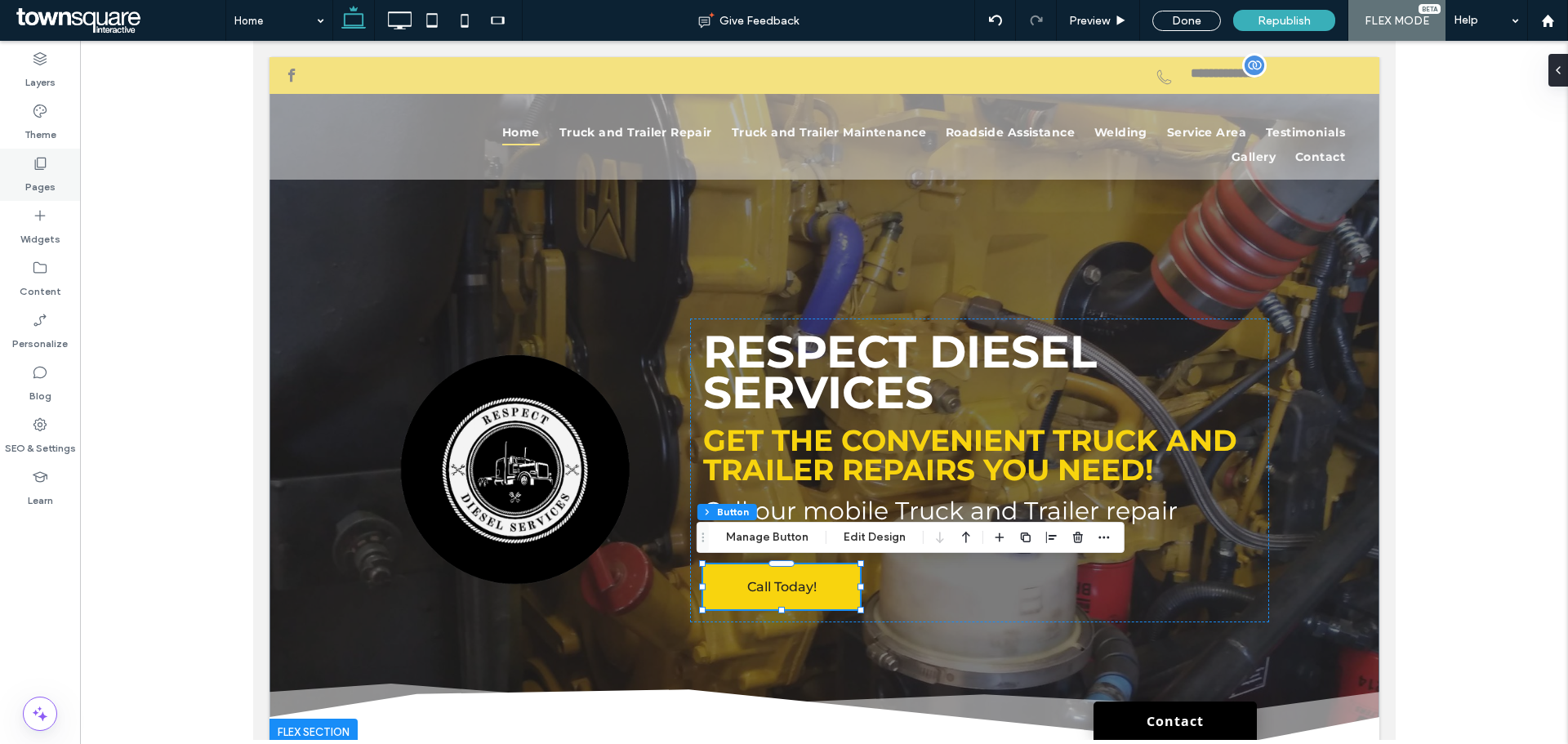 drag, startPoint x: 32, startPoint y: 172, endPoint x: 33, endPoint y: 197, distance: 25.019992 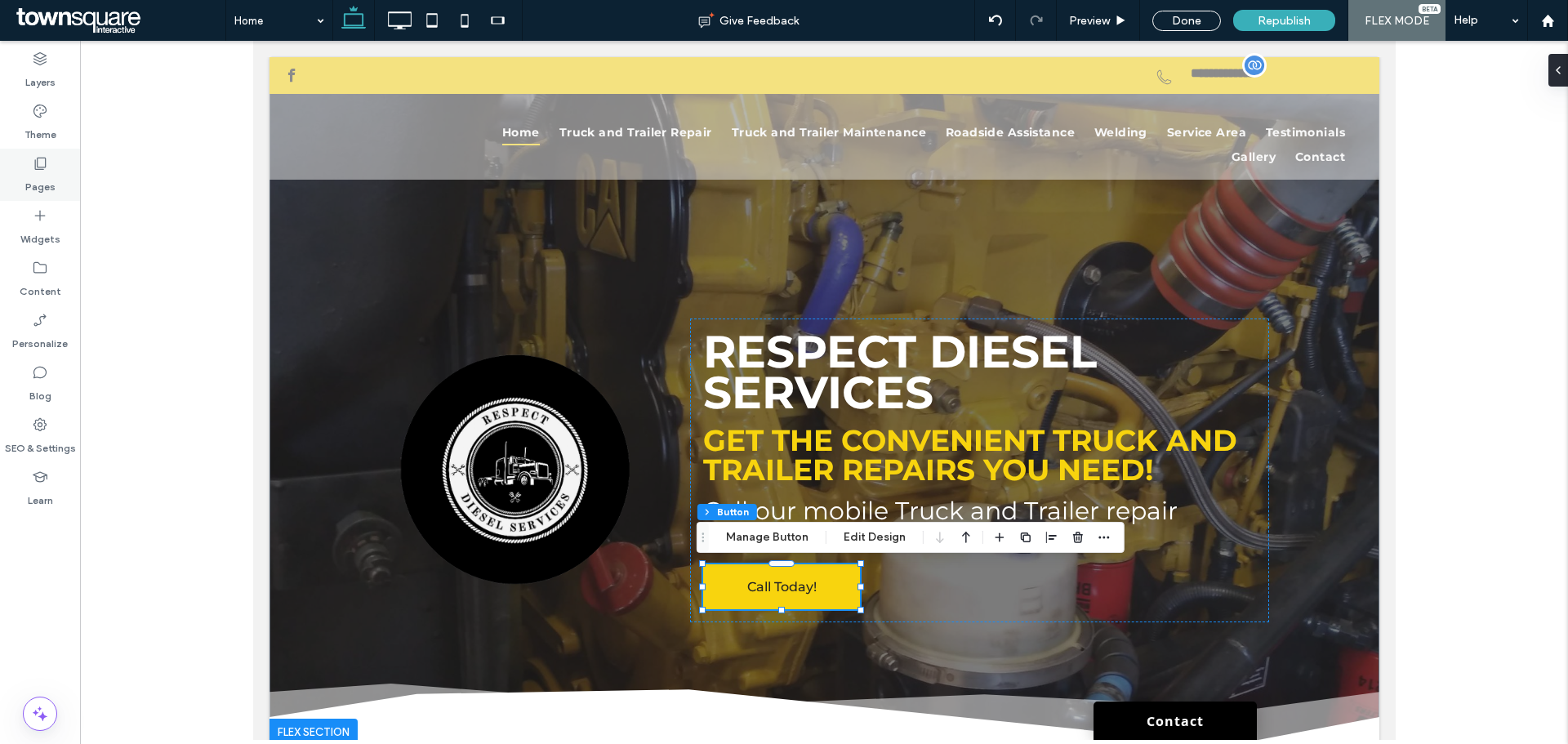 click on "Pages" at bounding box center [40, 183] 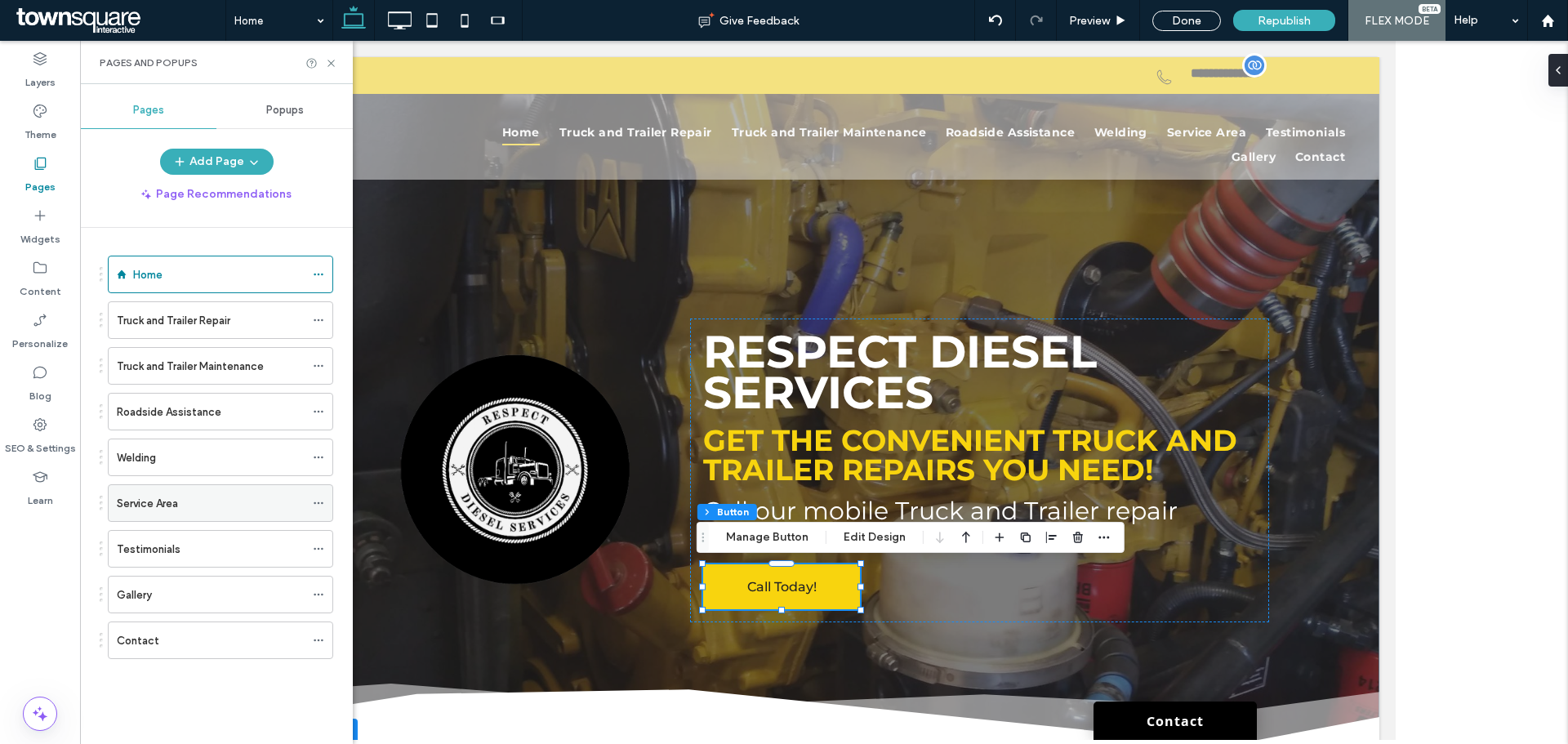 click on "Service Area" at bounding box center (211, 503) 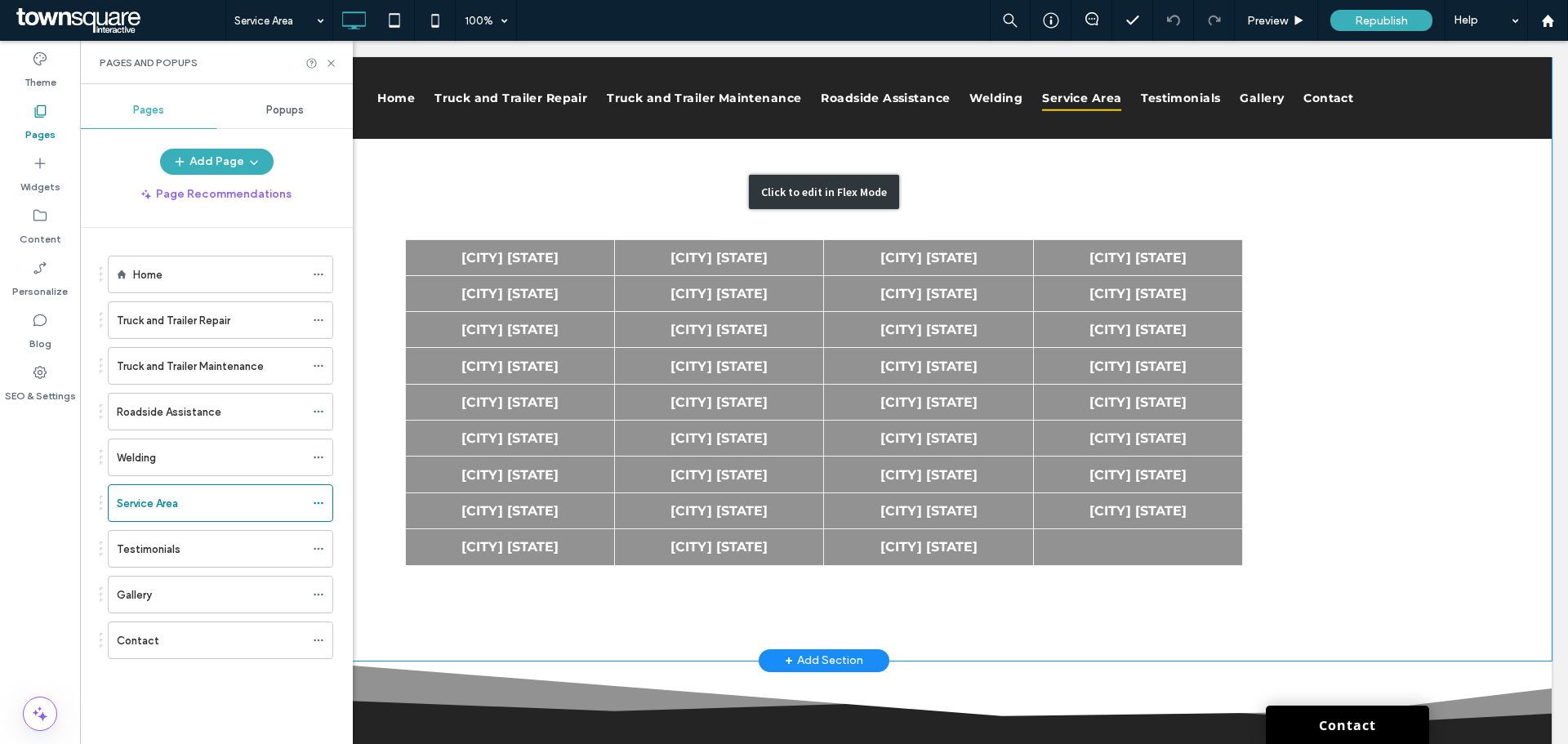 scroll, scrollTop: 817, scrollLeft: 0, axis: vertical 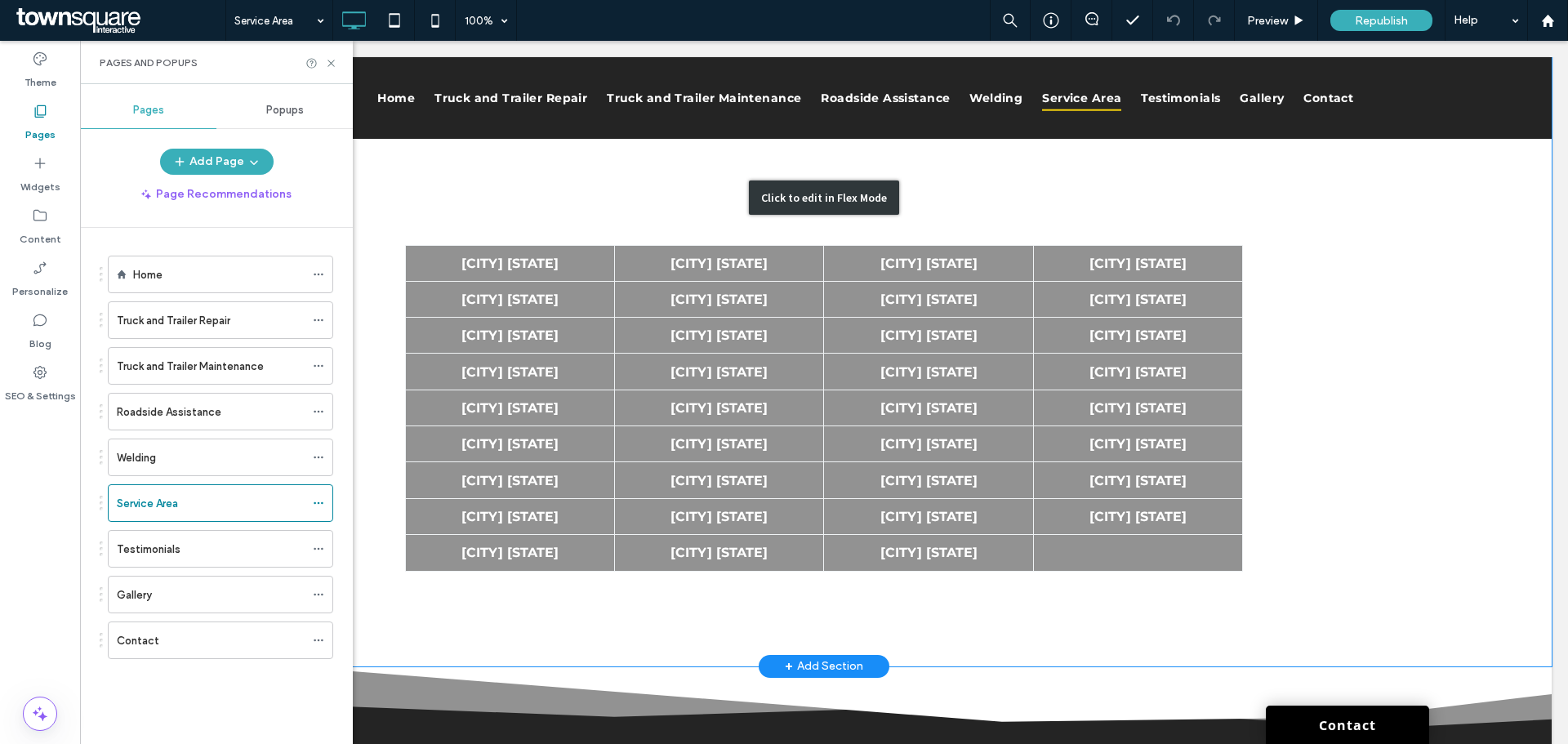 click on "Click to edit in Flex Mode" at bounding box center [824, 198] 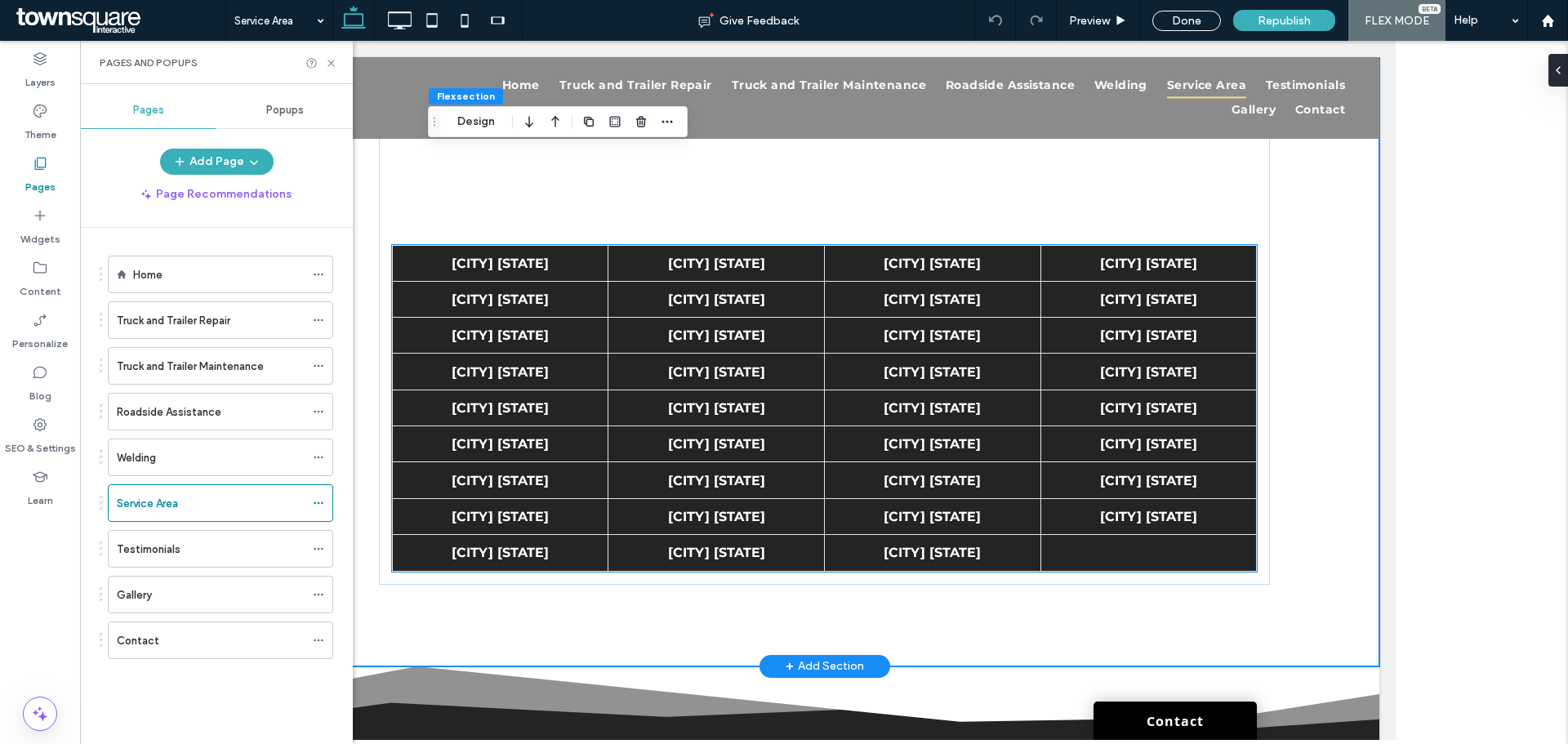 click on "[CITY] [STATE]" at bounding box center (715, 336) 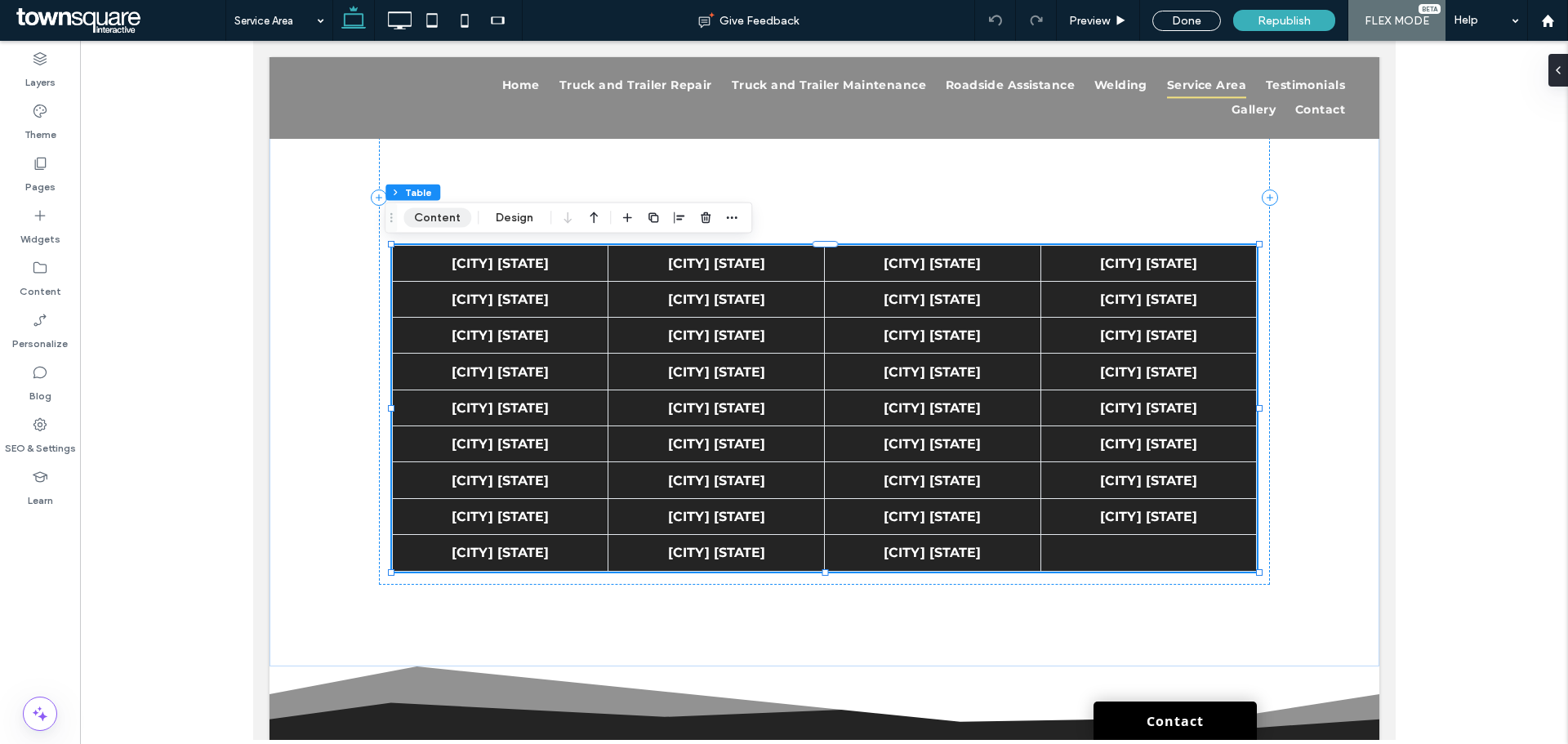 click on "Content" at bounding box center [437, 218] 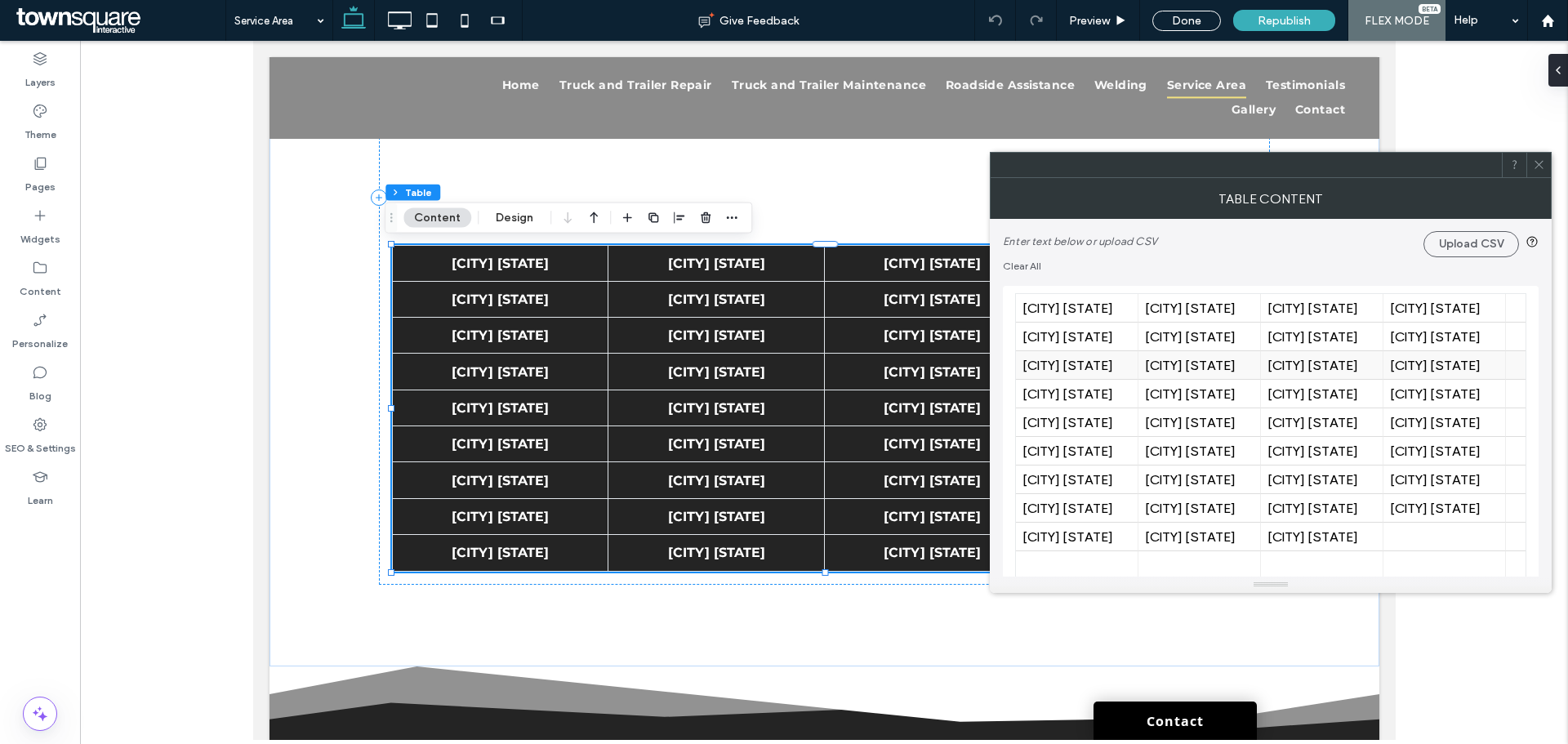click on "[CITY] [STATE]" at bounding box center (1199, 365) 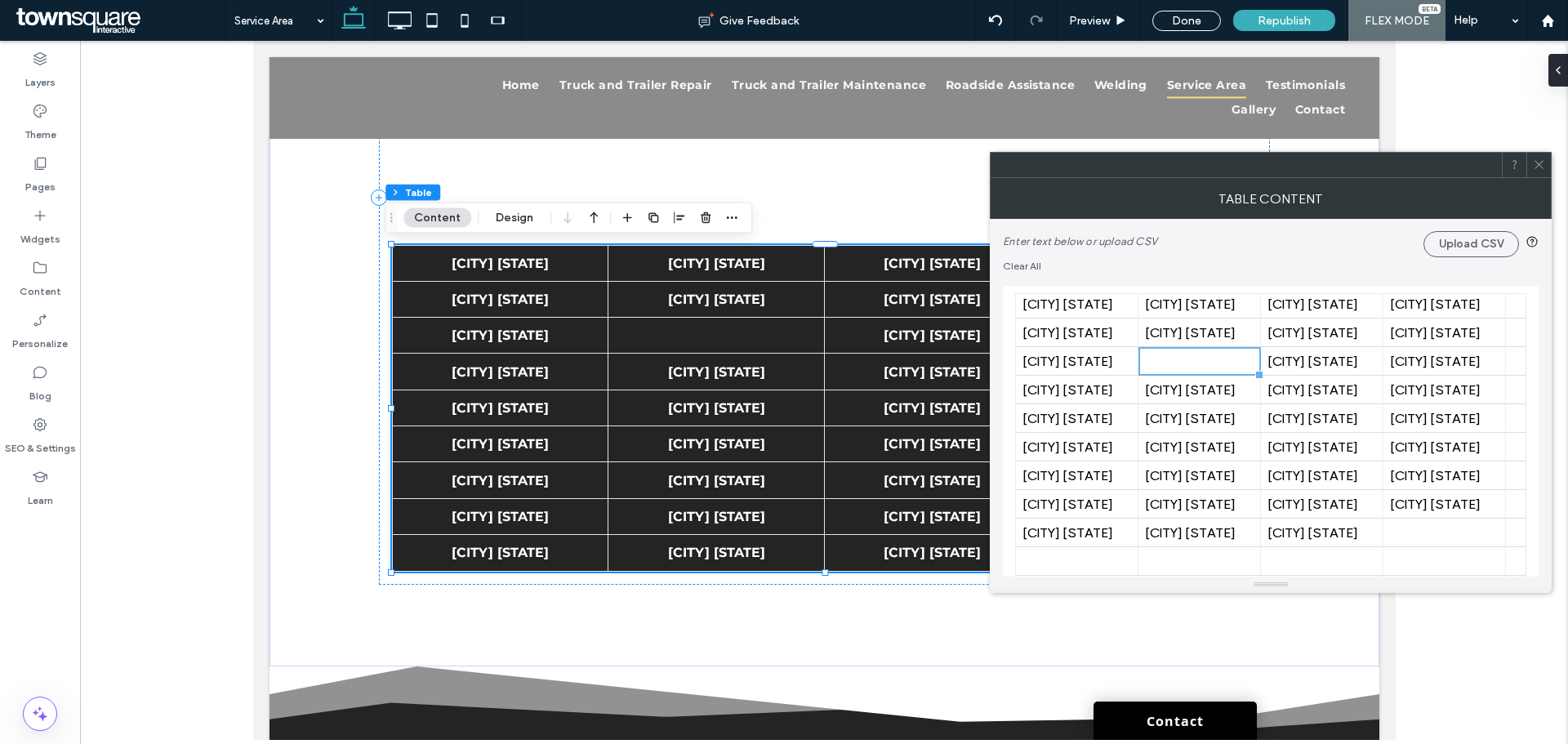 scroll, scrollTop: 0, scrollLeft: 0, axis: both 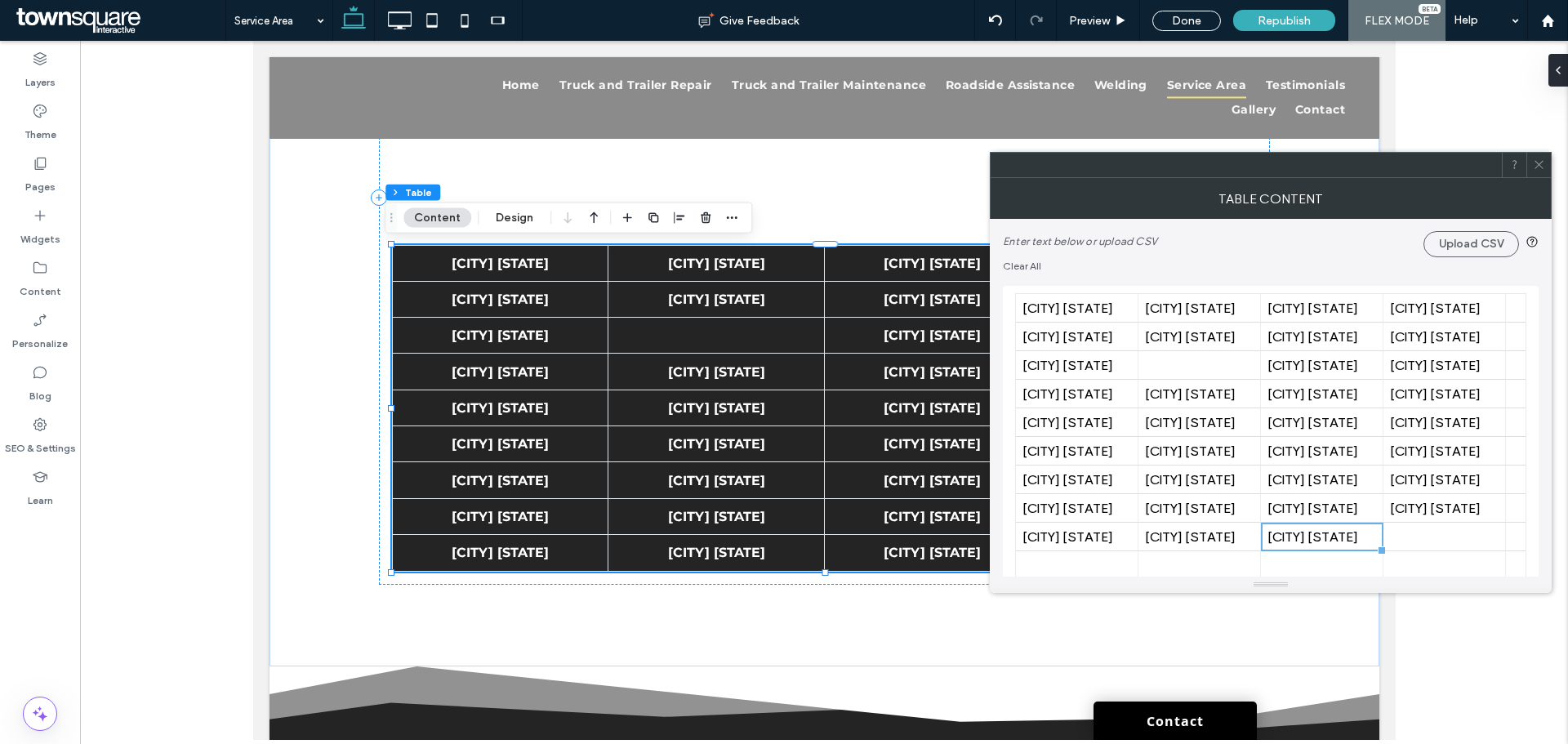 click on "[CITY] [STATE]" at bounding box center (1321, 537) 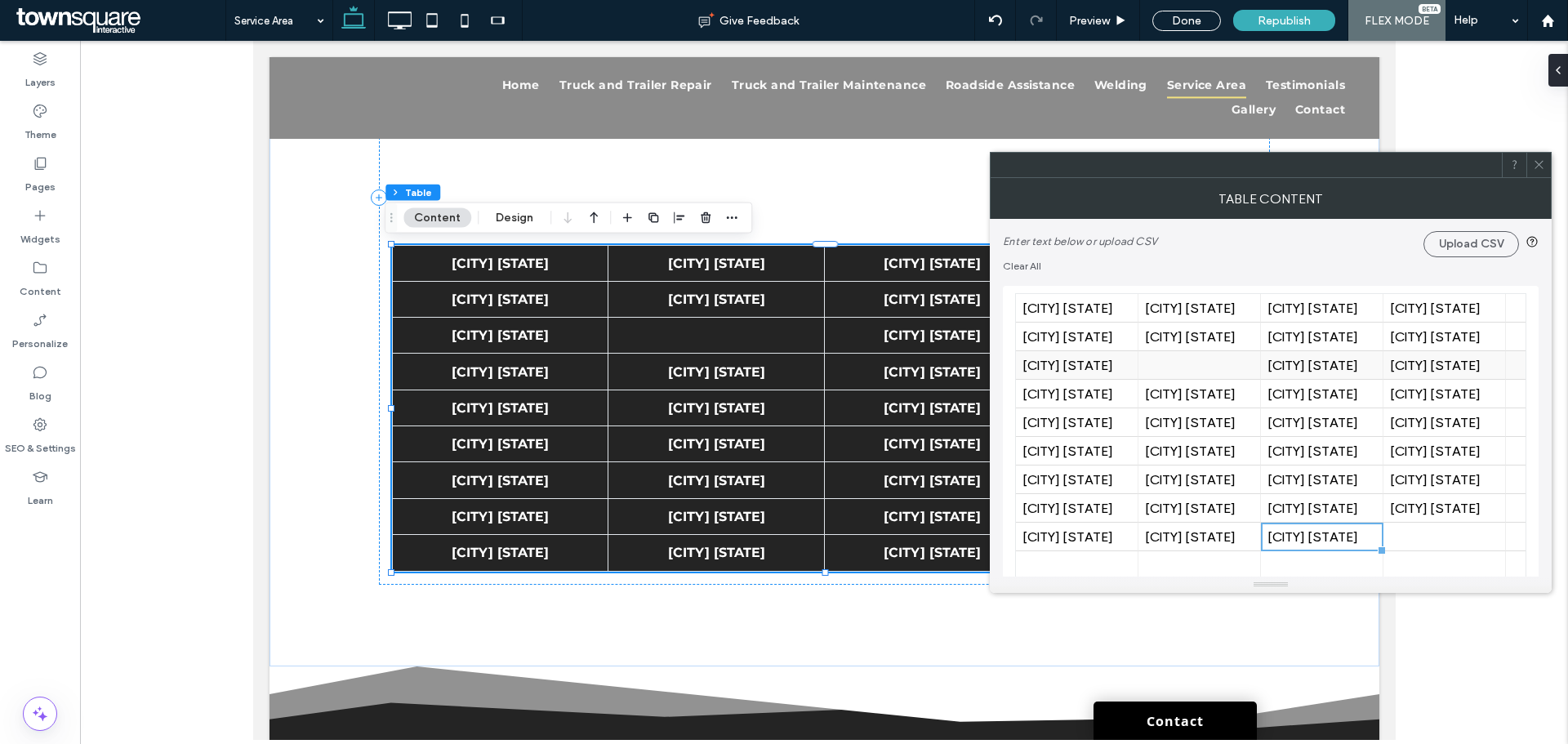 click at bounding box center (1199, 365) 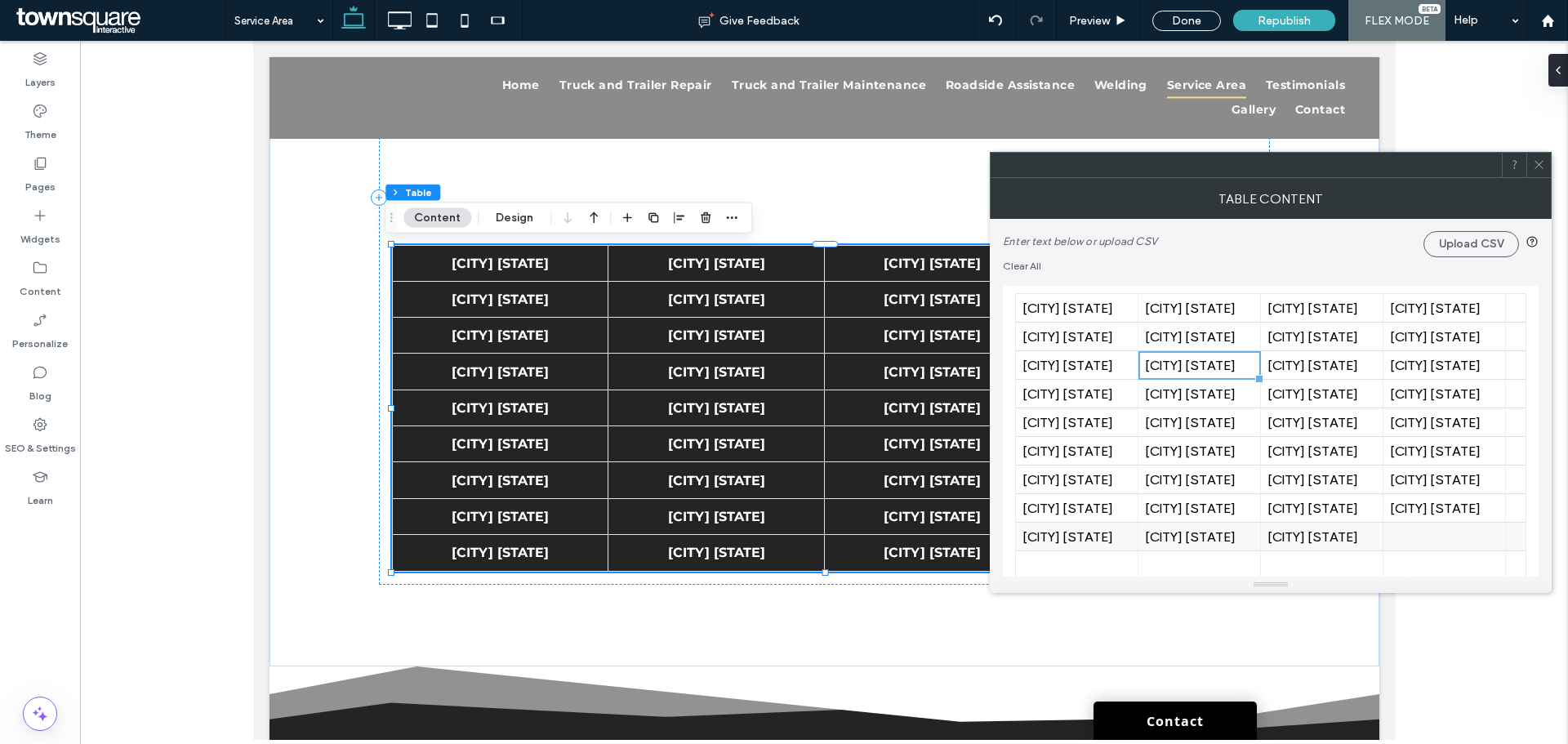 click on "[CITY] [STATE]" at bounding box center (1321, 537) 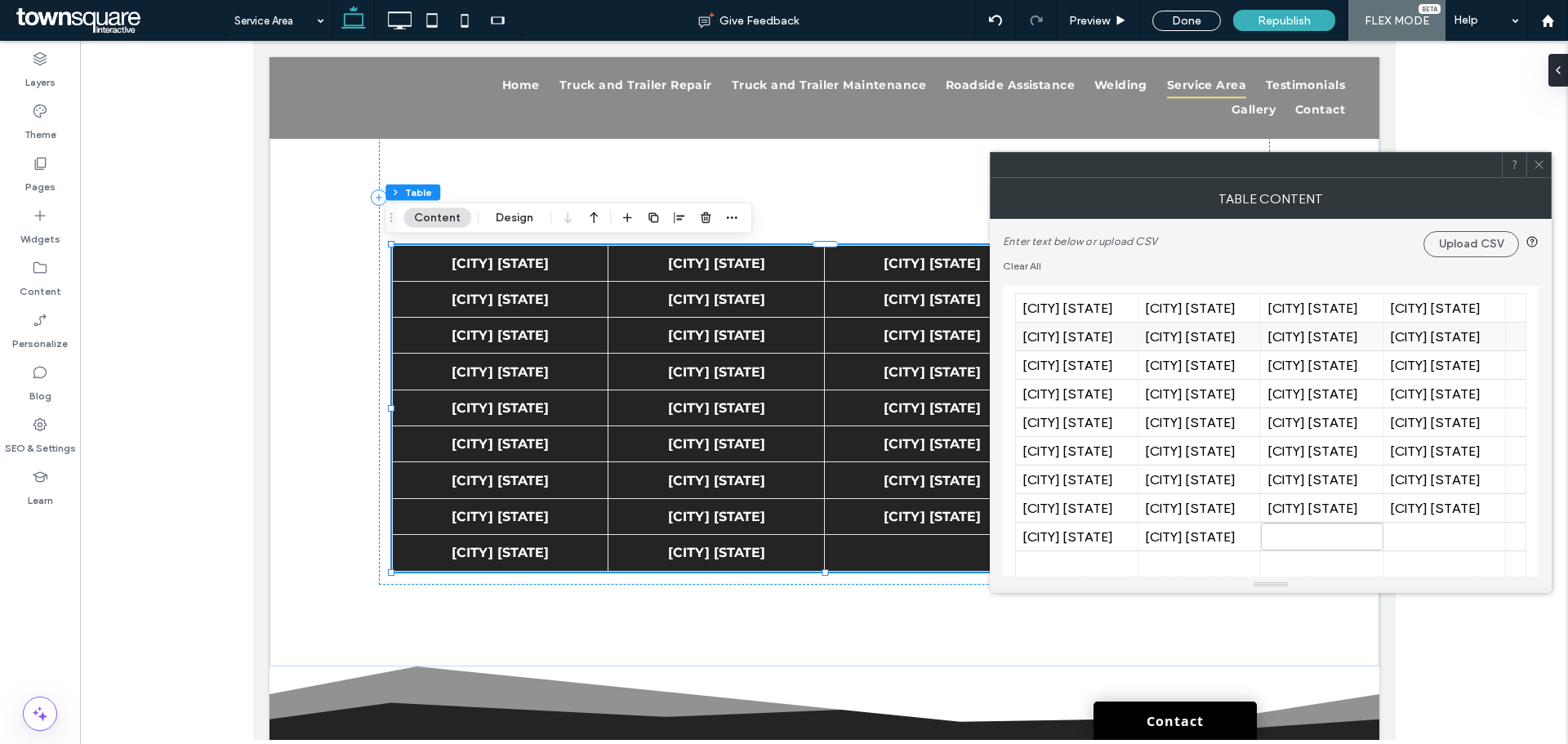 click on "[CITY] [STATE]" at bounding box center (1199, 336) 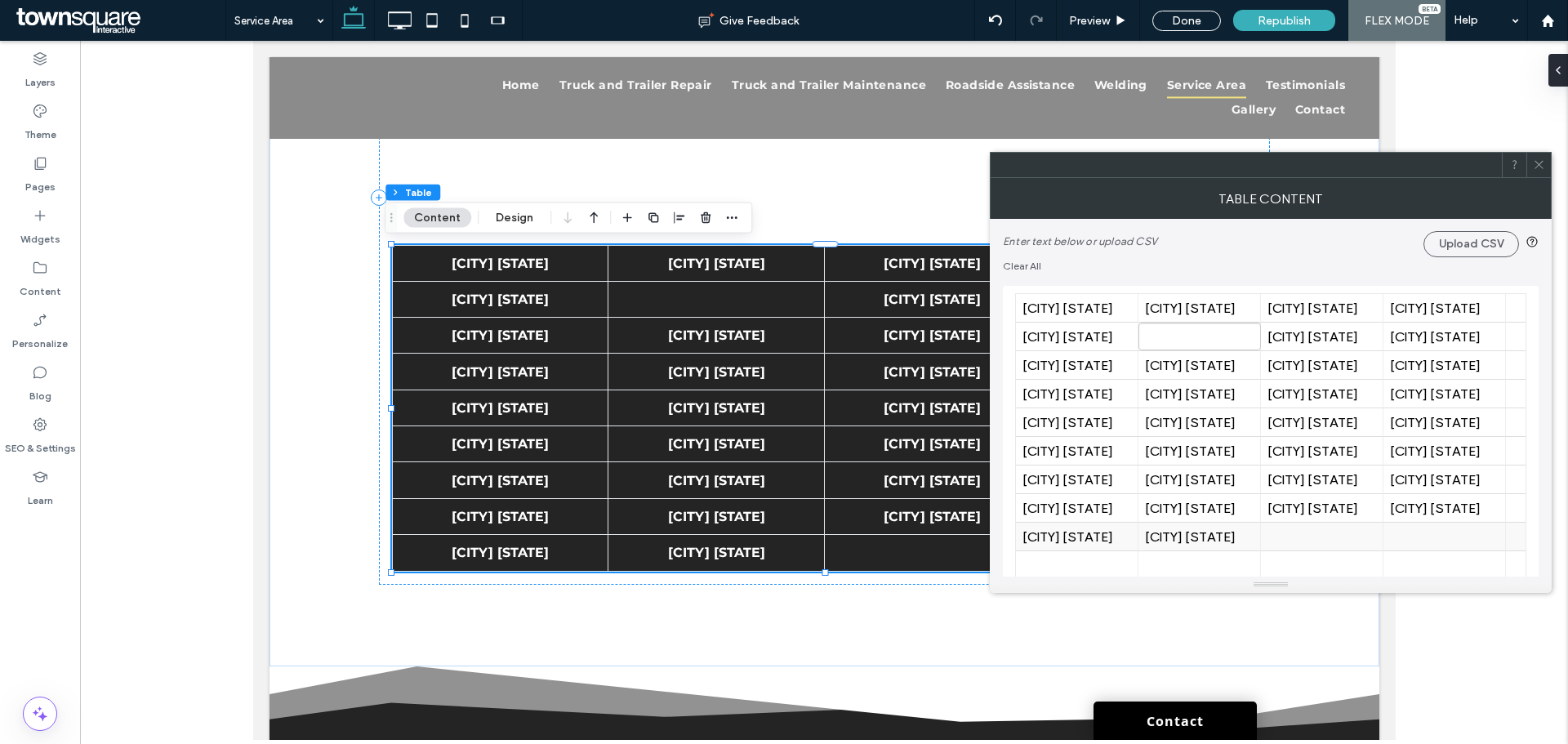 click on "[CITY] [STATE]" at bounding box center (1199, 537) 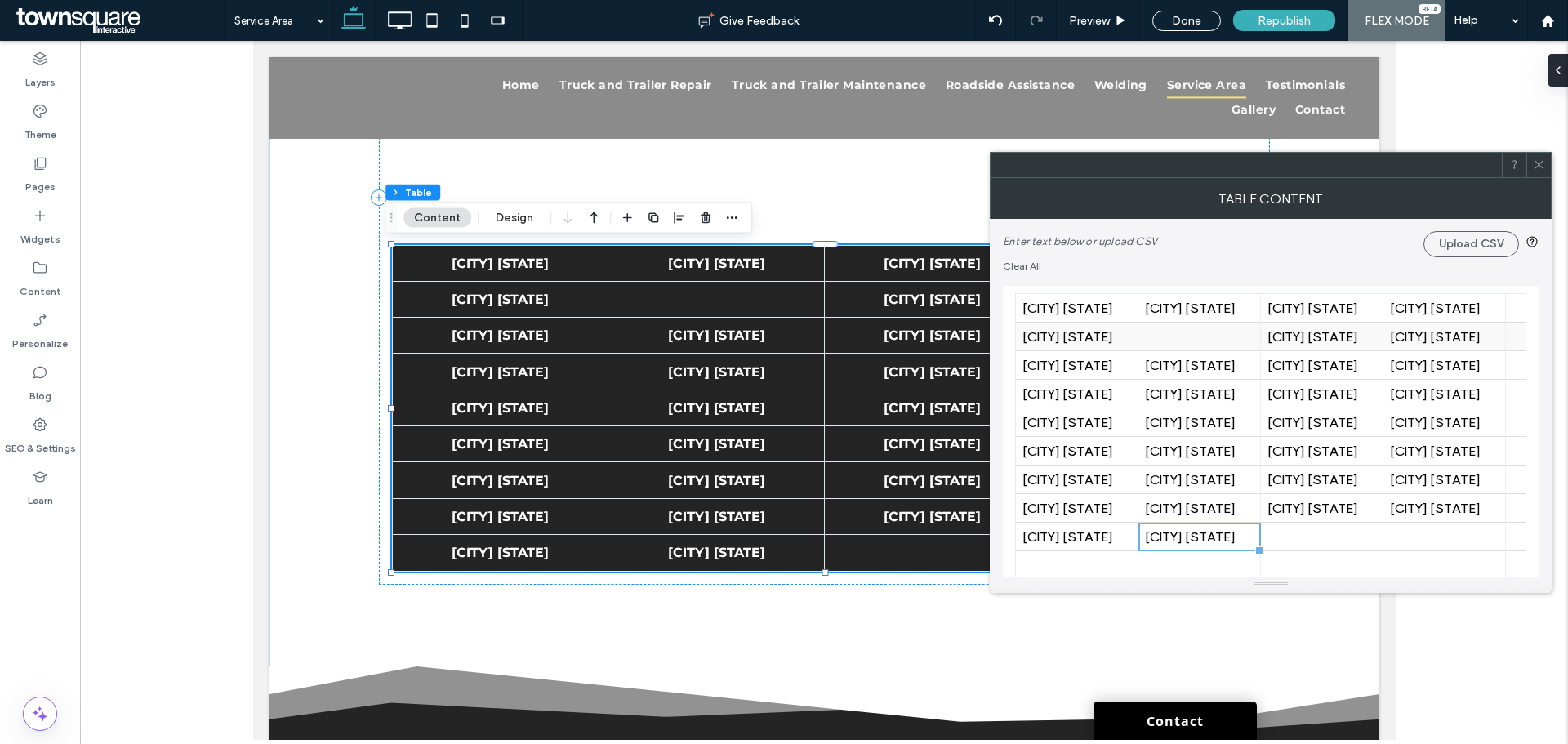 click at bounding box center (1199, 336) 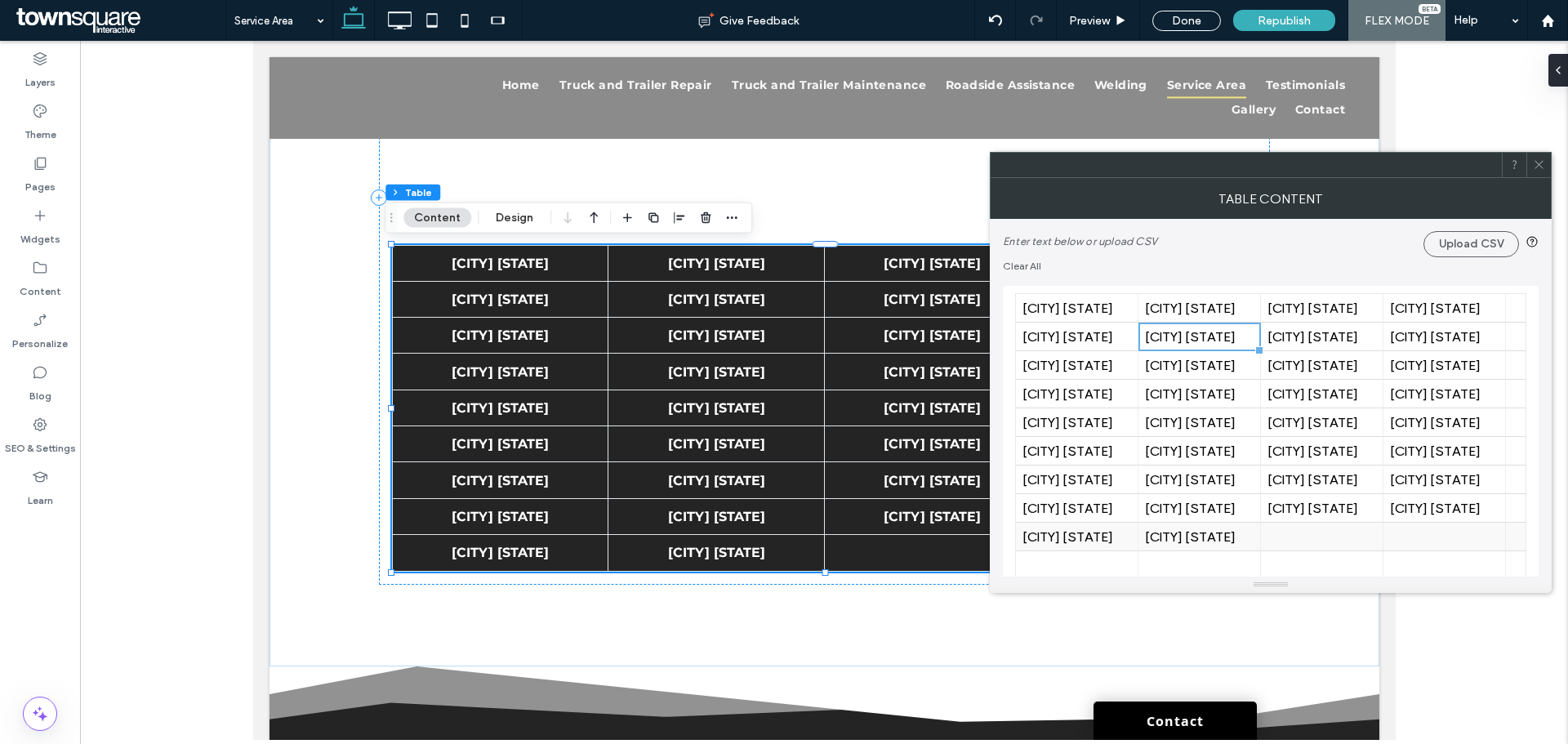 click on "[CITY] [STATE]" at bounding box center (1199, 537) 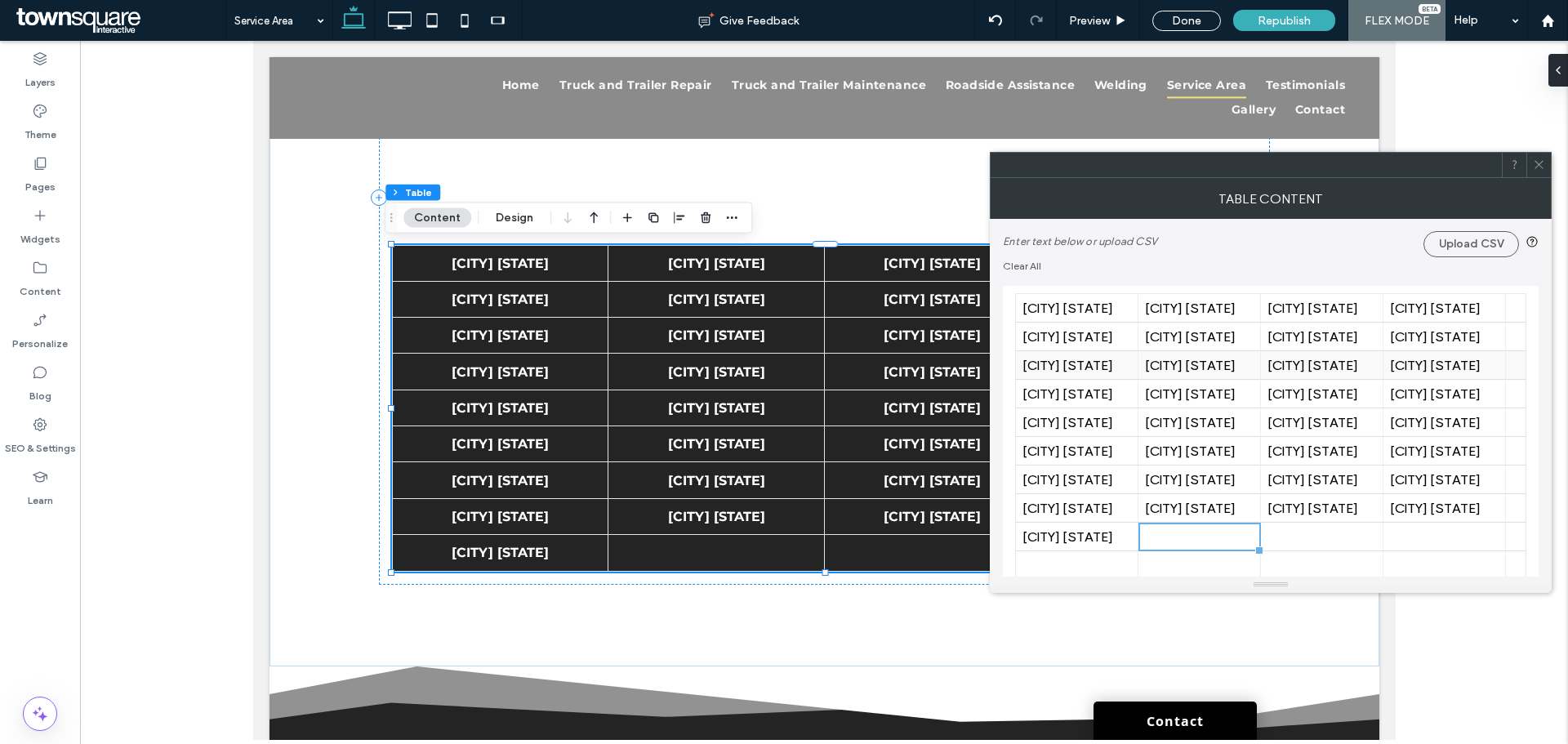 click on "[CITY] [STATE]" at bounding box center [1444, 365] 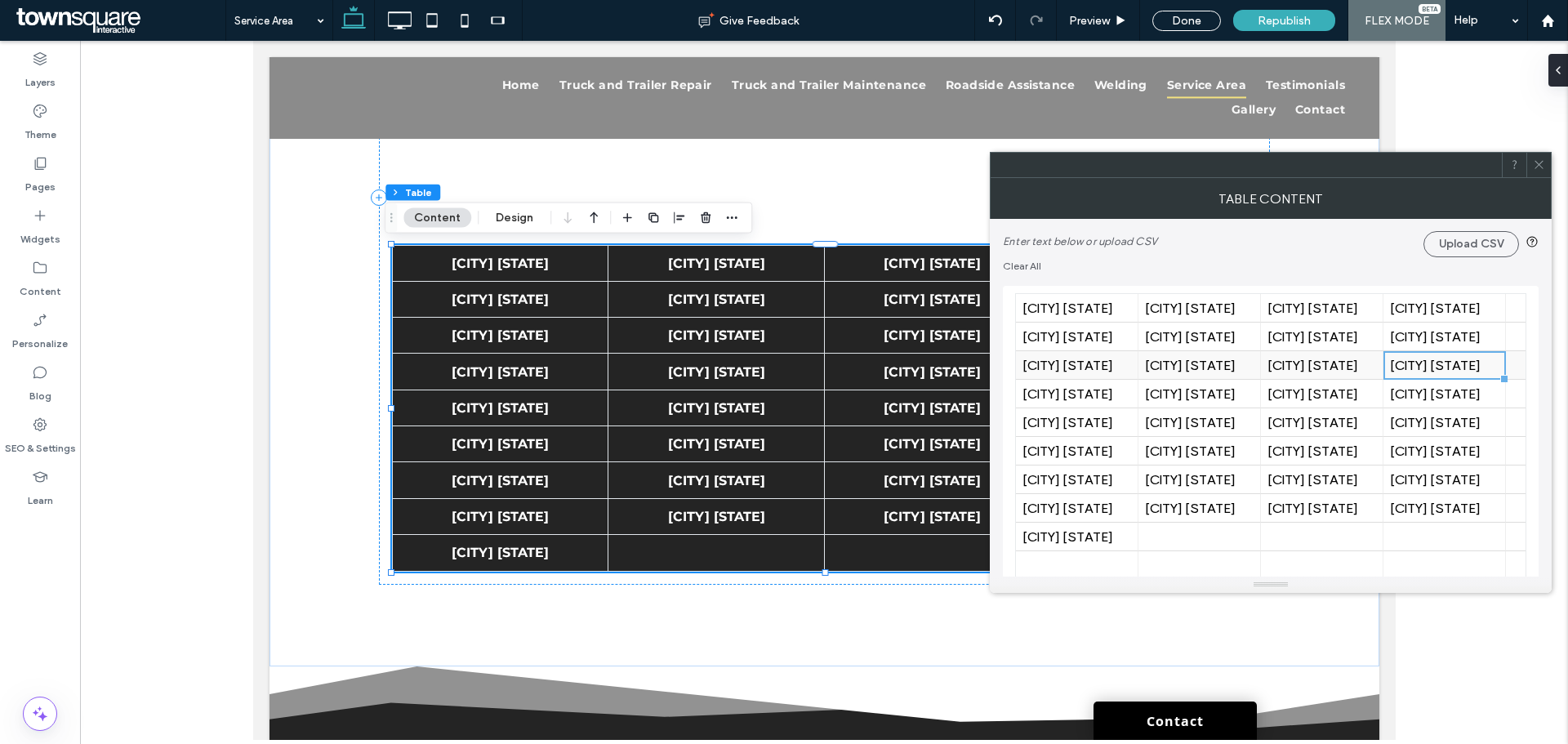 click on "[CITY] [STATE]" at bounding box center [1444, 365] 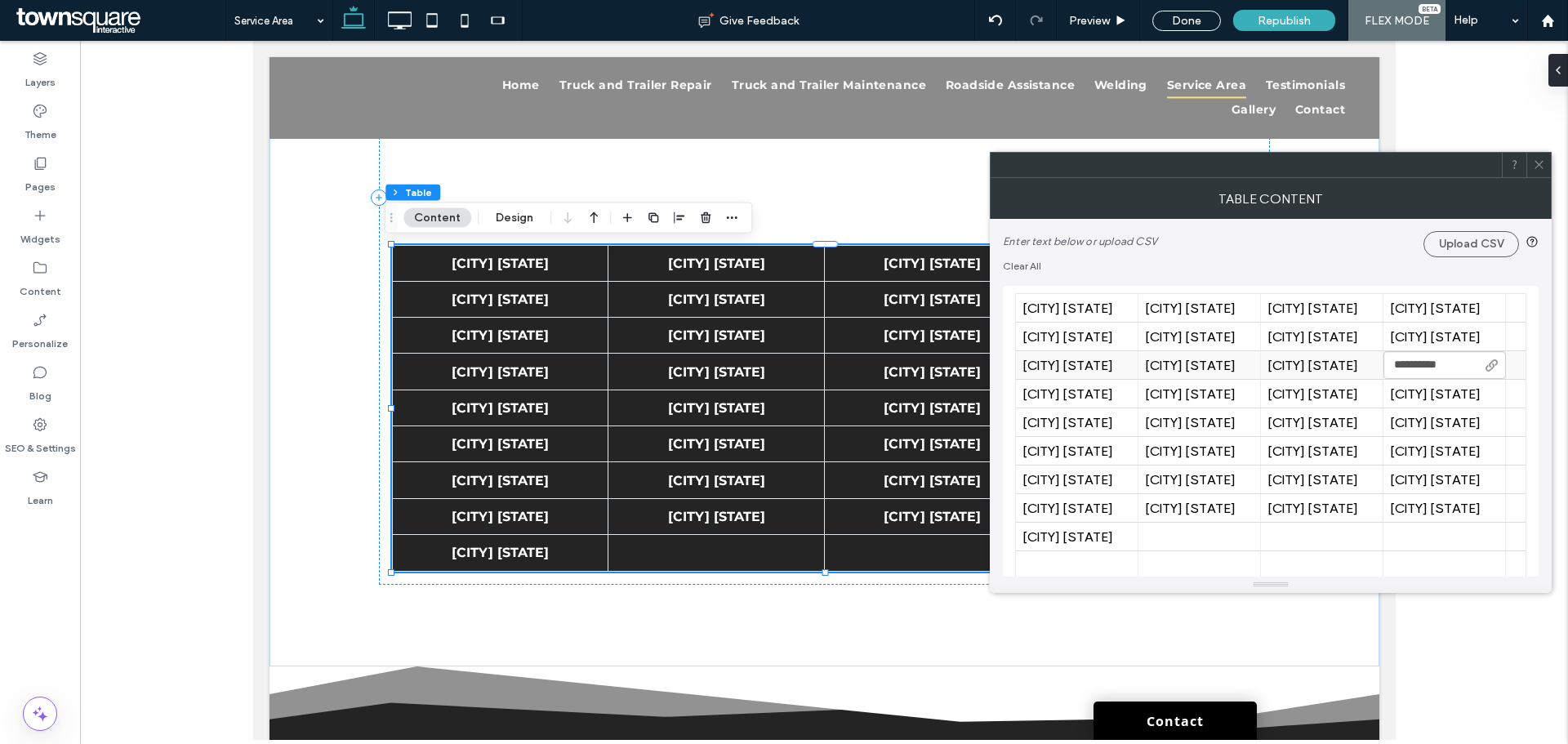 type on "**********" 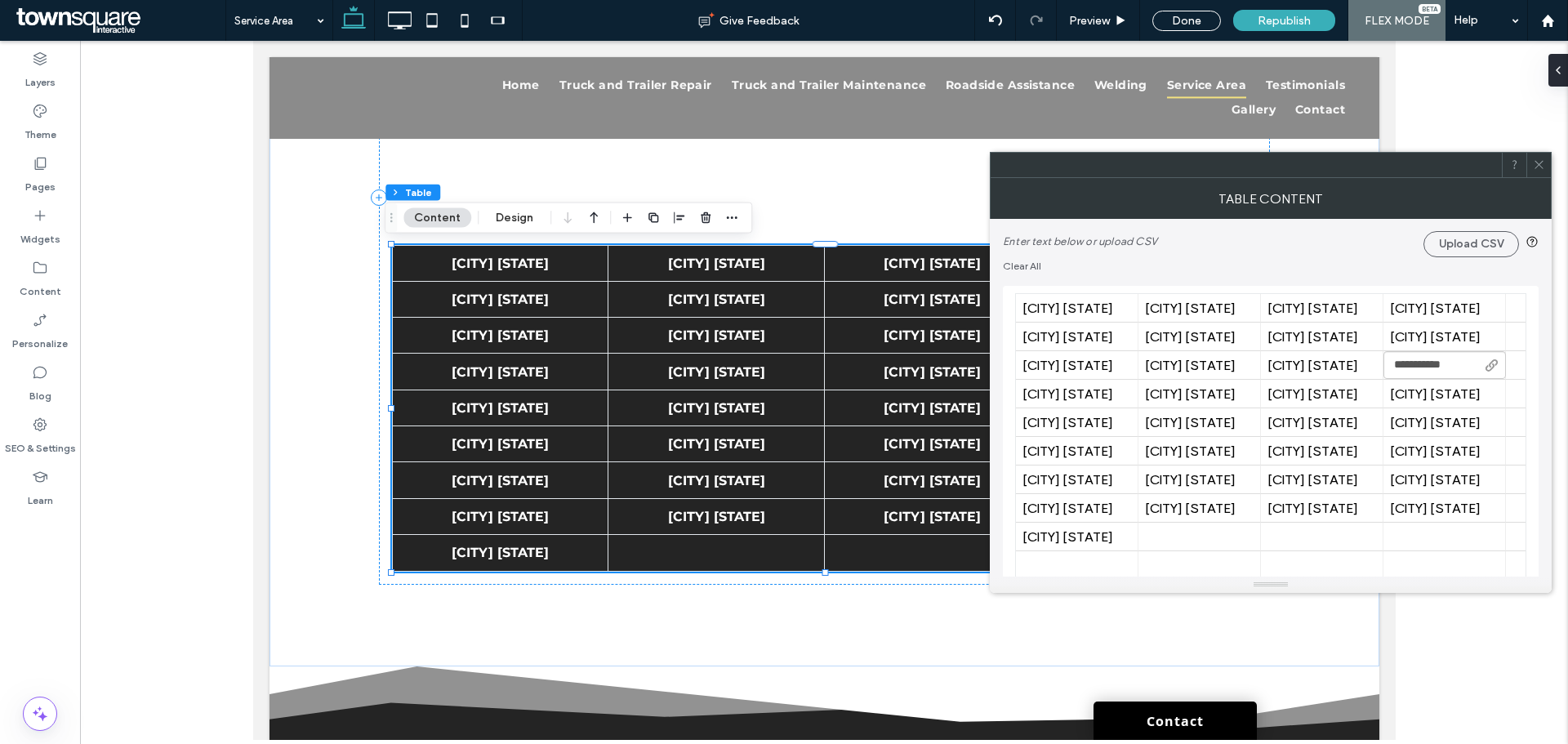drag, startPoint x: 1465, startPoint y: 364, endPoint x: 1444, endPoint y: 372, distance: 22.472205 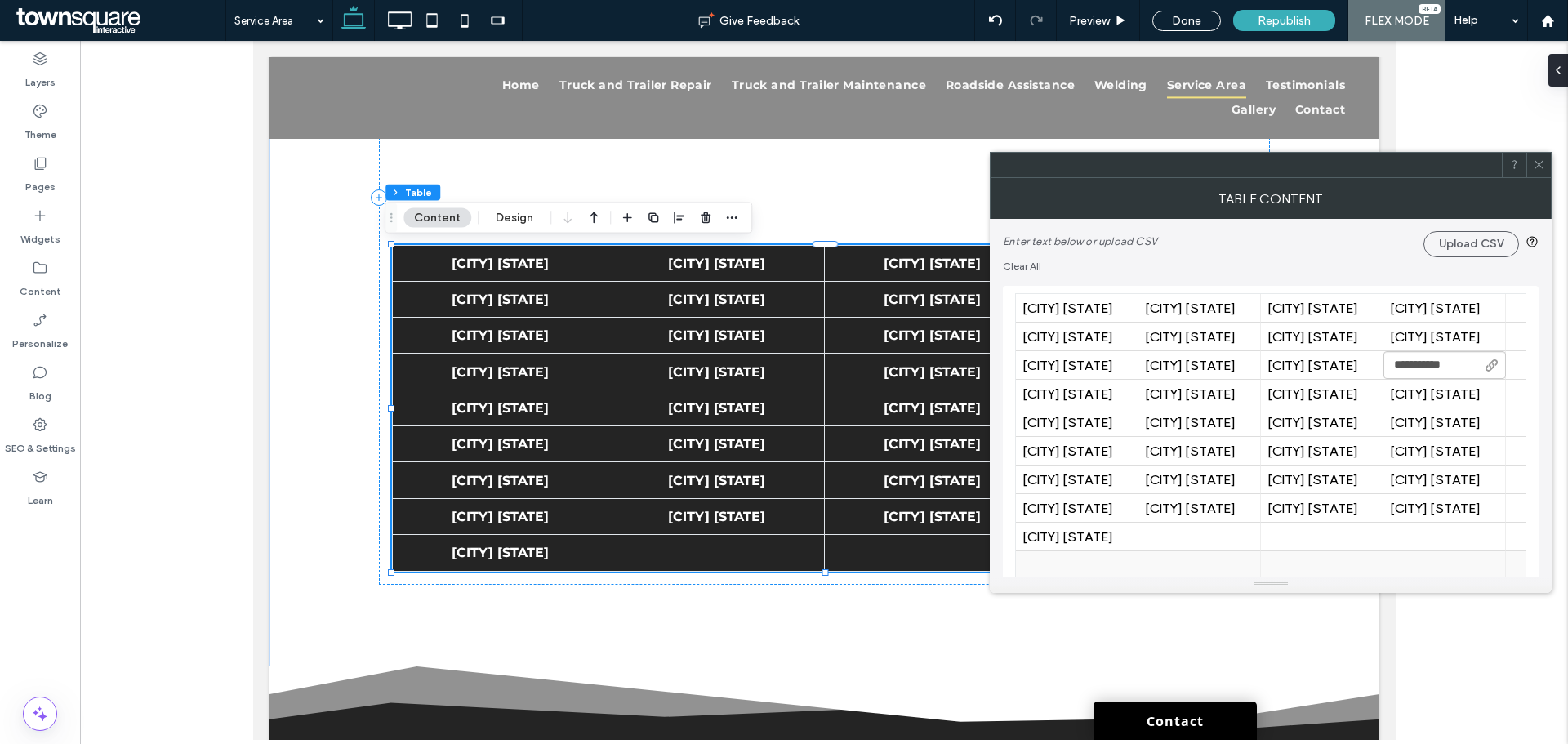 click at bounding box center (1444, 565) 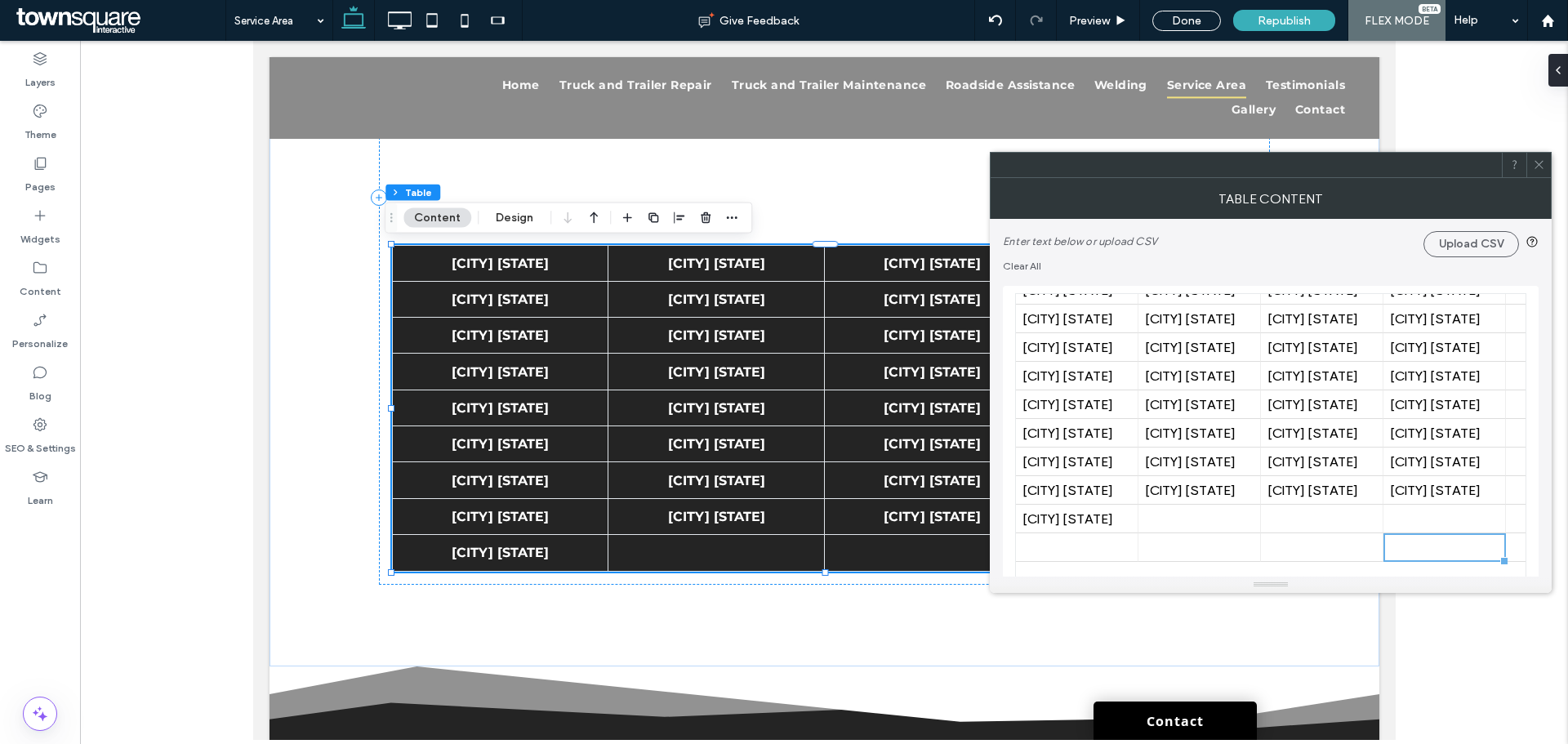 scroll, scrollTop: 0, scrollLeft: 0, axis: both 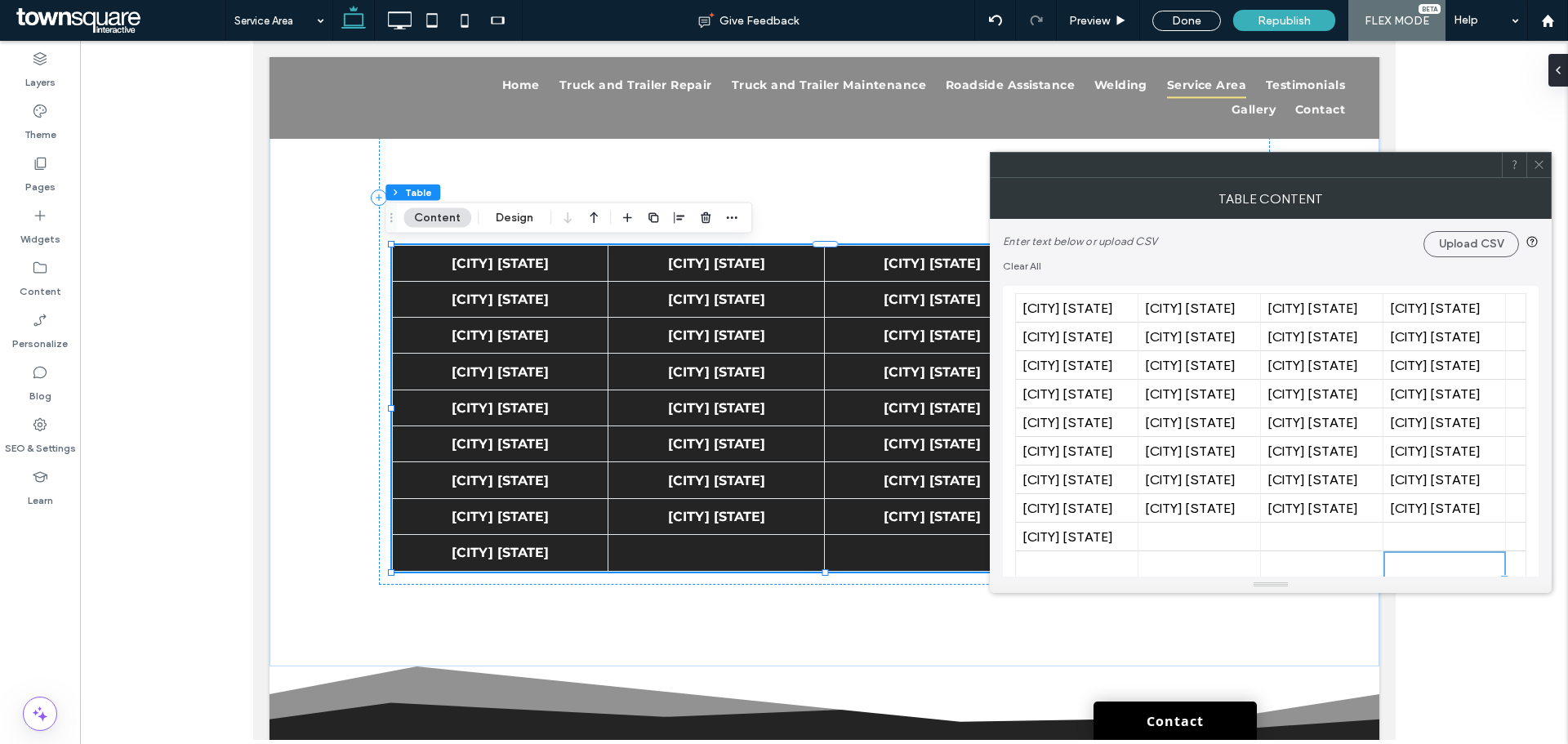 click on "Enter text below or upload CSV Upload CSV" at bounding box center (1271, 238) 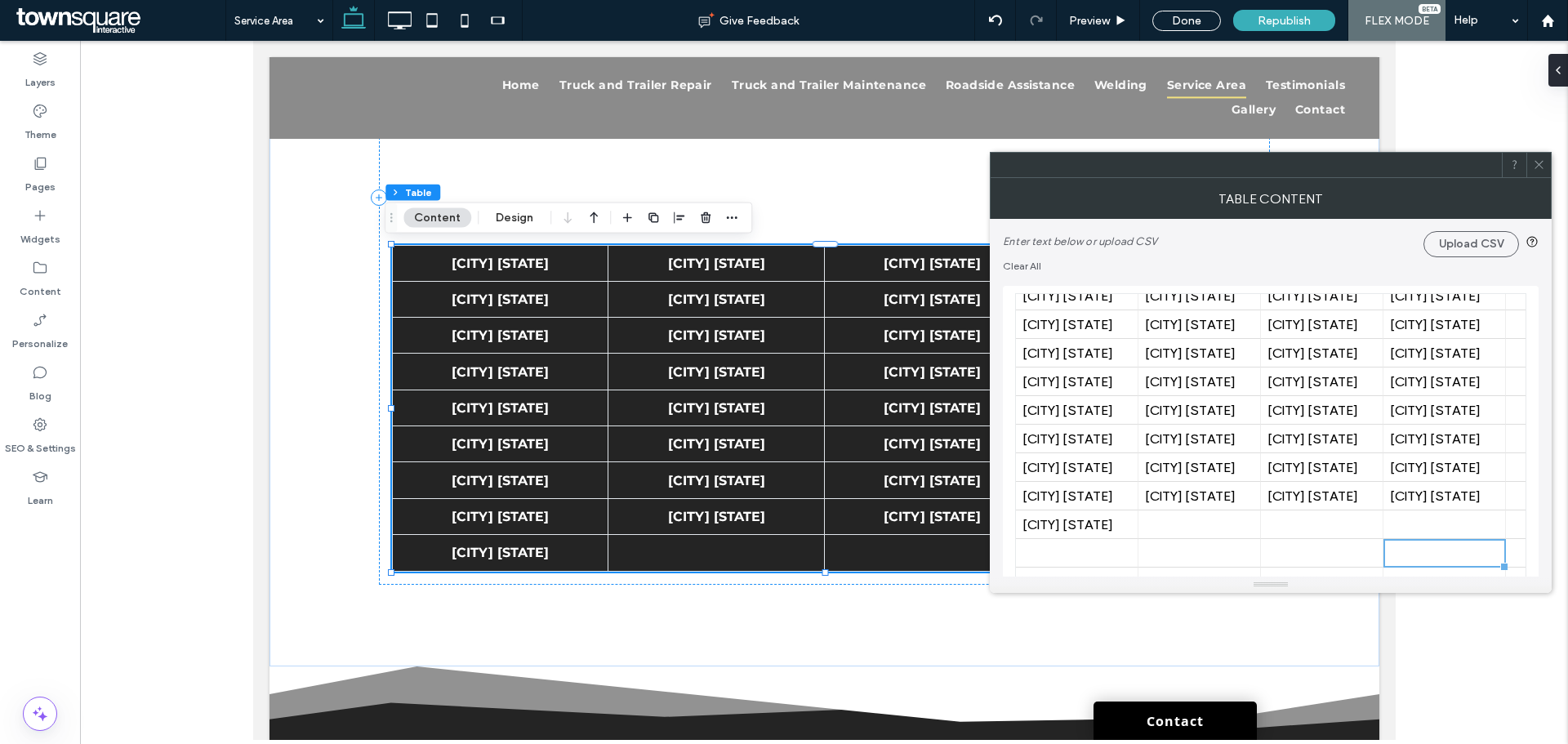 click 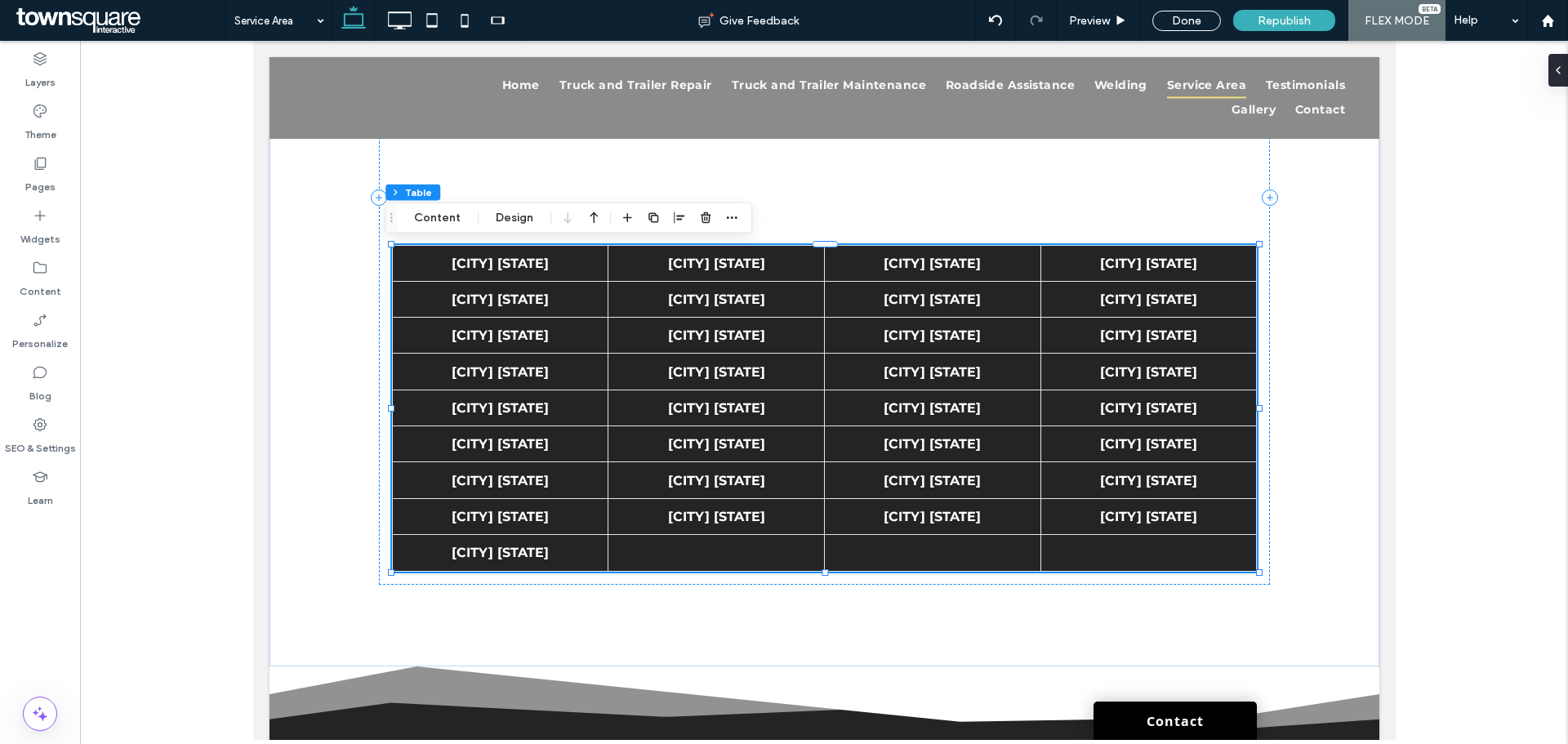 click on "Republish" at bounding box center (1284, 20) 